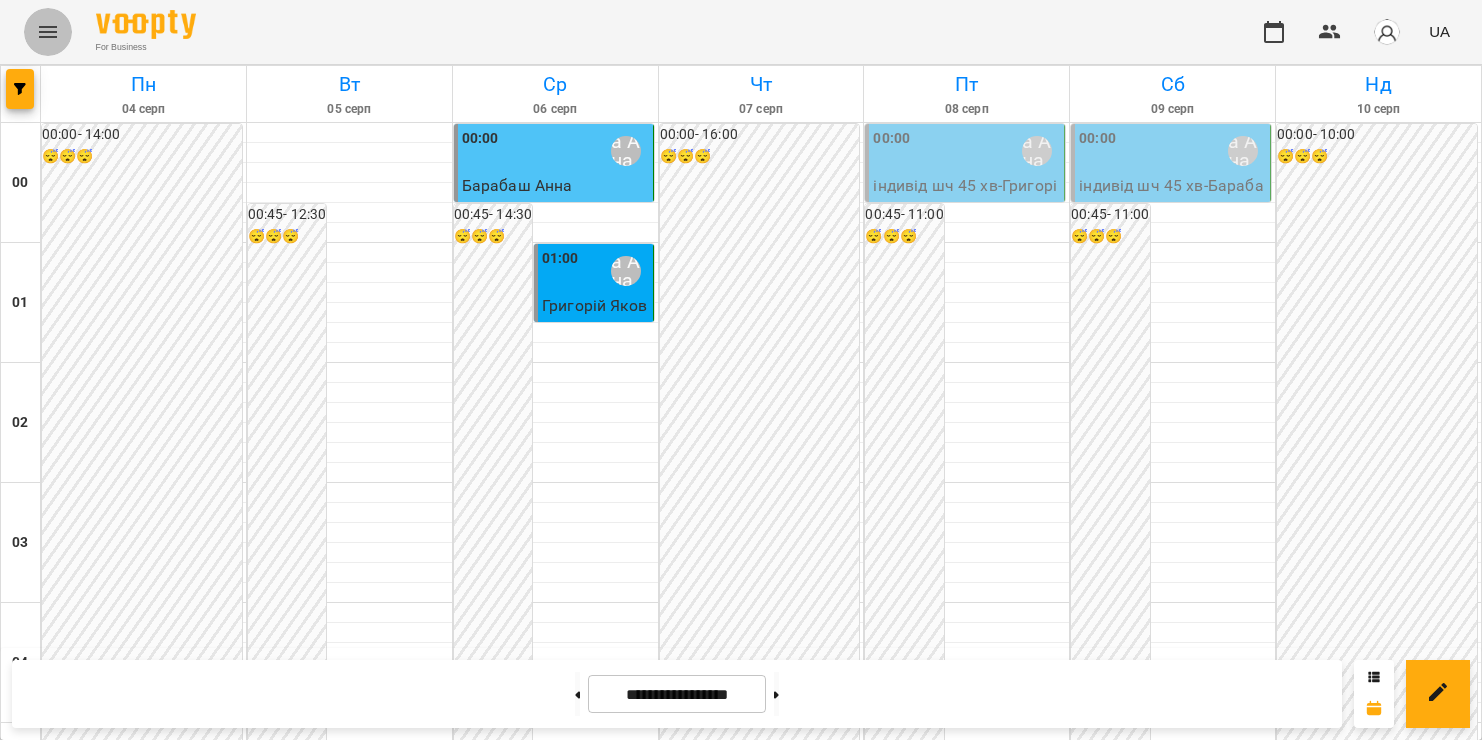 click 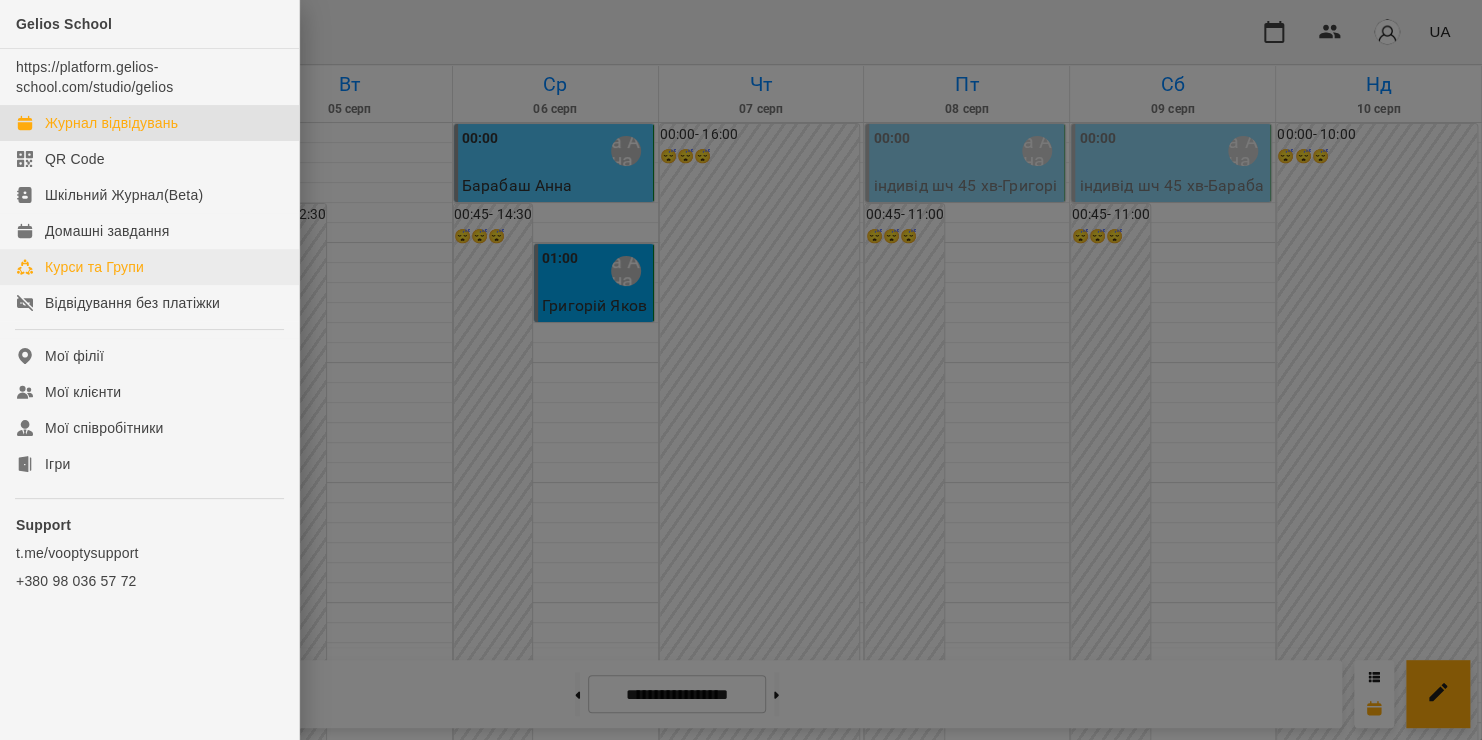 scroll, scrollTop: 2336, scrollLeft: 0, axis: vertical 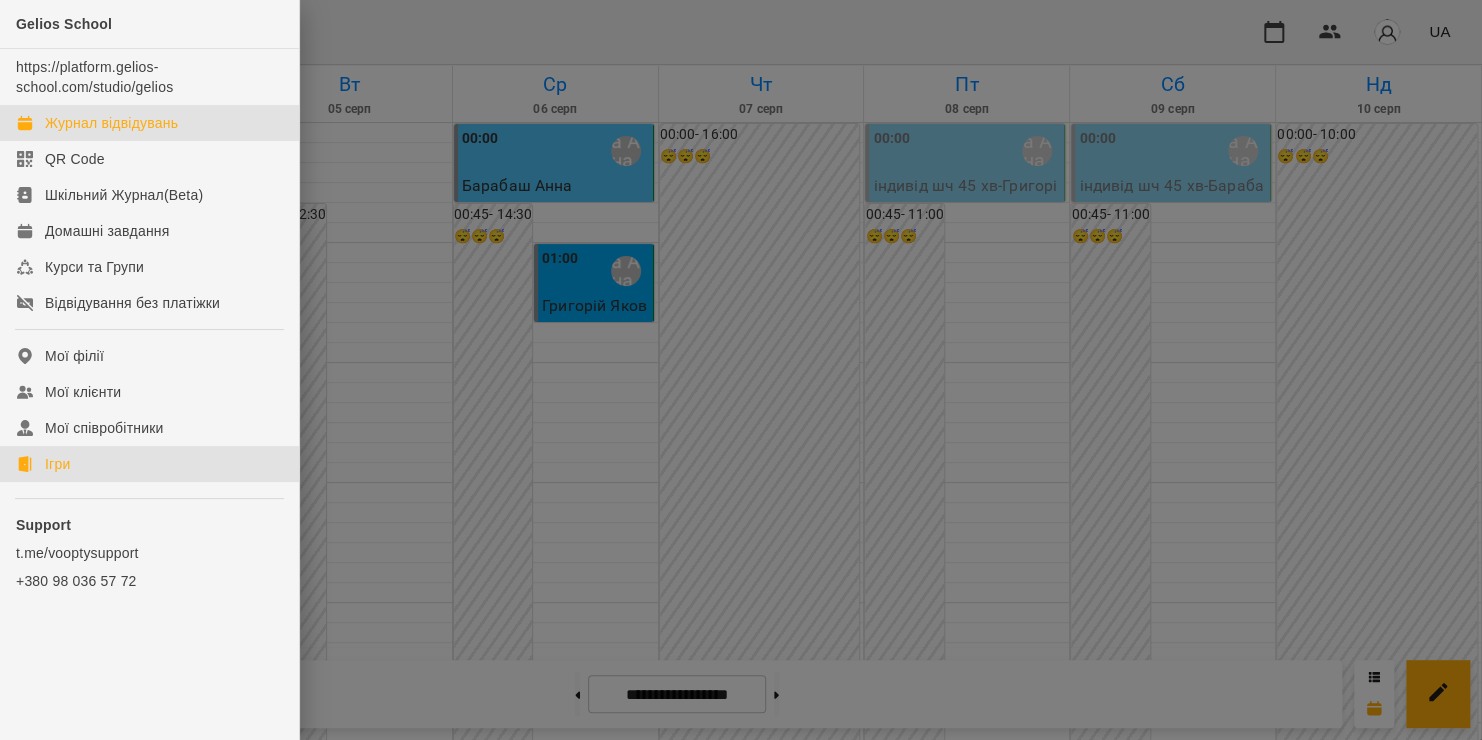 click on "Ігри" at bounding box center (57, 464) 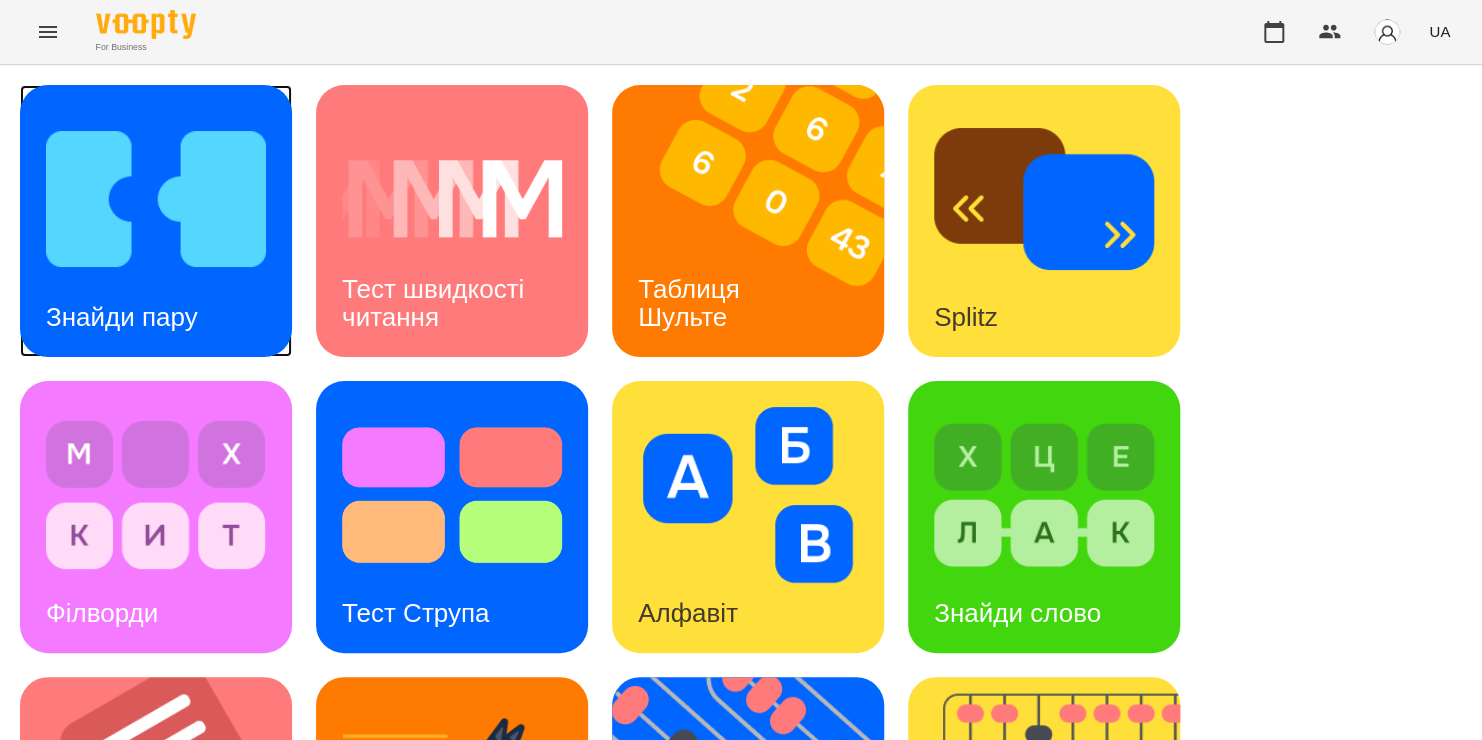 click at bounding box center (156, 199) 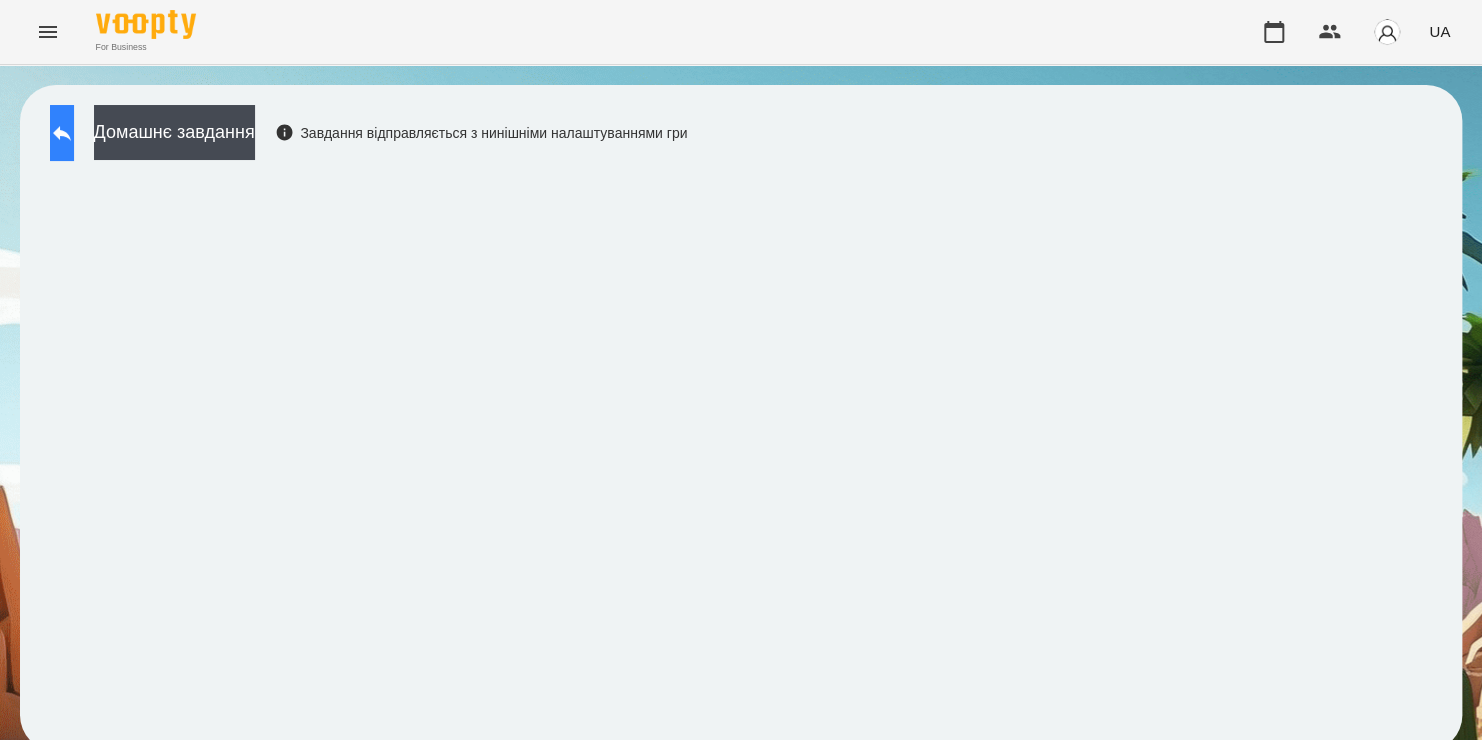 click 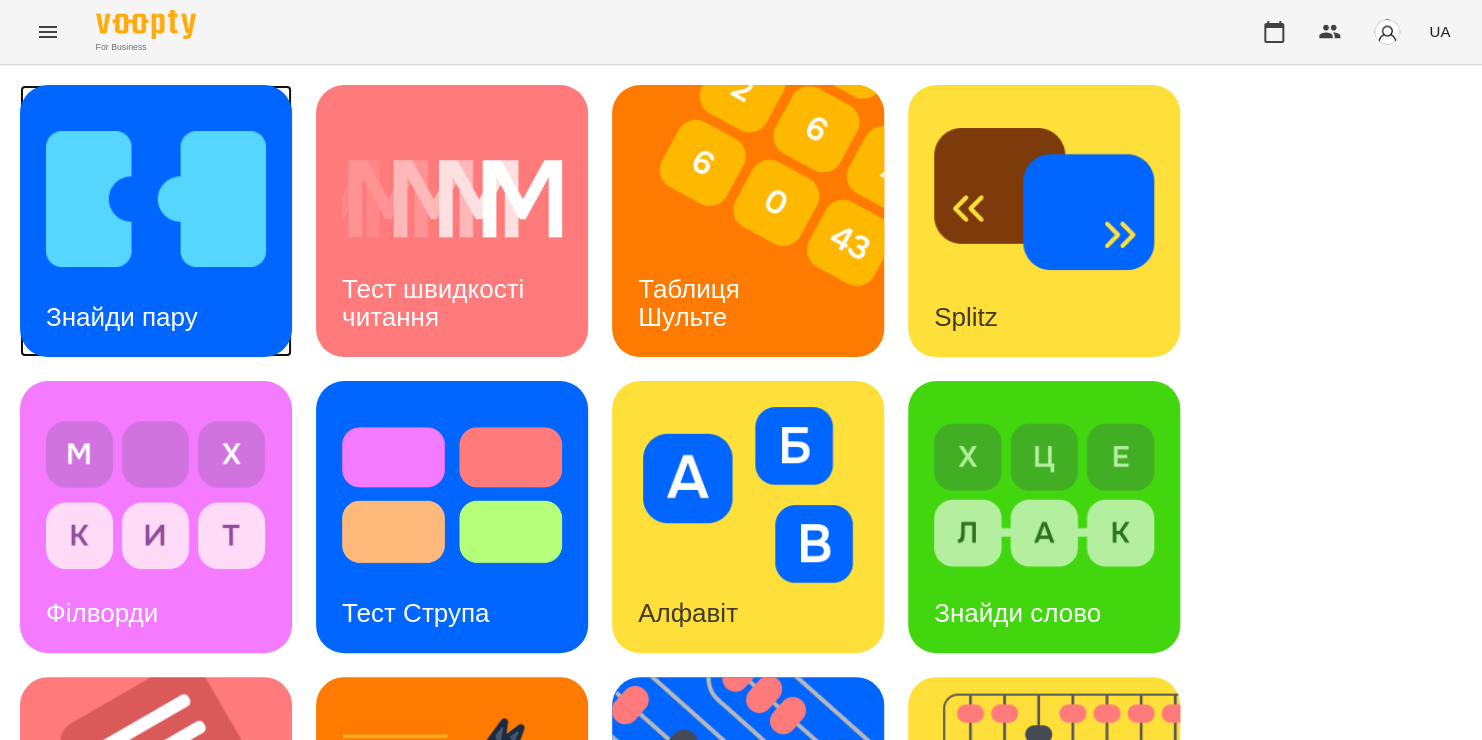 click at bounding box center [156, 199] 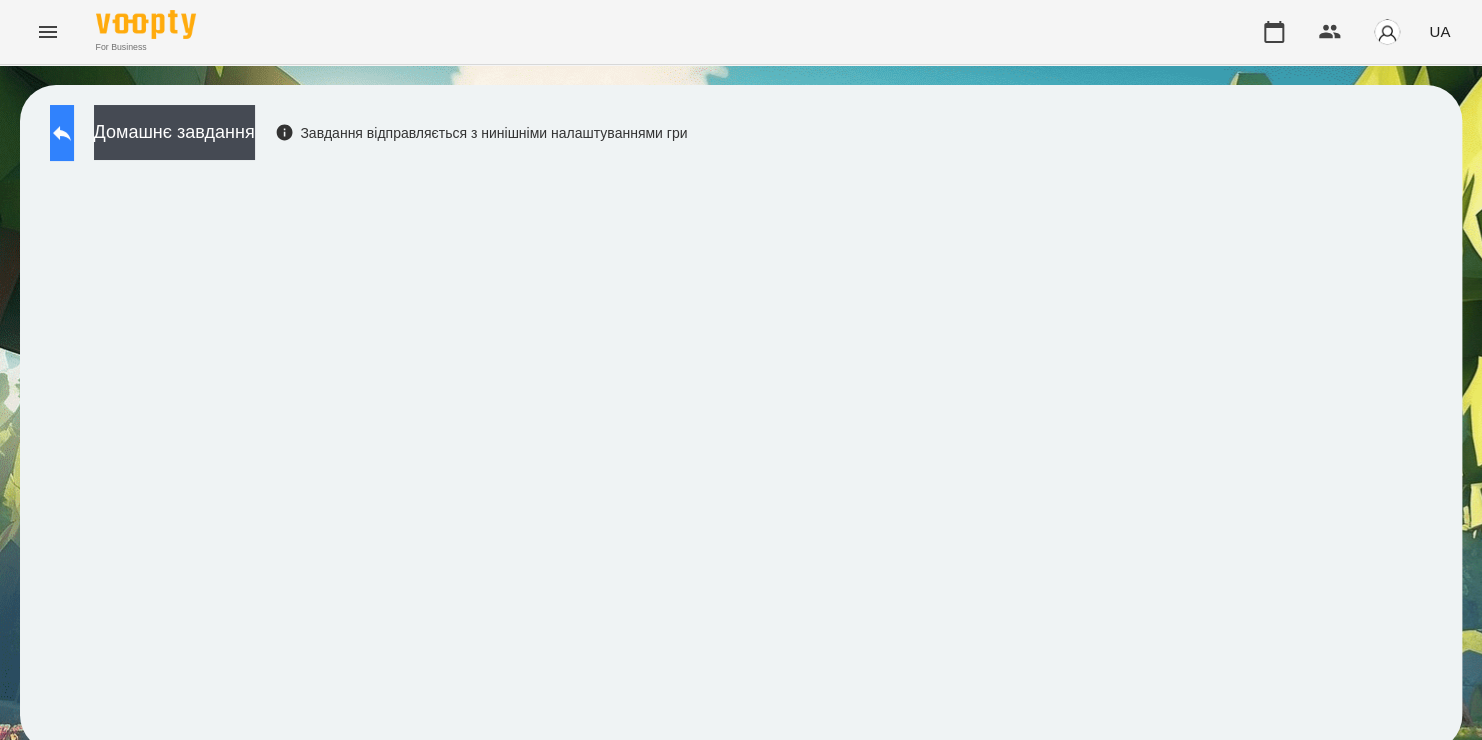 click at bounding box center (62, 133) 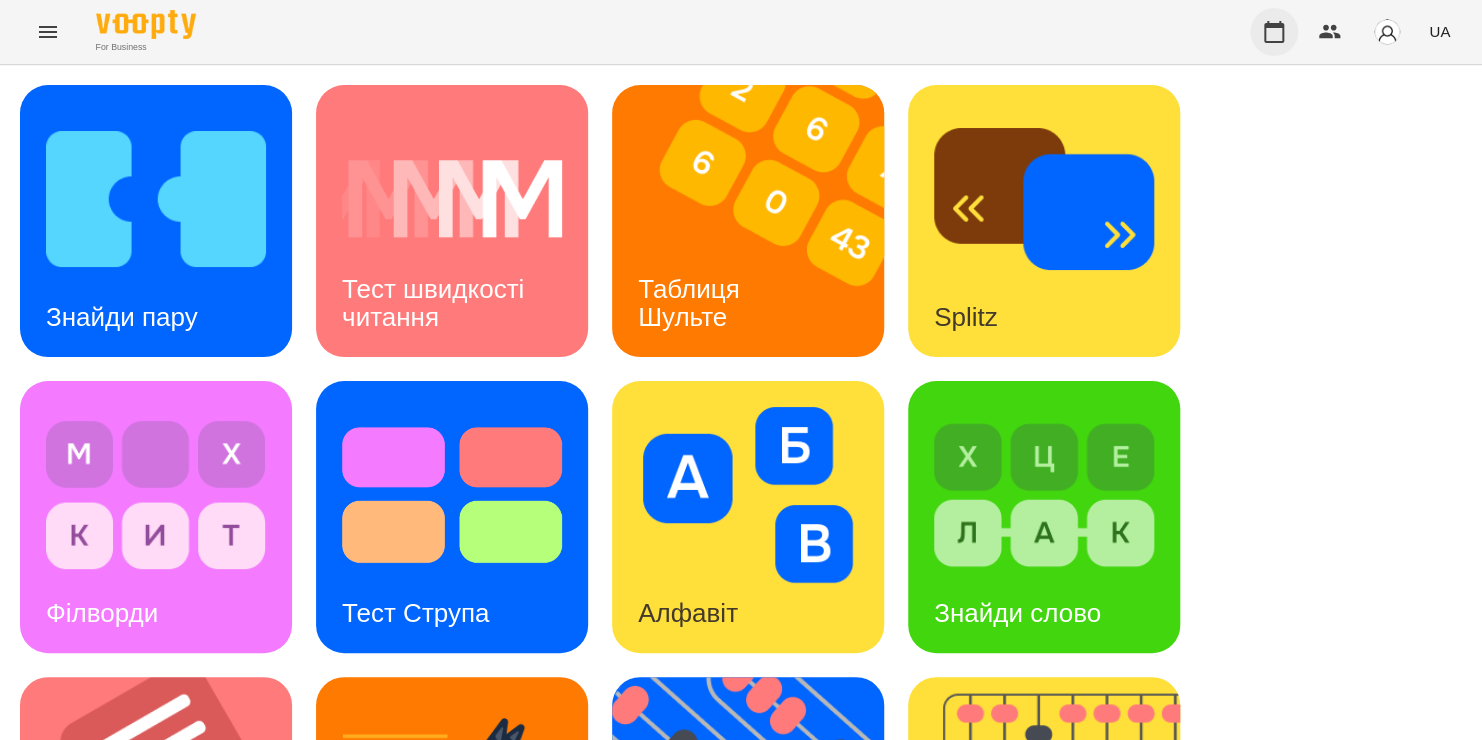 click 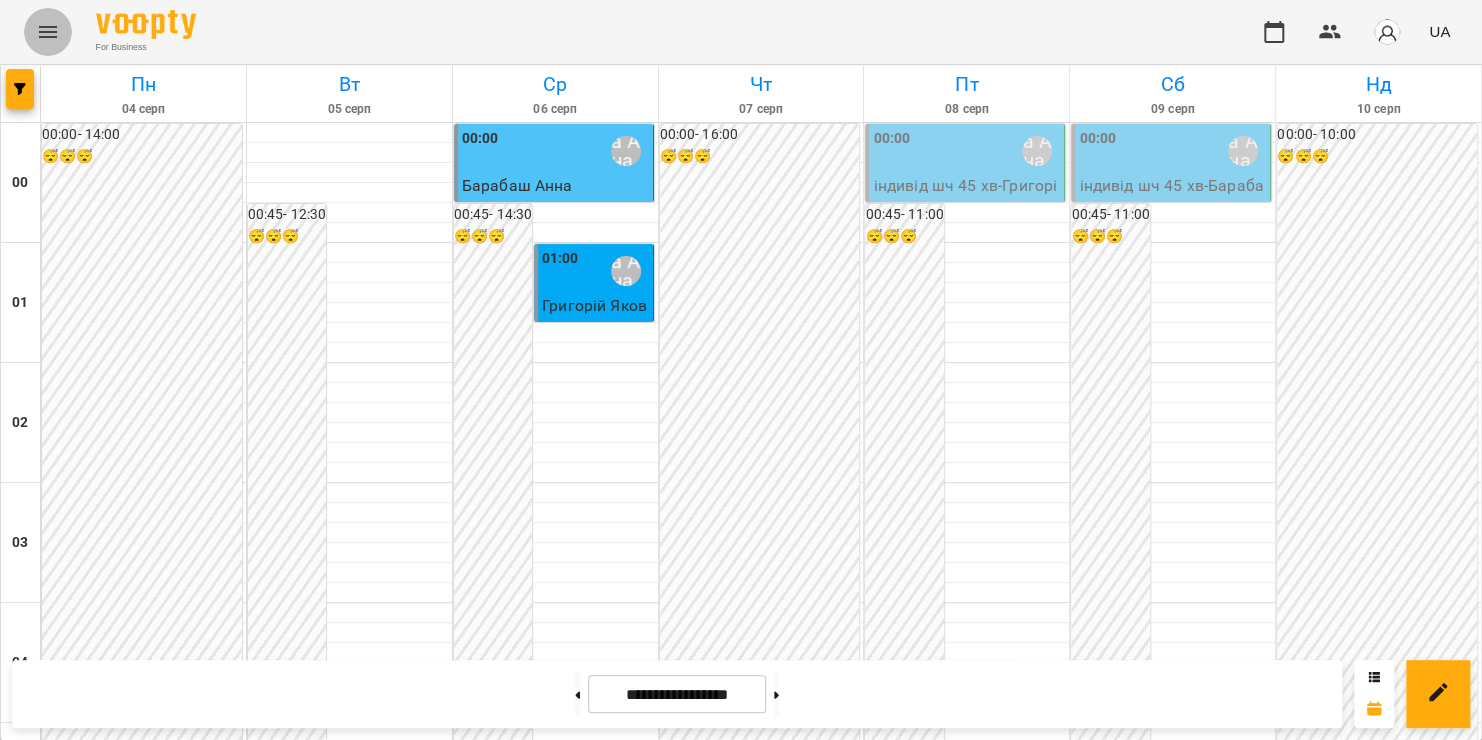 click 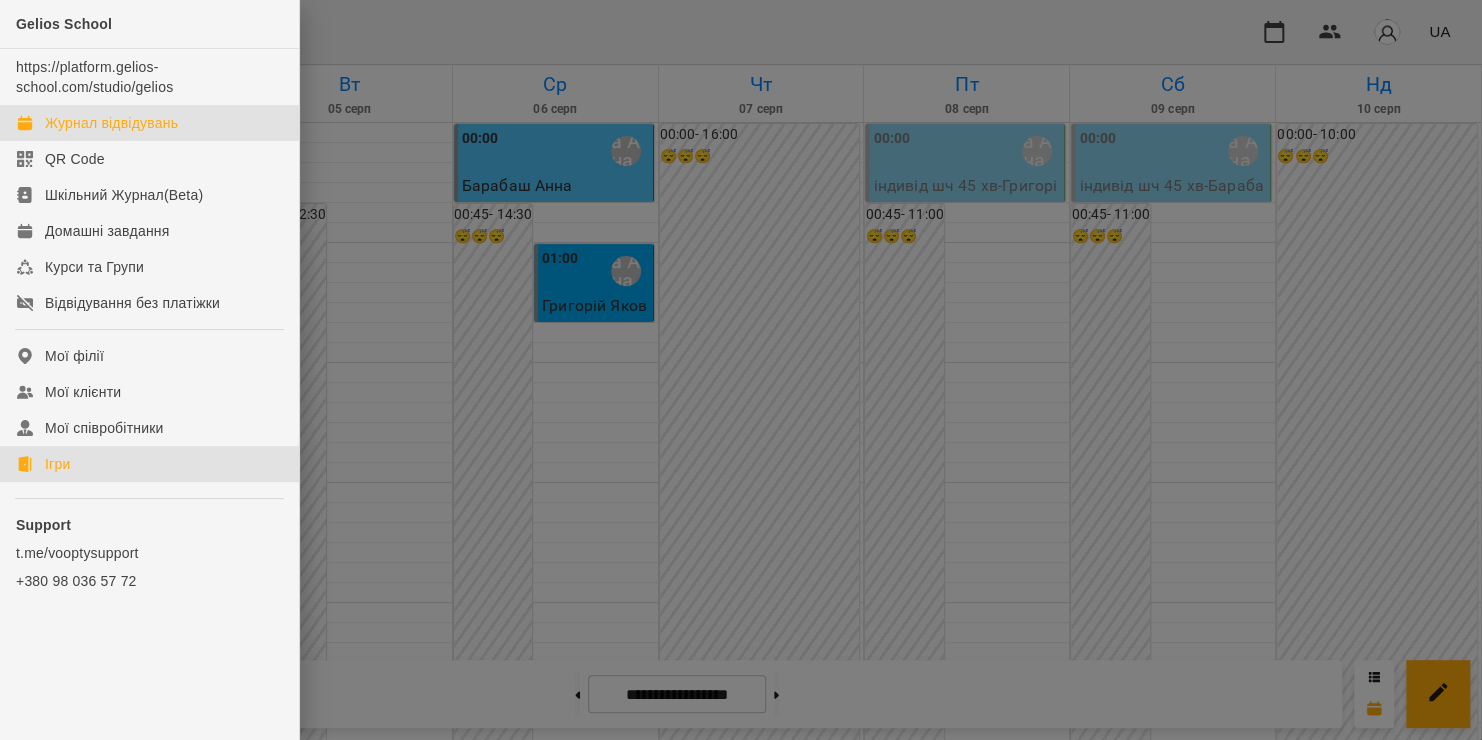 click on "Ігри" 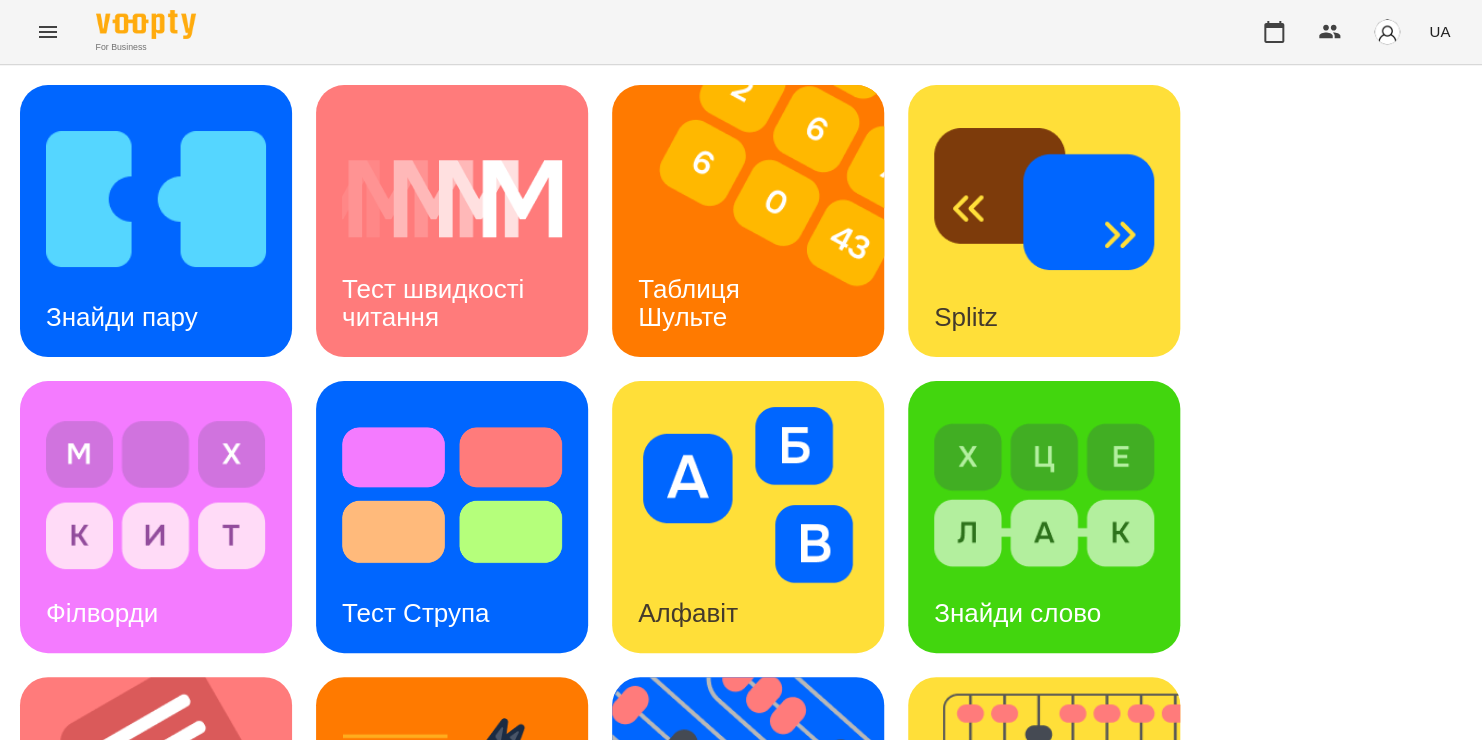 scroll, scrollTop: 806, scrollLeft: 0, axis: vertical 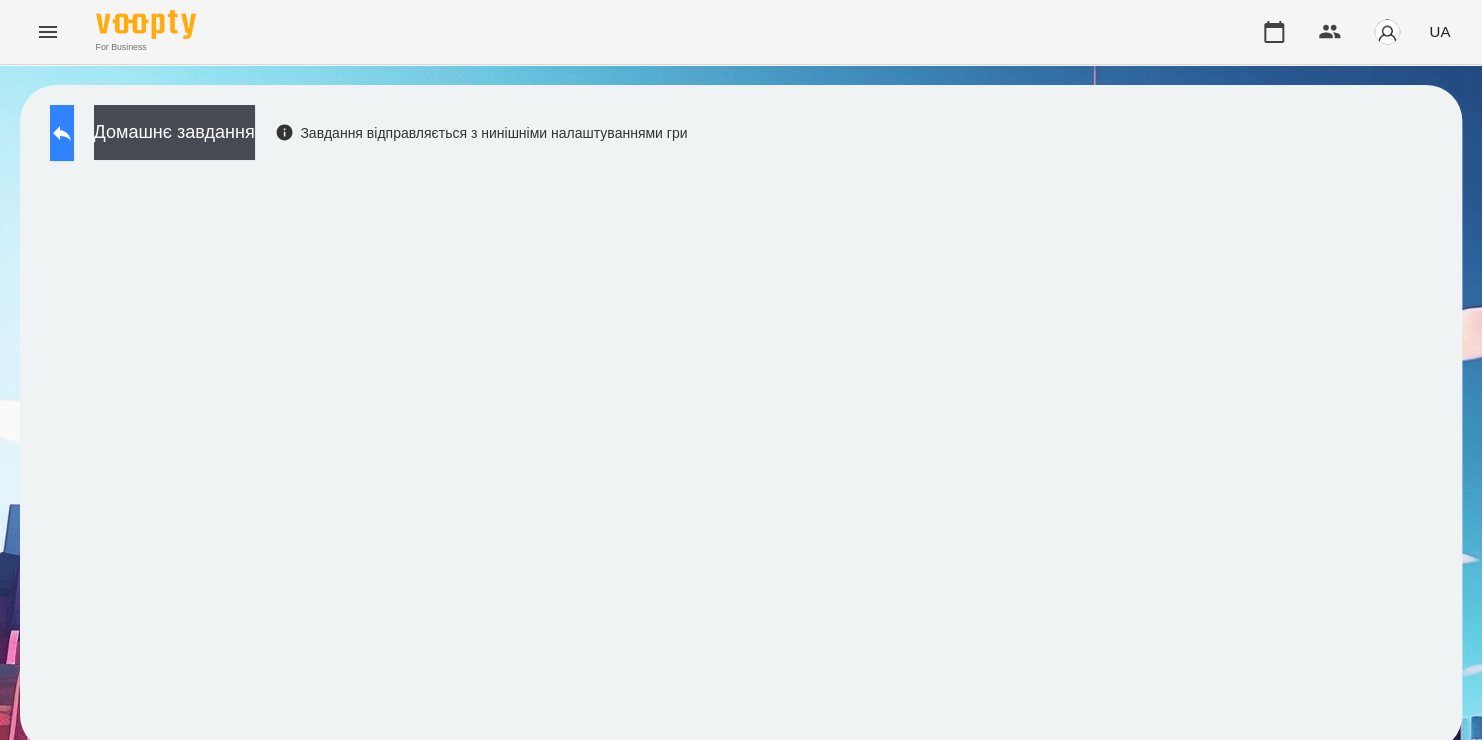 click at bounding box center (62, 133) 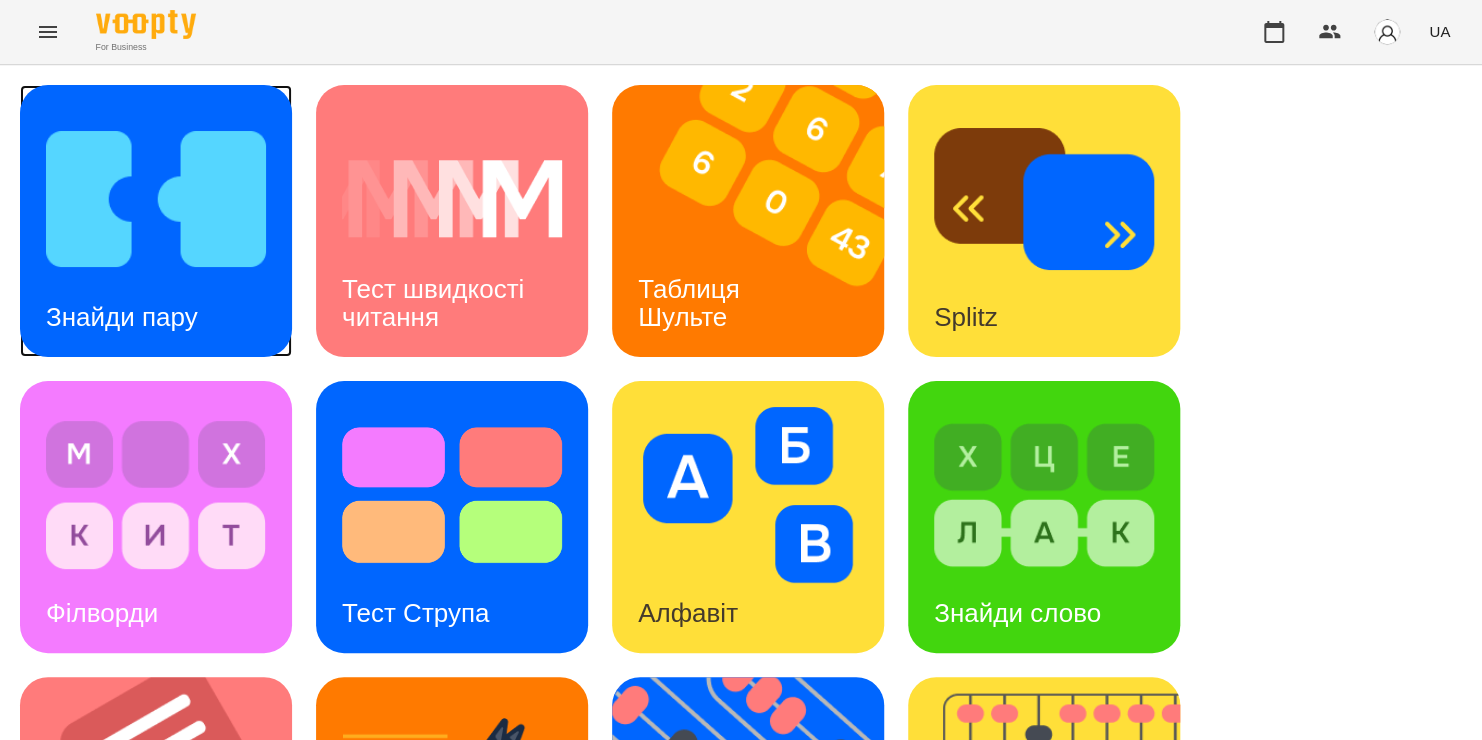click at bounding box center (156, 199) 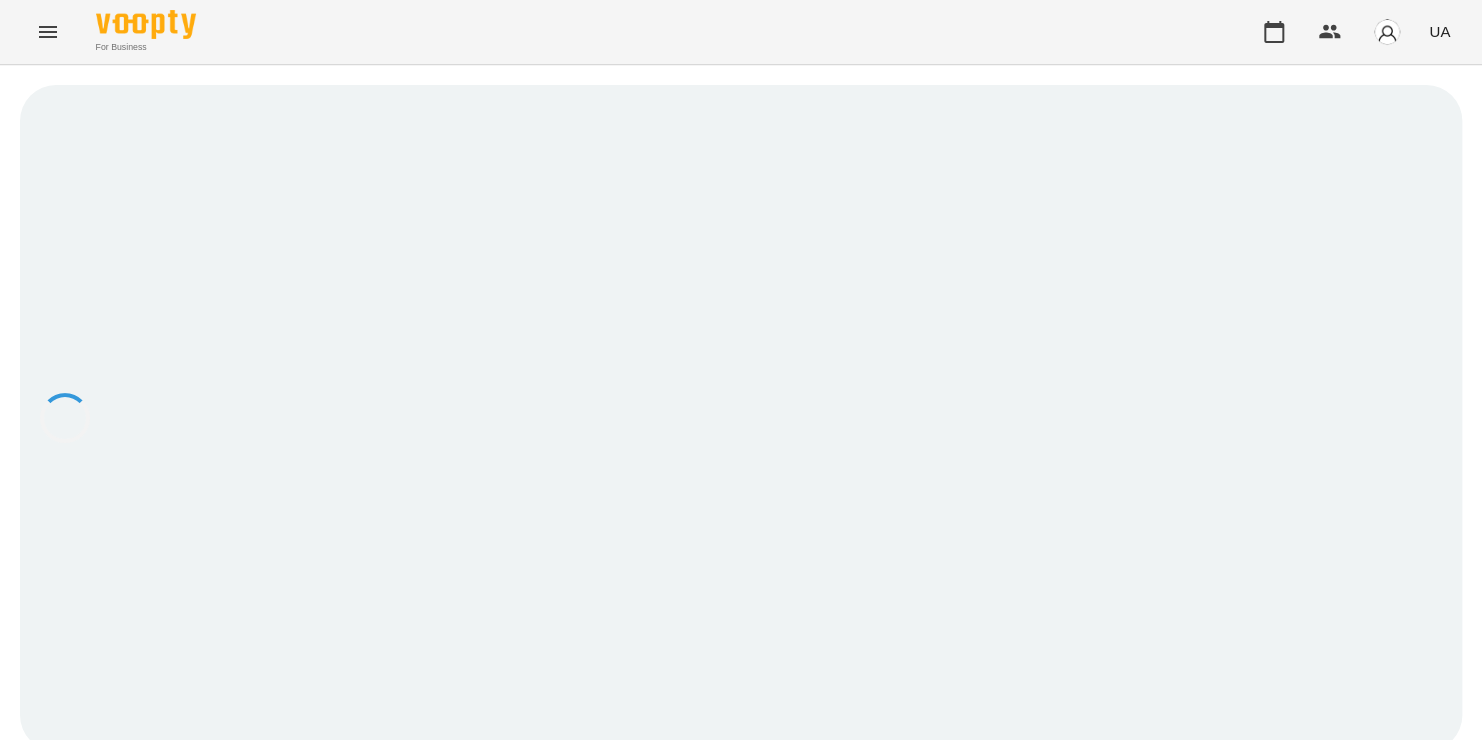 scroll, scrollTop: 0, scrollLeft: 0, axis: both 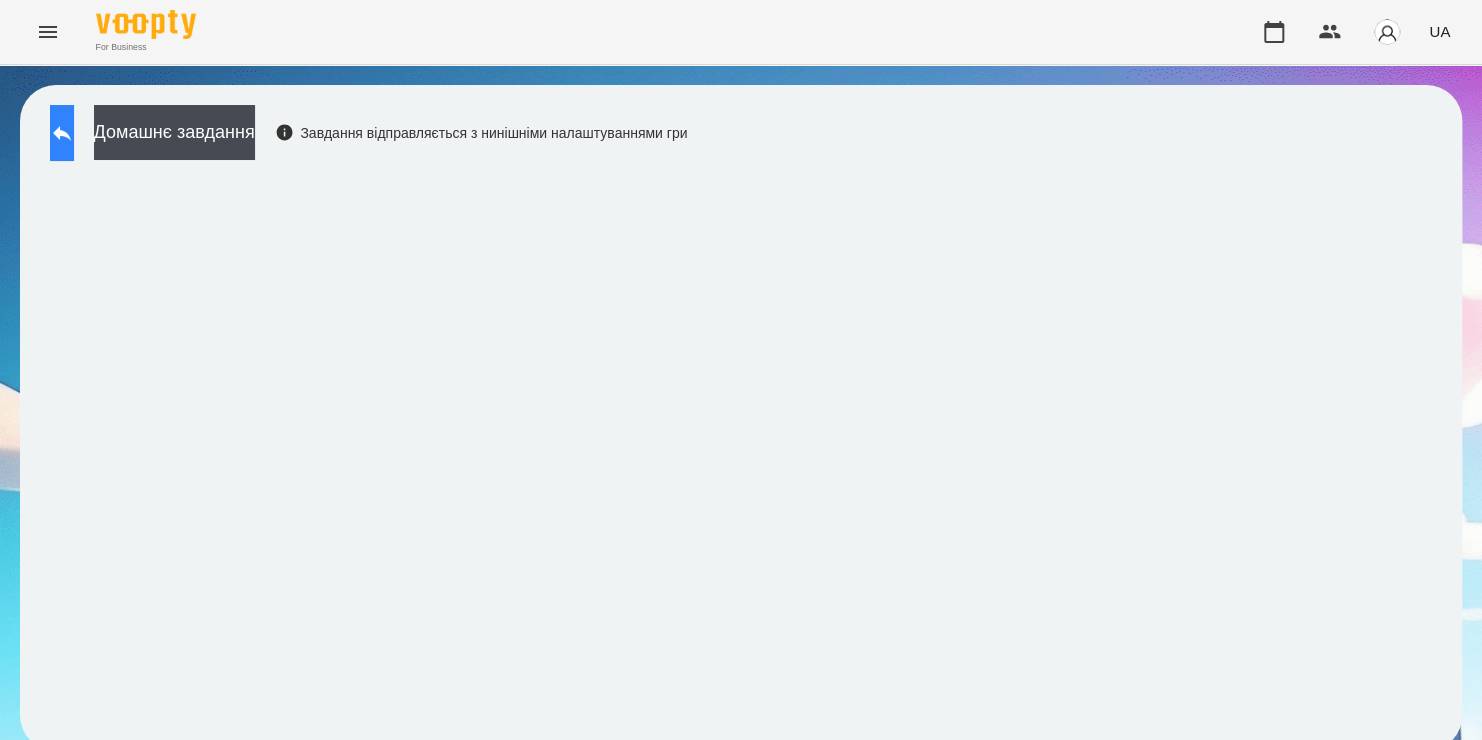 click 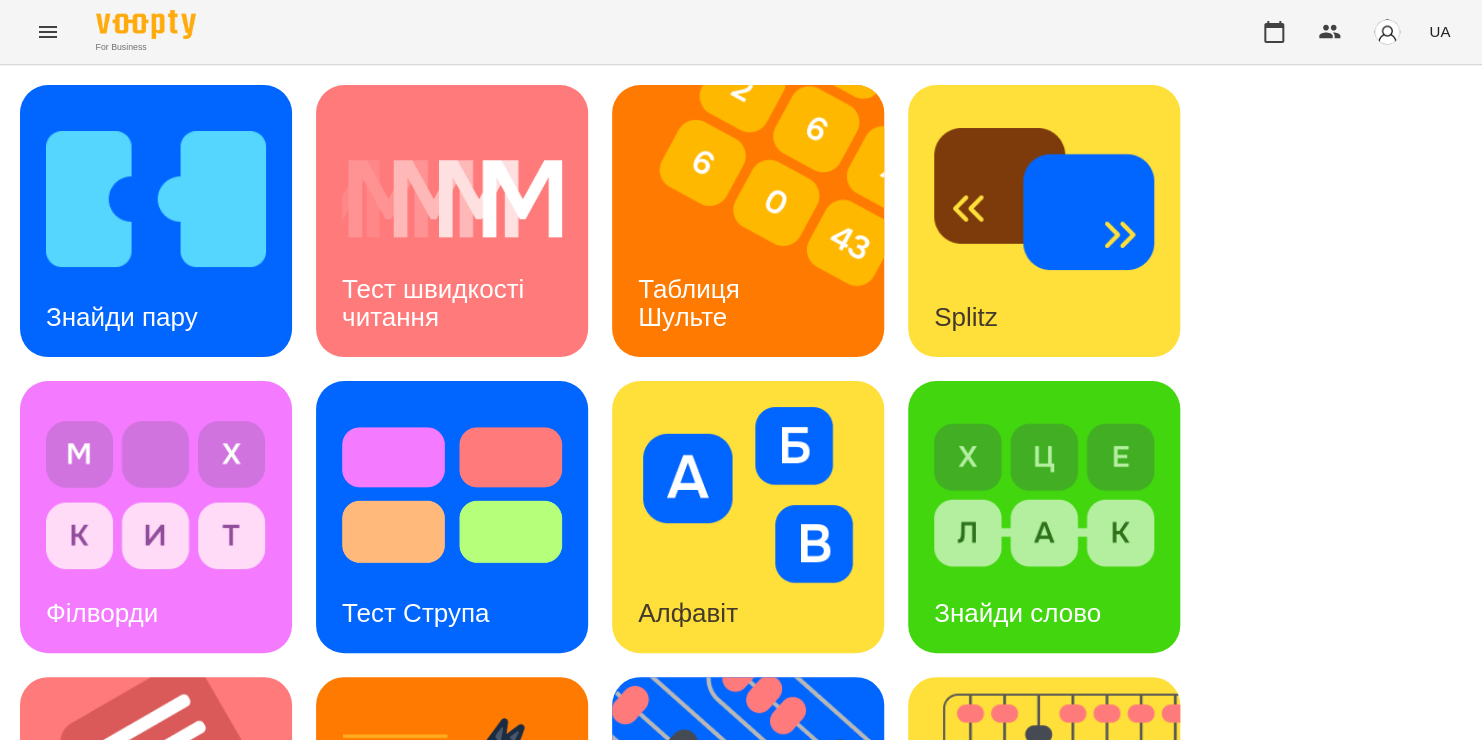 scroll, scrollTop: 788, scrollLeft: 0, axis: vertical 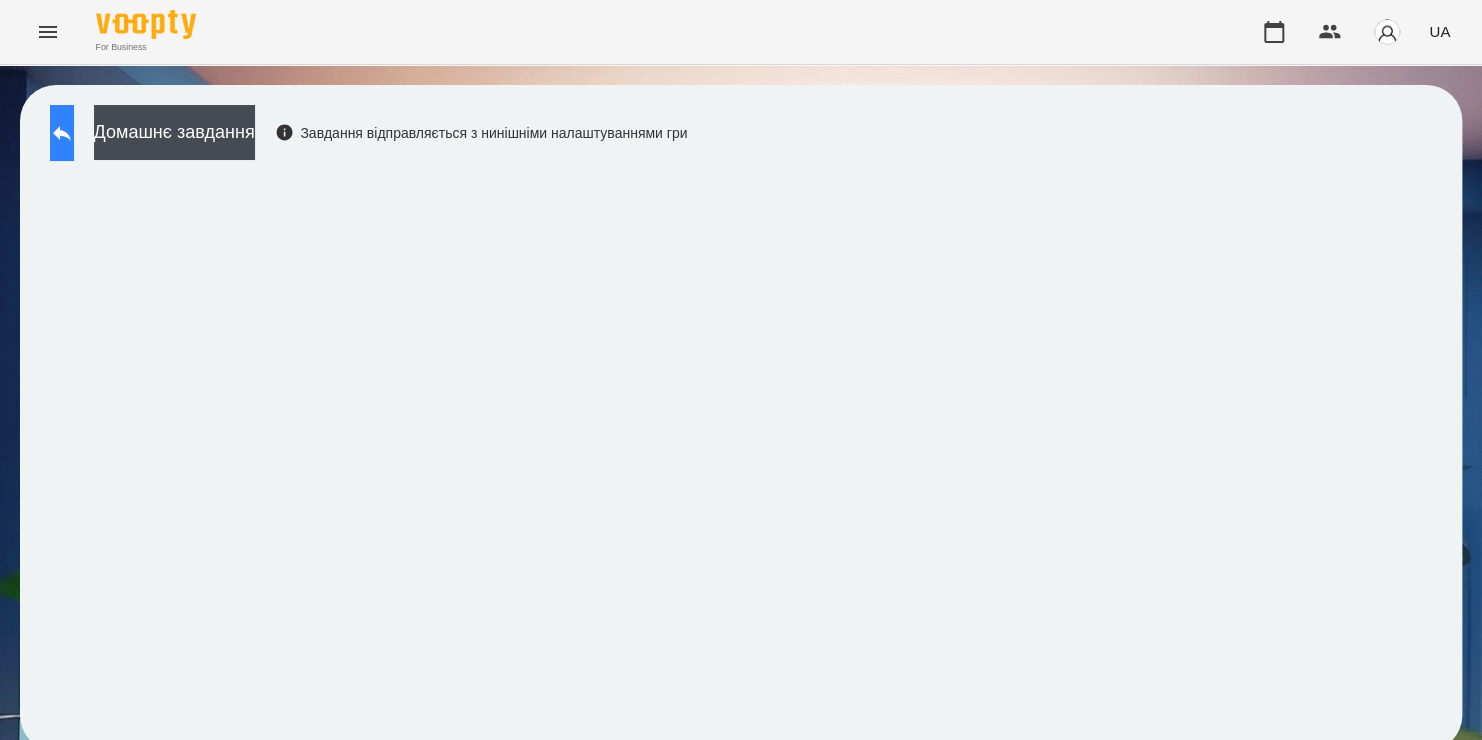 click at bounding box center (62, 133) 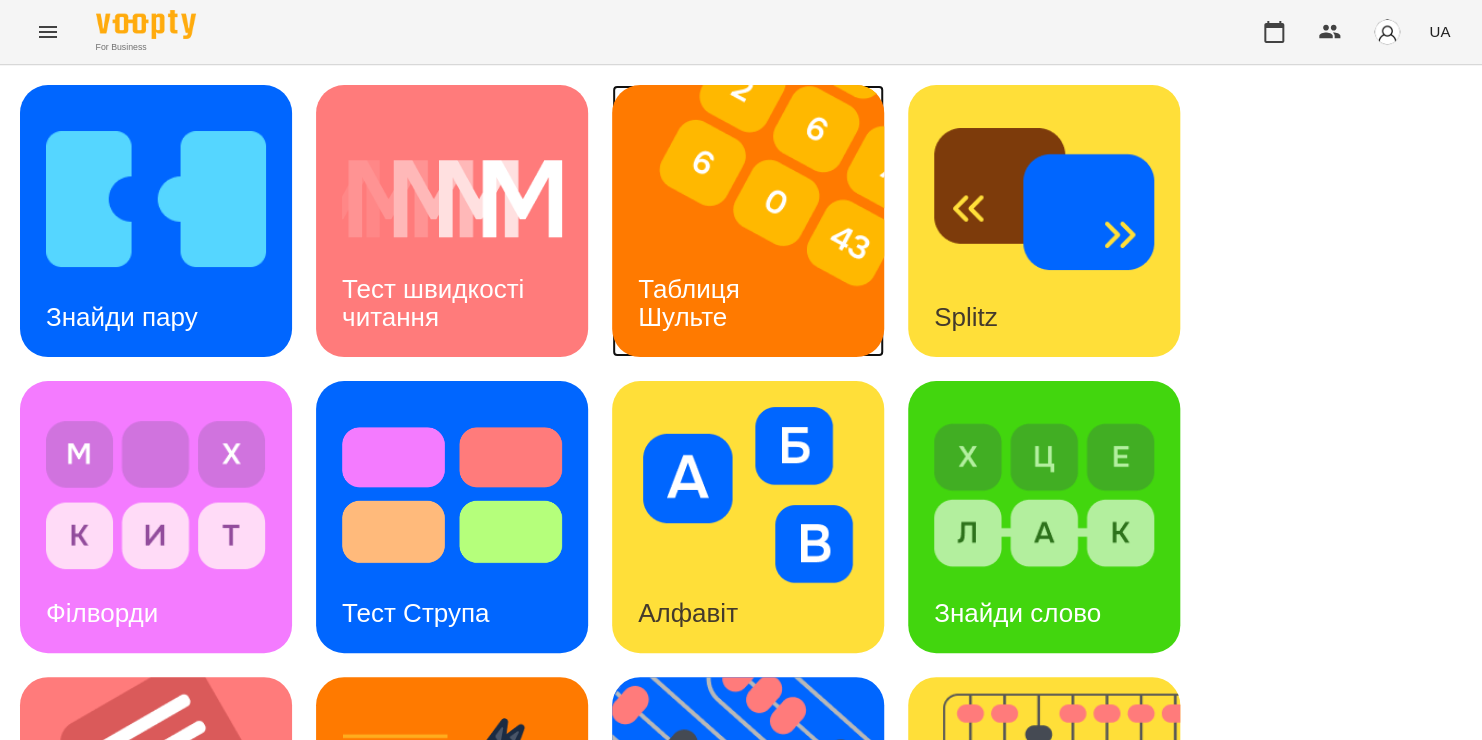 click at bounding box center (760, 221) 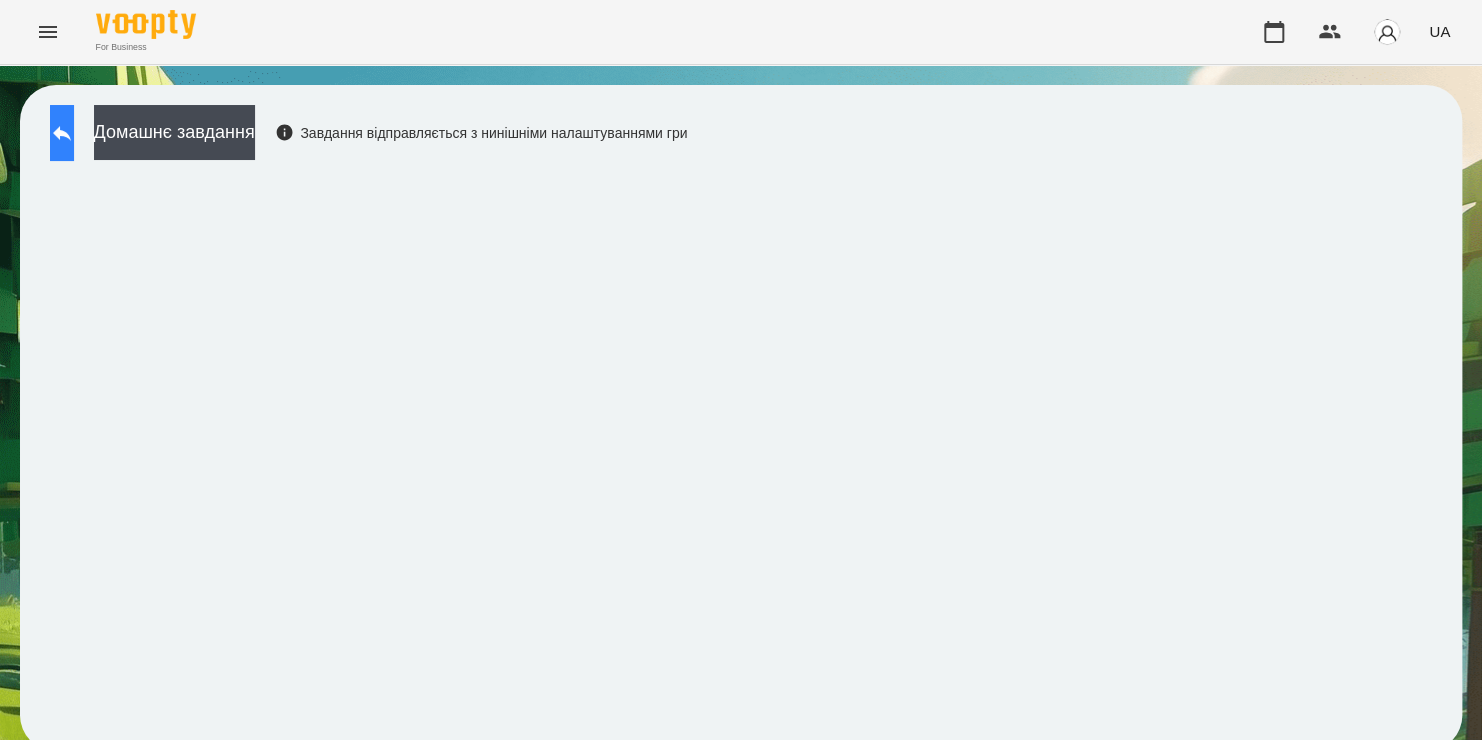 click 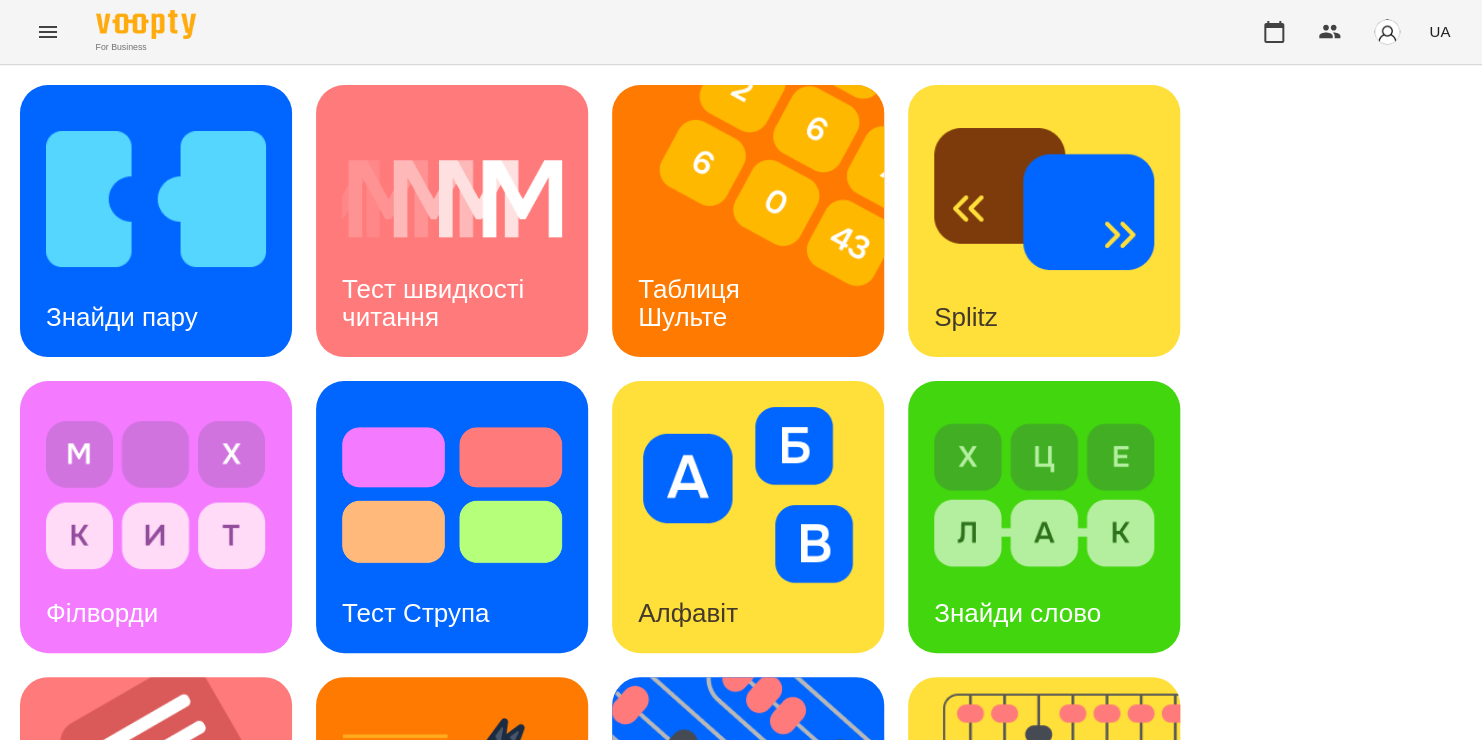 scroll, scrollTop: 746, scrollLeft: 0, axis: vertical 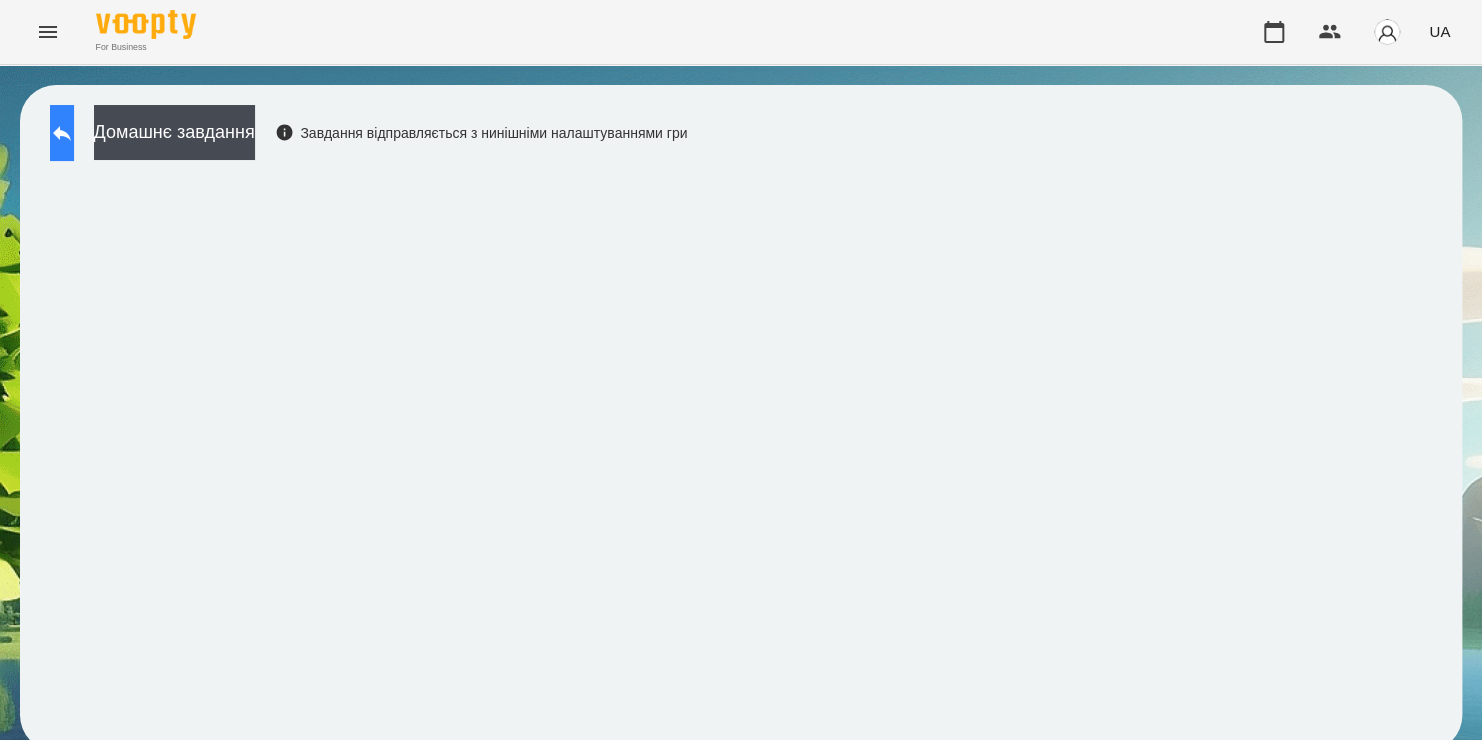 click at bounding box center (62, 133) 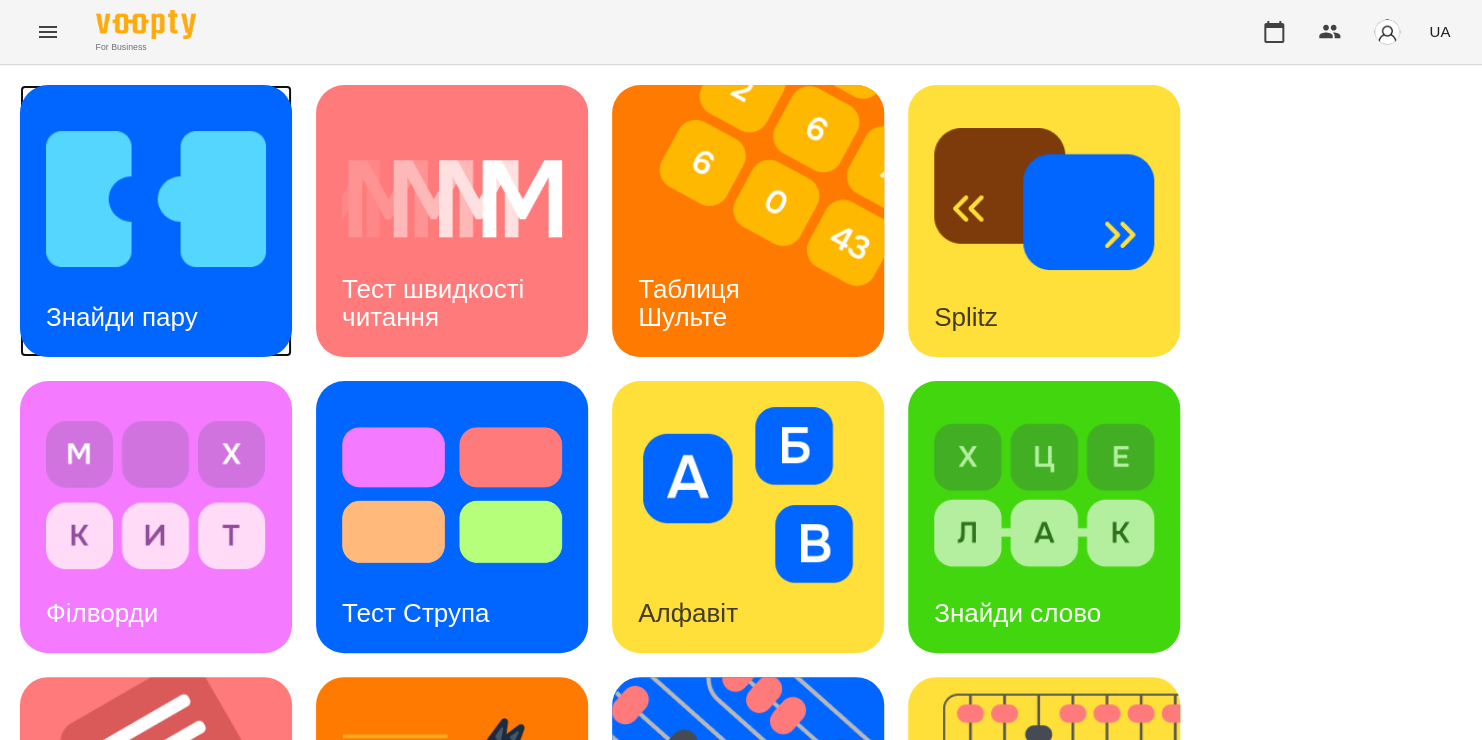 click at bounding box center (156, 199) 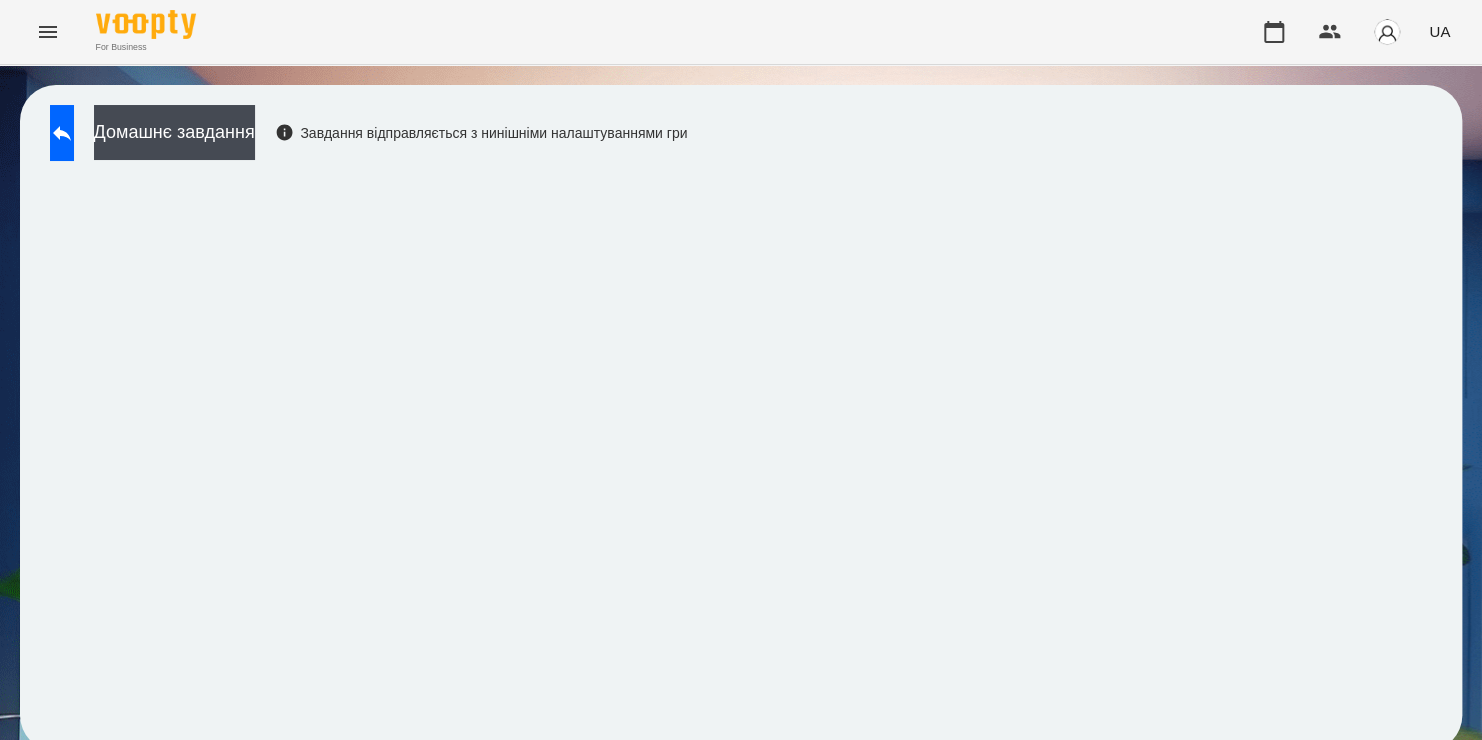 scroll, scrollTop: 3, scrollLeft: 0, axis: vertical 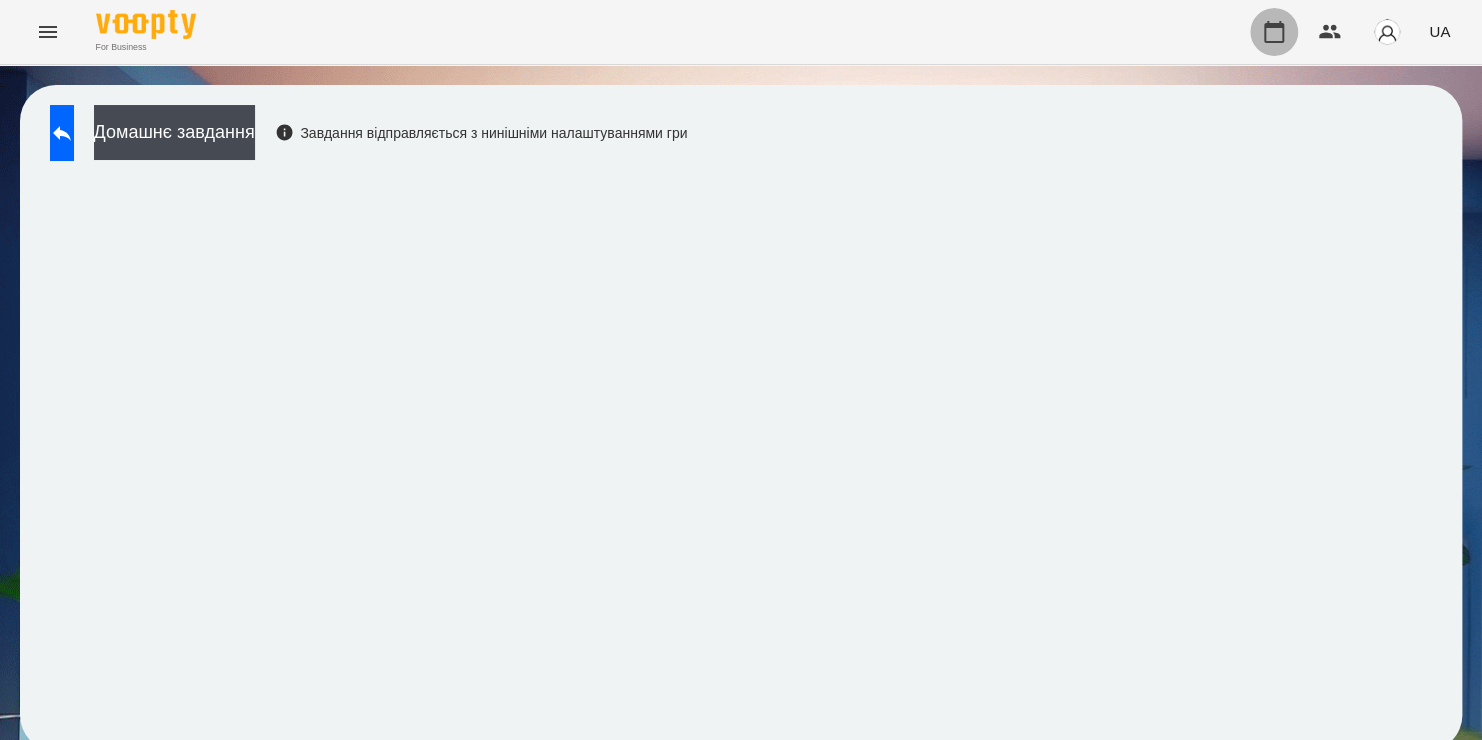 click 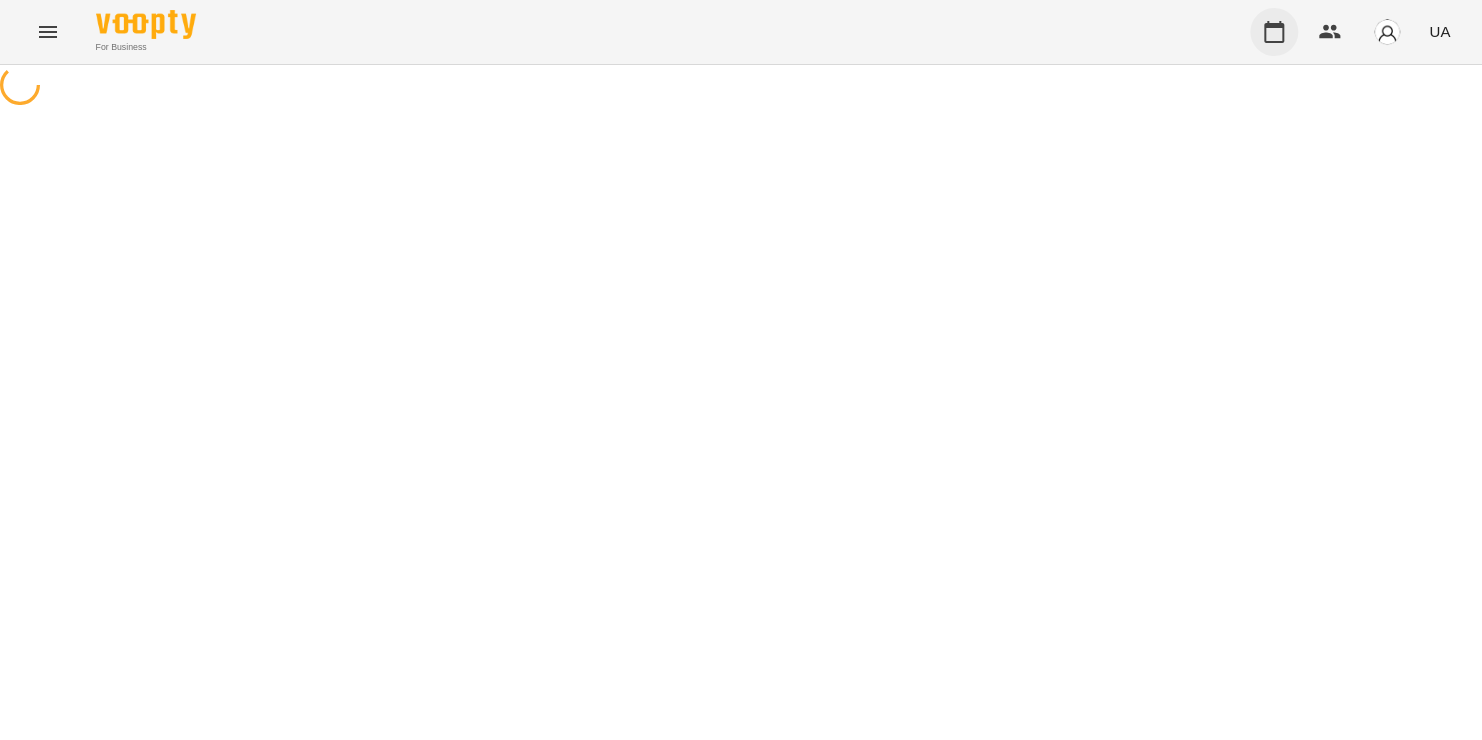 scroll, scrollTop: 0, scrollLeft: 0, axis: both 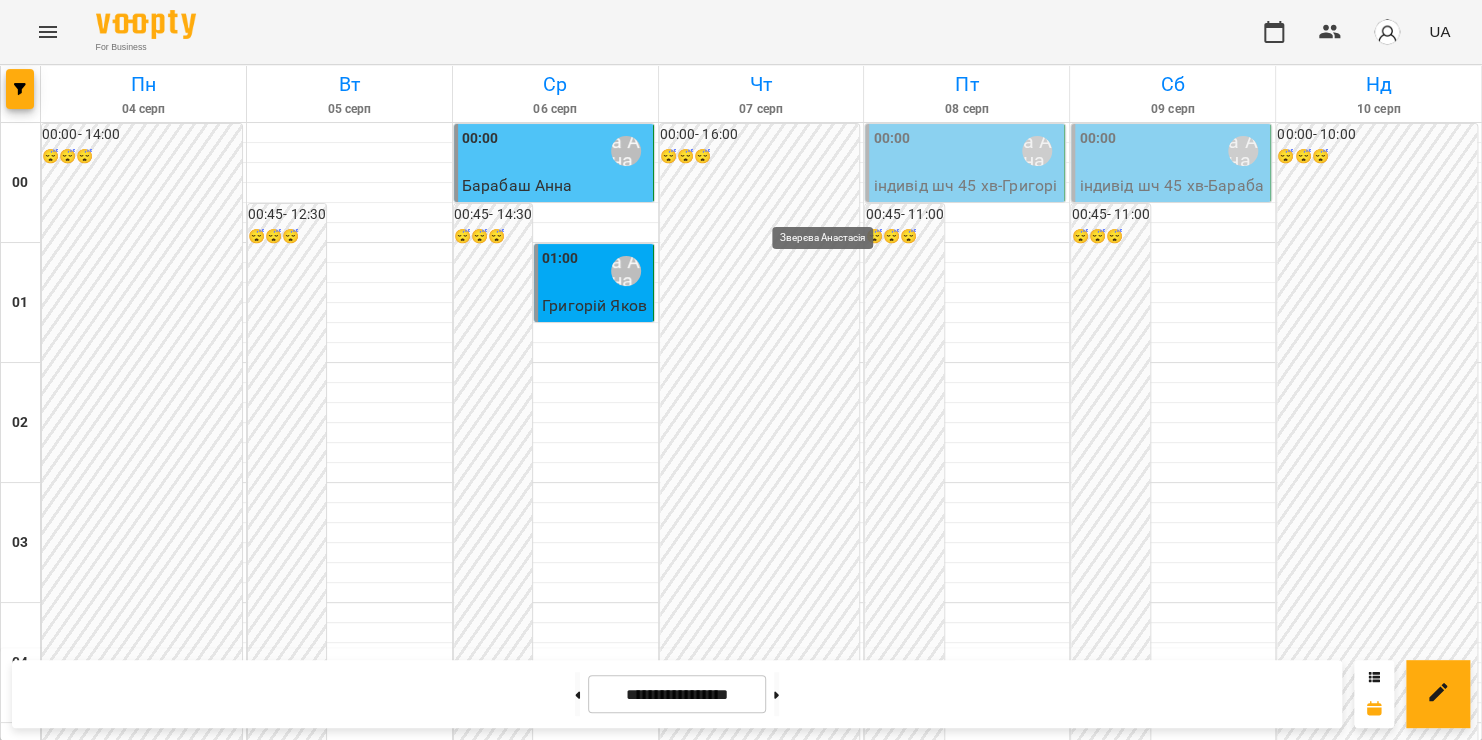 click on "Зверєва Анастасія" at bounding box center [831, 2551] 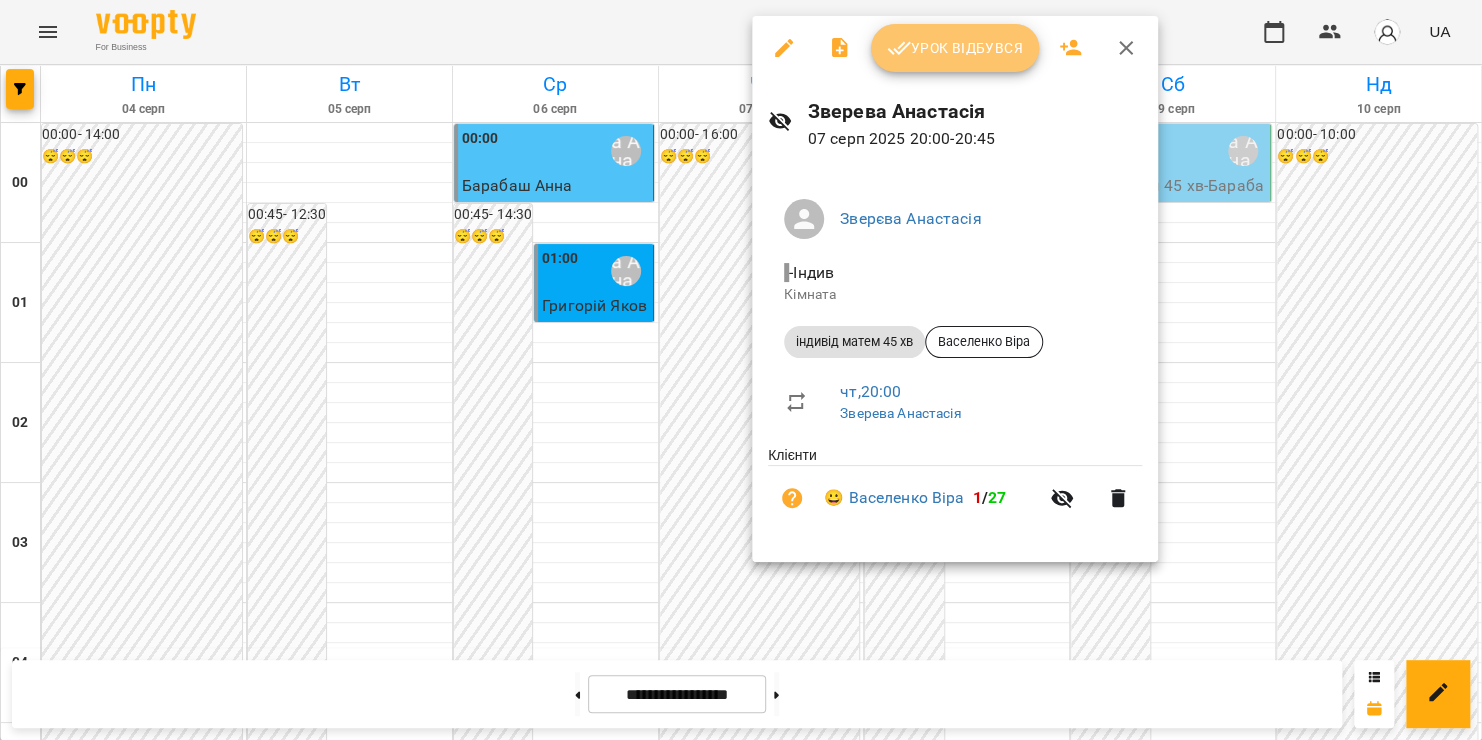 click on "Урок відбувся" at bounding box center [955, 48] 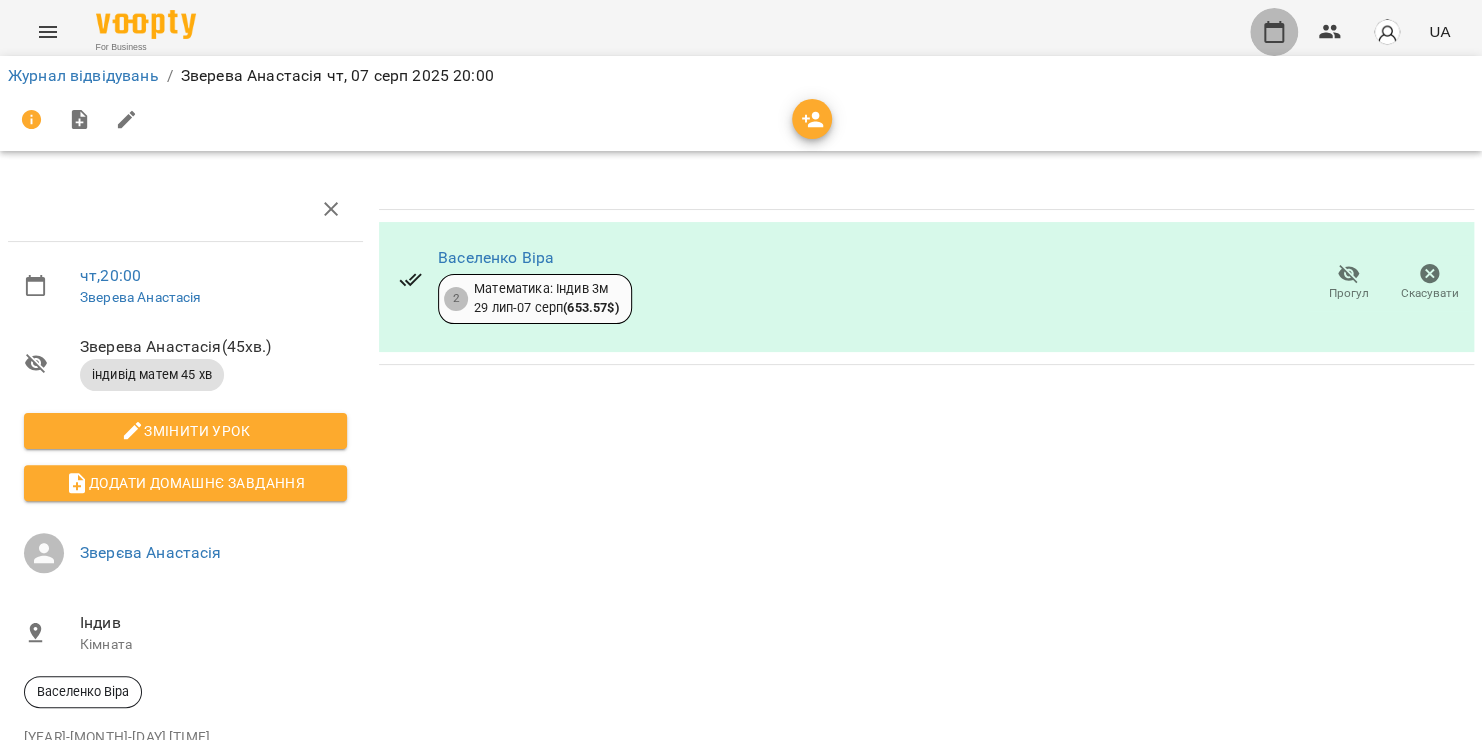 click 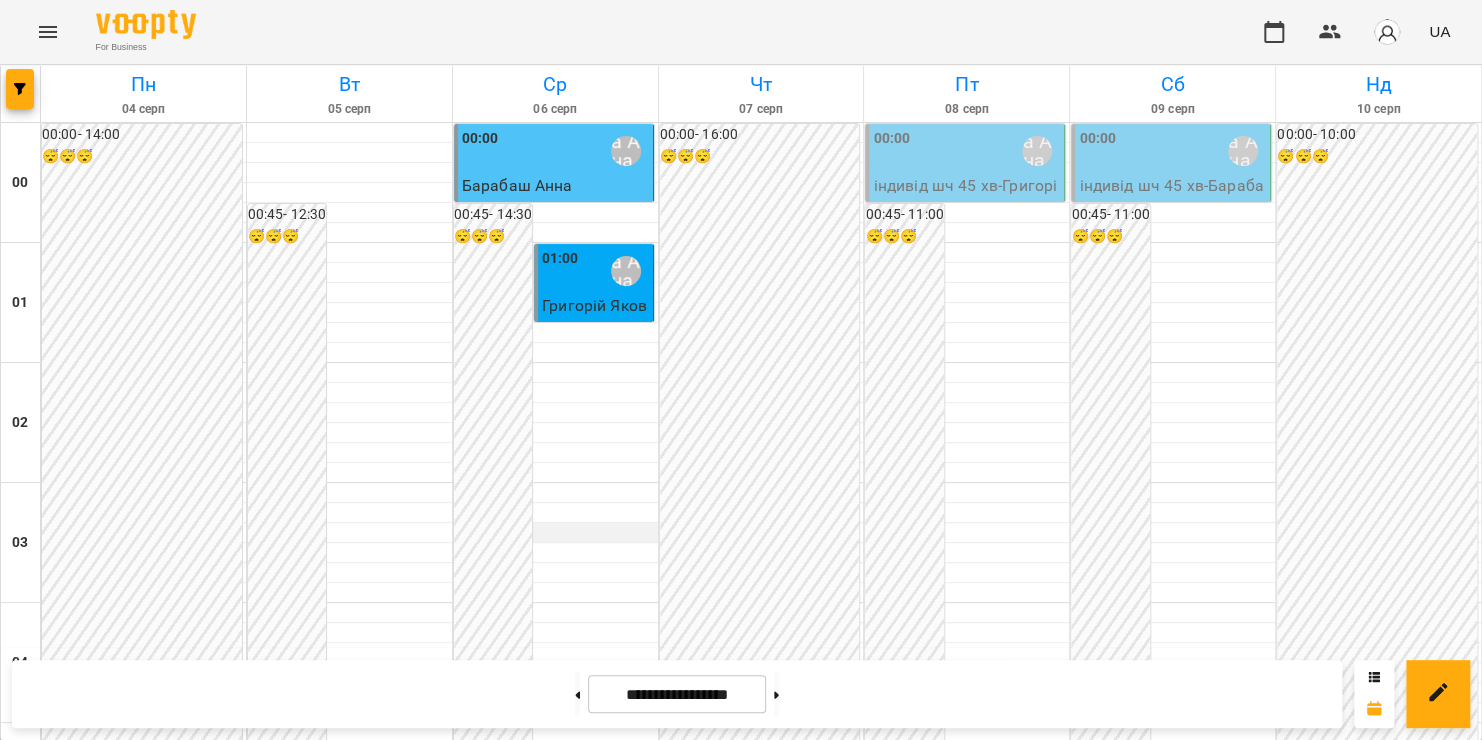 scroll, scrollTop: 2352, scrollLeft: 0, axis: vertical 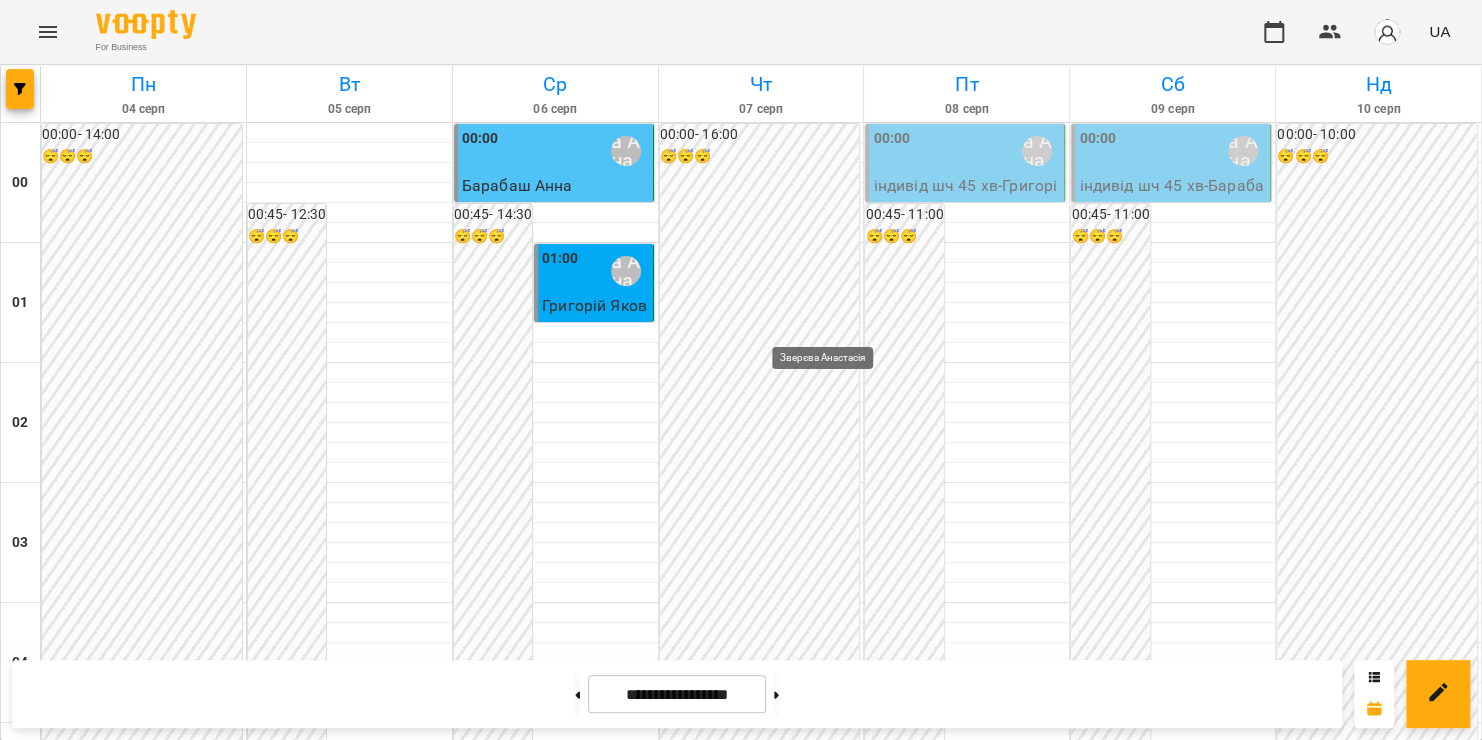 click on "Зверєва Анастасія" at bounding box center [831, 2671] 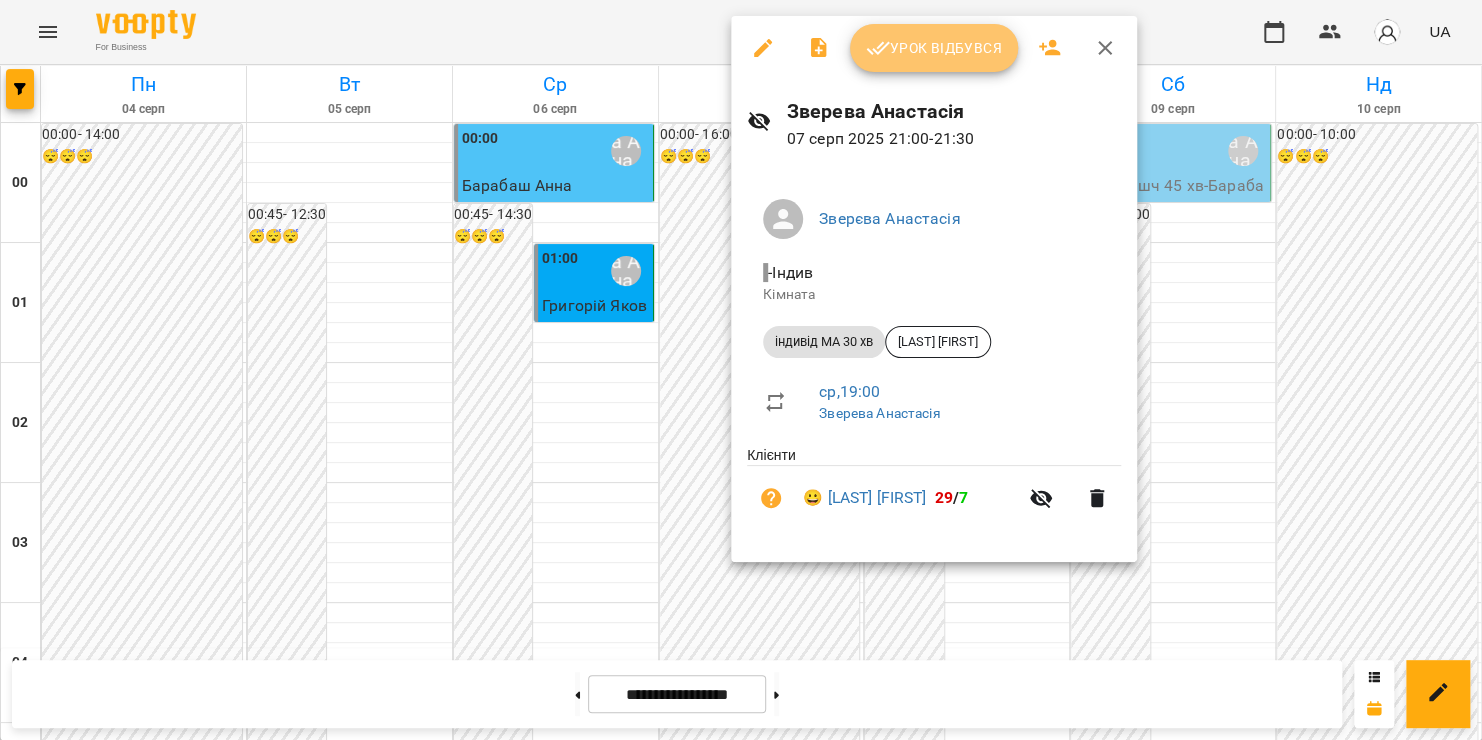 click on "Урок відбувся" at bounding box center (934, 48) 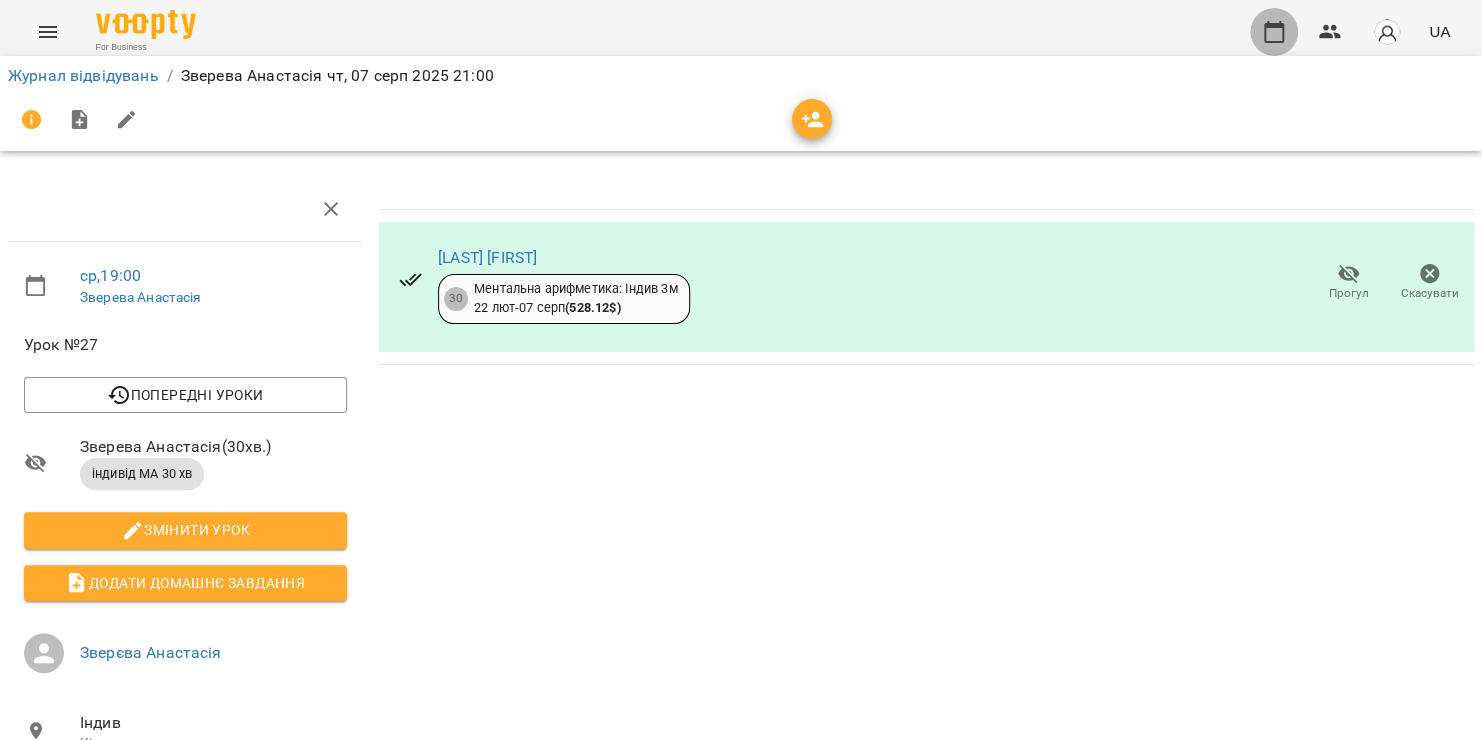 click at bounding box center [1274, 32] 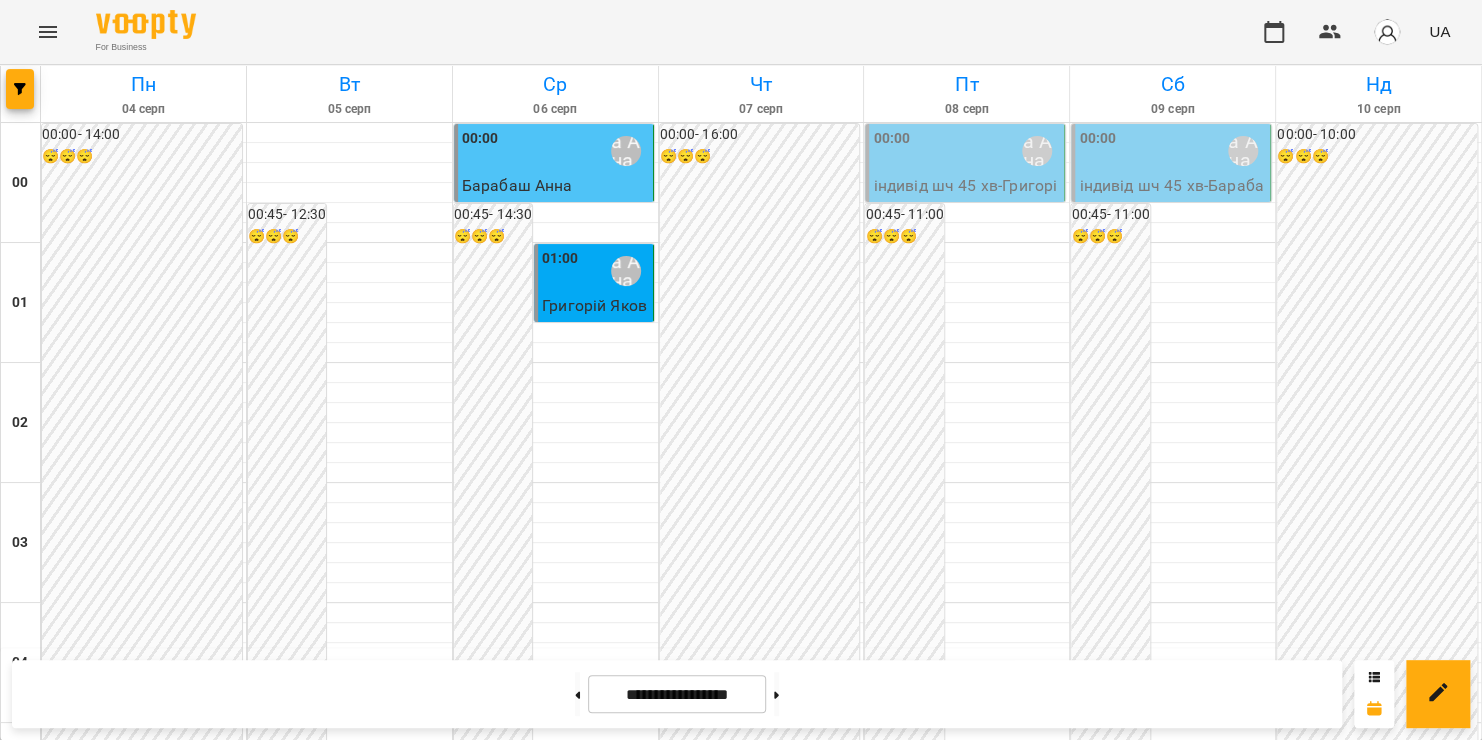scroll, scrollTop: 2352, scrollLeft: 0, axis: vertical 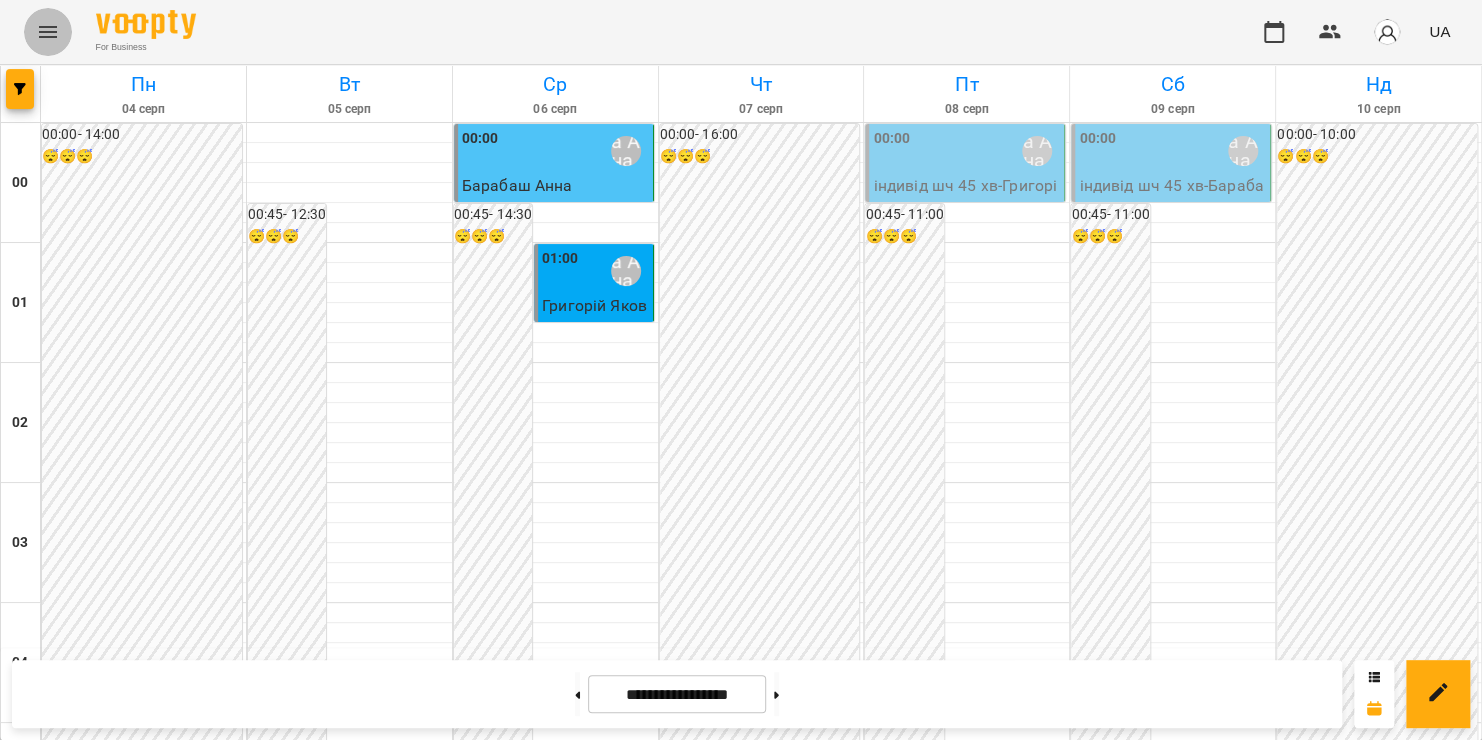 click 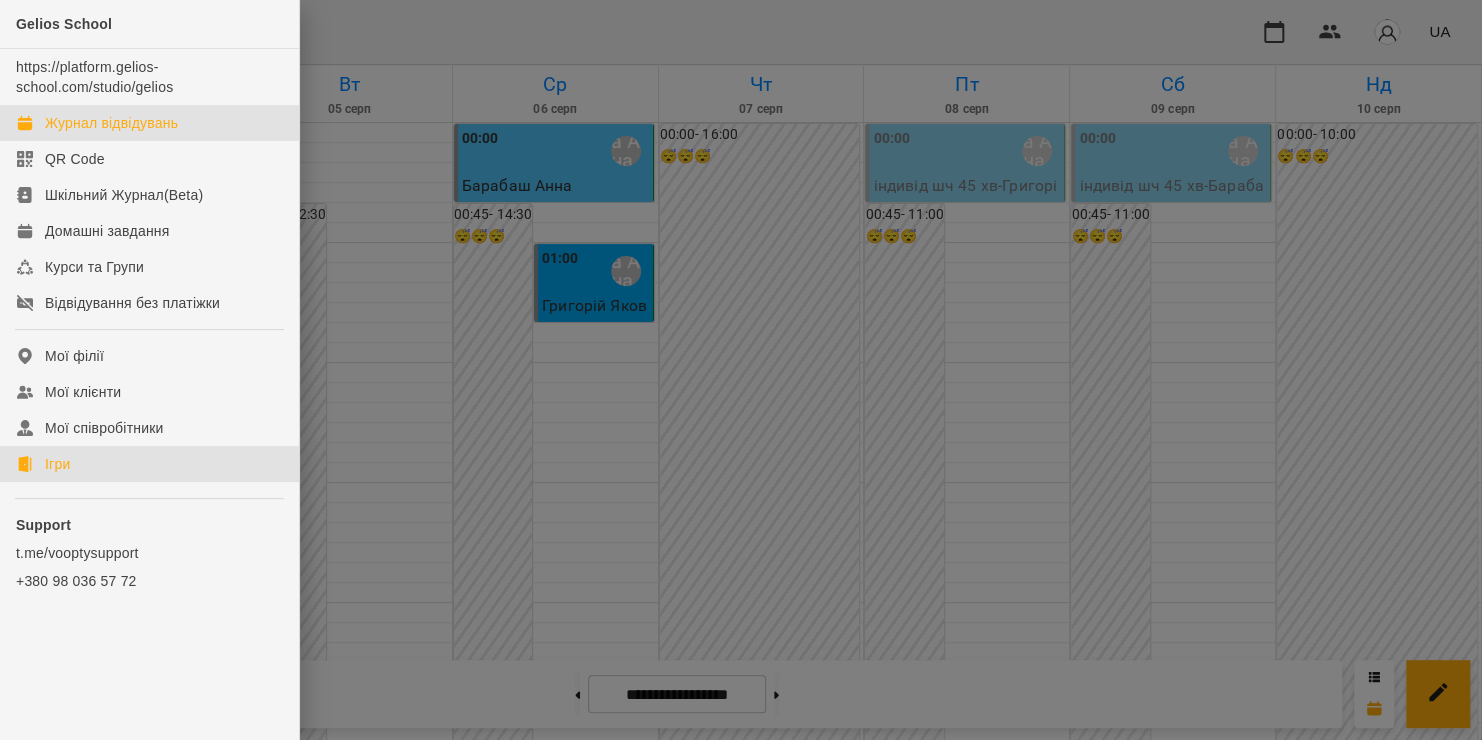 click on "Ігри" at bounding box center (57, 464) 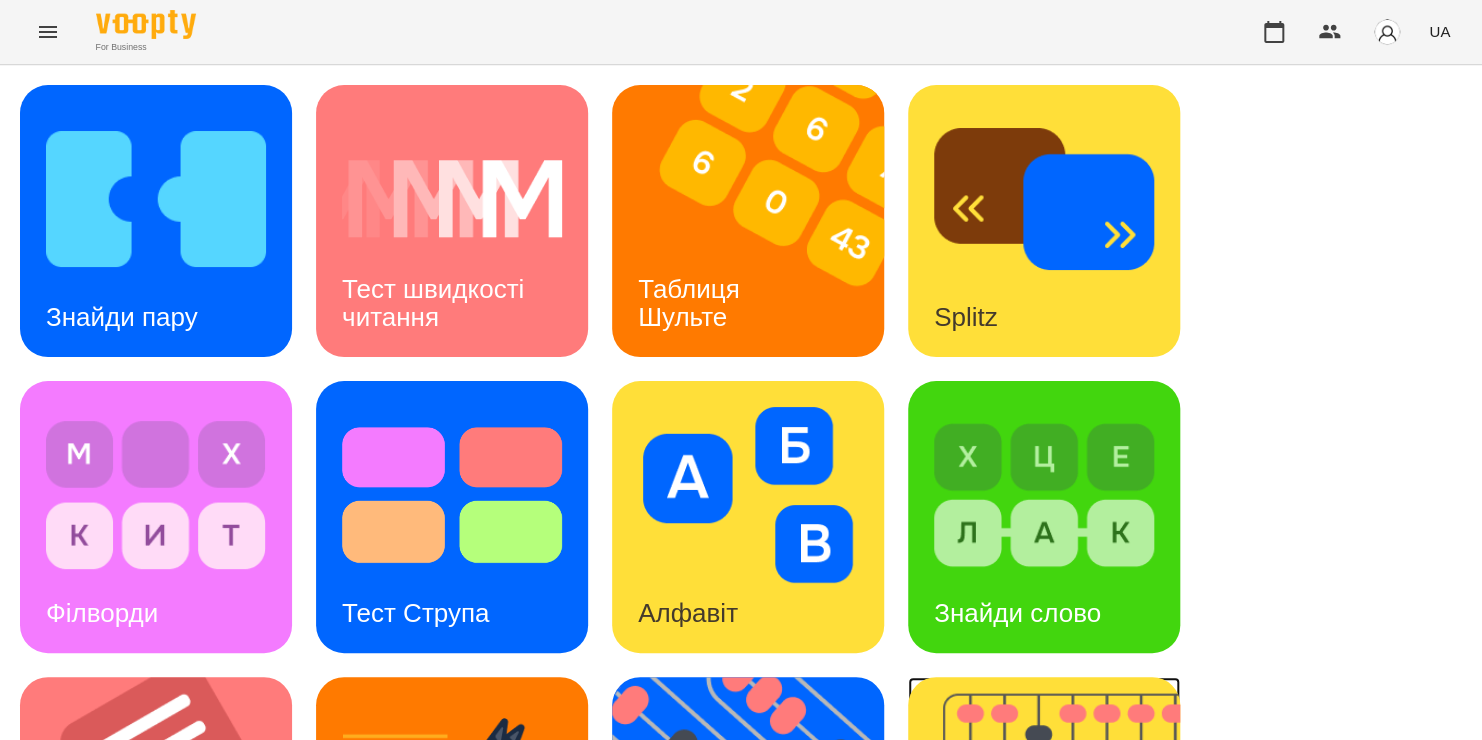 click at bounding box center [1056, 813] 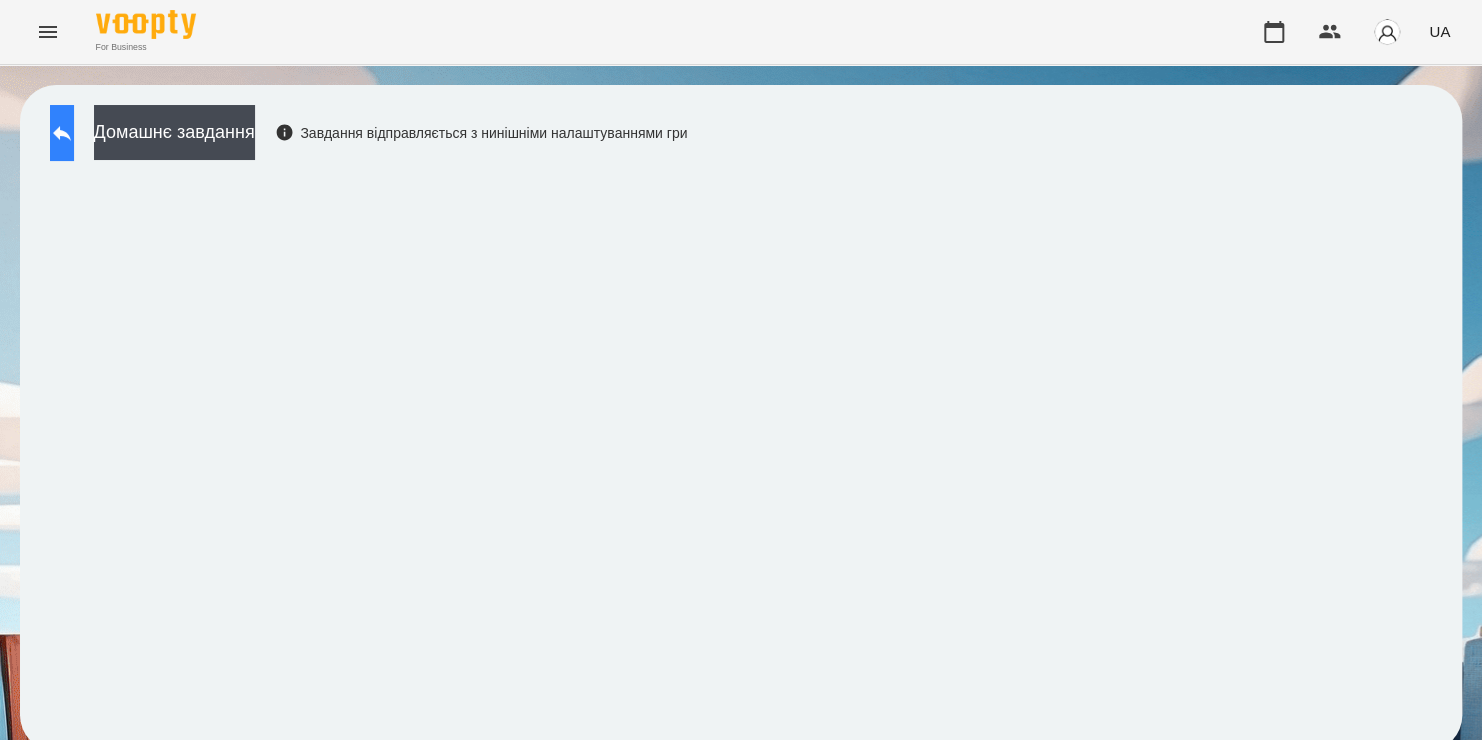 click 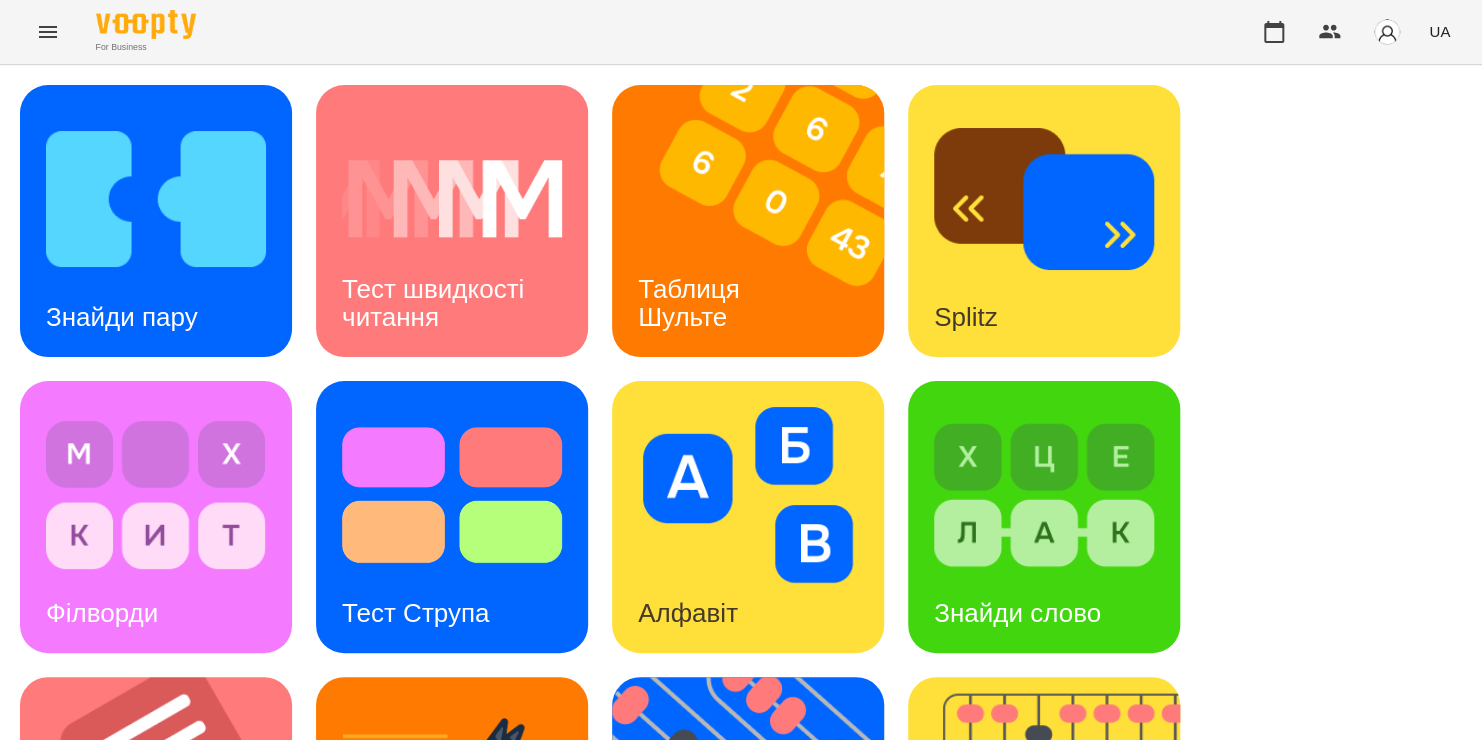 scroll, scrollTop: 584, scrollLeft: 0, axis: vertical 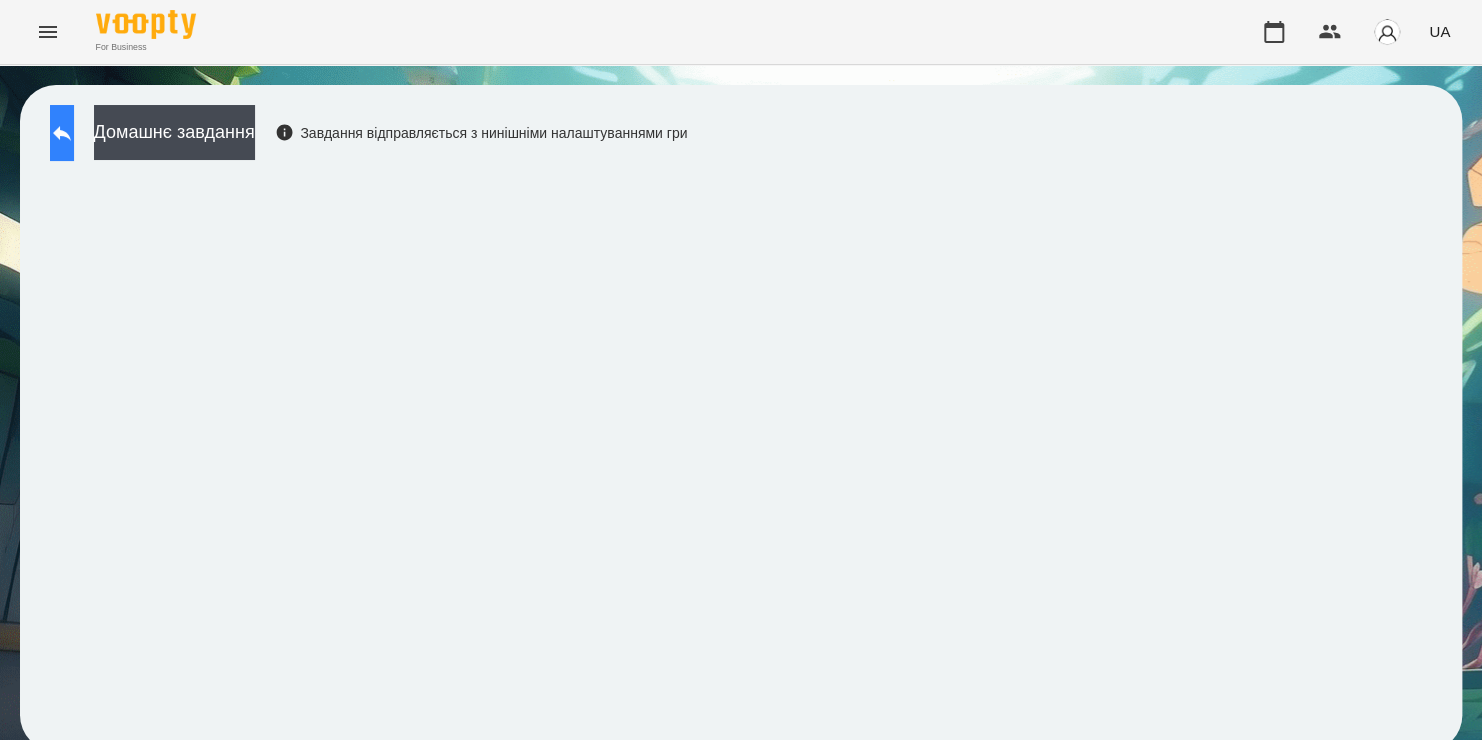 click at bounding box center [62, 133] 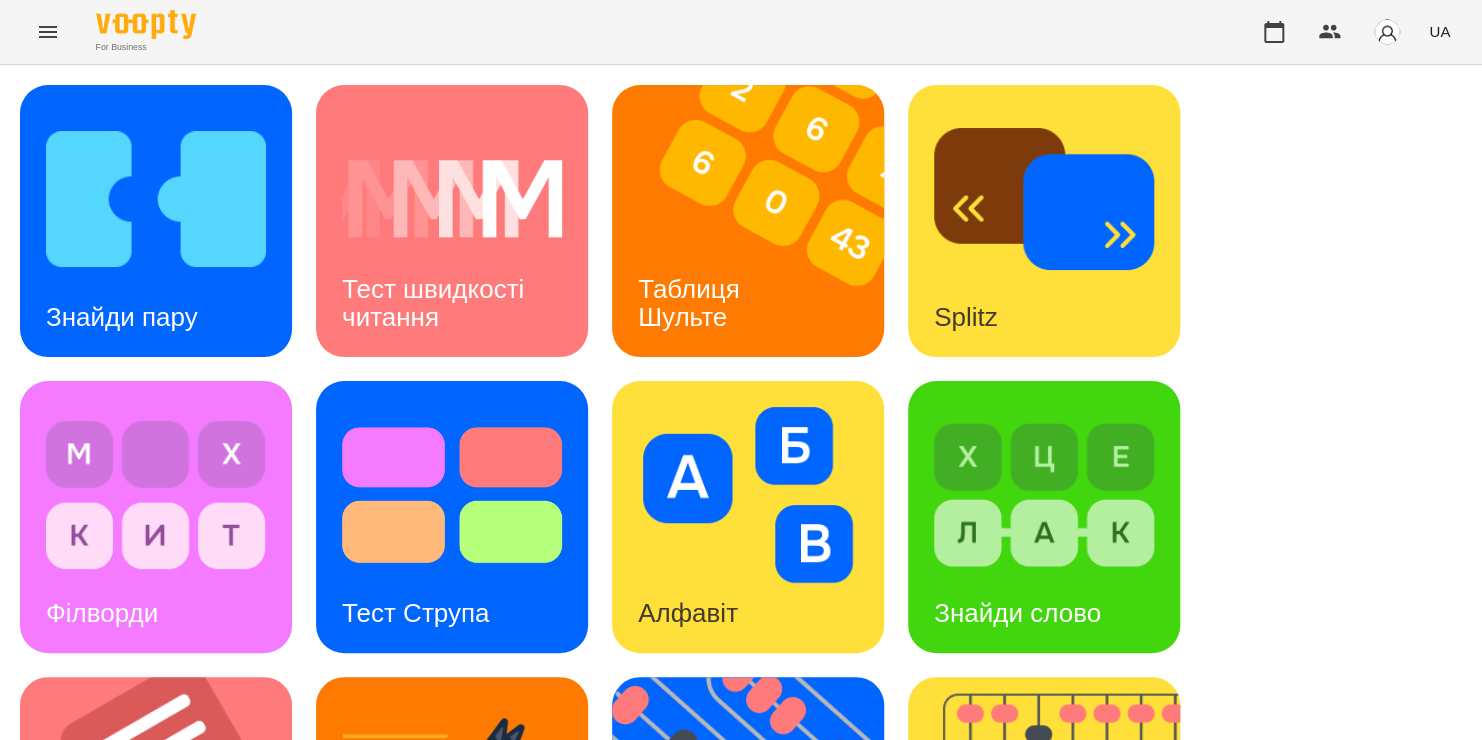 scroll, scrollTop: 700, scrollLeft: 0, axis: vertical 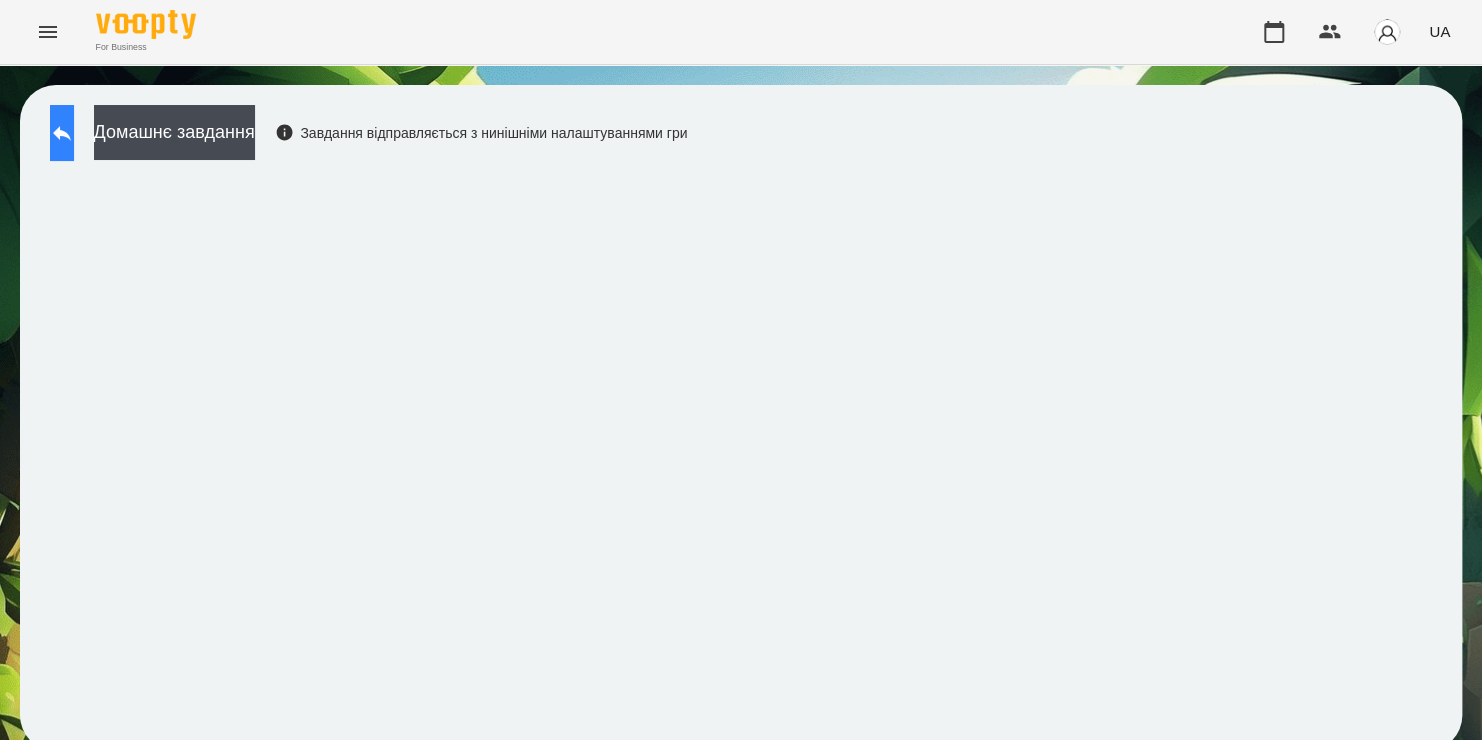 click at bounding box center [62, 133] 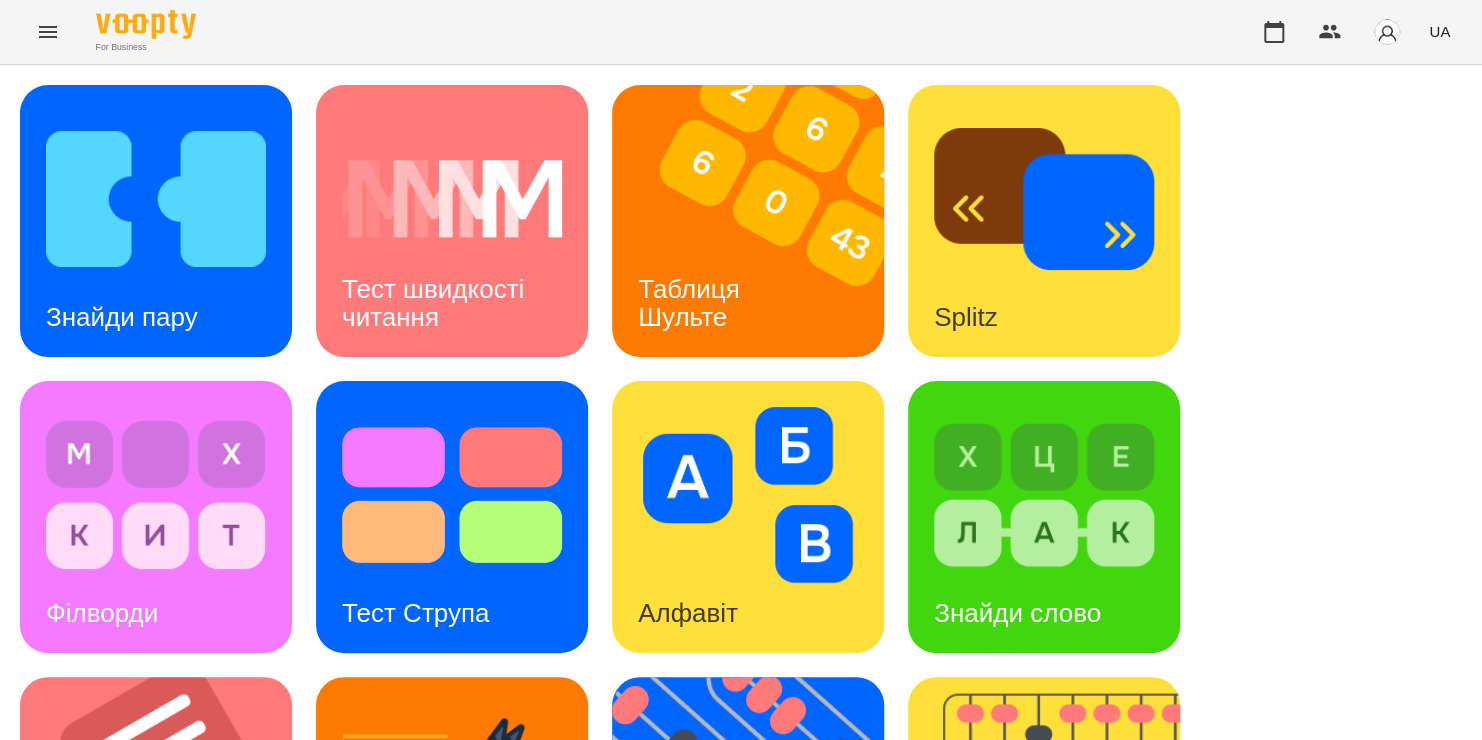 scroll, scrollTop: 820, scrollLeft: 0, axis: vertical 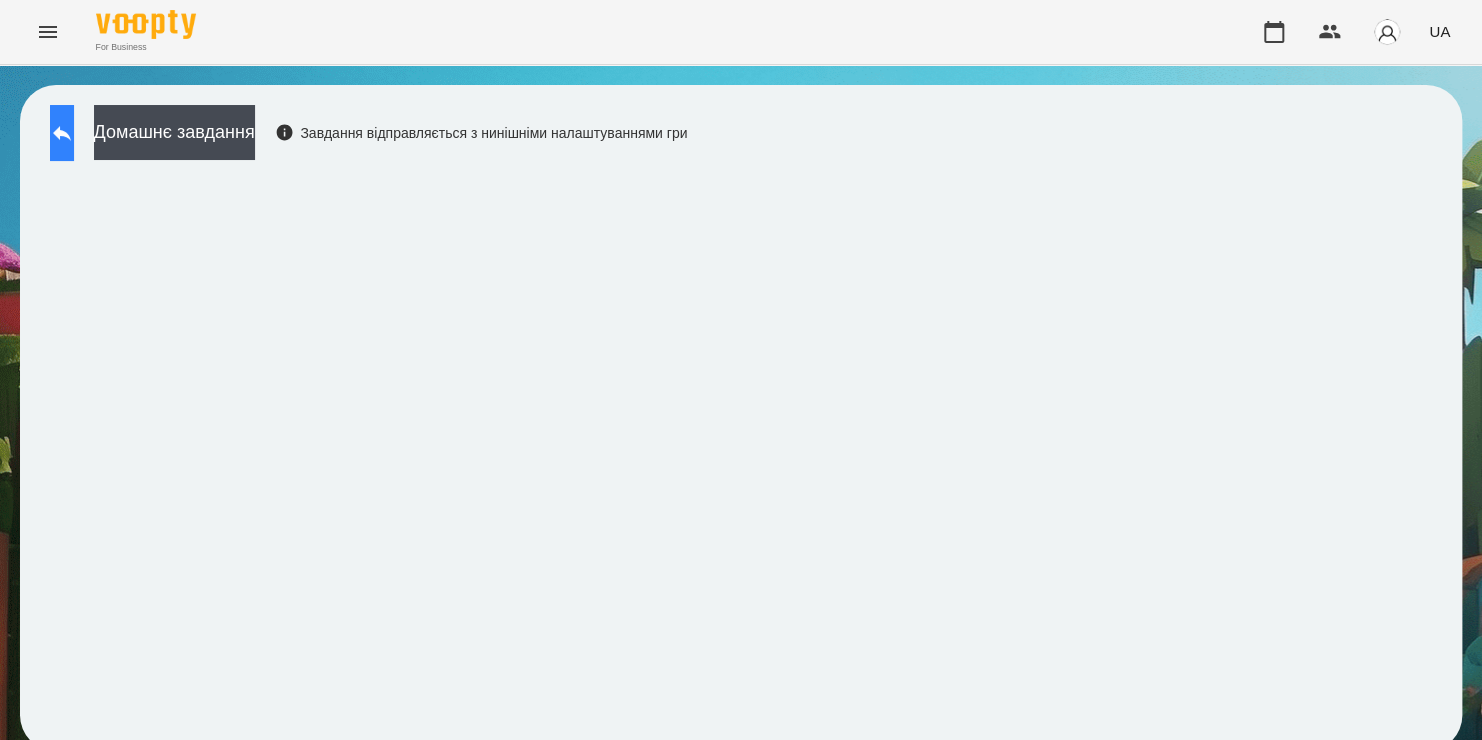click 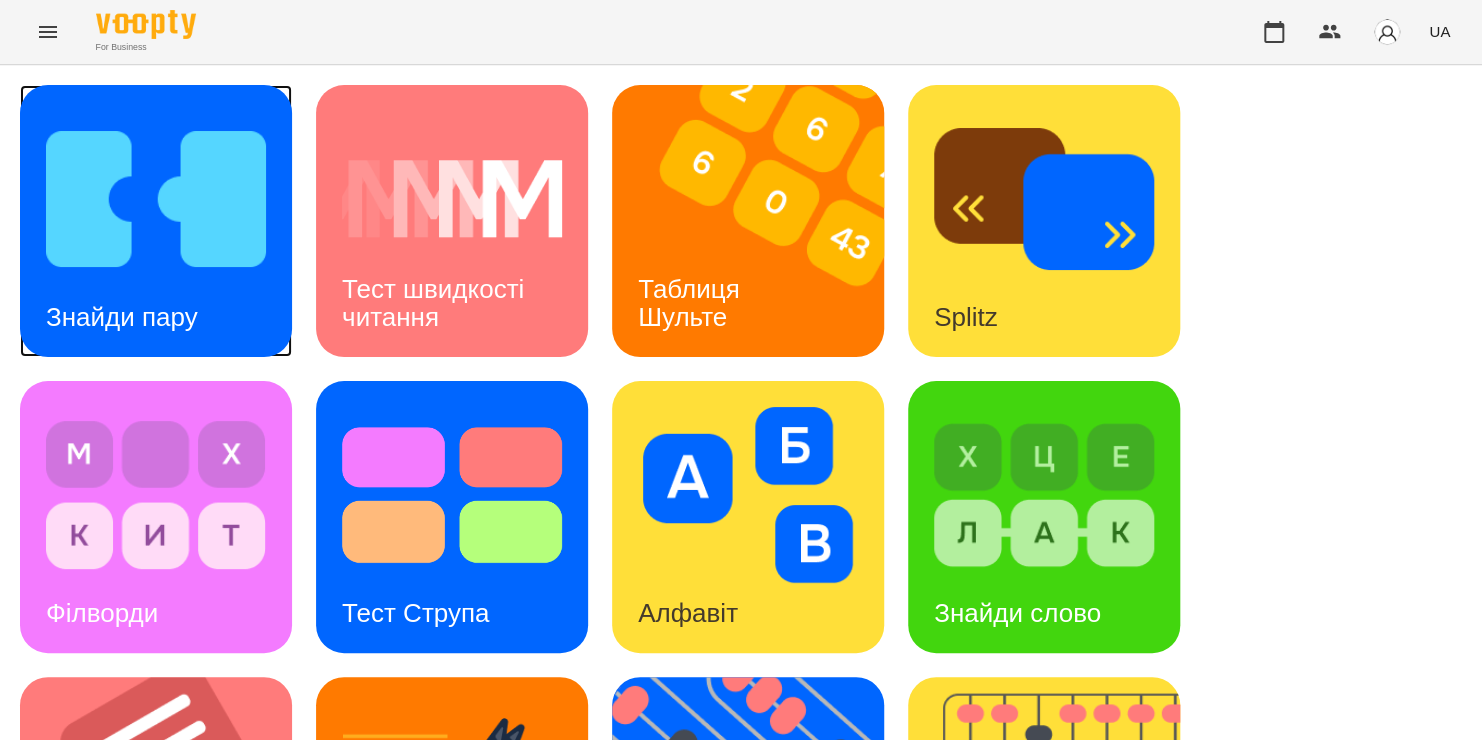 click at bounding box center (156, 199) 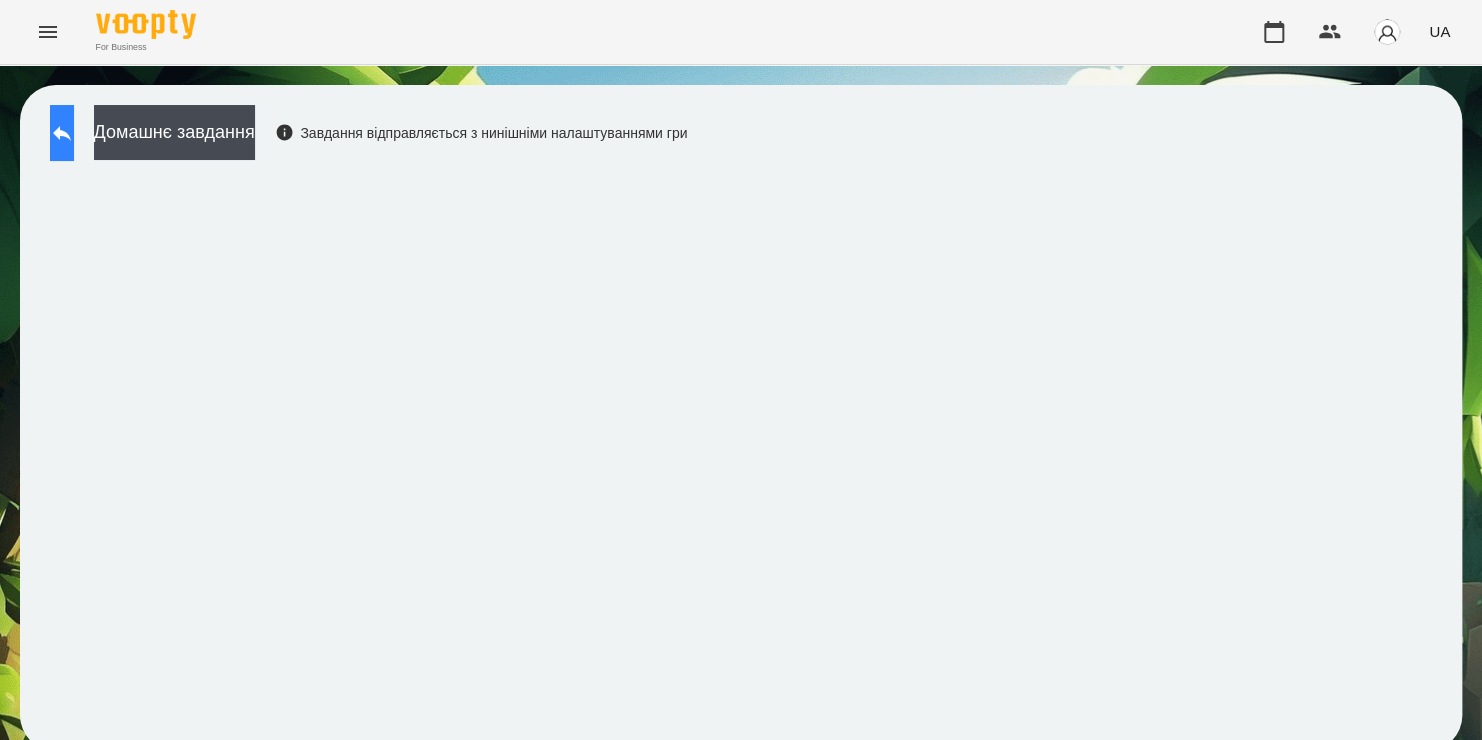 click at bounding box center [62, 133] 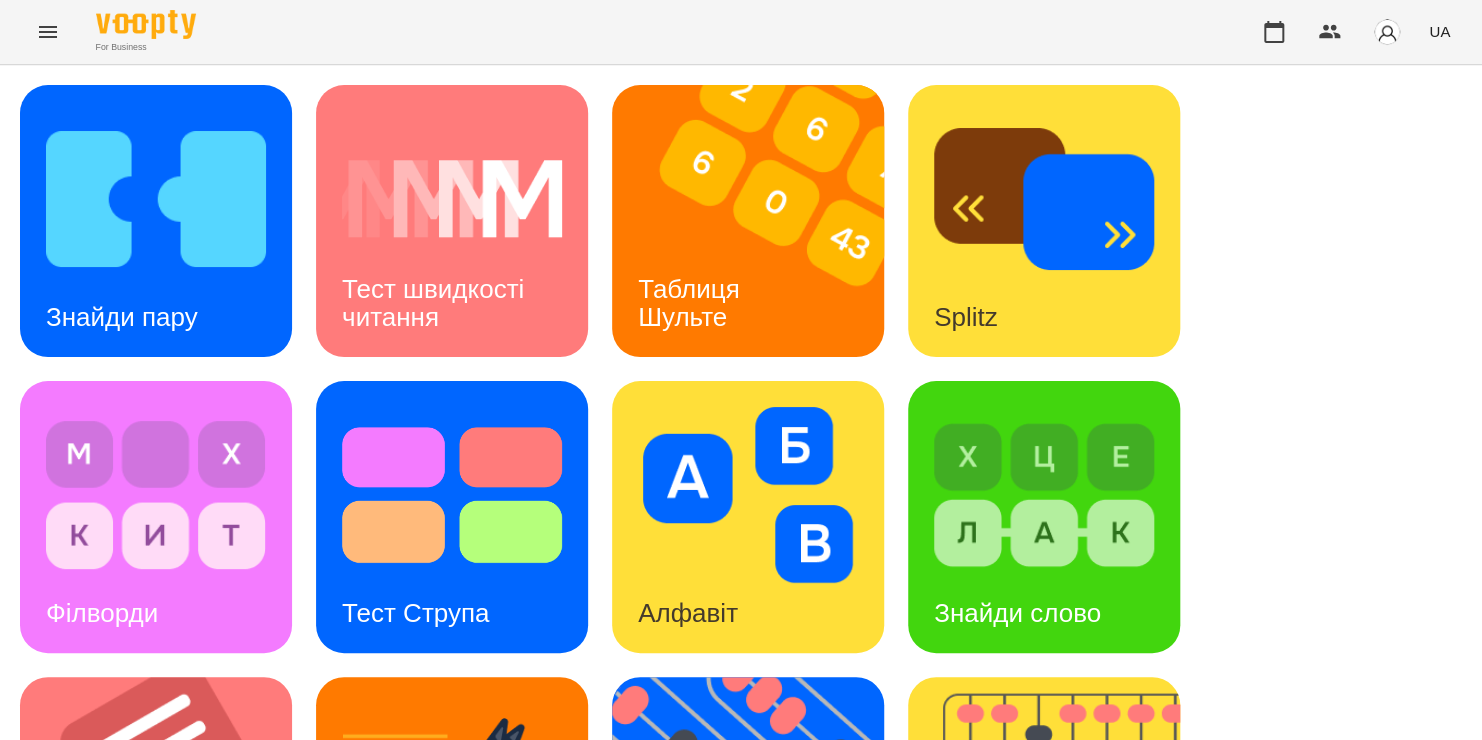 scroll, scrollTop: 484, scrollLeft: 0, axis: vertical 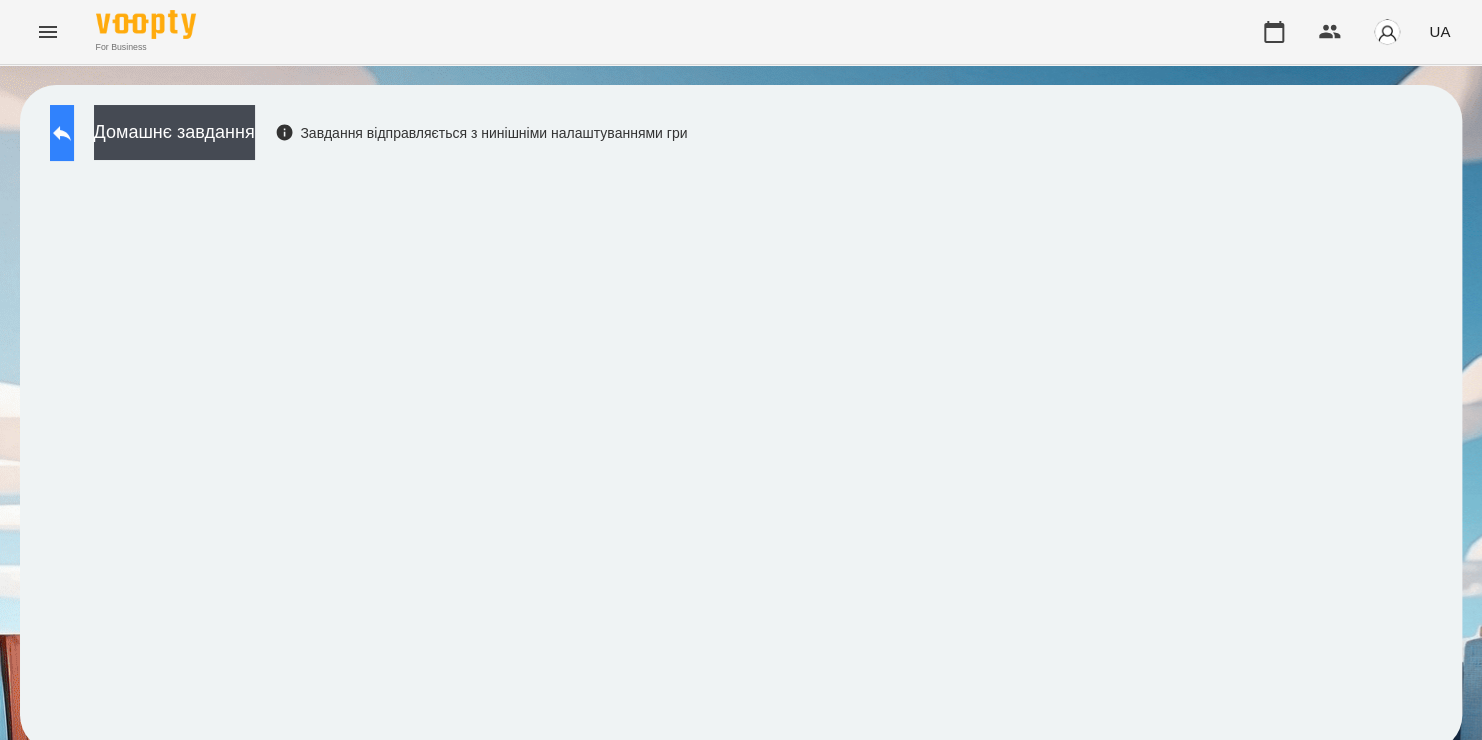 click at bounding box center (62, 133) 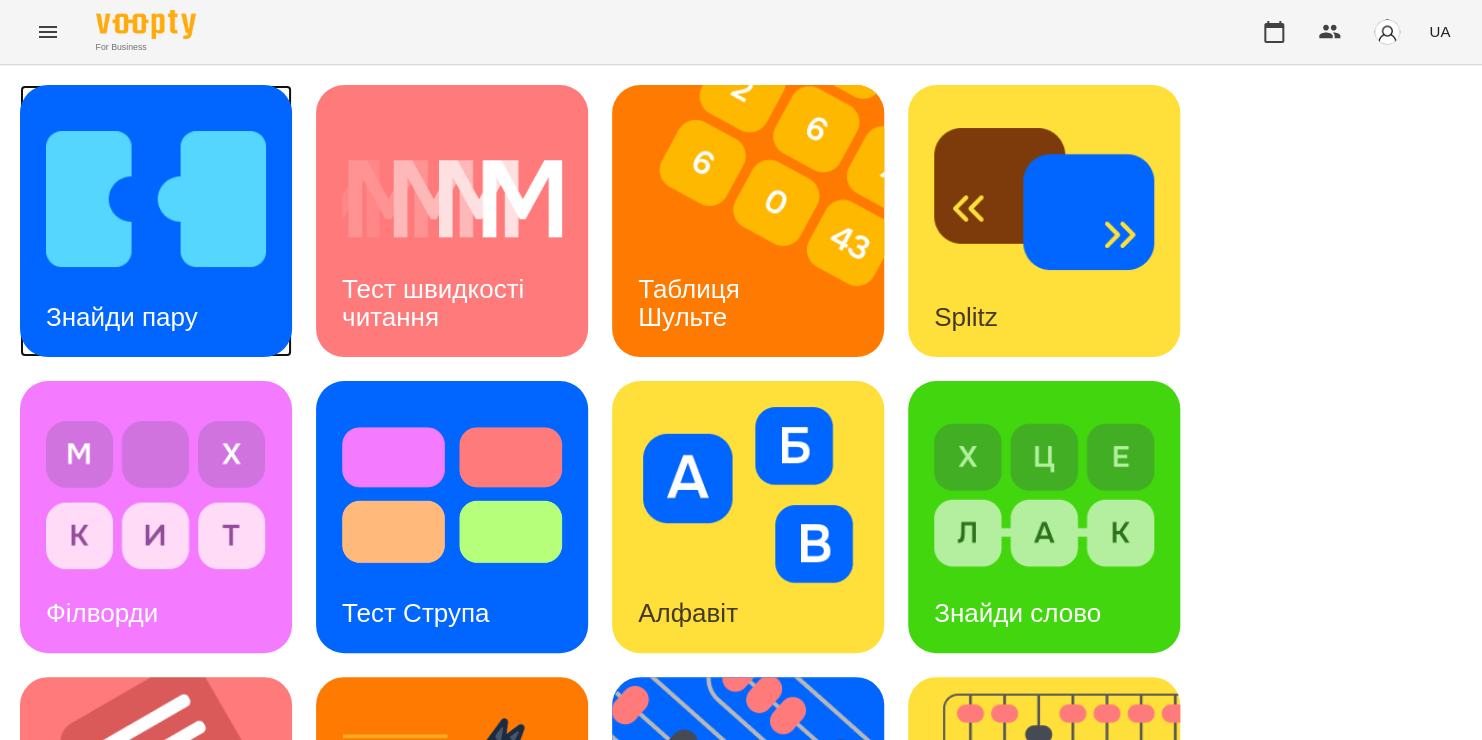 click on "Знайди пару" at bounding box center (122, 317) 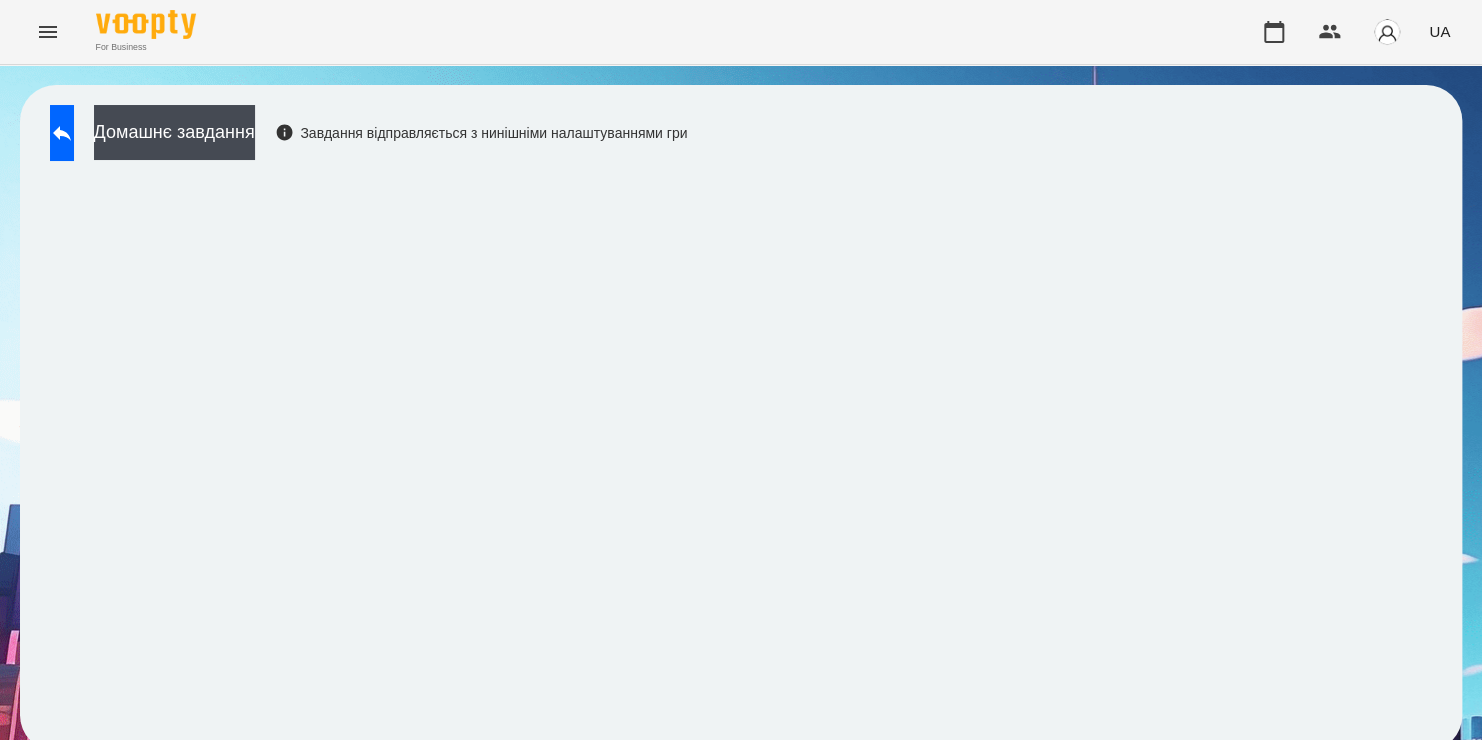 scroll, scrollTop: 11, scrollLeft: 0, axis: vertical 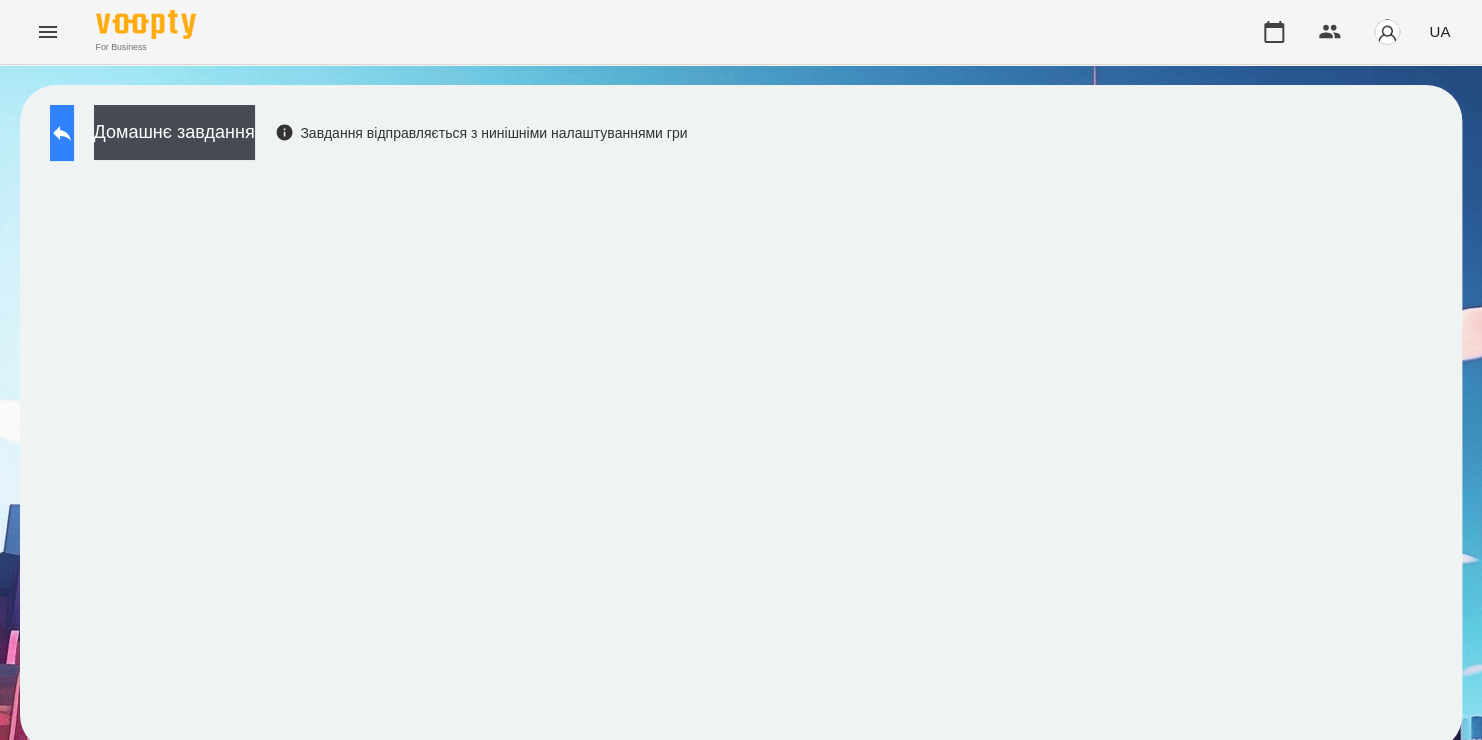 click at bounding box center (62, 133) 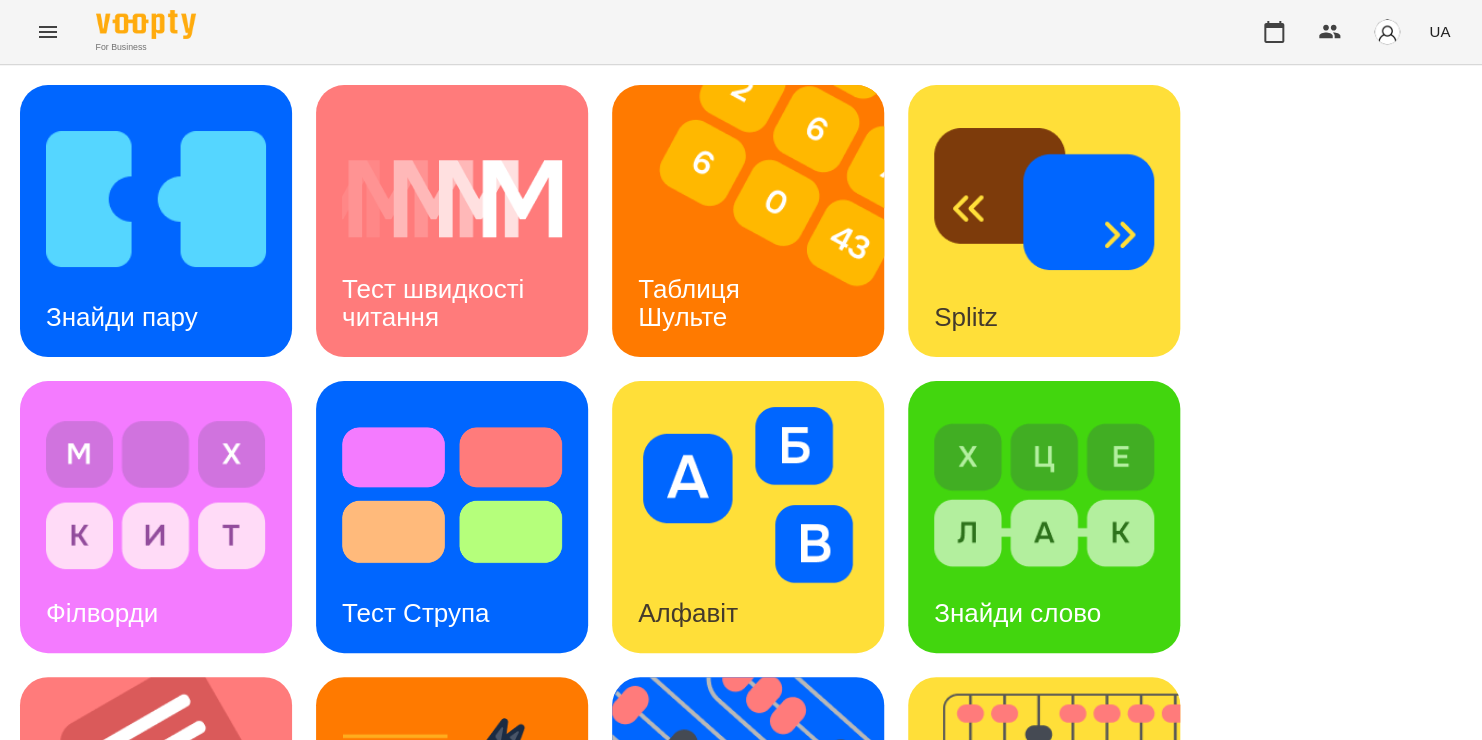 scroll, scrollTop: 312, scrollLeft: 0, axis: vertical 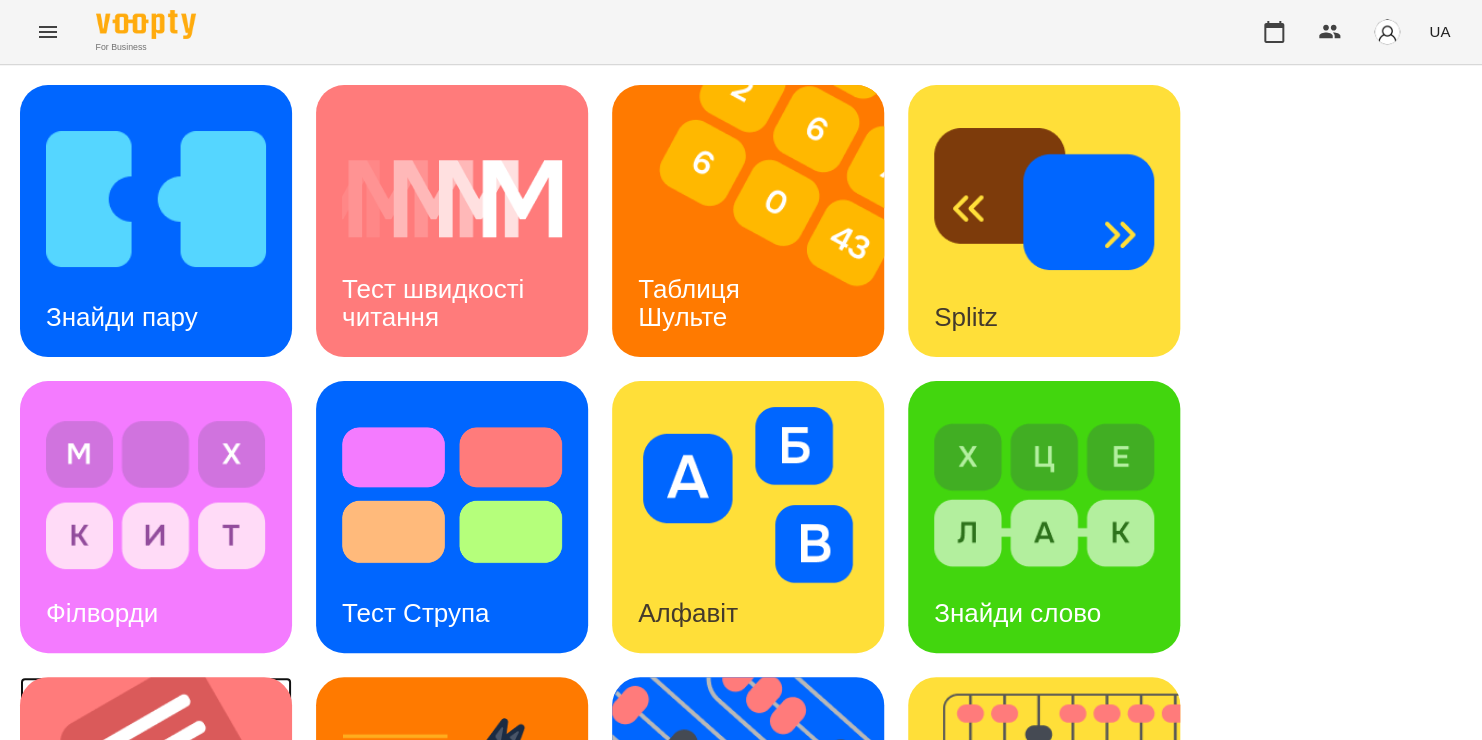 click at bounding box center (168, 813) 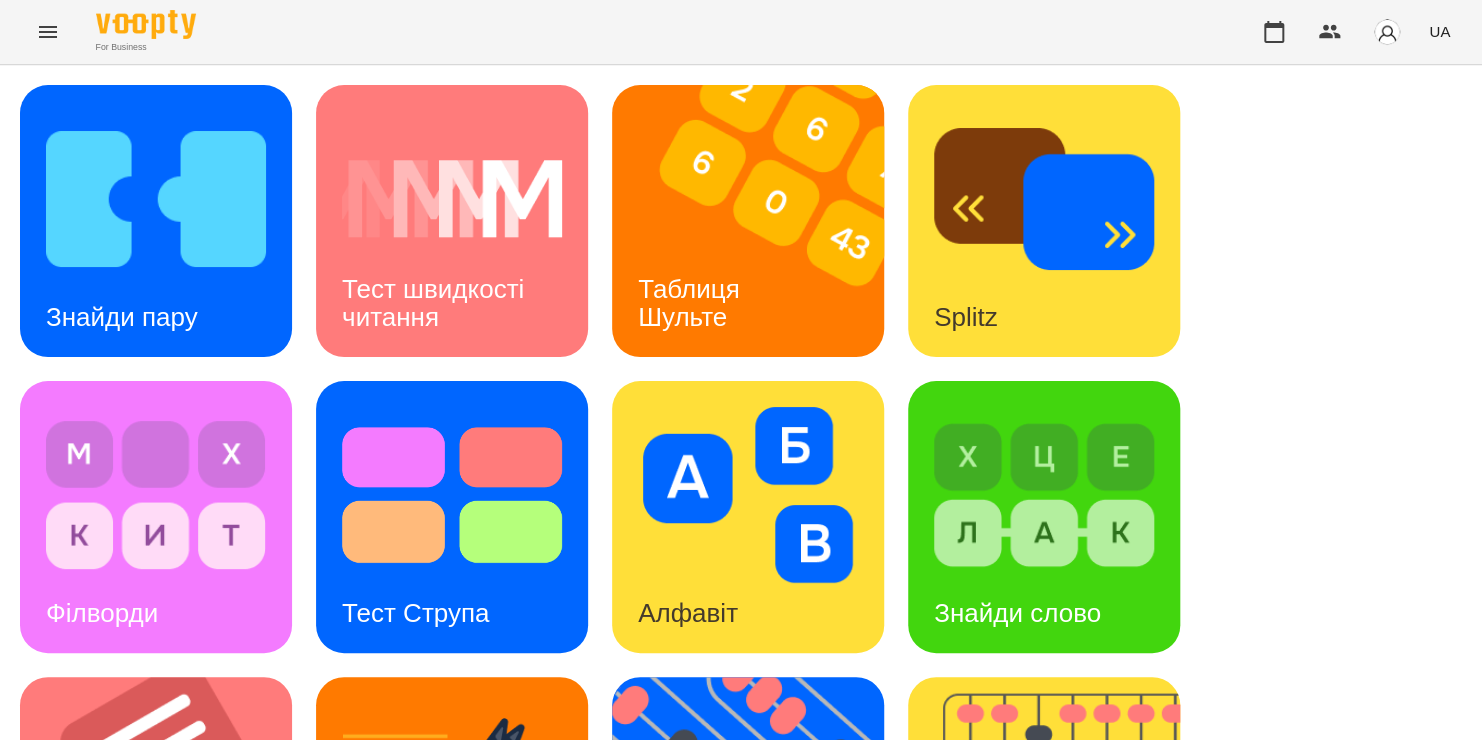 scroll, scrollTop: 0, scrollLeft: 0, axis: both 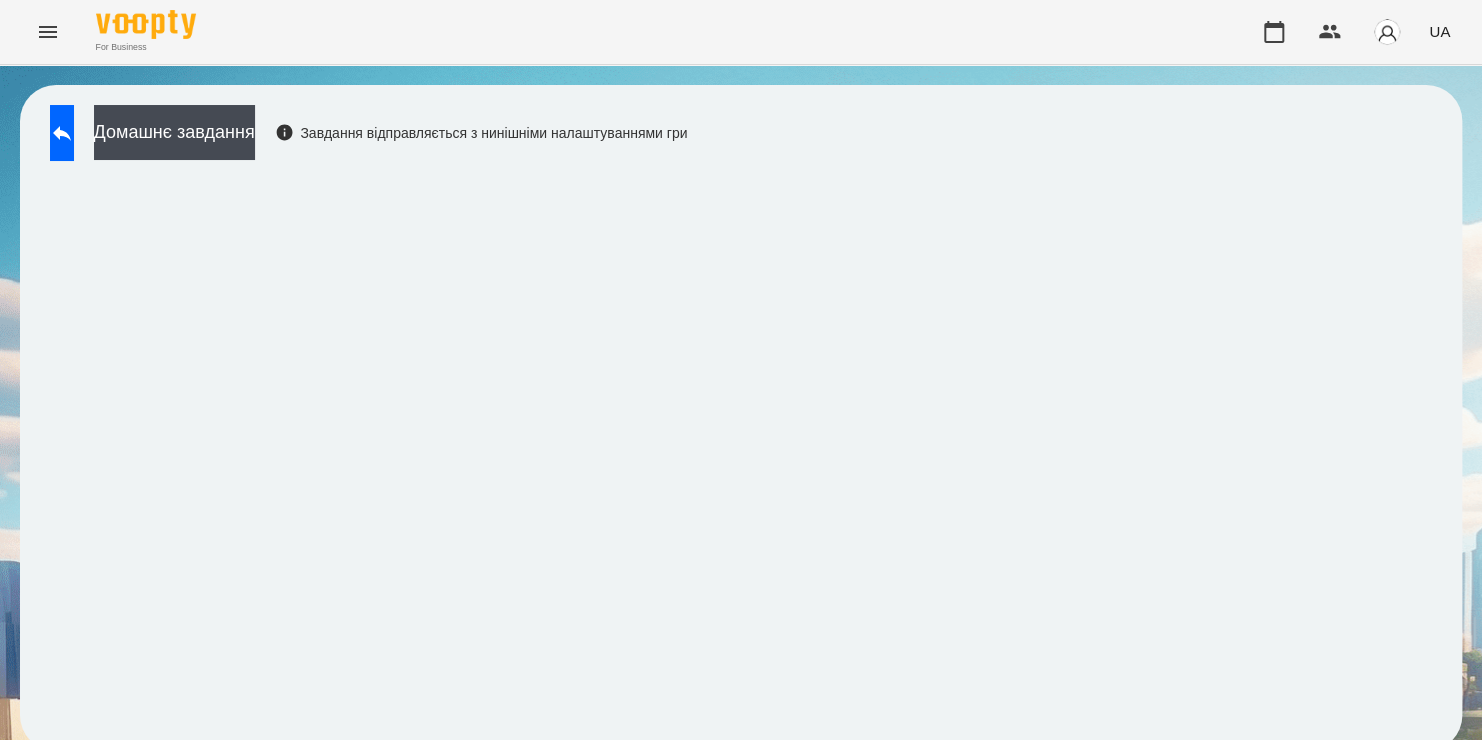 click on "Домашнє завдання Завдання відправляється з нинішніми налаштуваннями гри" at bounding box center (741, 418) 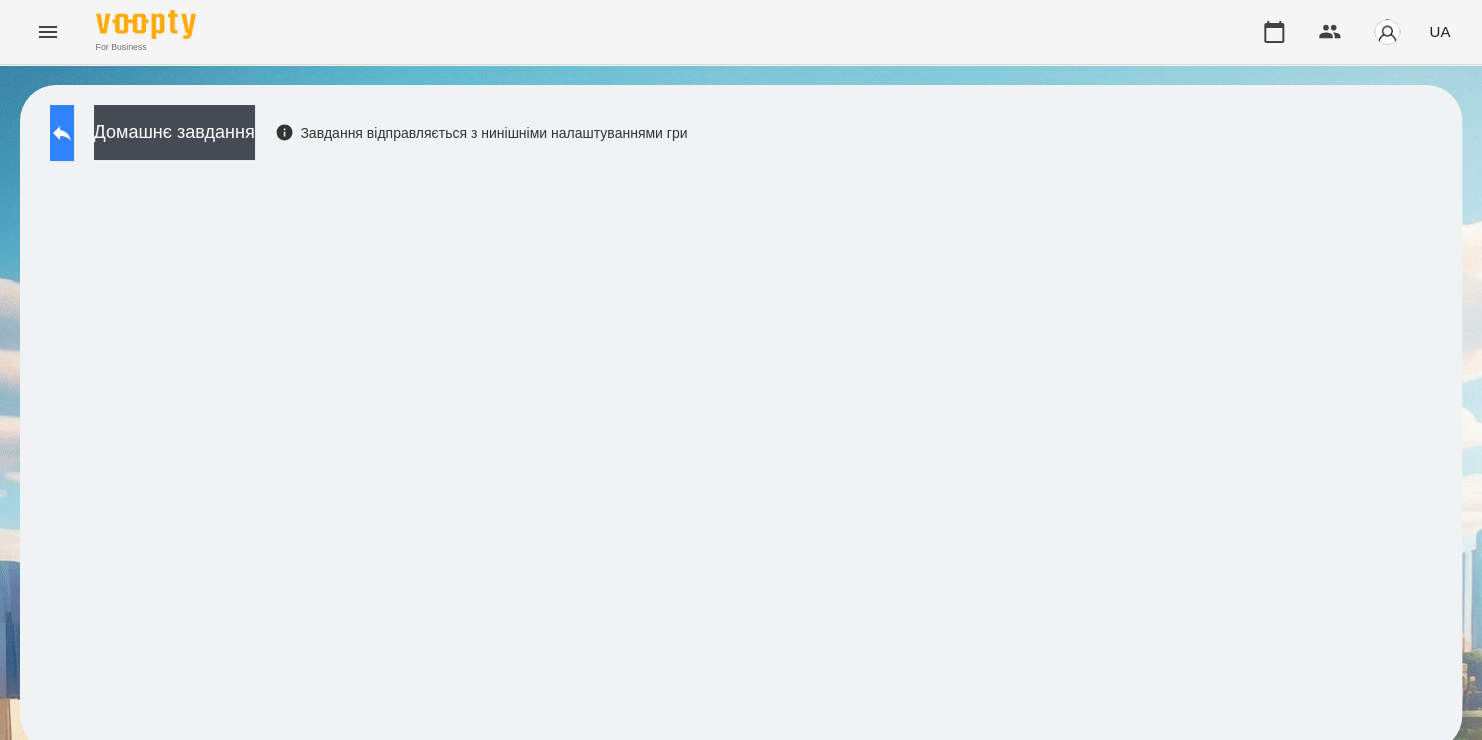 click at bounding box center [62, 133] 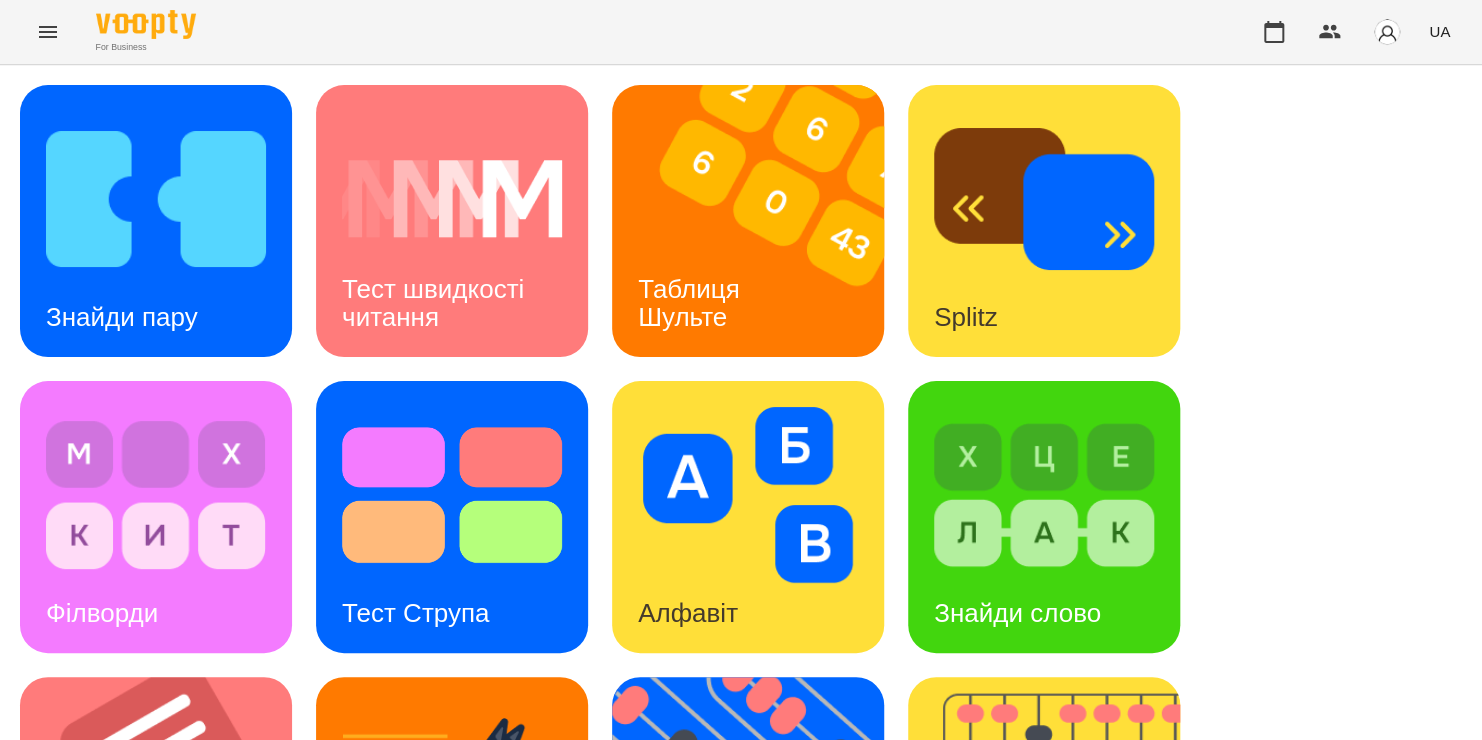 scroll, scrollTop: 496, scrollLeft: 0, axis: vertical 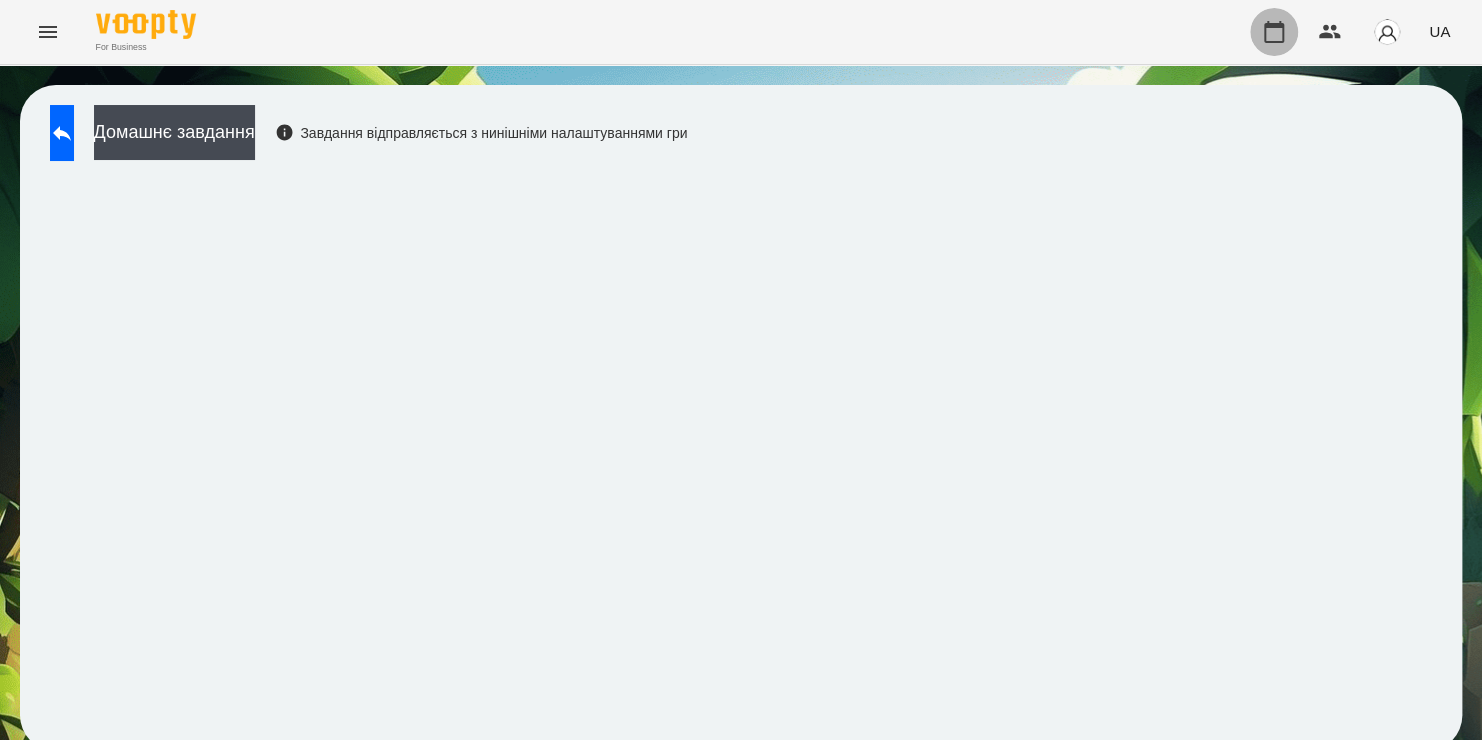 click 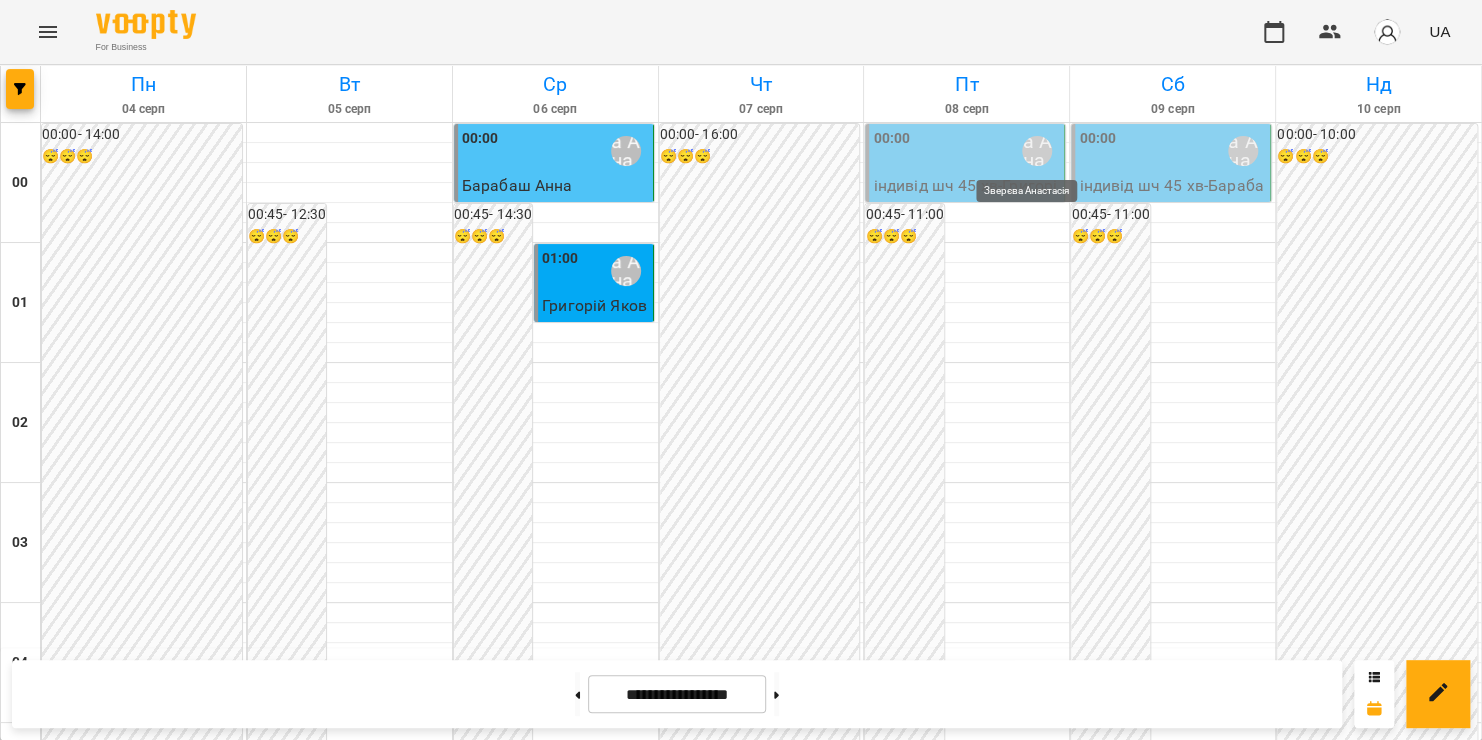 click on "Зверєва Анастасія" at bounding box center [1037, 151] 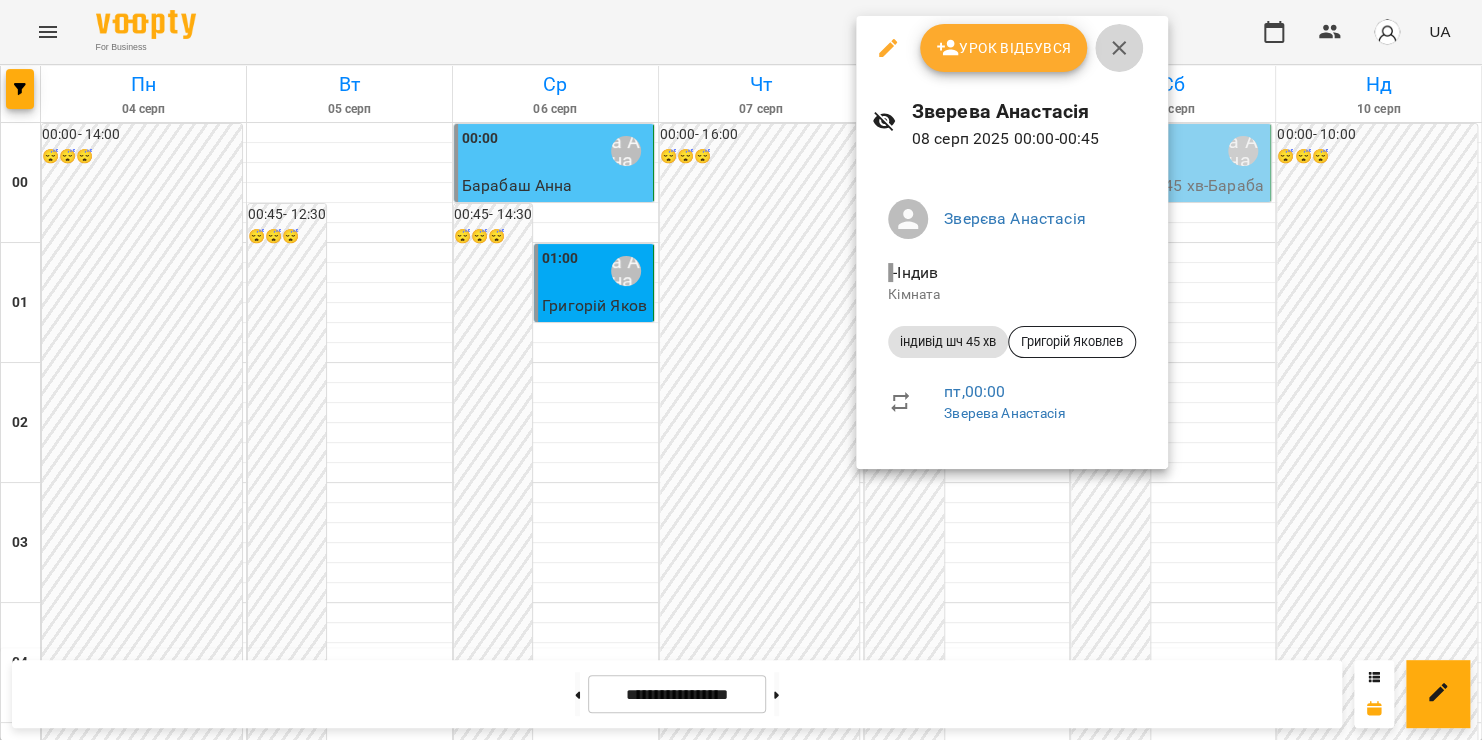 click 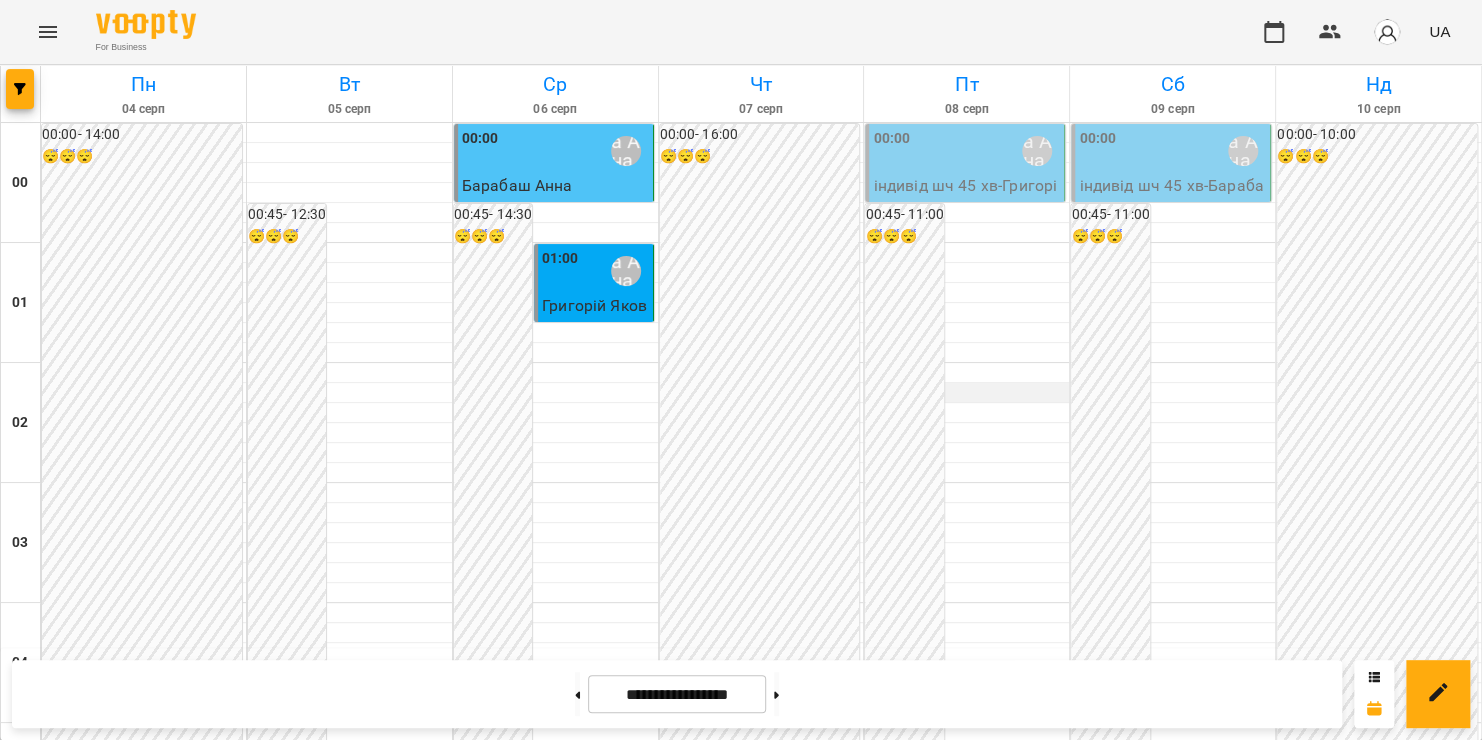 scroll, scrollTop: 2352, scrollLeft: 0, axis: vertical 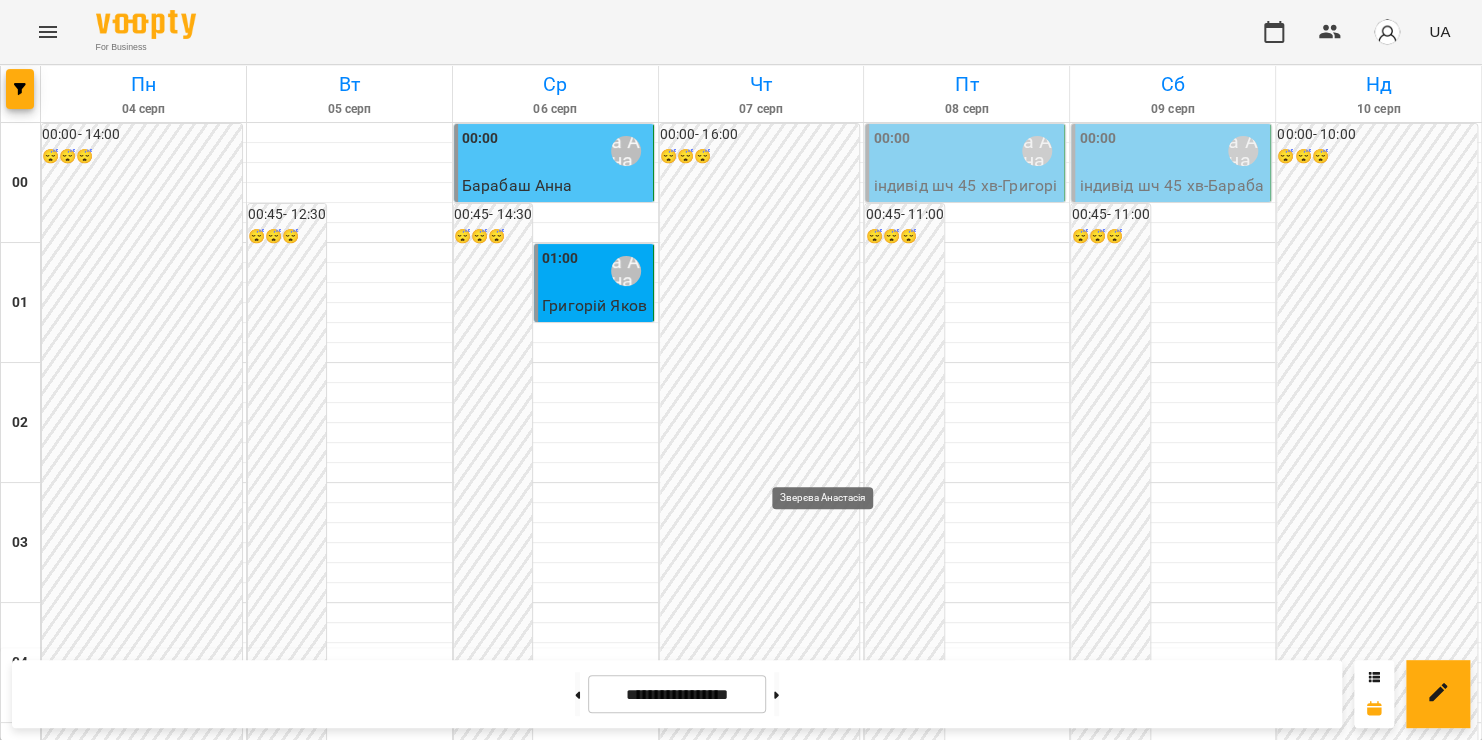 click on "Зверєва Анастасія" at bounding box center [831, 2811] 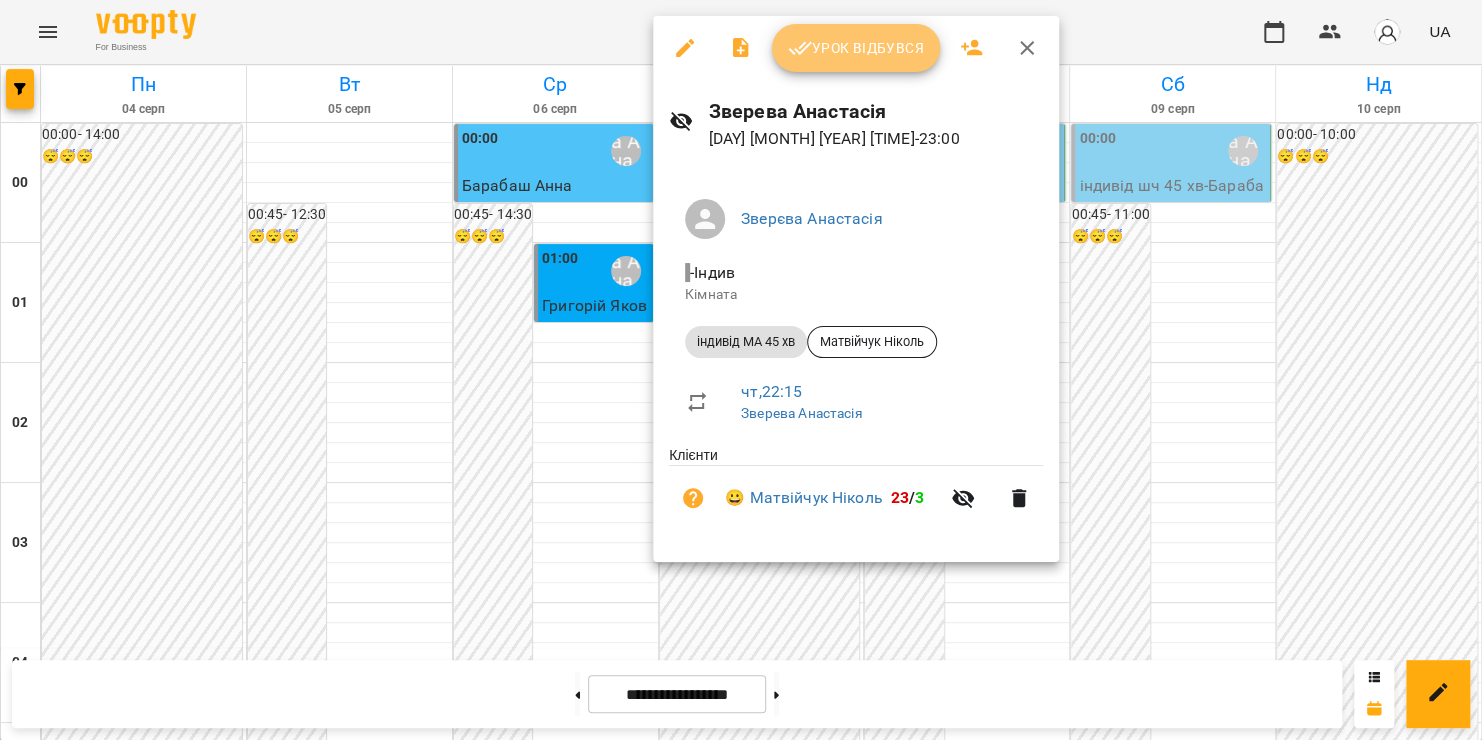 click on "Урок відбувся" at bounding box center (856, 48) 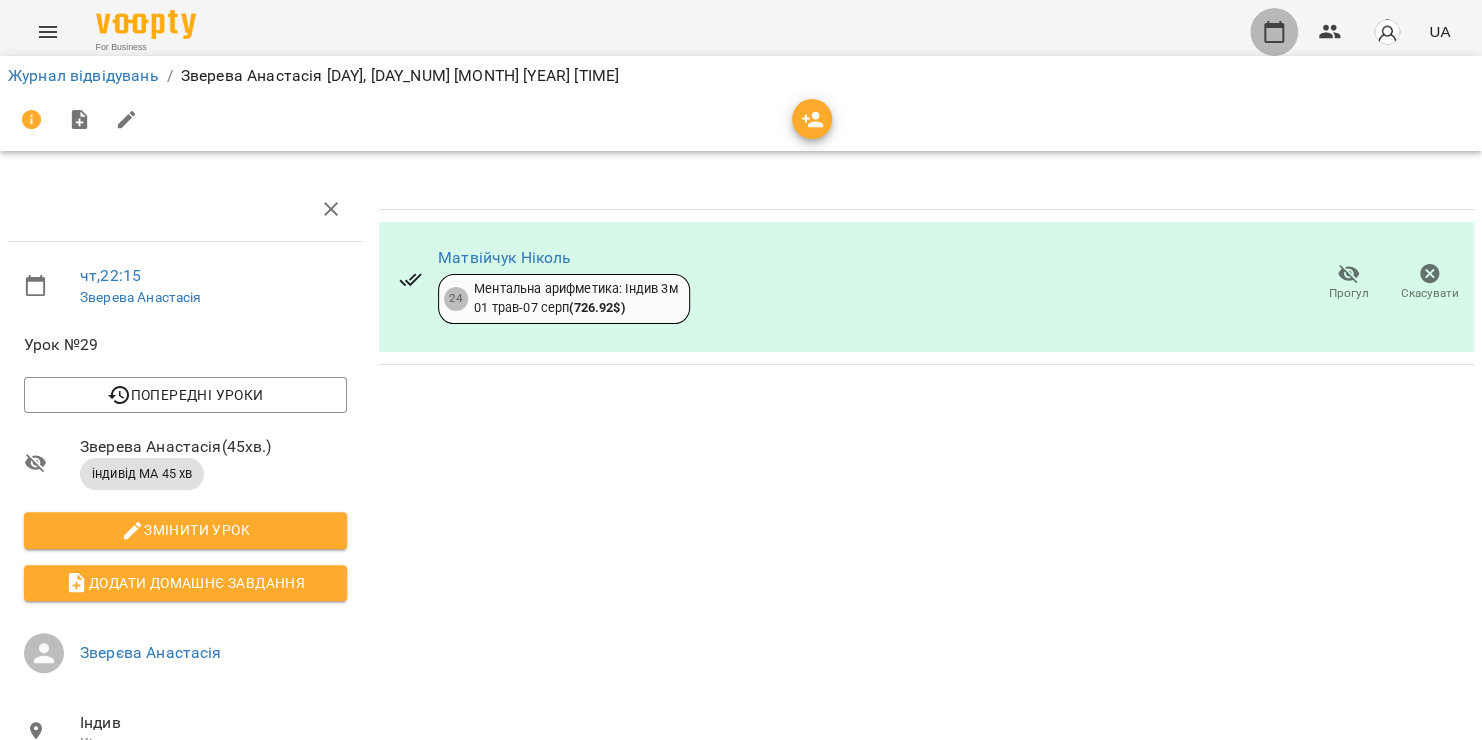 click at bounding box center [1274, 32] 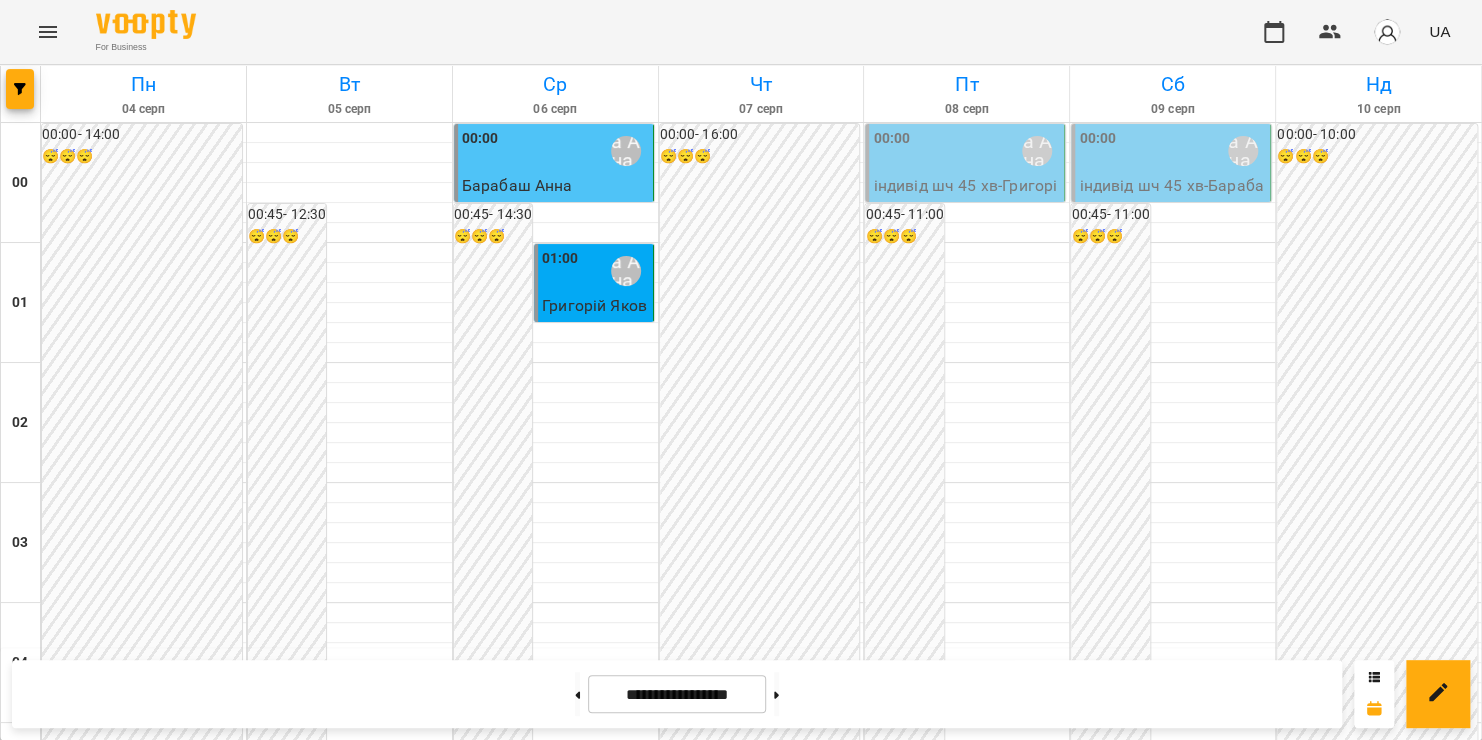 scroll, scrollTop: 2352, scrollLeft: 0, axis: vertical 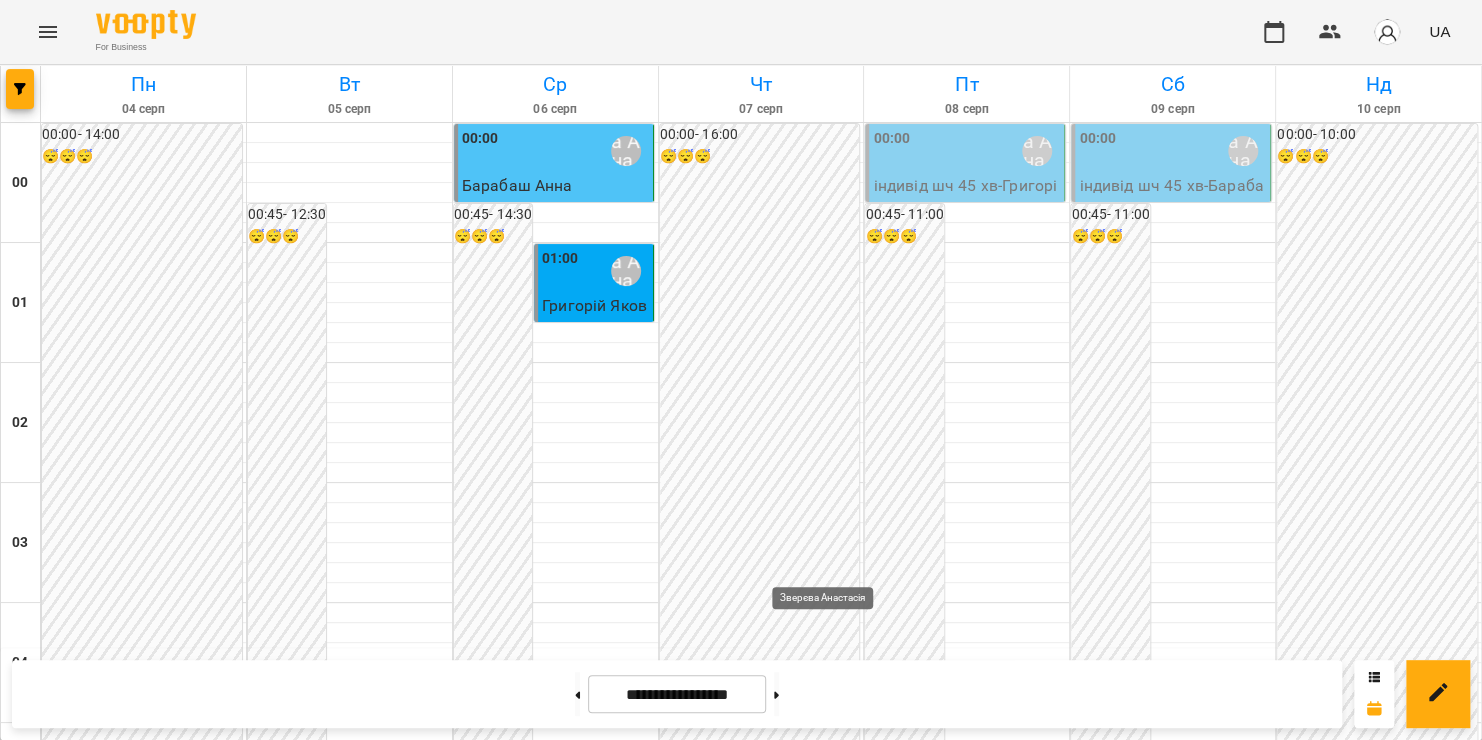 click on "Зверєва Анастасія" at bounding box center [831, 2911] 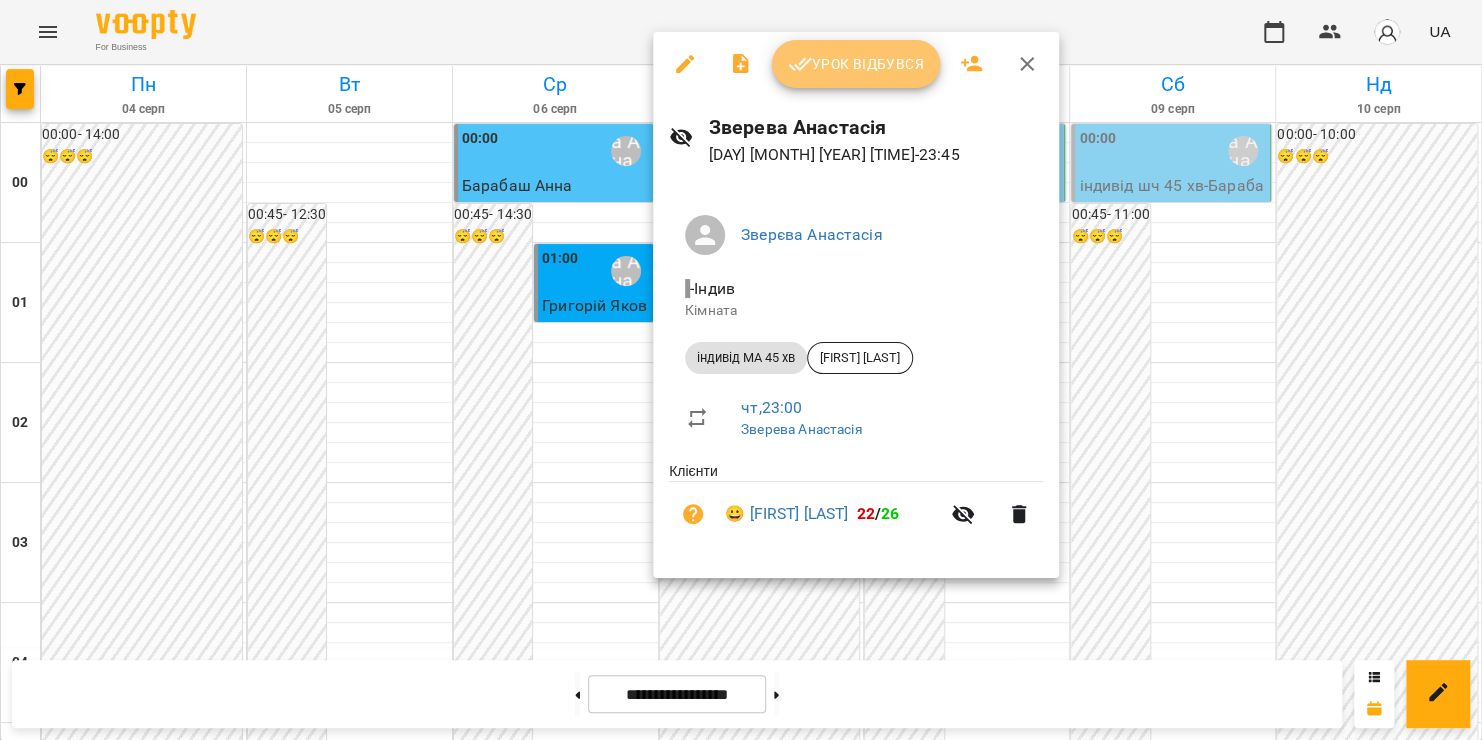 click on "Урок відбувся" at bounding box center (856, 64) 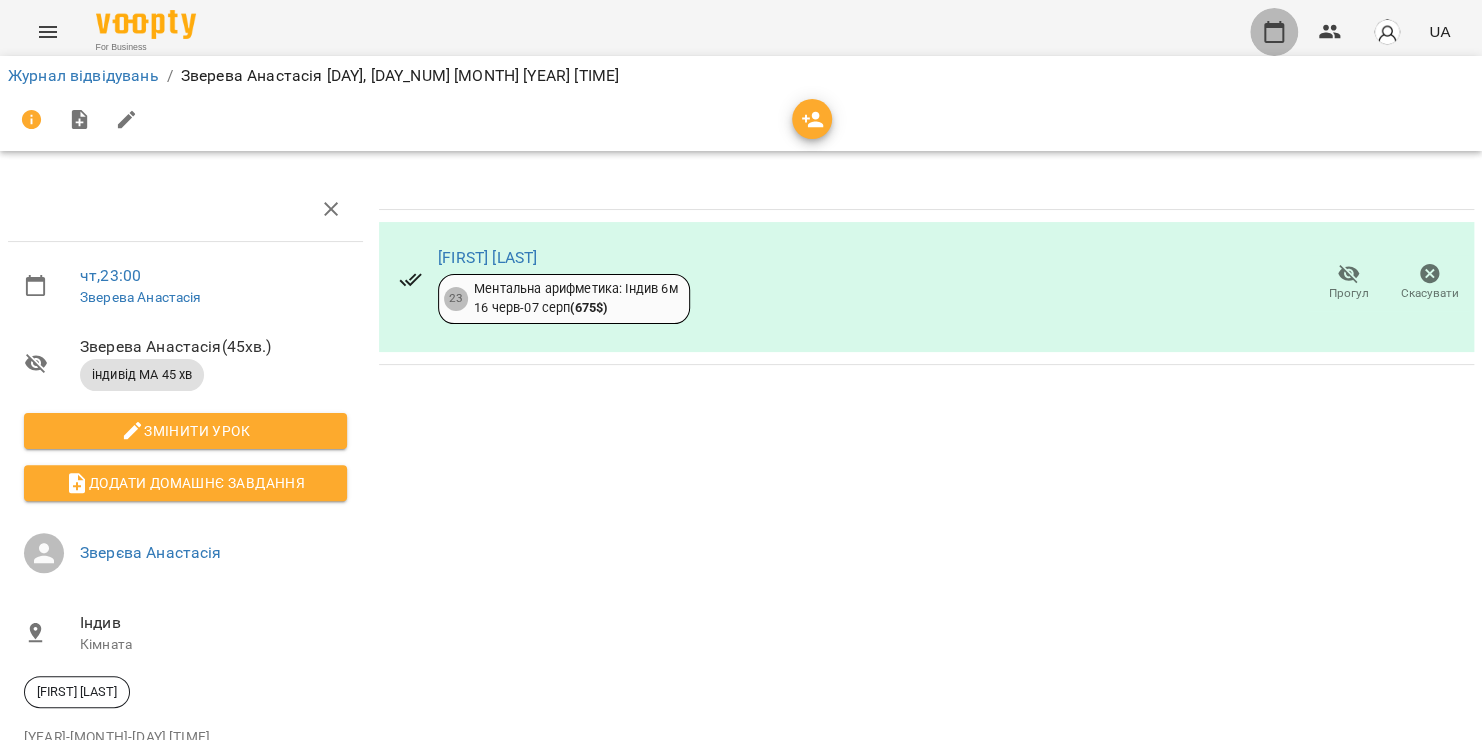 click 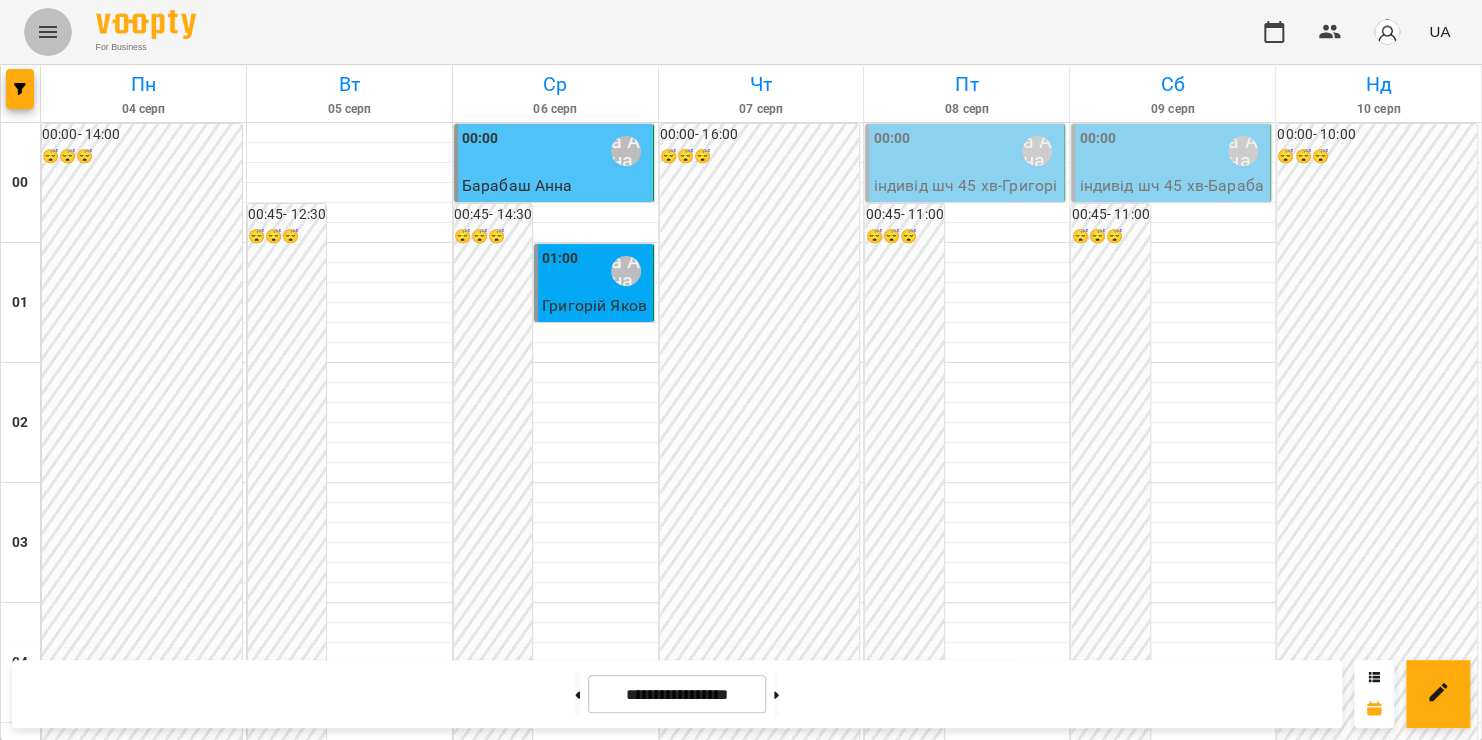 click 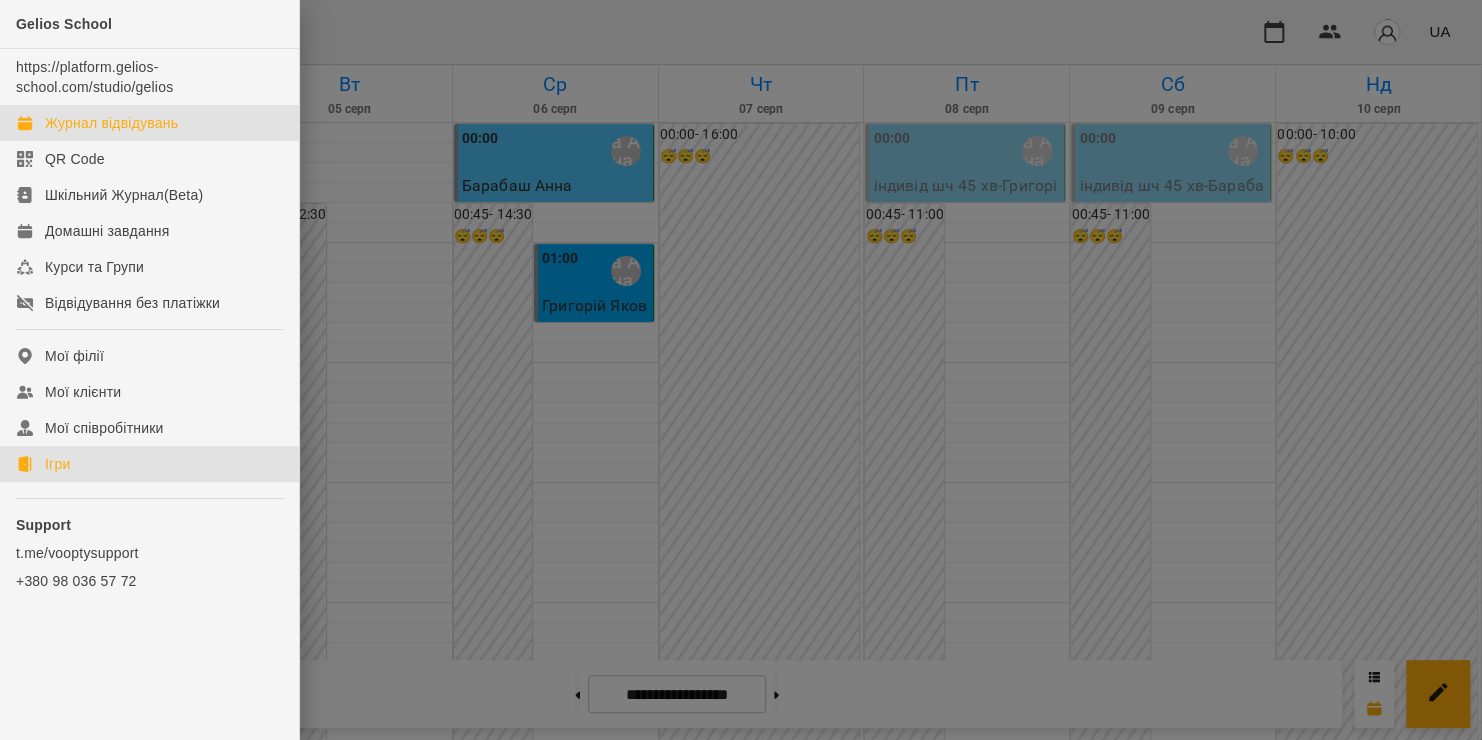 click on "Ігри" at bounding box center (57, 464) 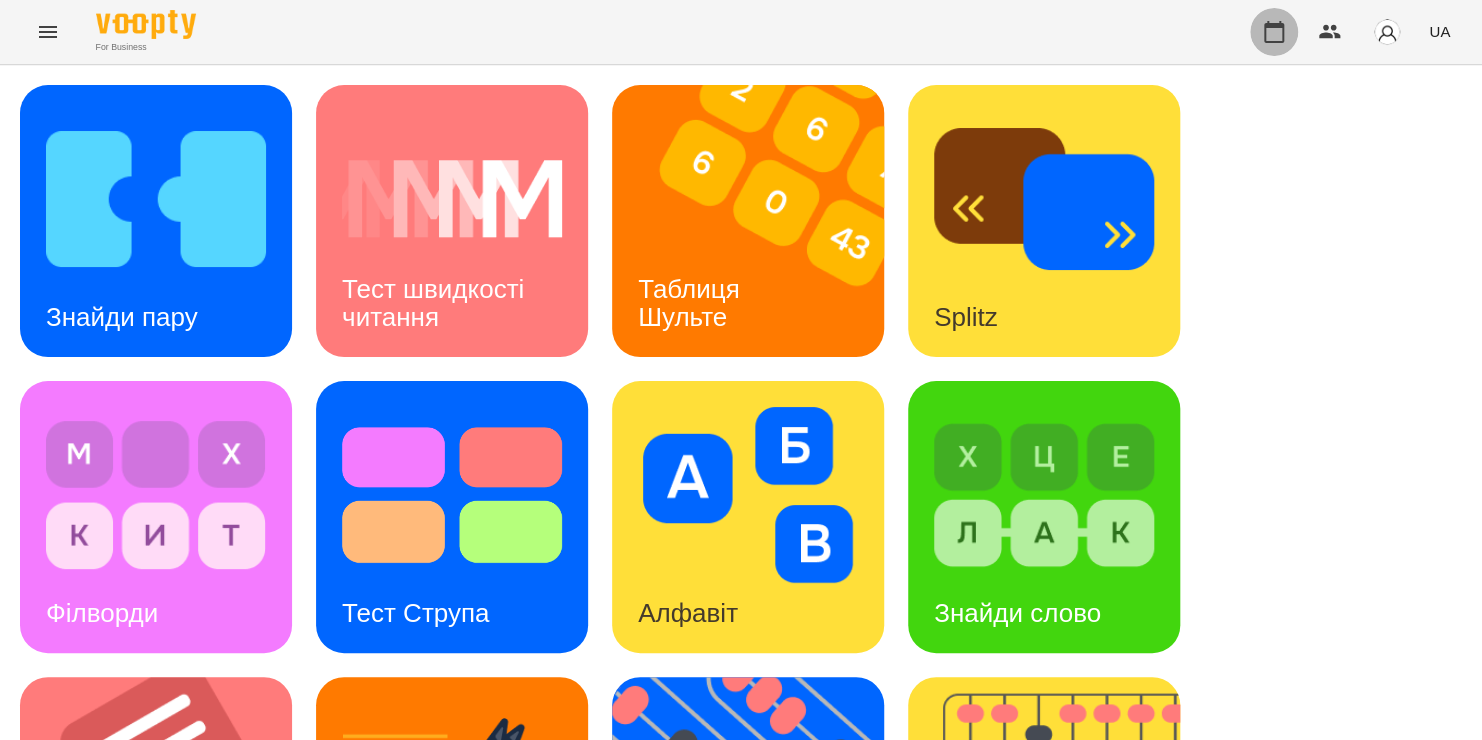 click 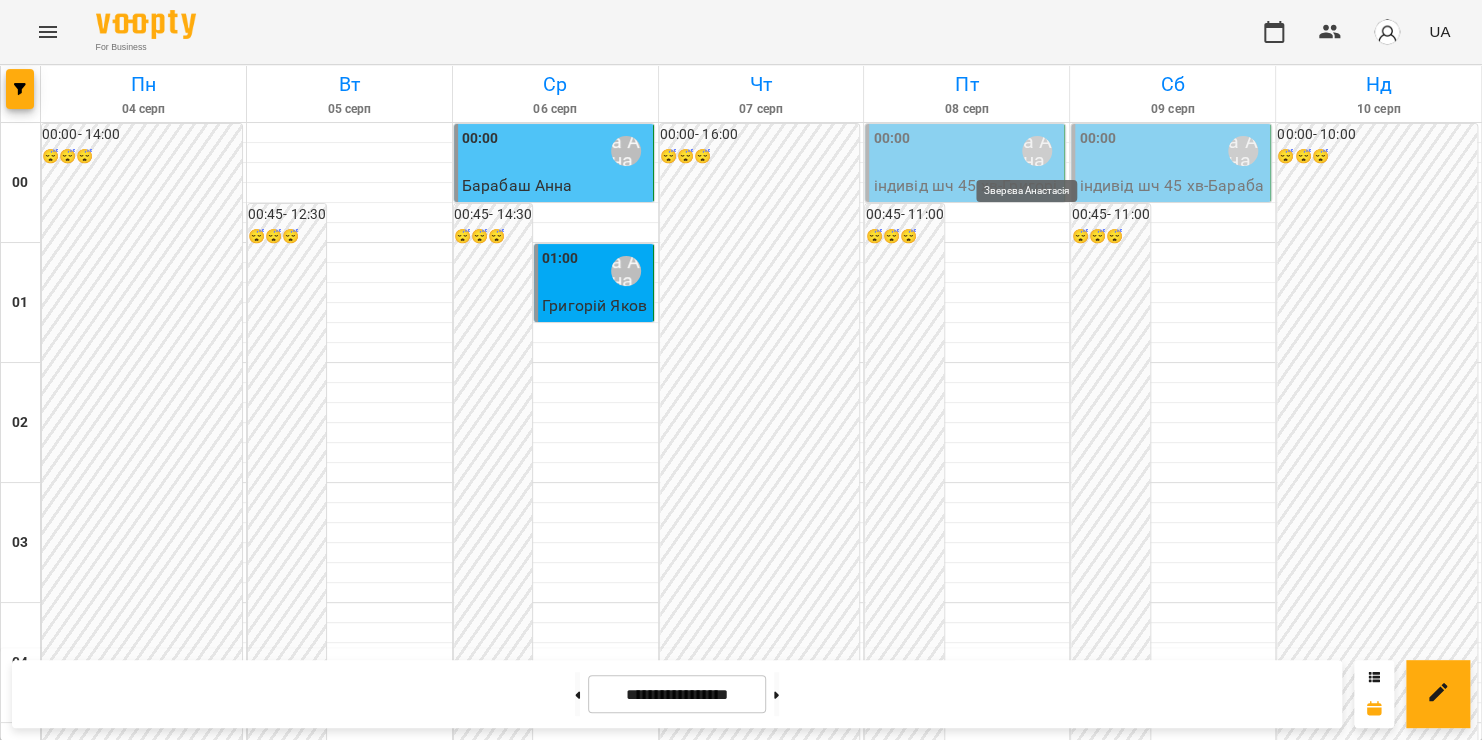 click on "Зверєва Анастасія" at bounding box center [1037, 151] 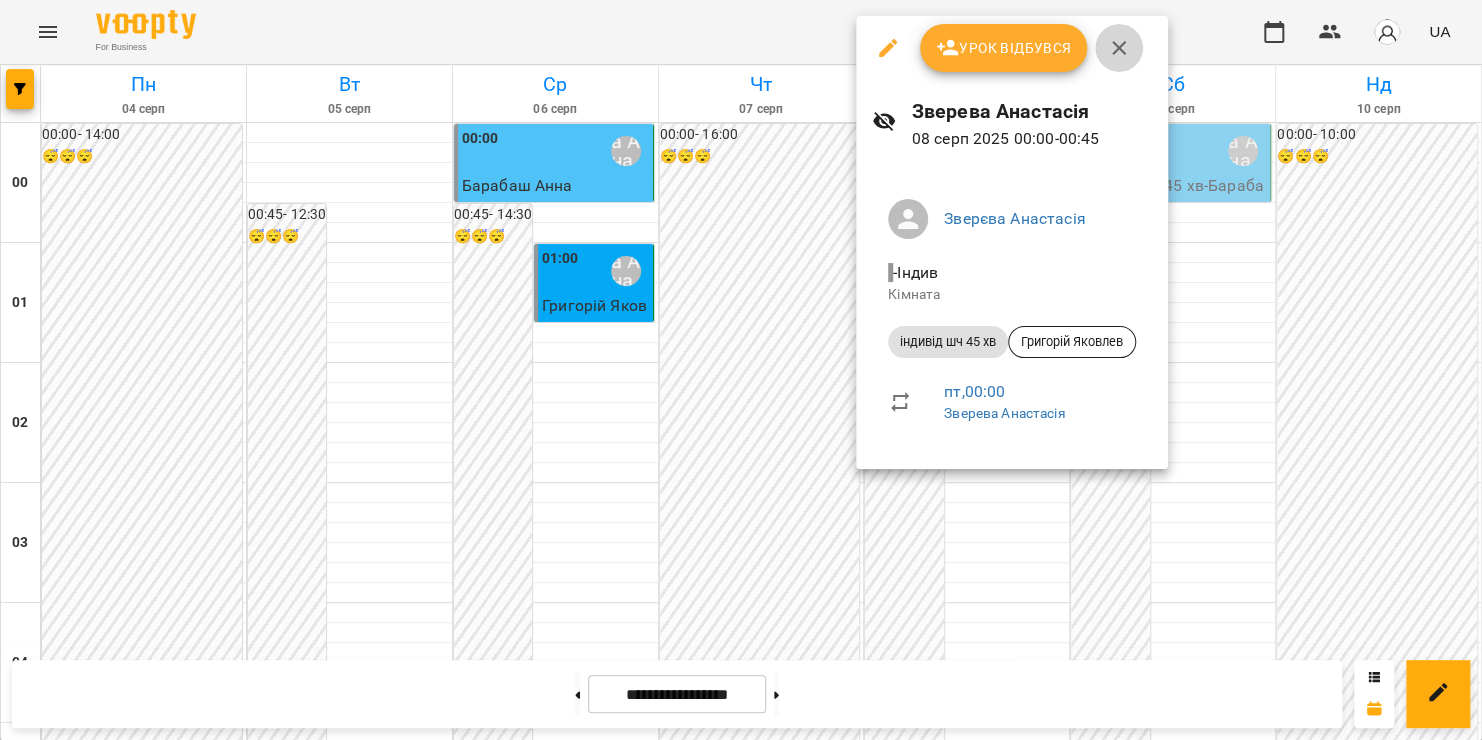 click 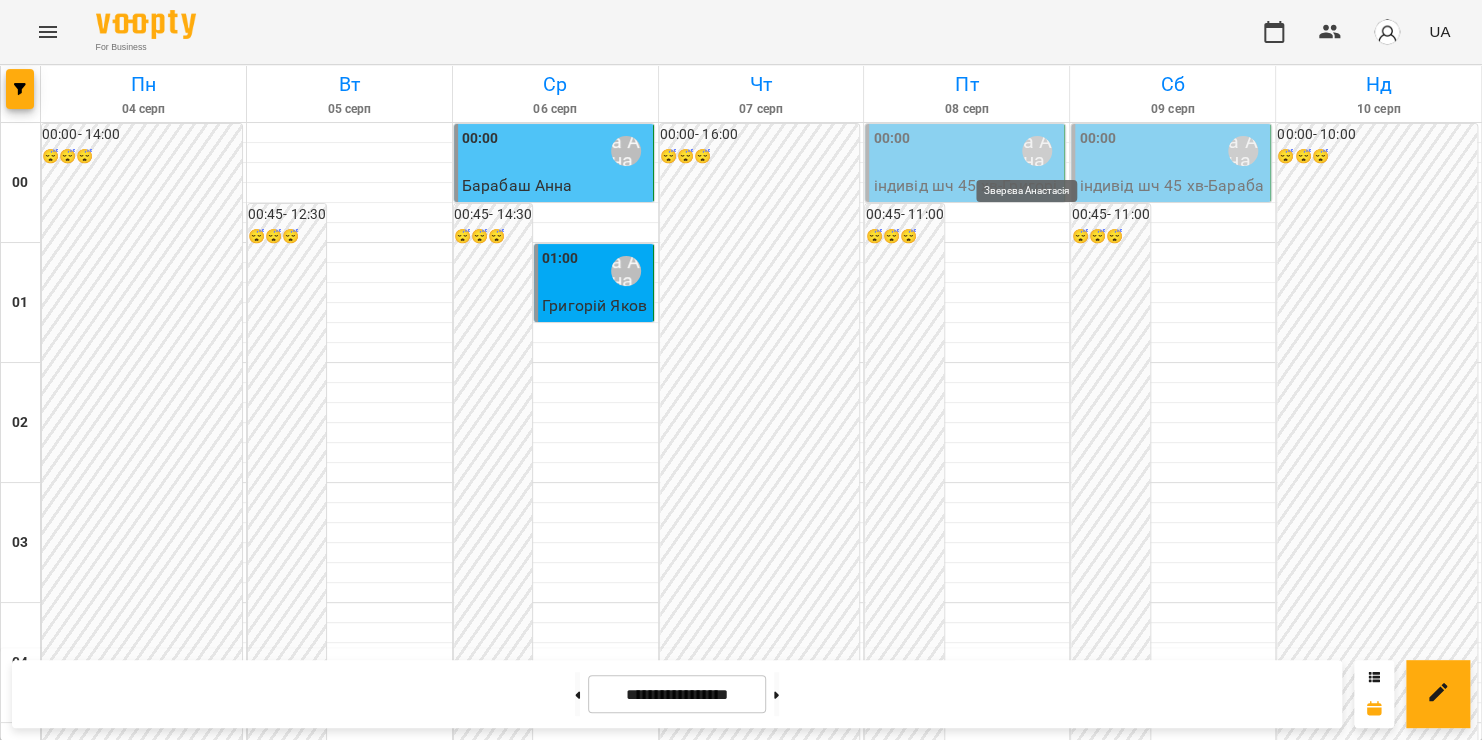 click on "Зверєва Анастасія" at bounding box center (1037, 151) 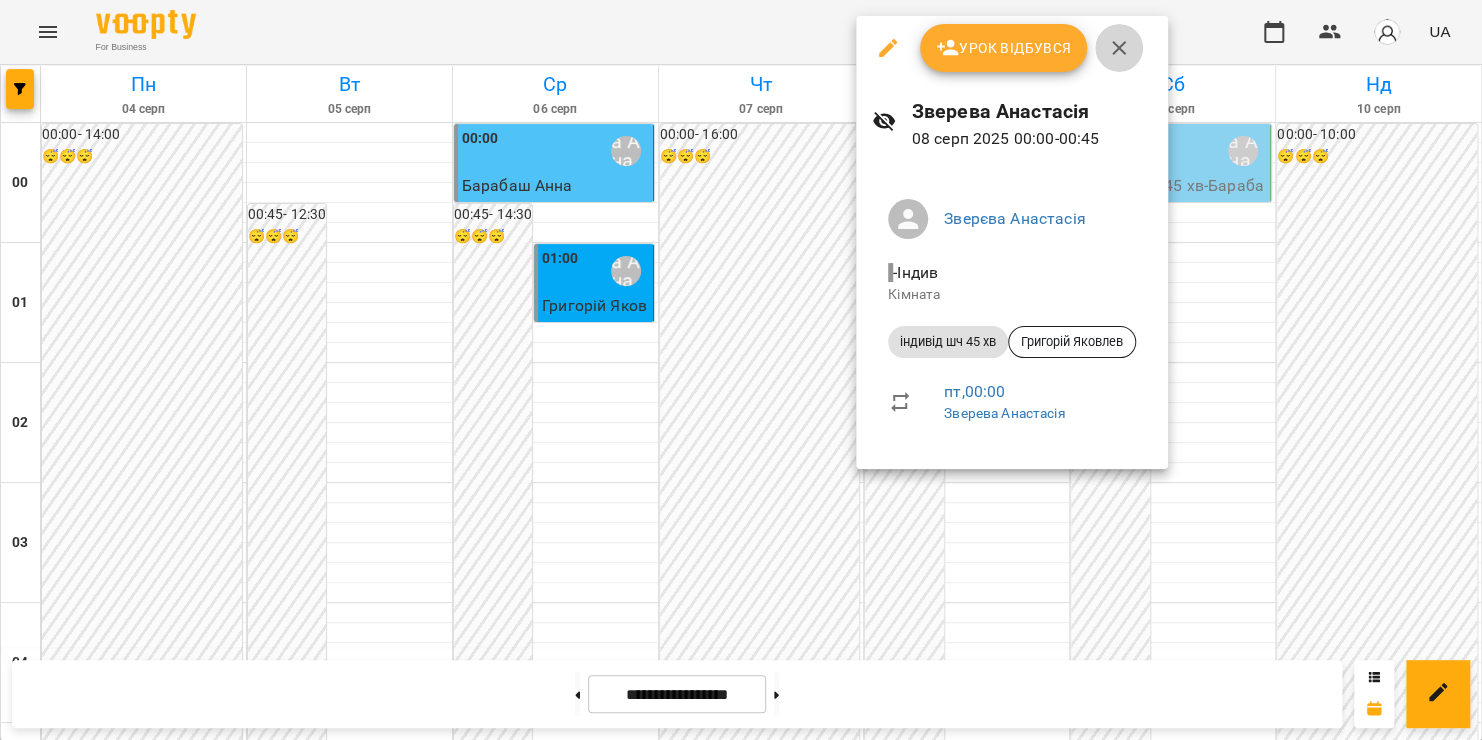 click at bounding box center [1119, 48] 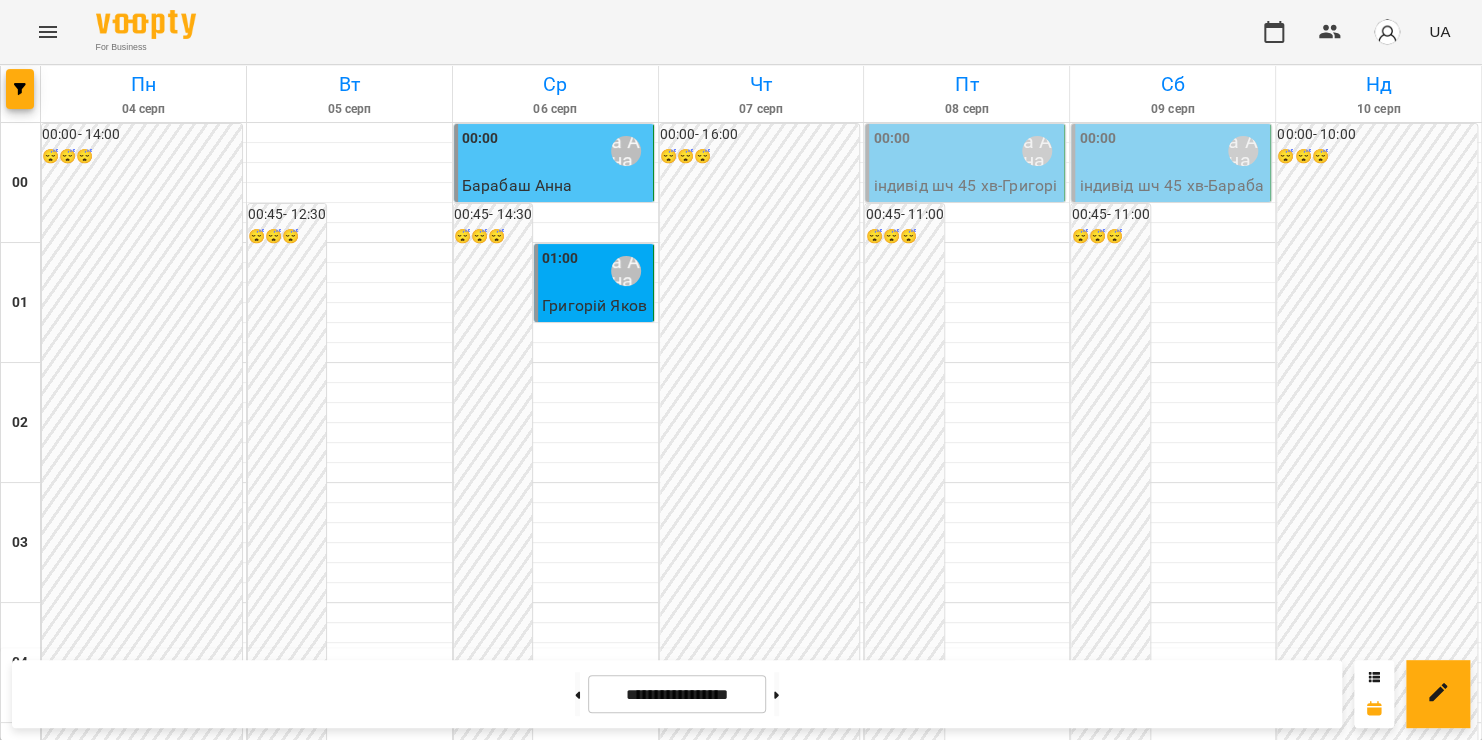 scroll, scrollTop: 0, scrollLeft: 0, axis: both 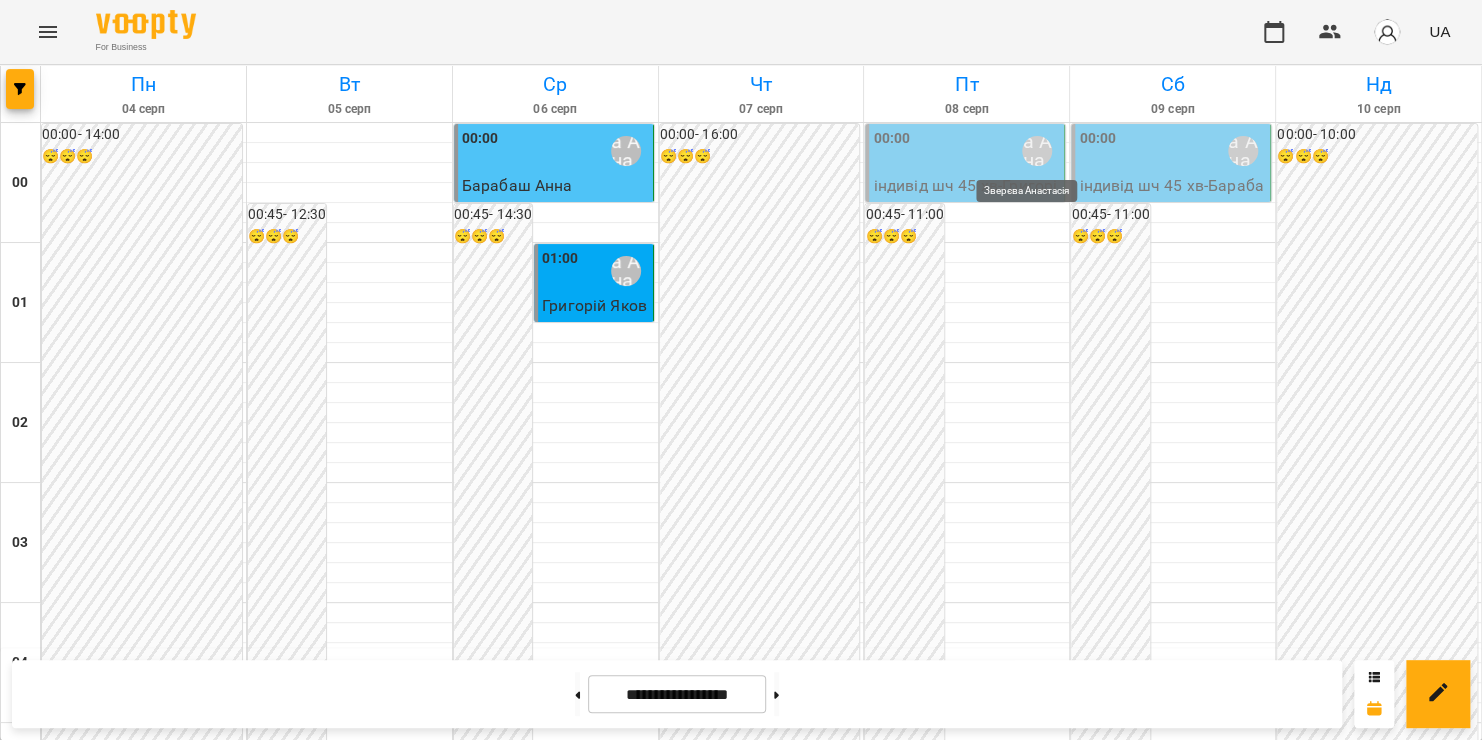 click on "Зверєва Анастасія" at bounding box center [1037, 151] 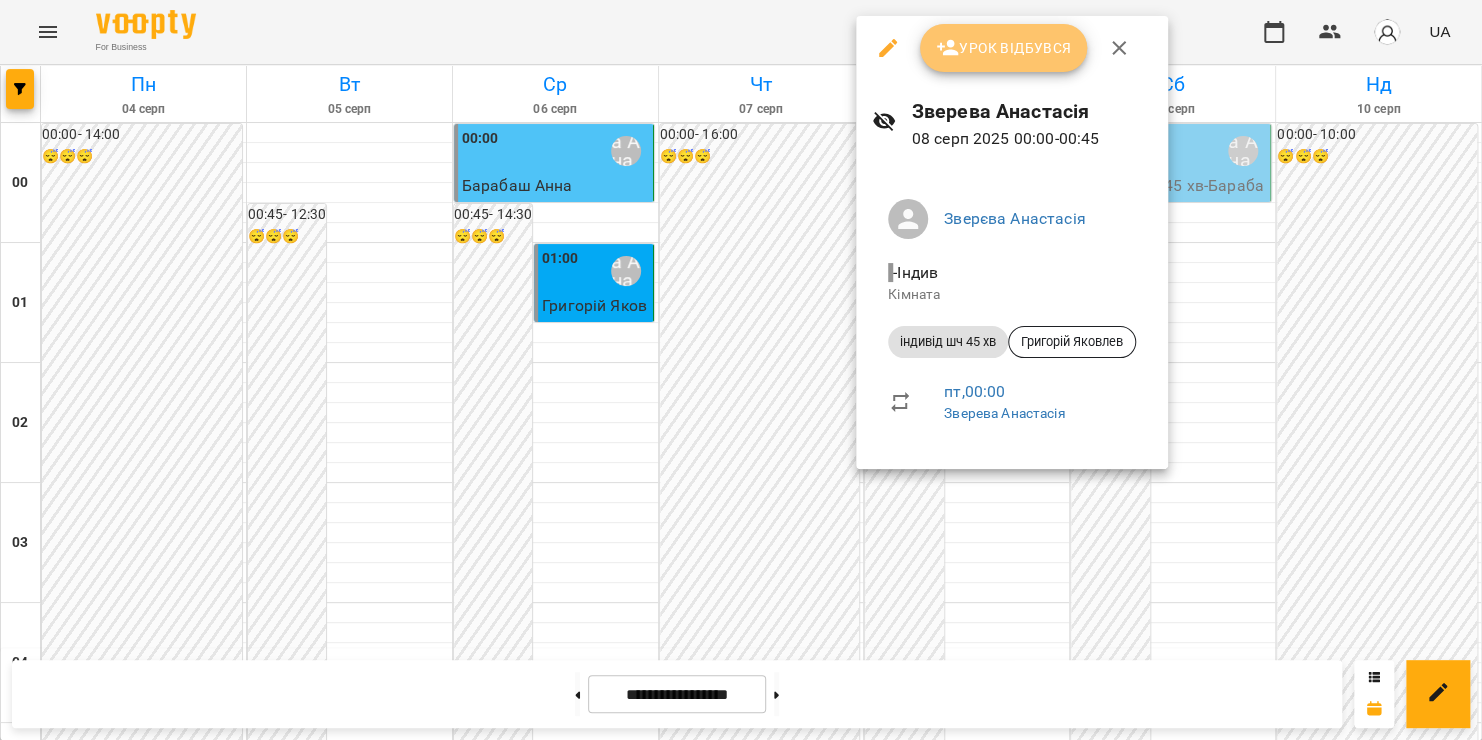 click on "Урок відбувся" at bounding box center [1004, 48] 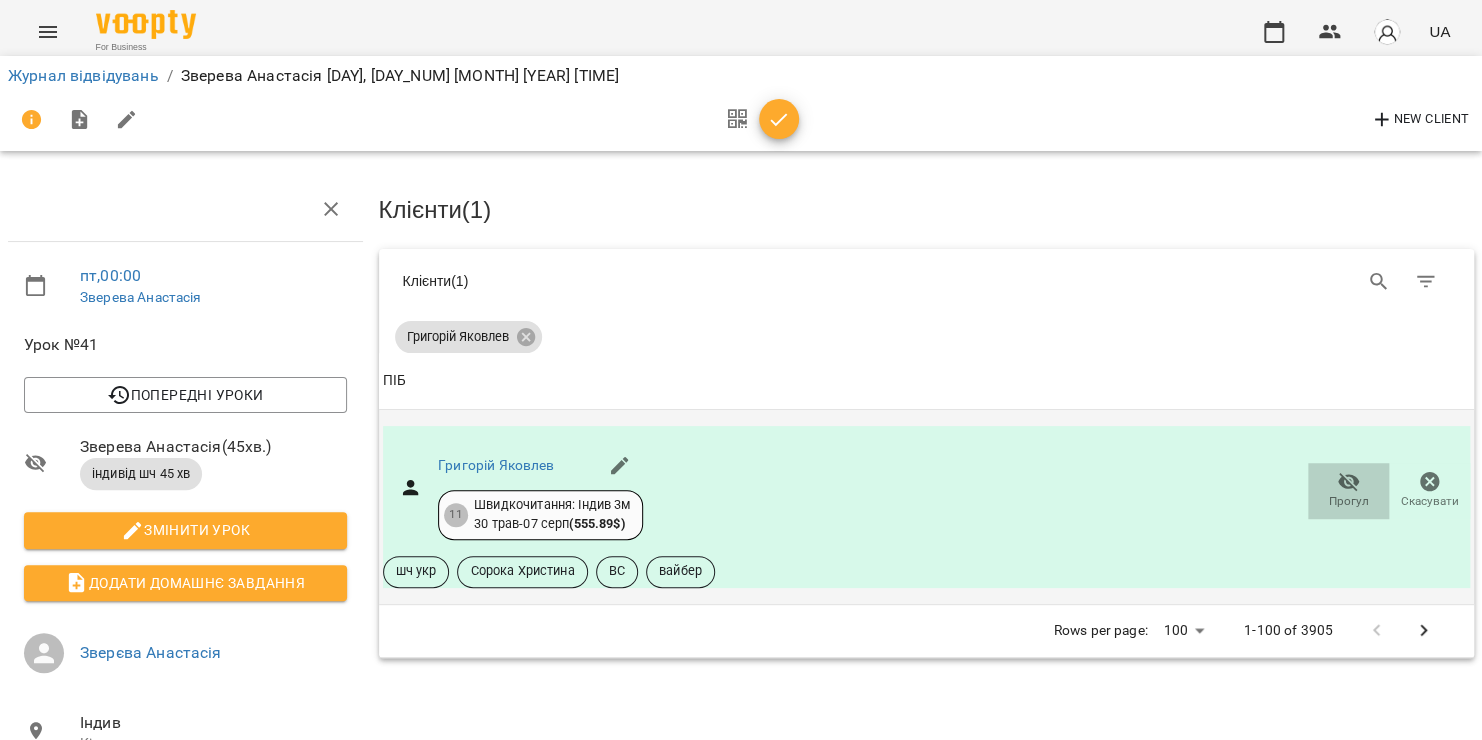 click 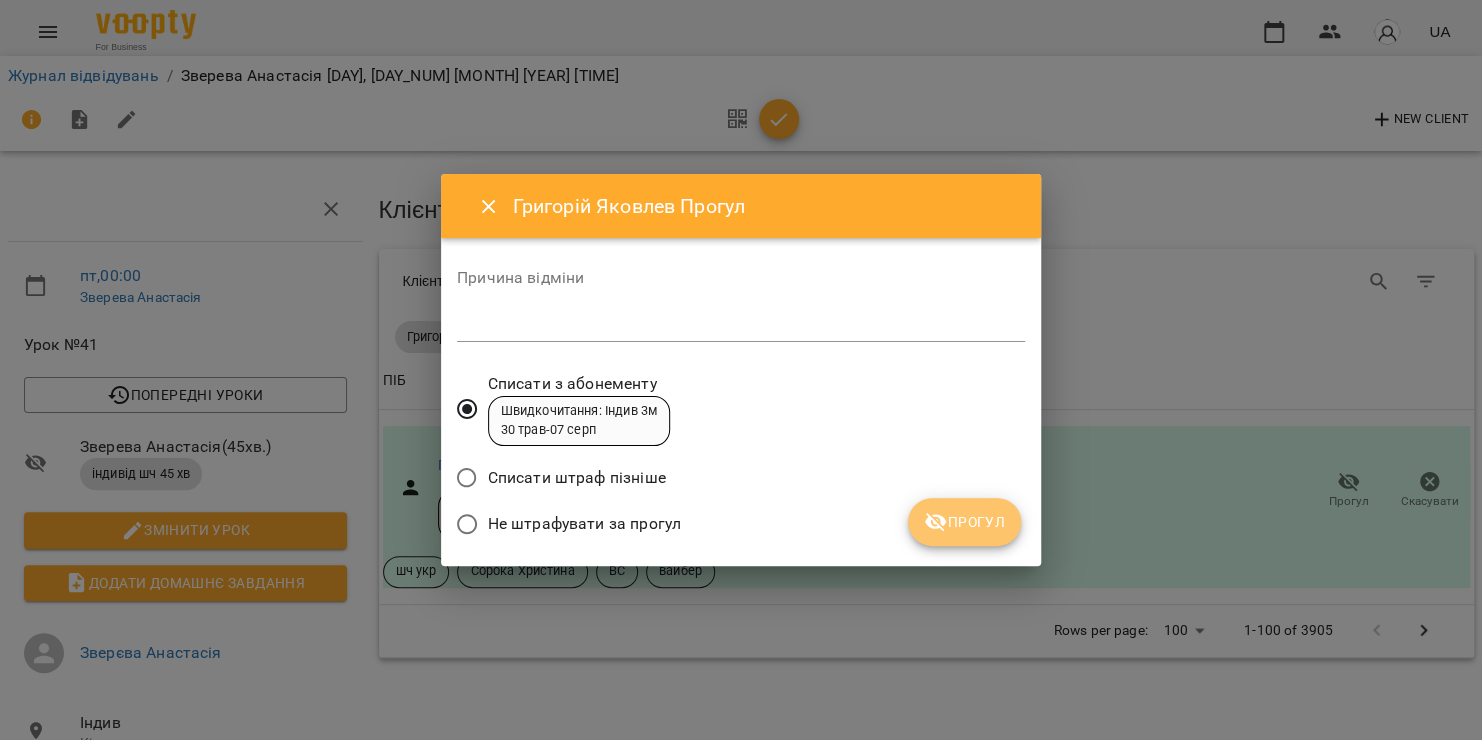 click on "Прогул" at bounding box center (964, 522) 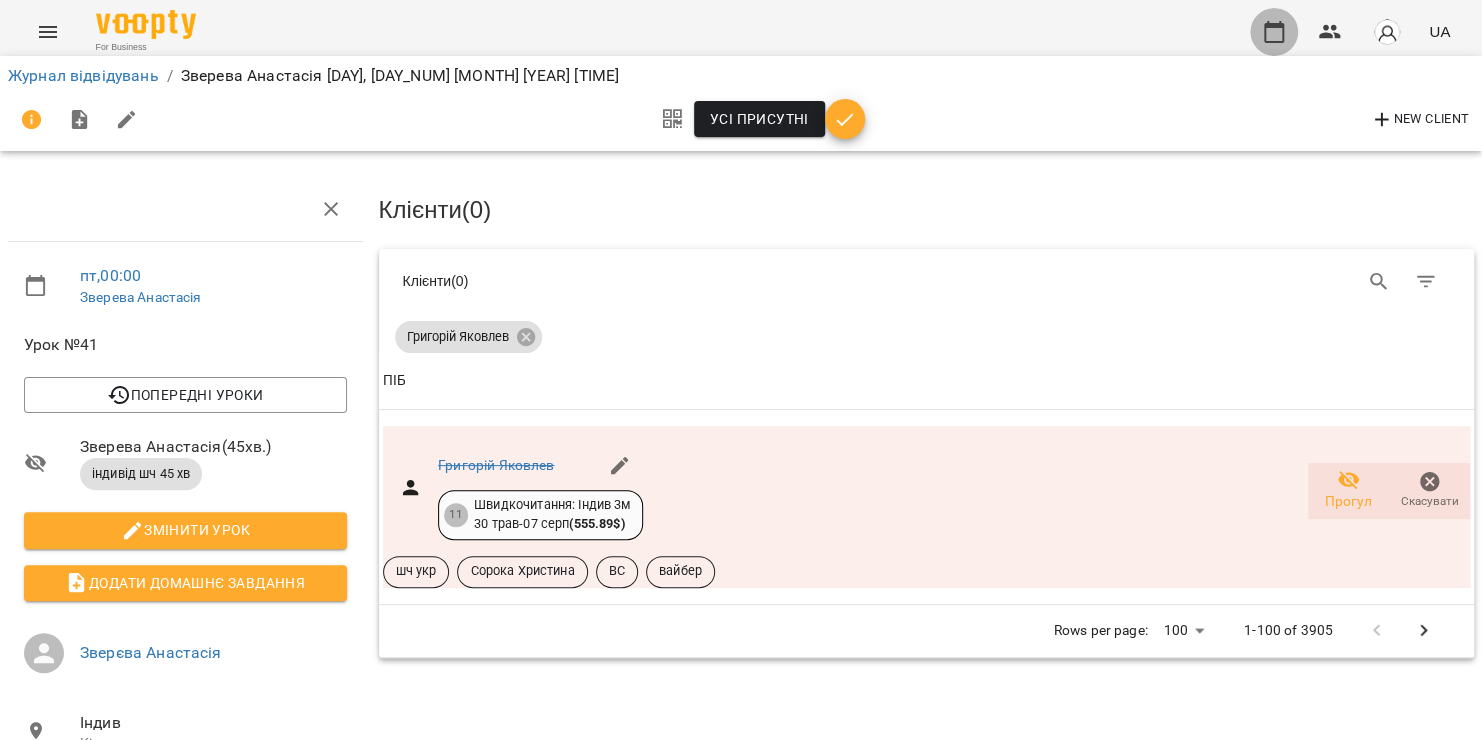 click at bounding box center (1274, 32) 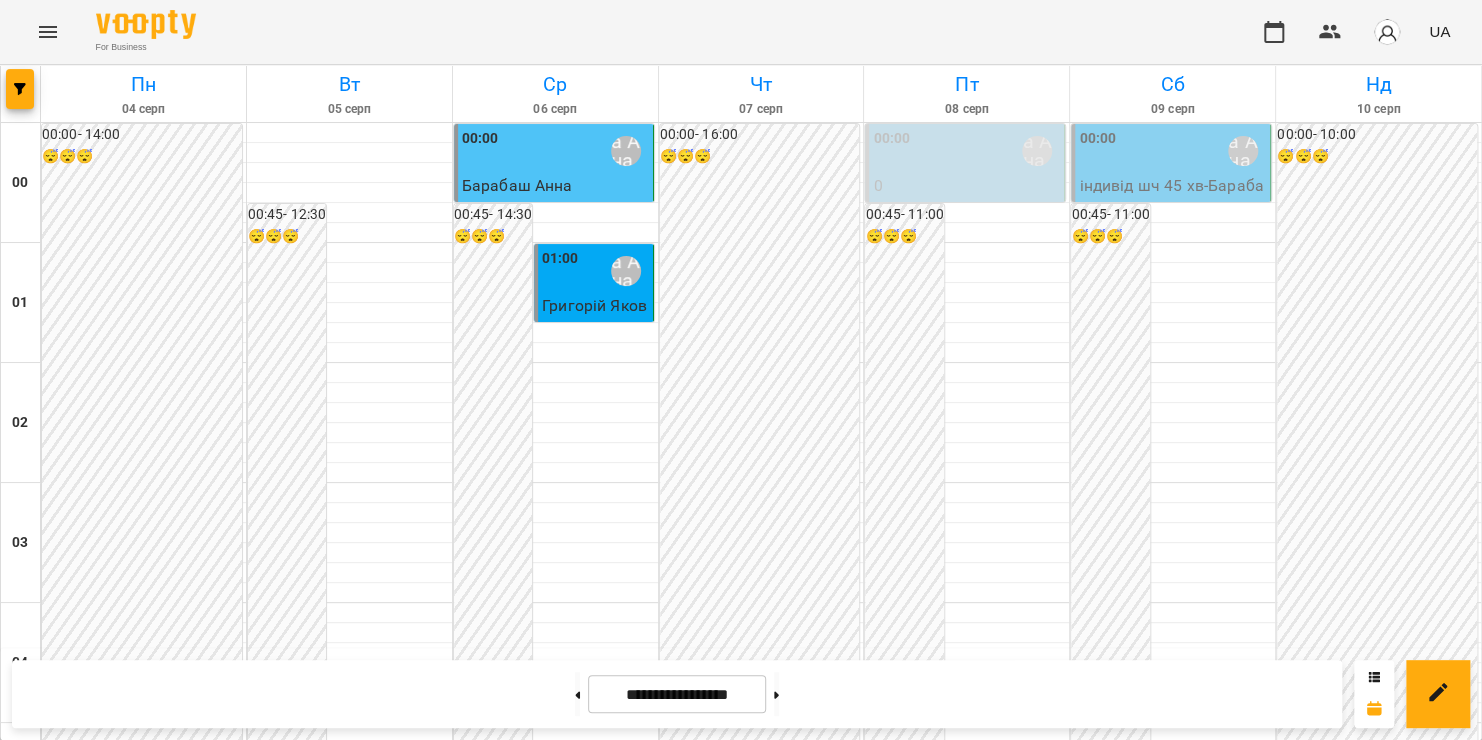 scroll, scrollTop: 1568, scrollLeft: 0, axis: vertical 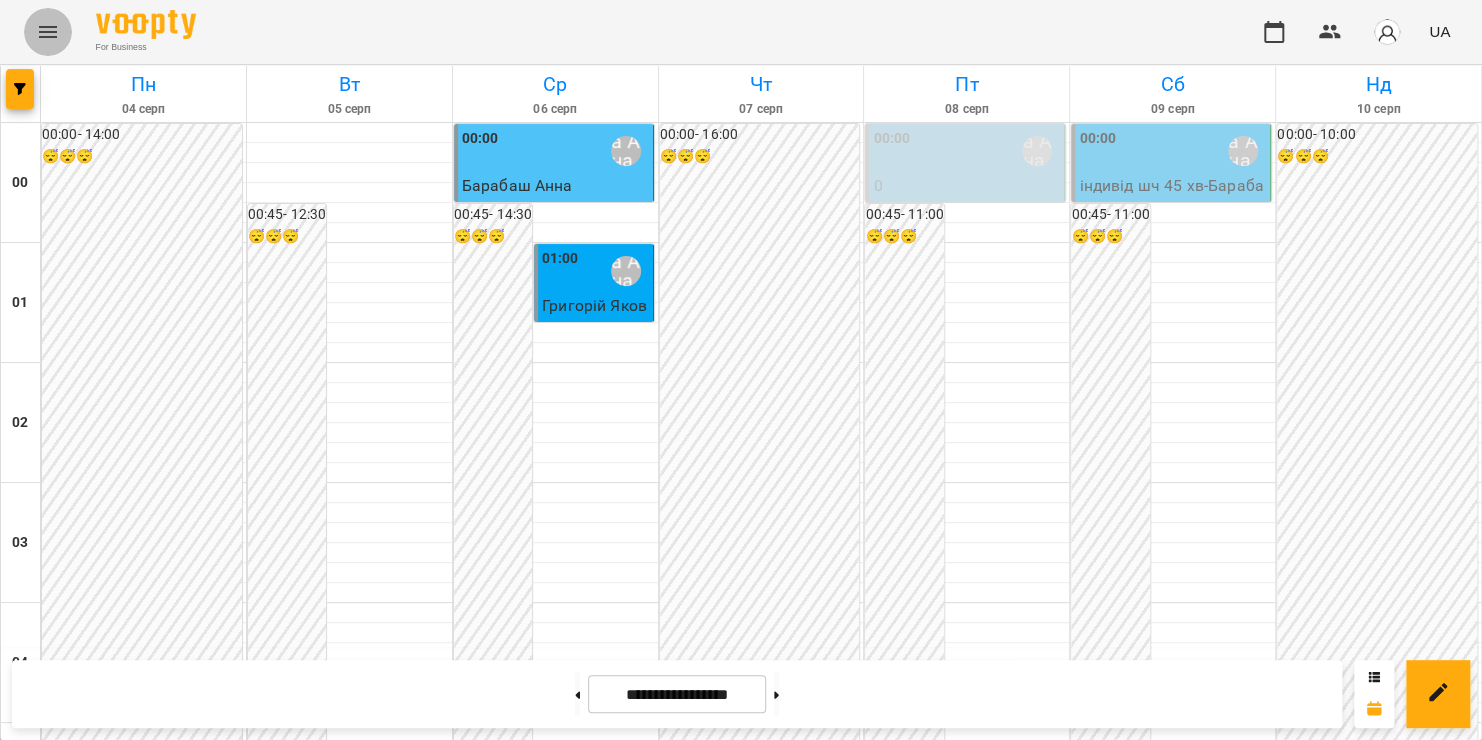 click 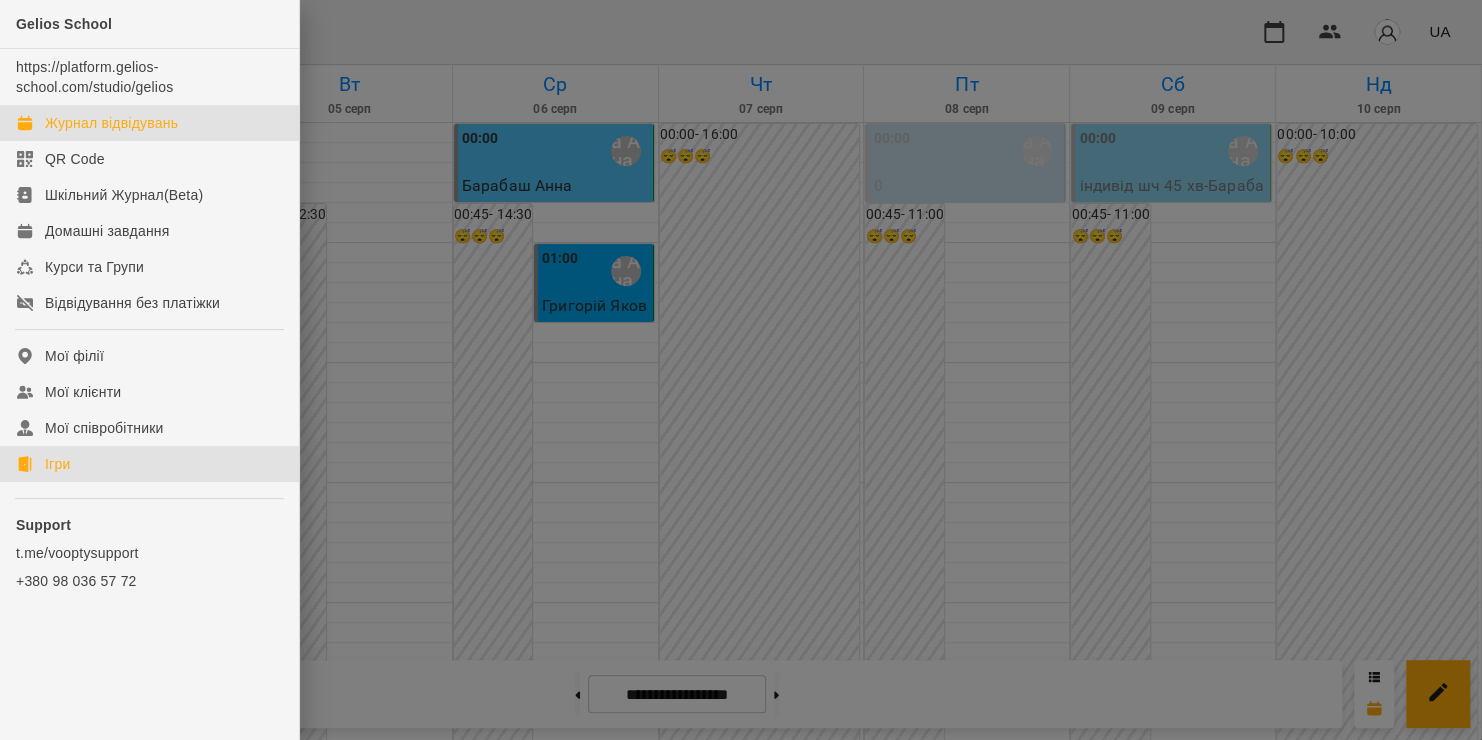 click on "Ігри" 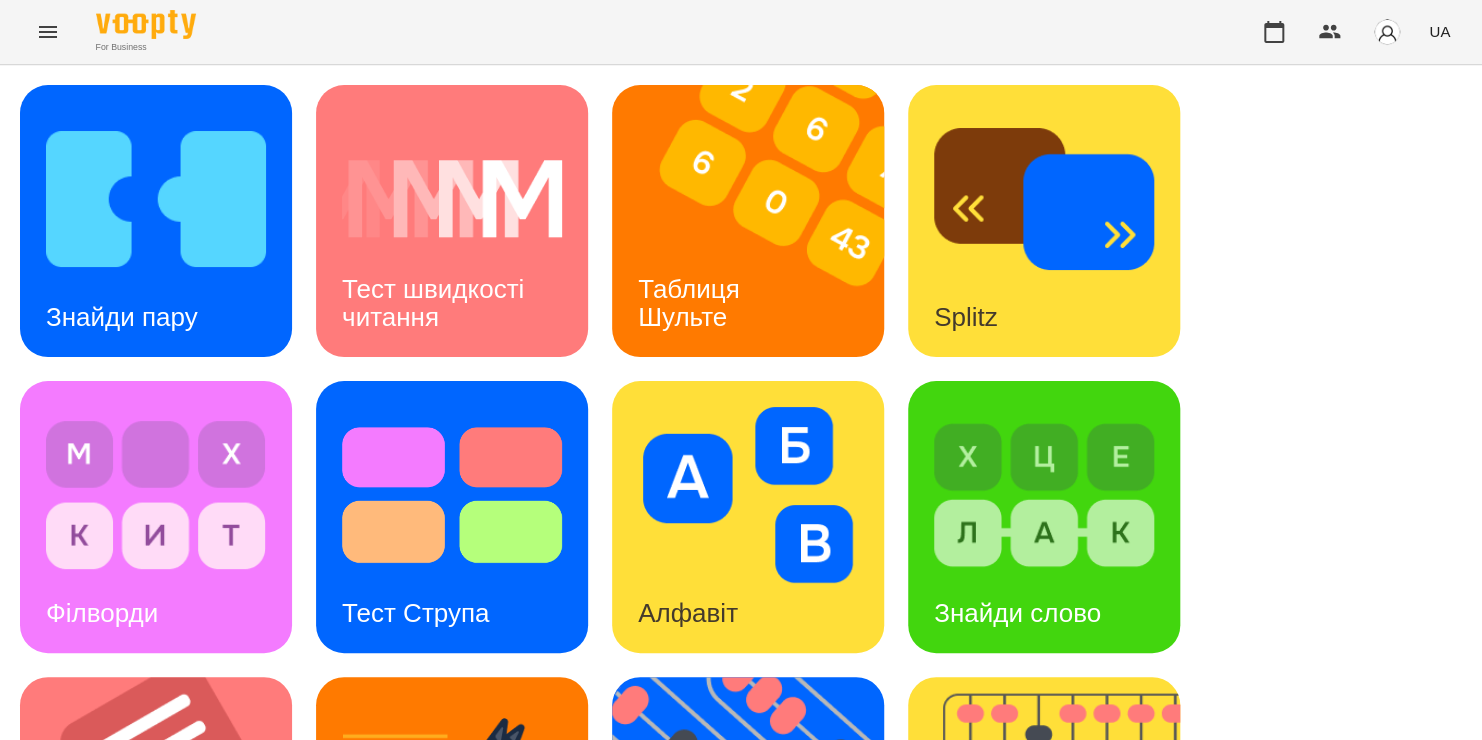 scroll, scrollTop: 444, scrollLeft: 0, axis: vertical 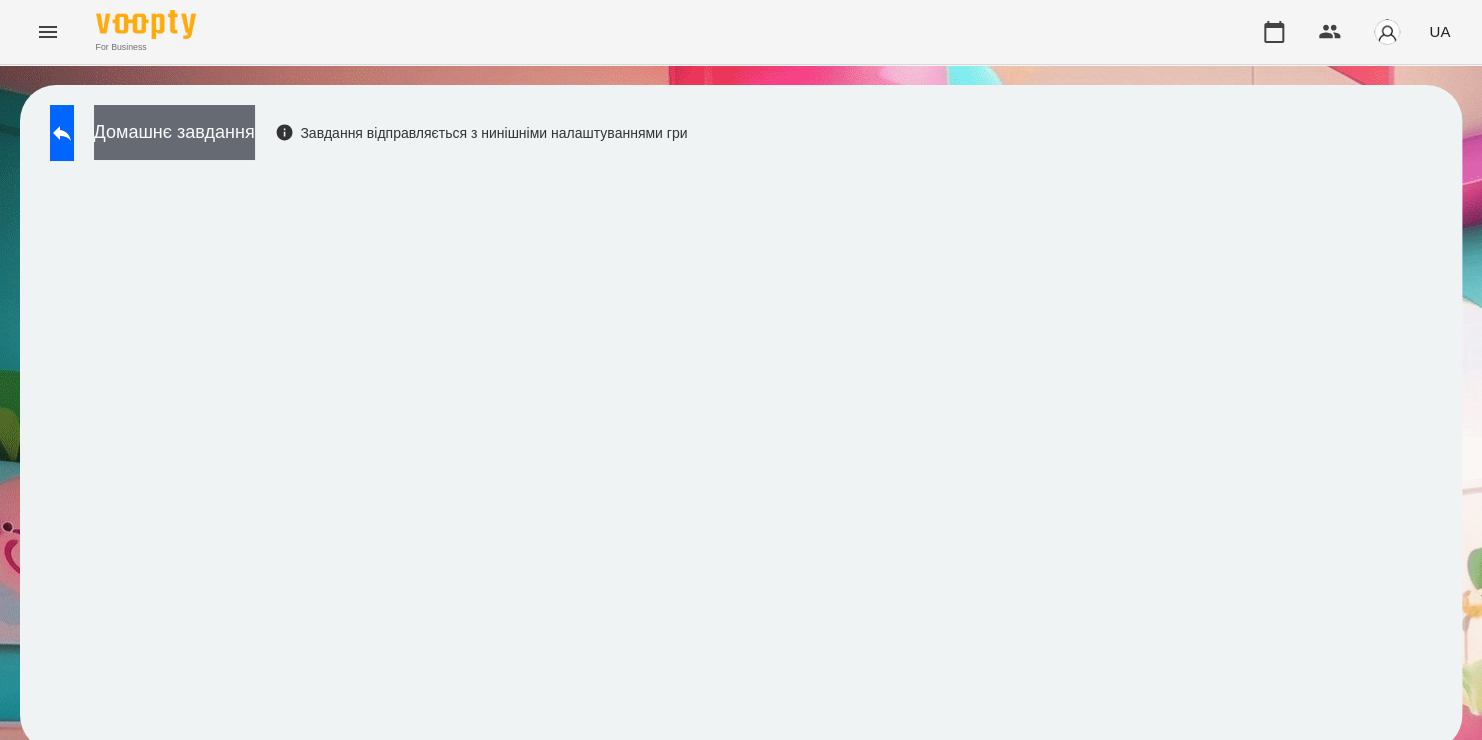 click on "Домашнє завдання" at bounding box center (174, 132) 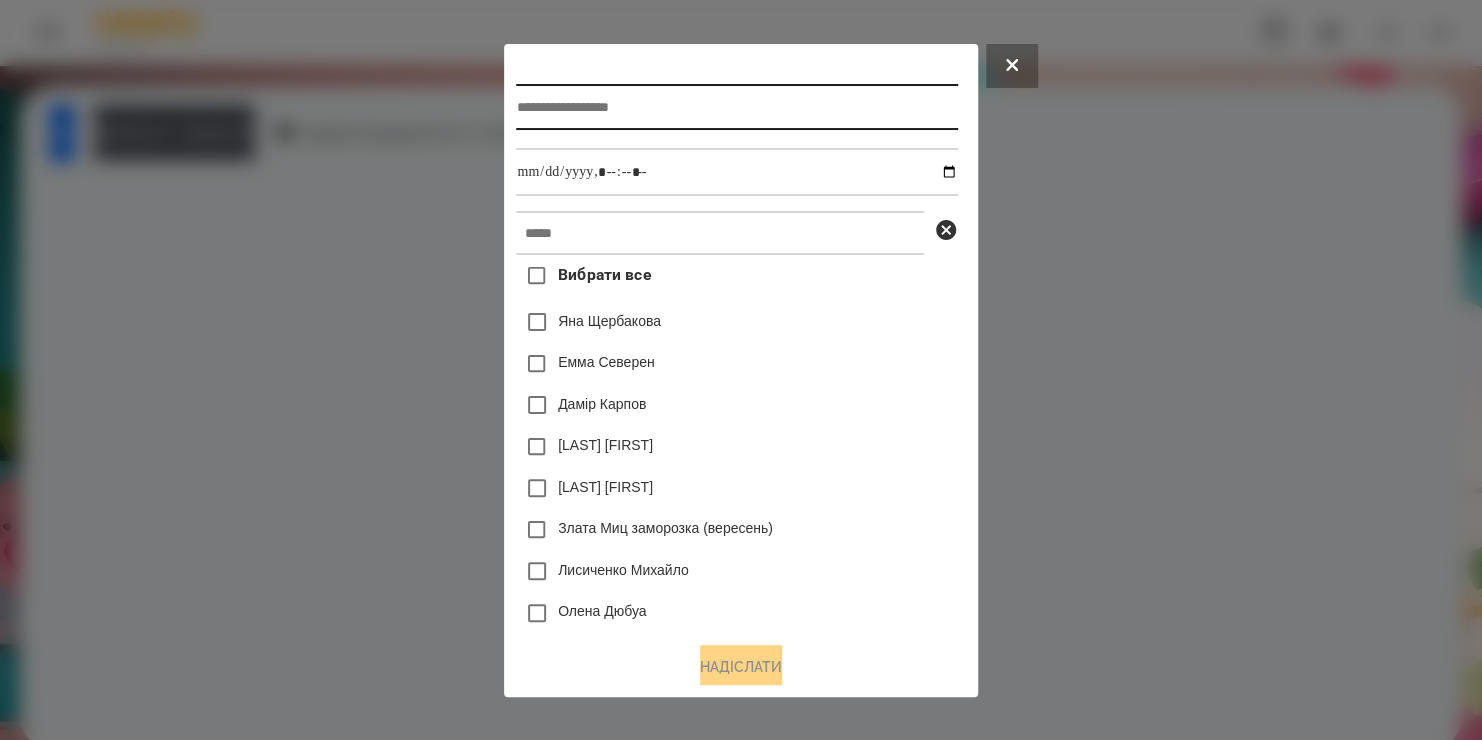 click at bounding box center (736, 107) 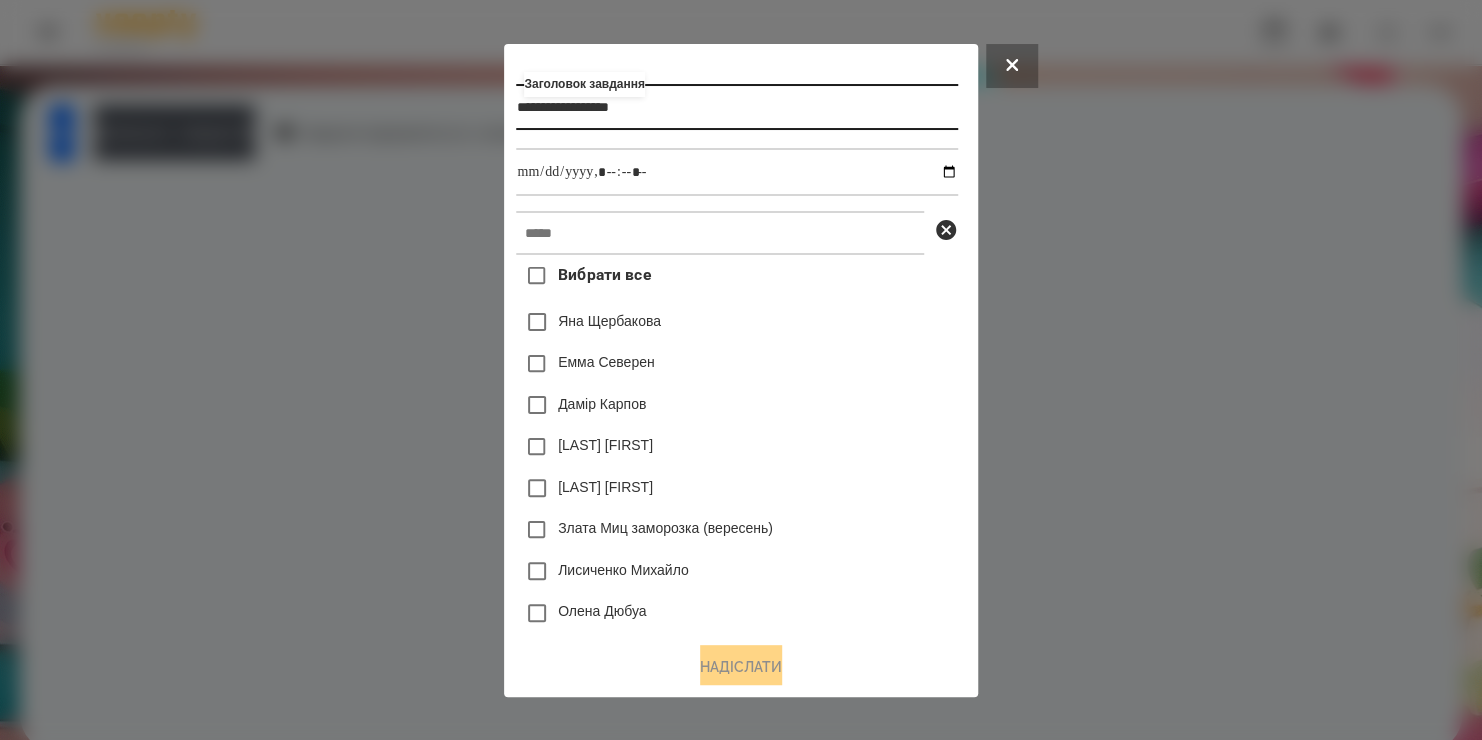 type on "**********" 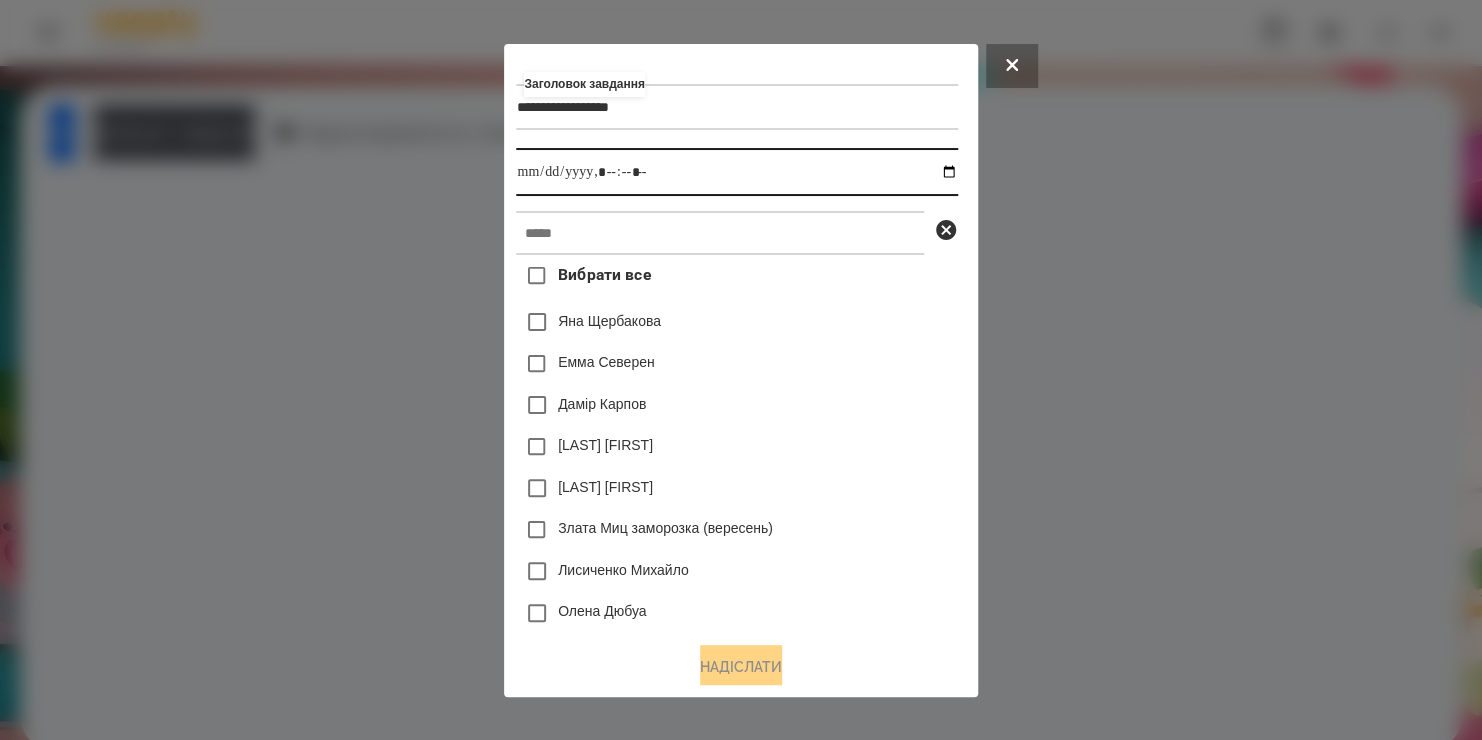 click at bounding box center [736, 172] 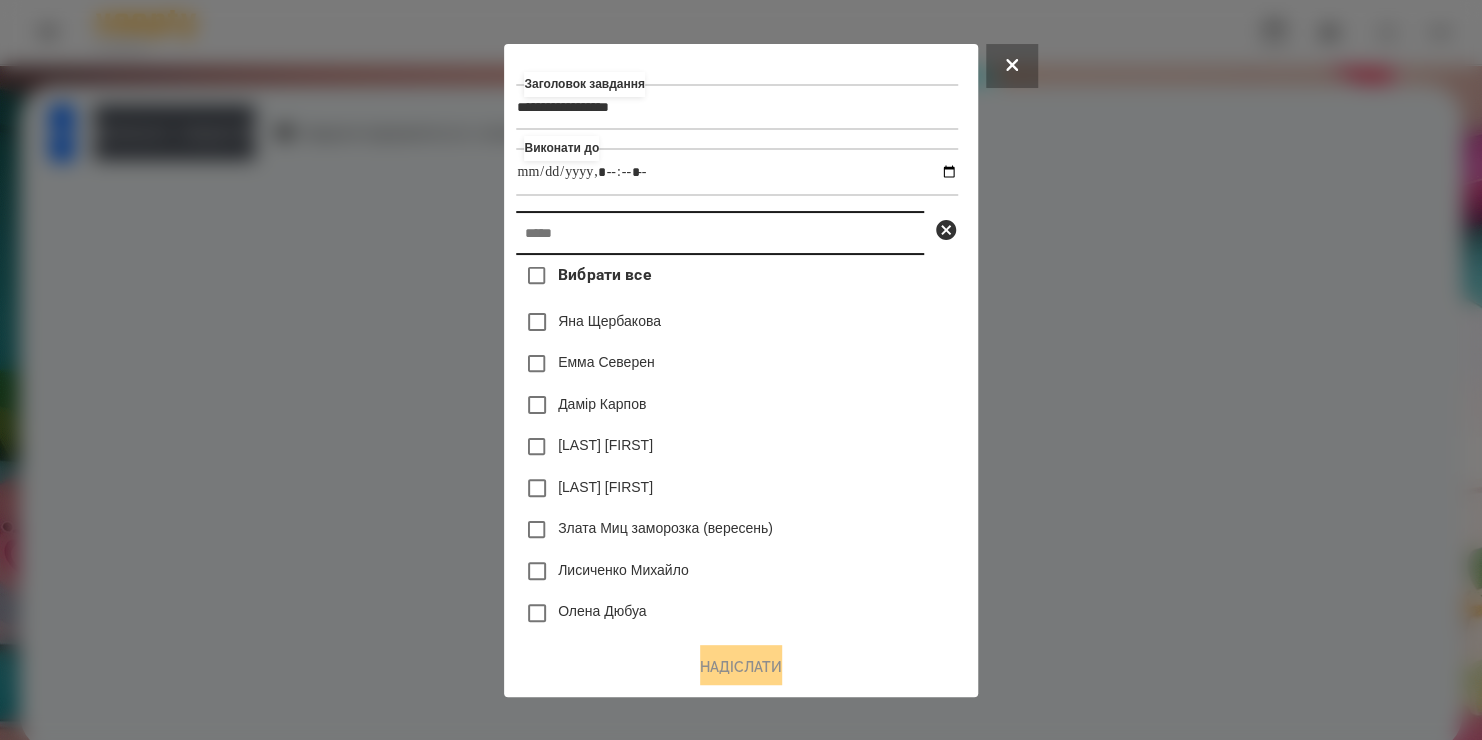 type on "**********" 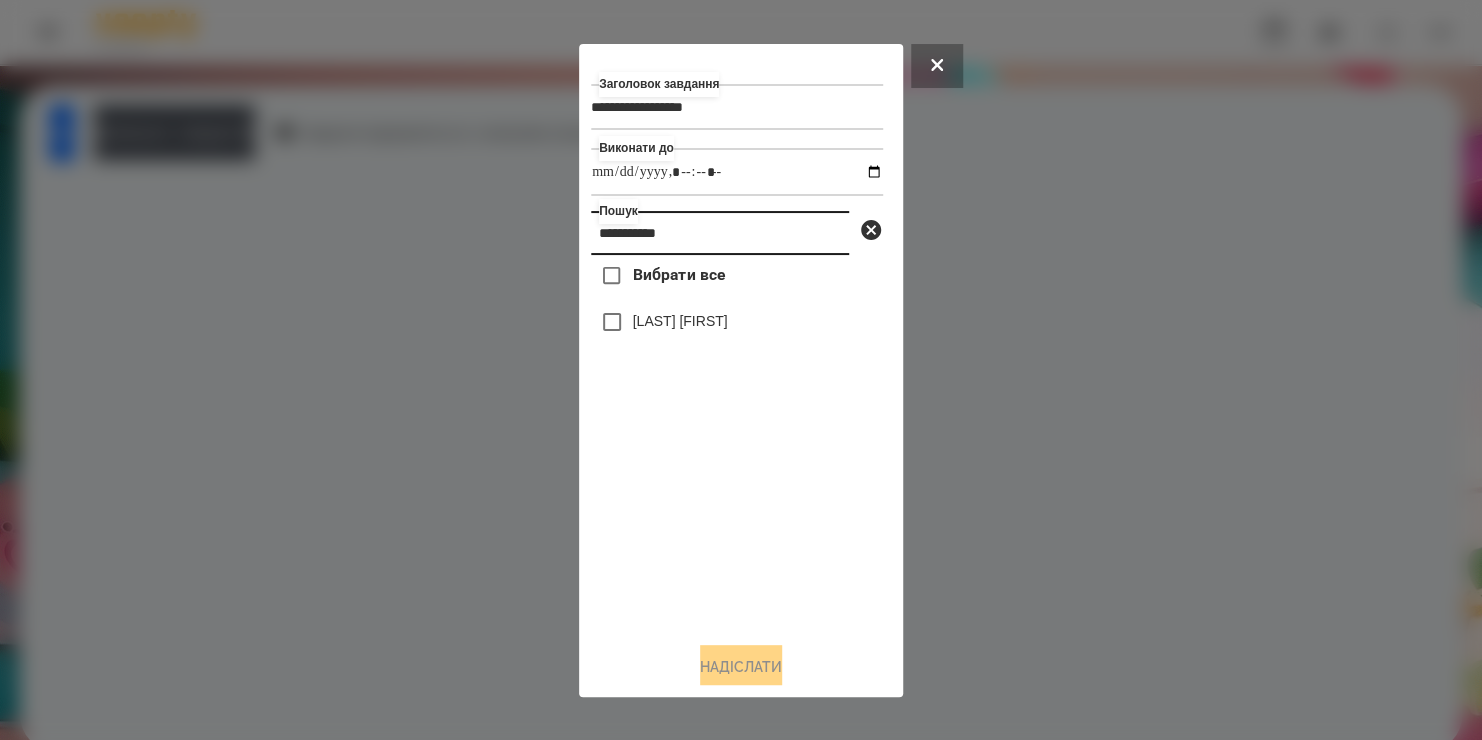 type on "**********" 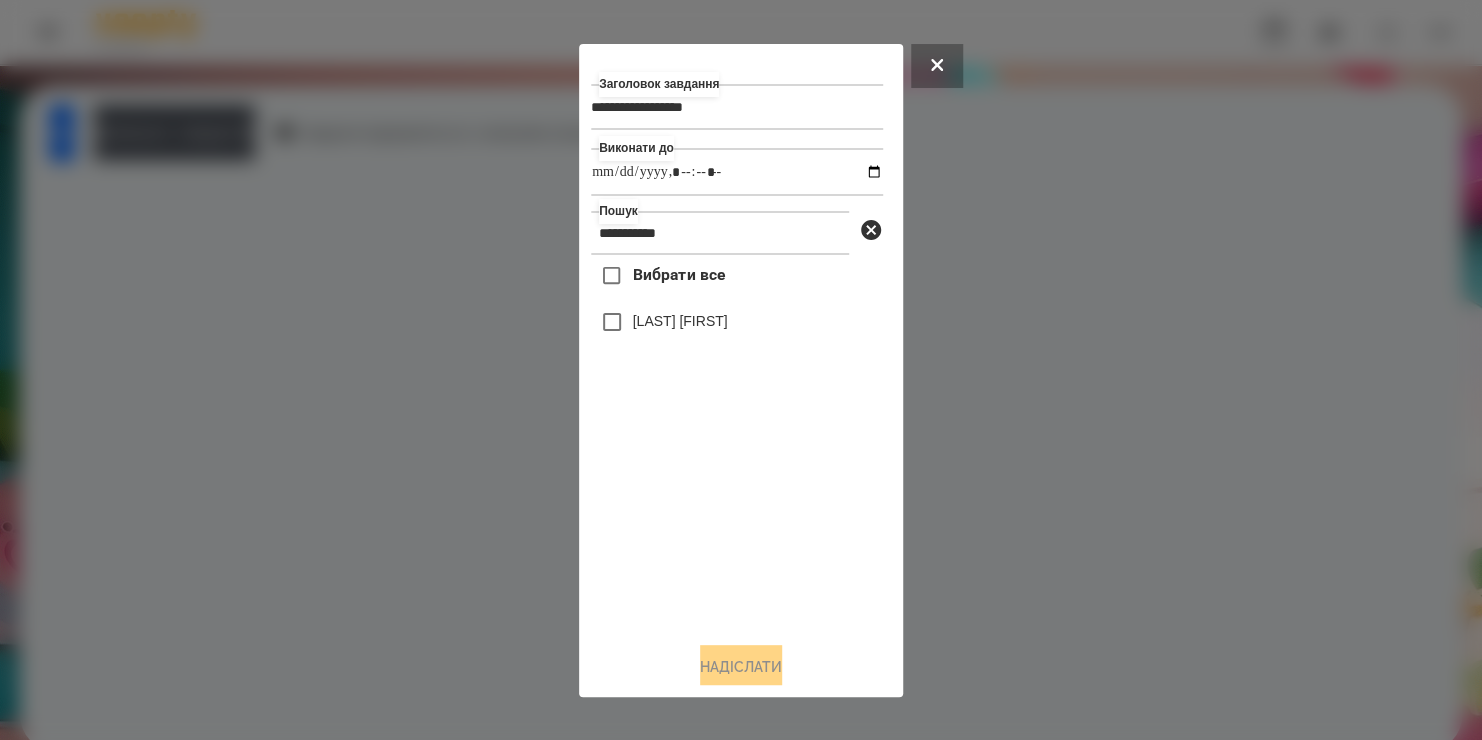 click on "[LAST] [FIRST]" at bounding box center [680, 321] 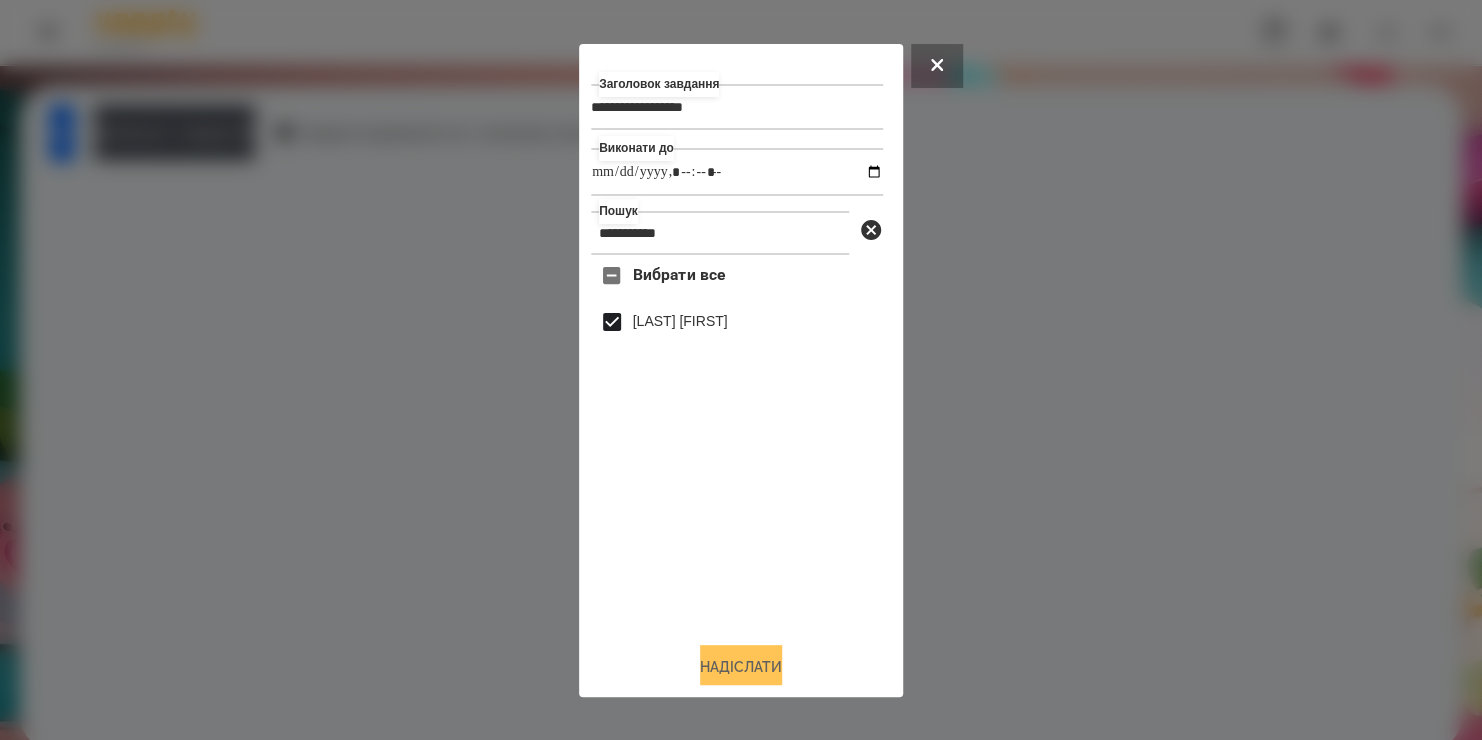 click on "Надіслати" at bounding box center [741, 667] 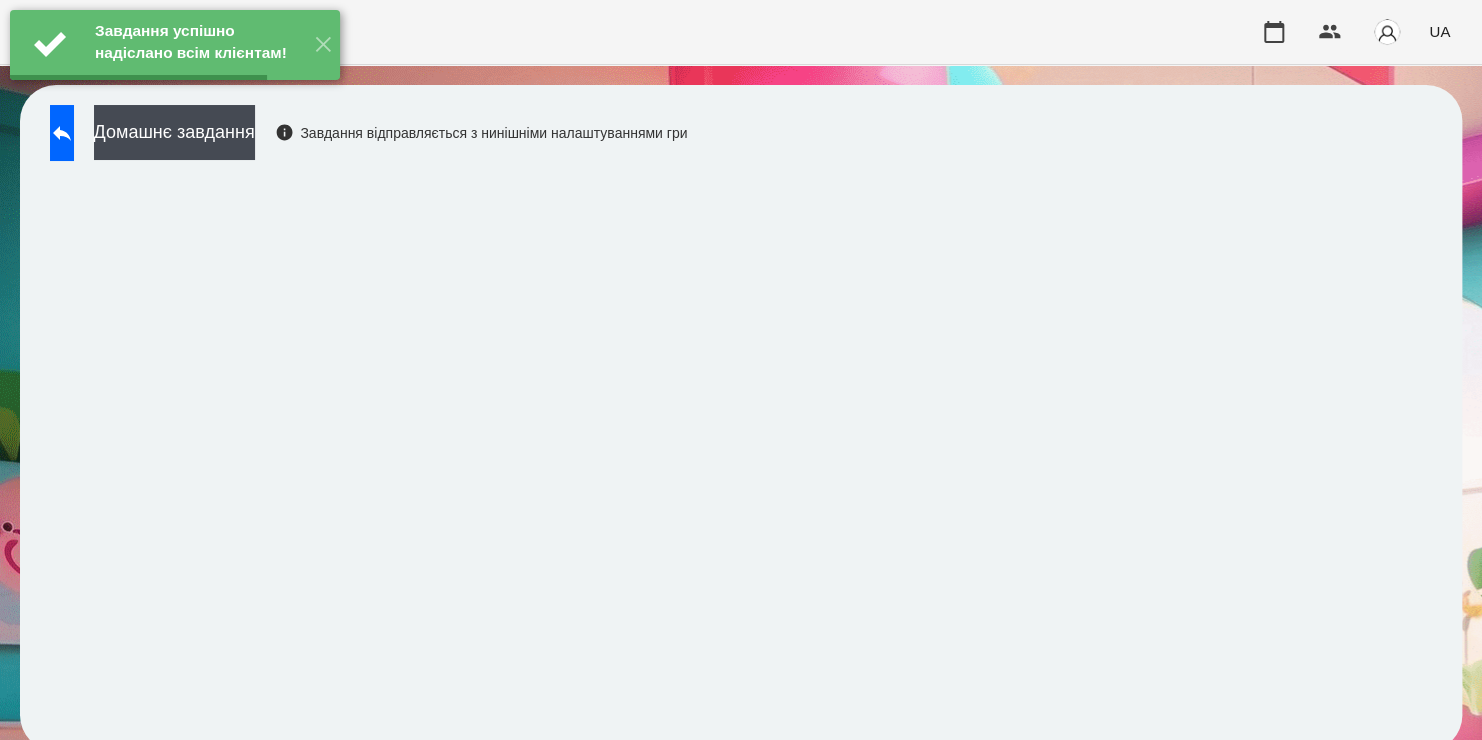 click on "Домашнє завдання" at bounding box center (174, 132) 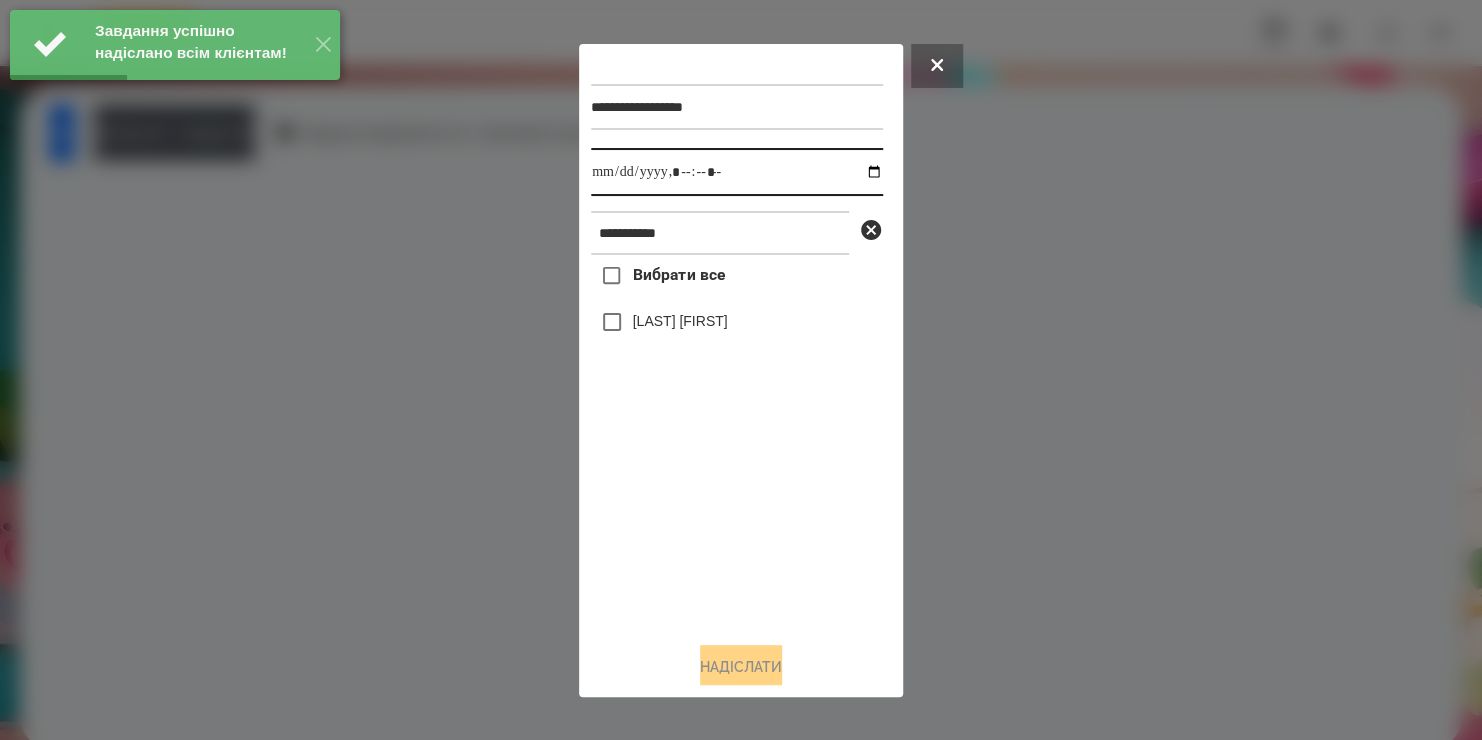 click at bounding box center [737, 172] 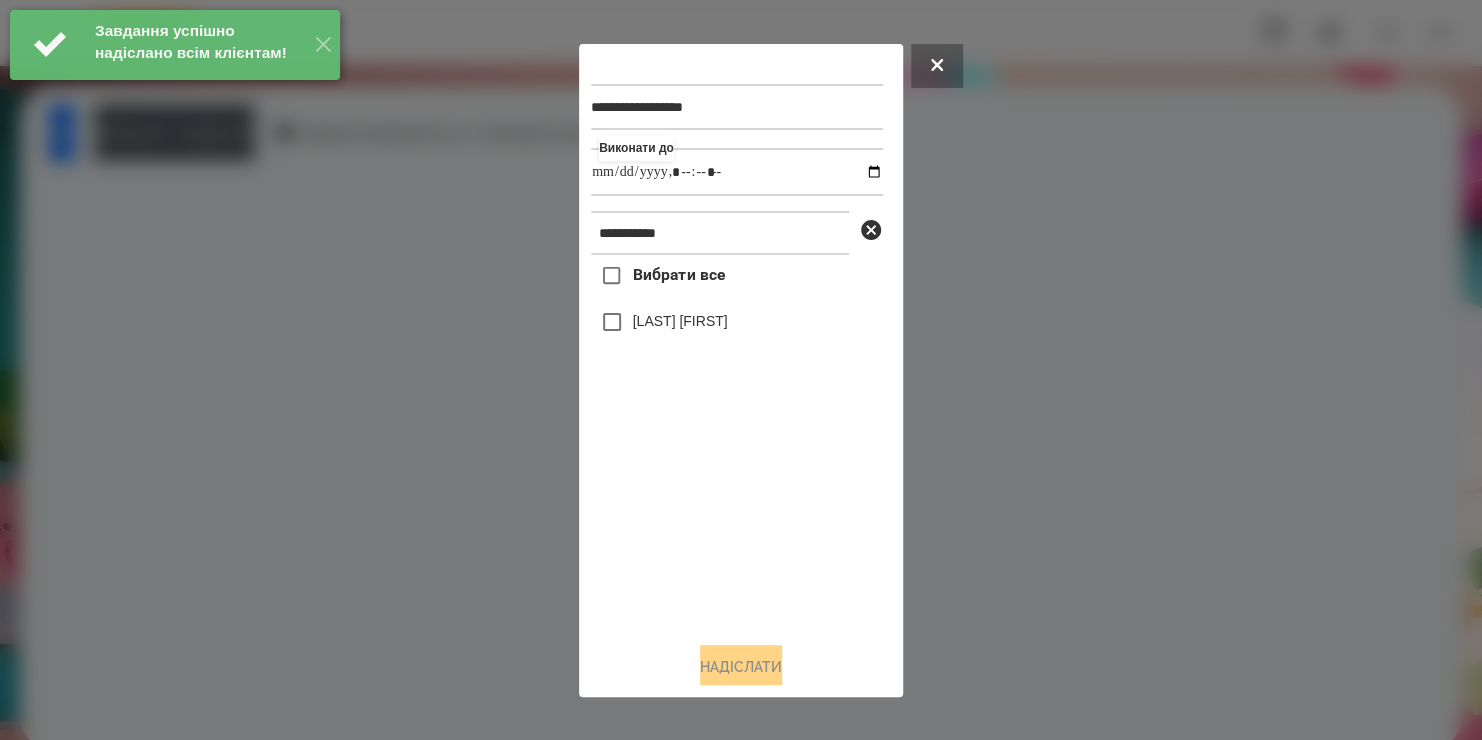 type on "**********" 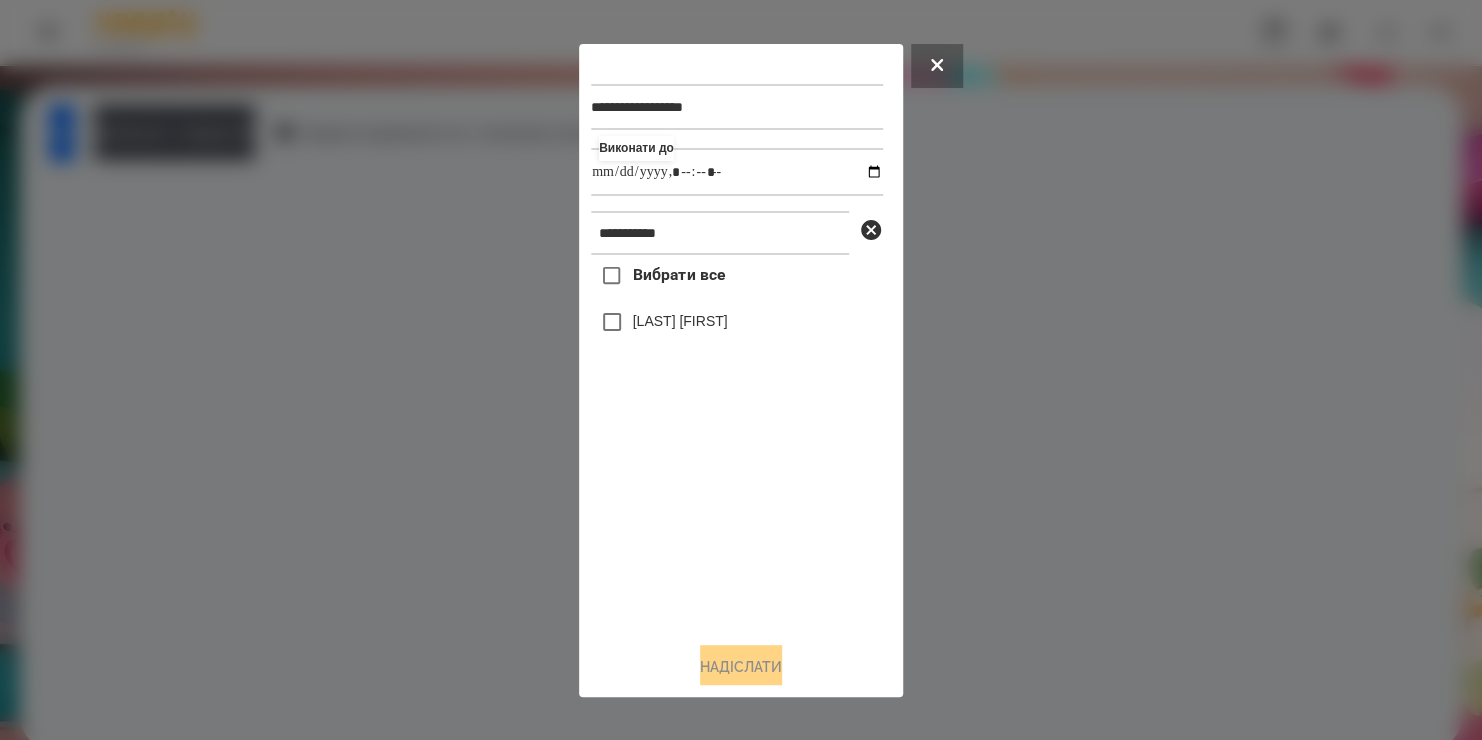 click on "Вибрати все [LAST] [FIRST]" at bounding box center (737, 440) 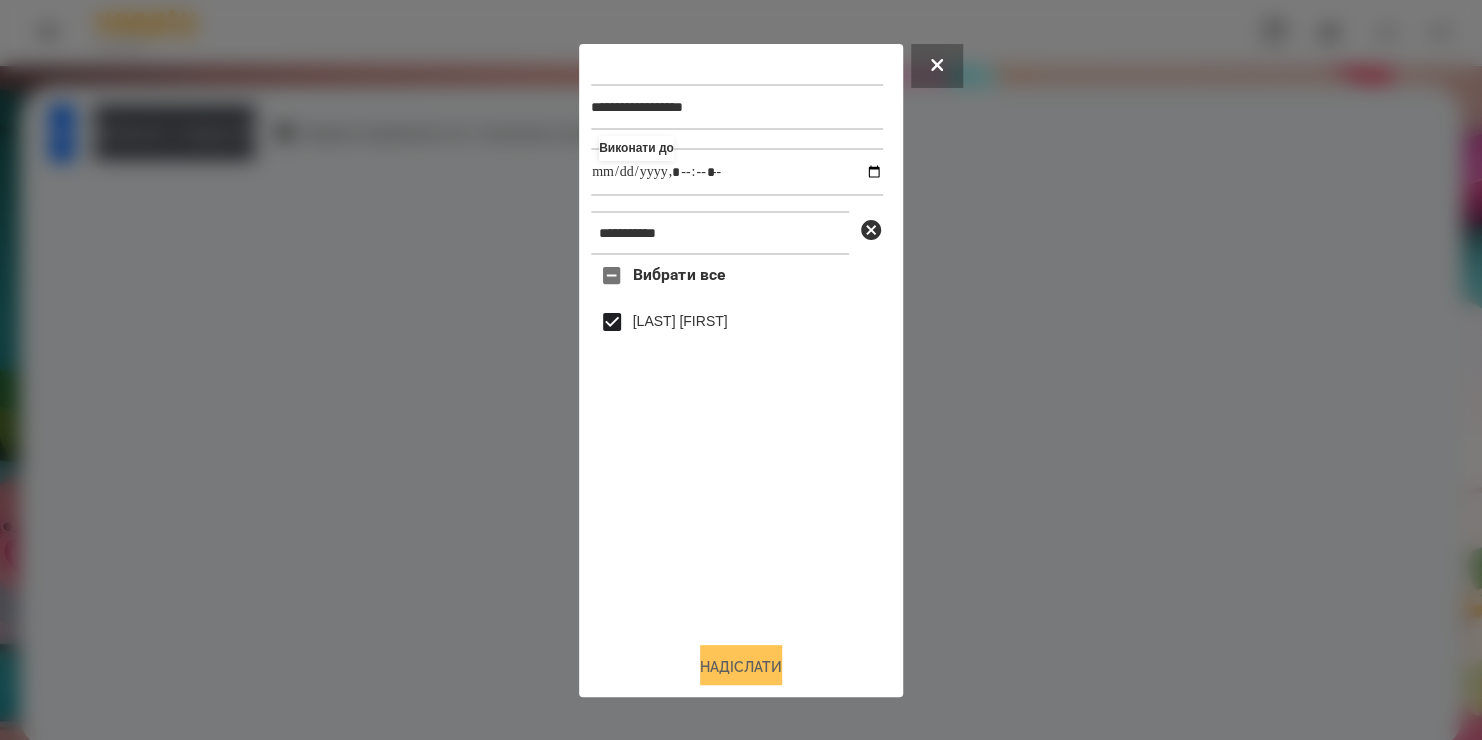 click on "Надіслати" at bounding box center [741, 667] 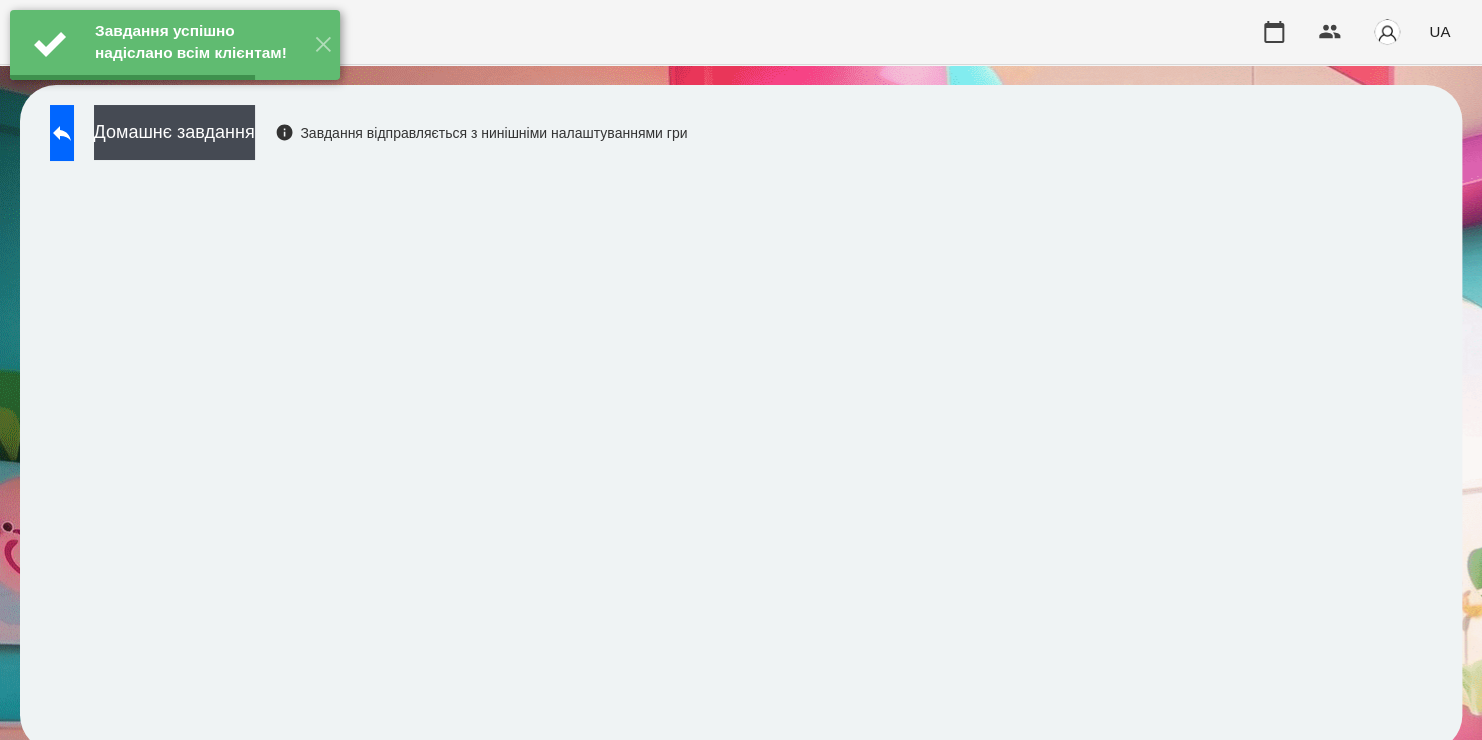 click on "Домашнє завдання" at bounding box center [174, 132] 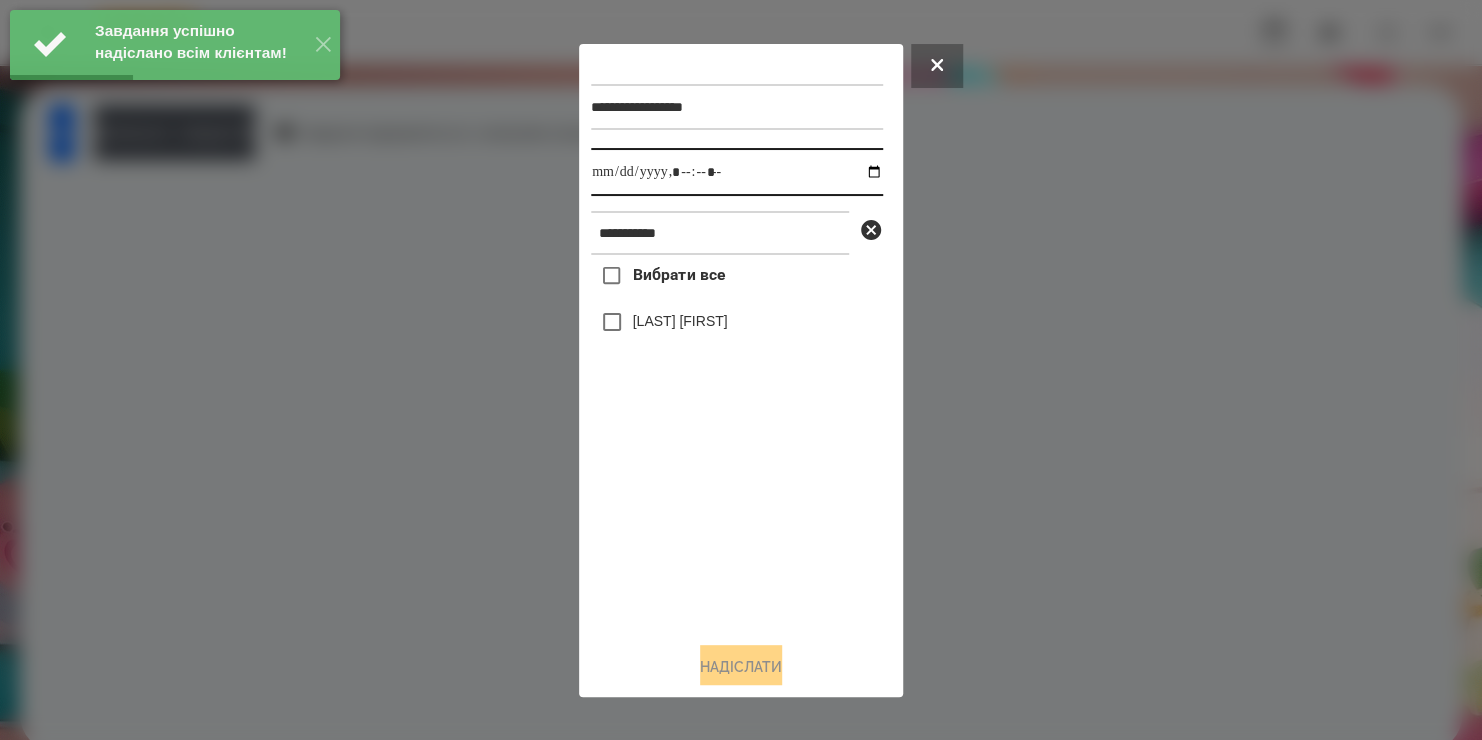 click at bounding box center (737, 172) 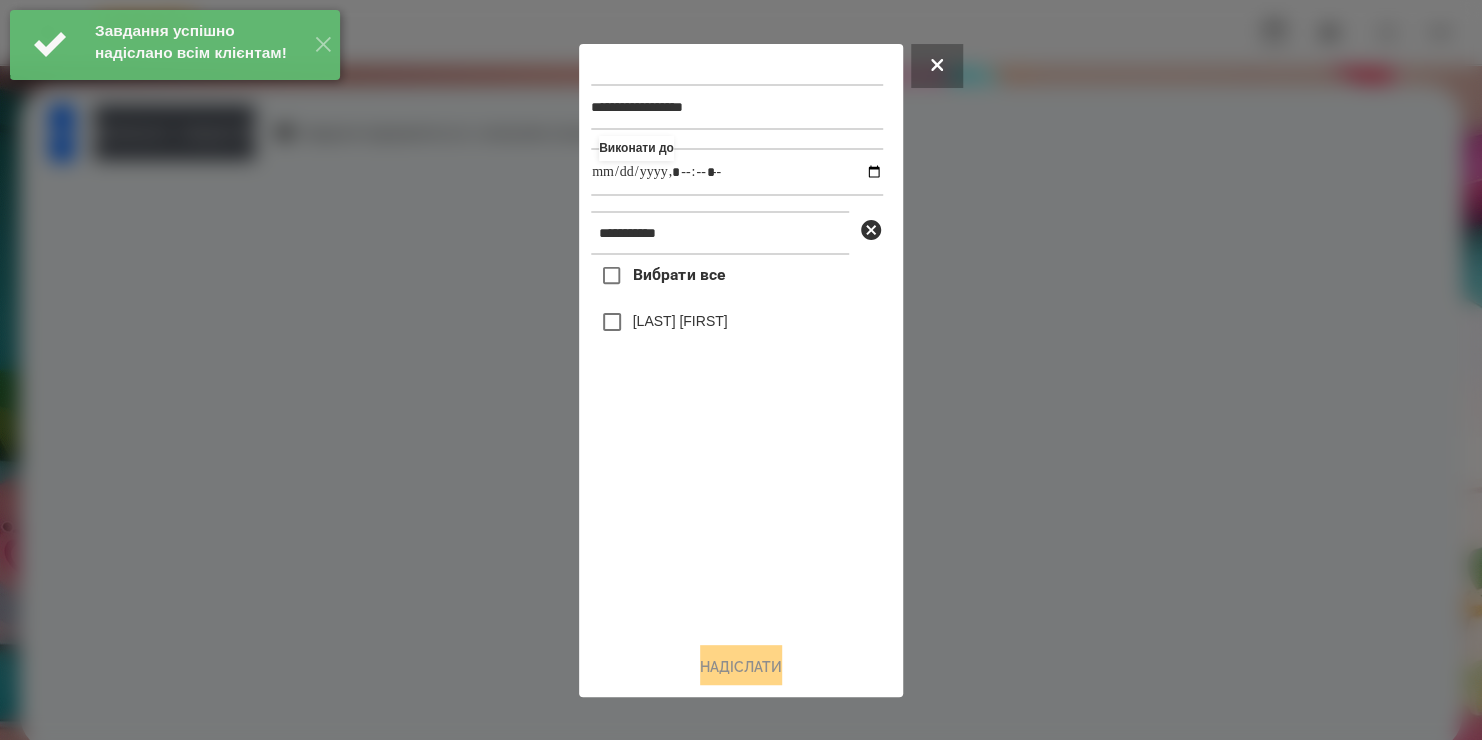 type on "**********" 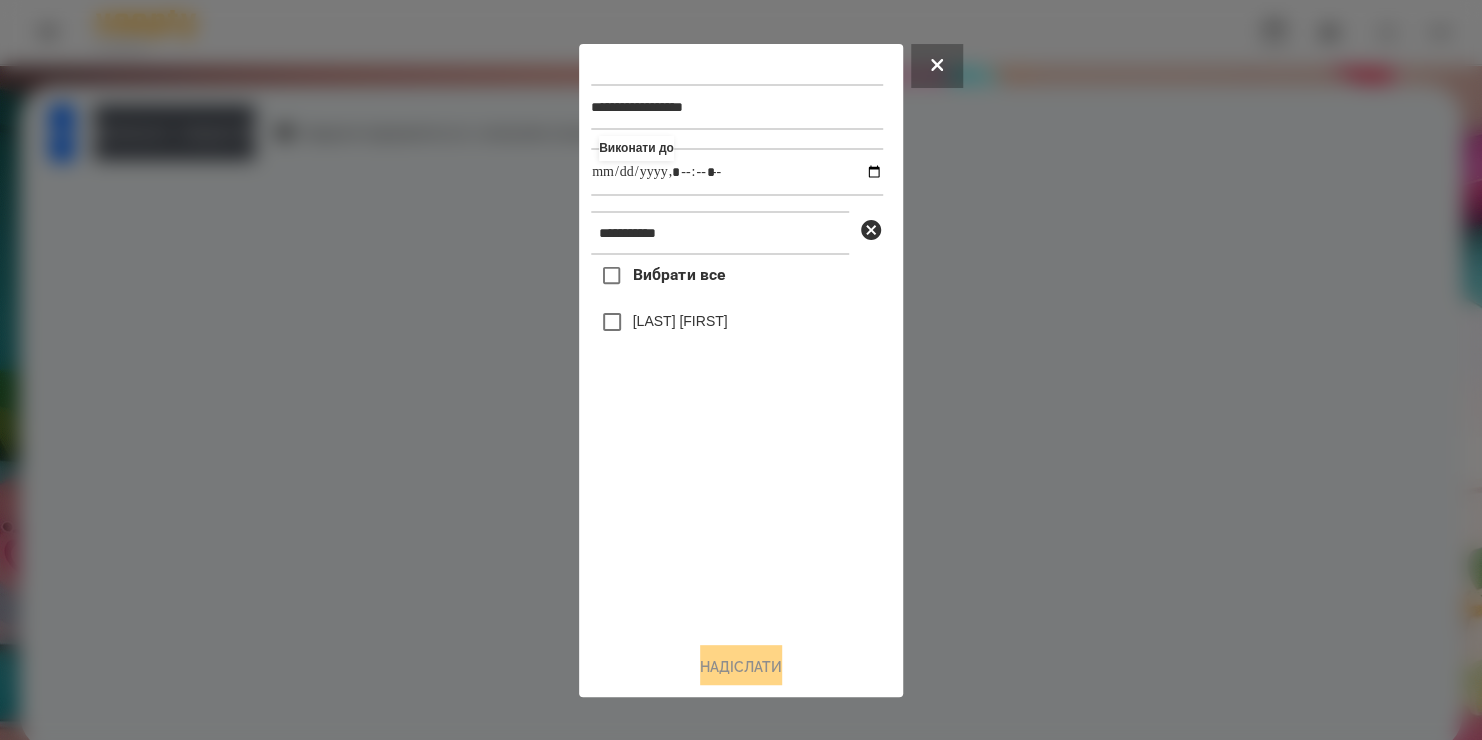 drag, startPoint x: 753, startPoint y: 554, endPoint x: 635, endPoint y: 324, distance: 258.5034 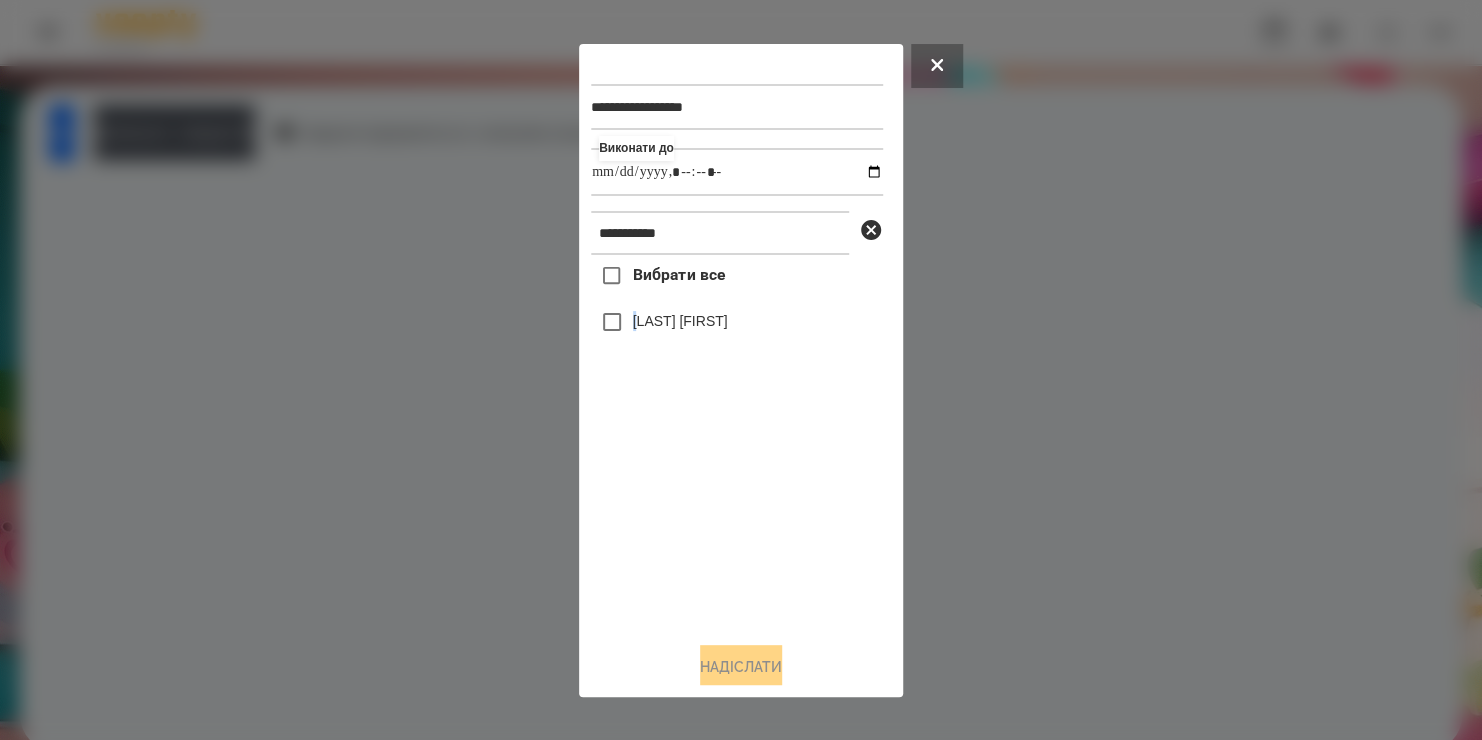 click on "[LAST] [FIRST]" at bounding box center (680, 321) 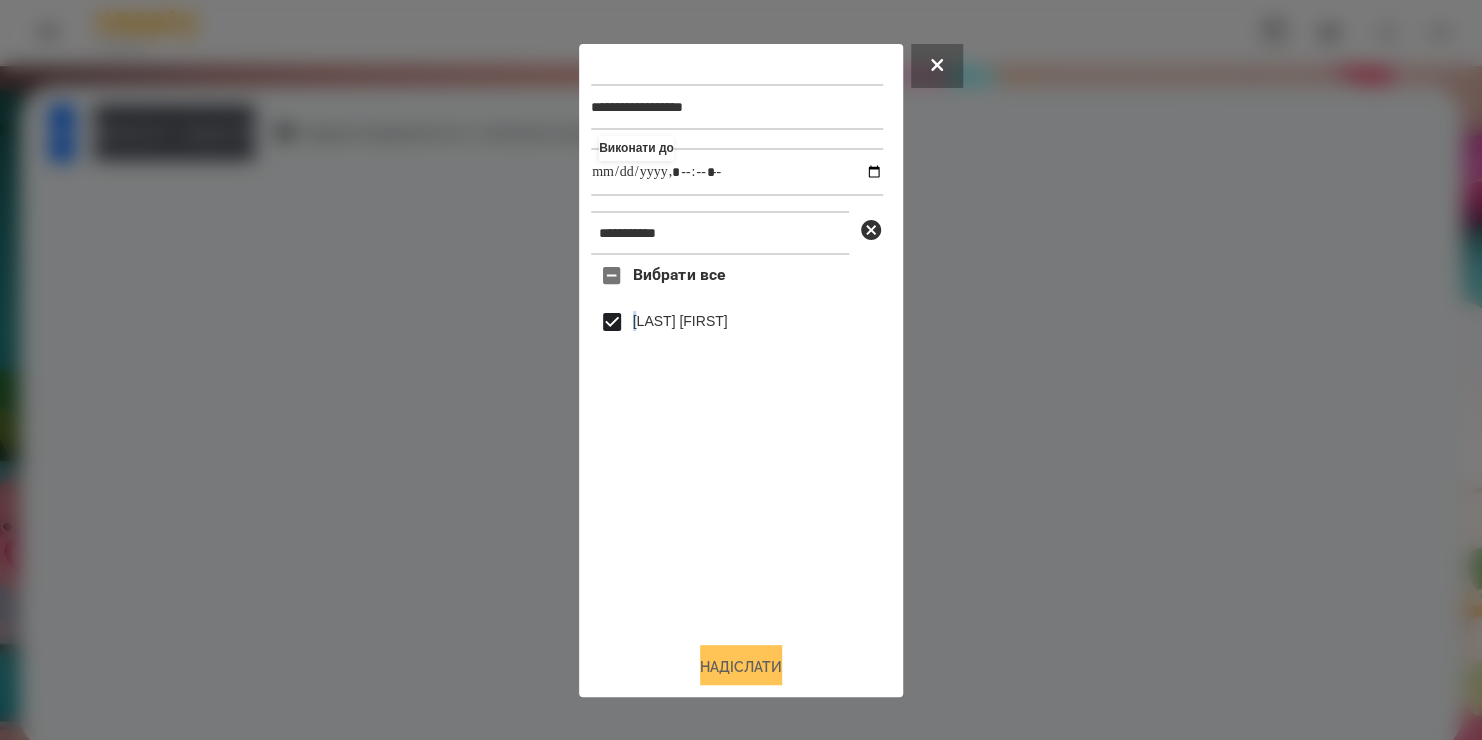 click on "Надіслати" at bounding box center (741, 667) 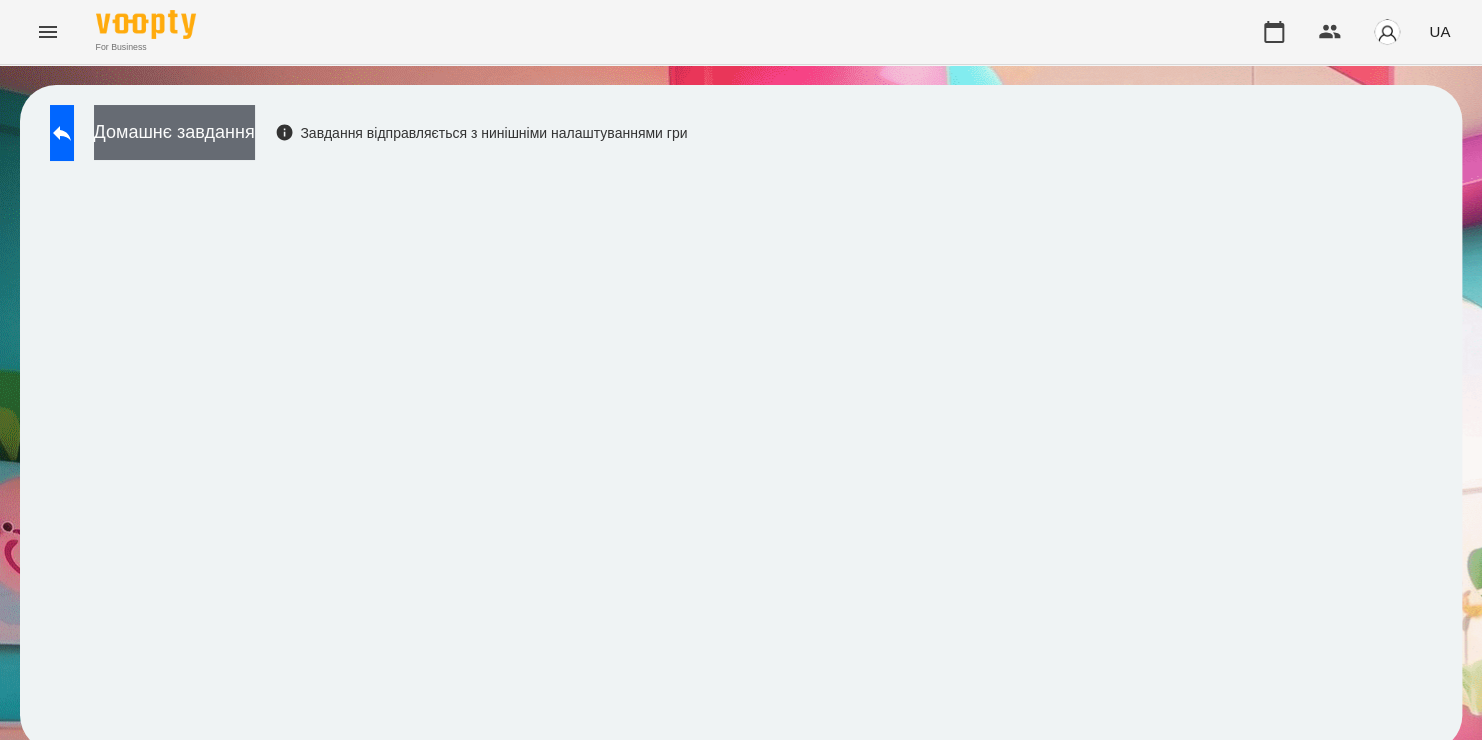 click on "Домашнє завдання" at bounding box center [174, 132] 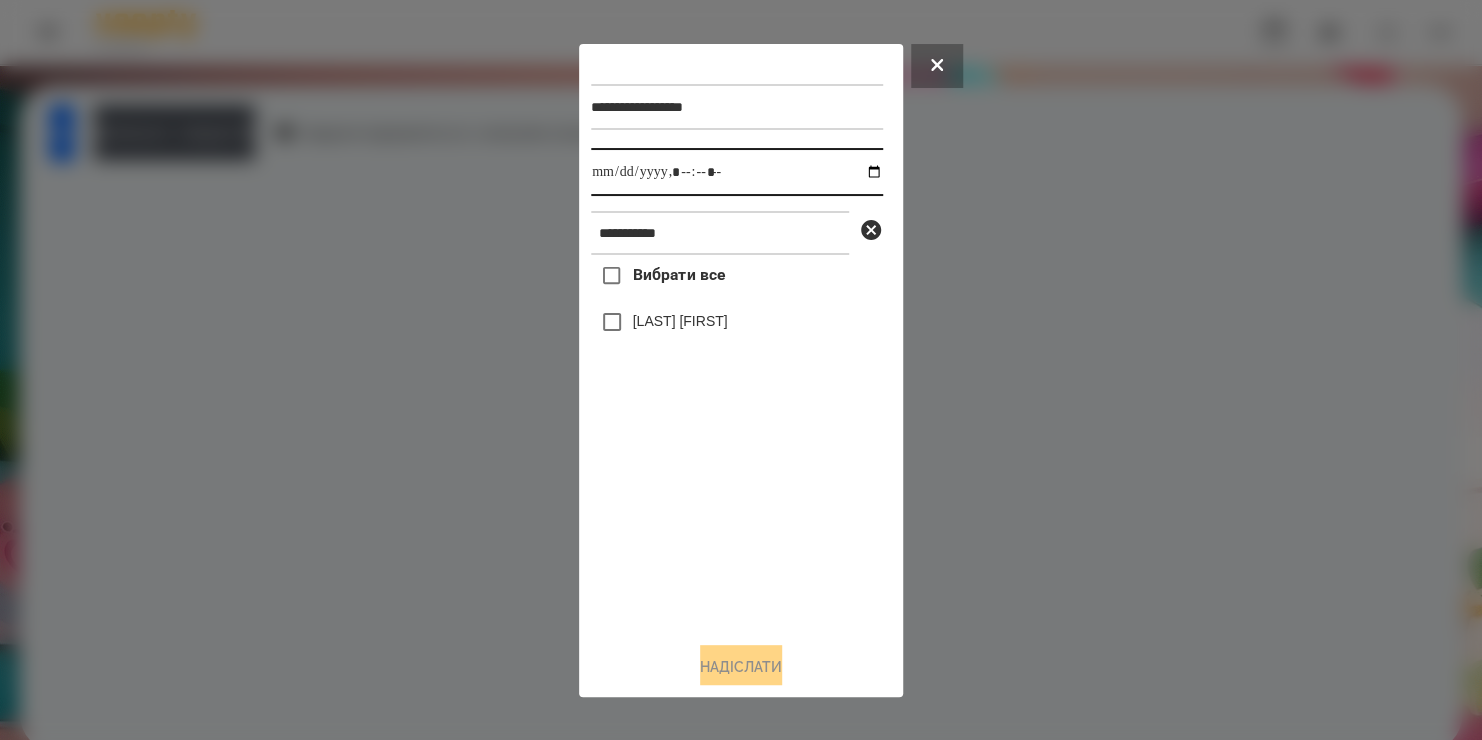 click at bounding box center (737, 172) 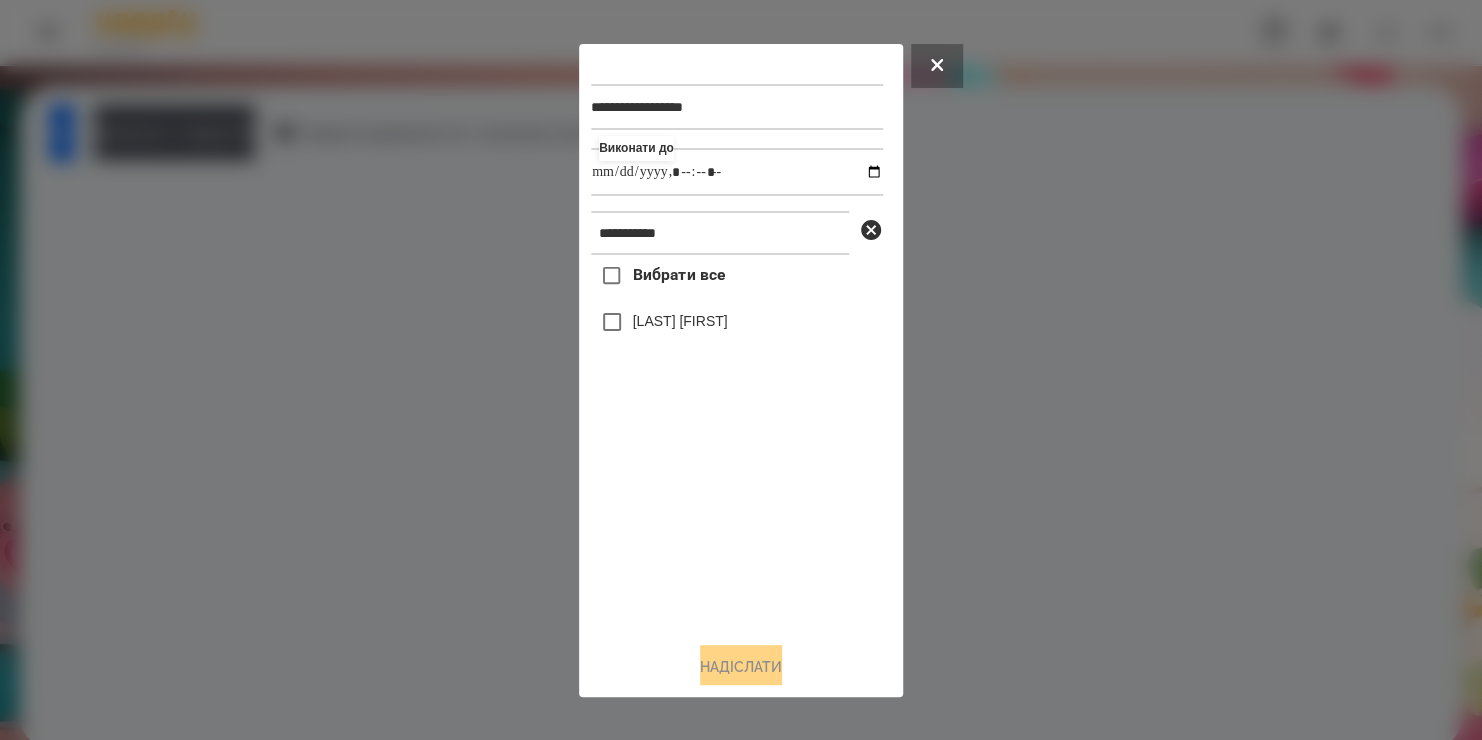 type on "**********" 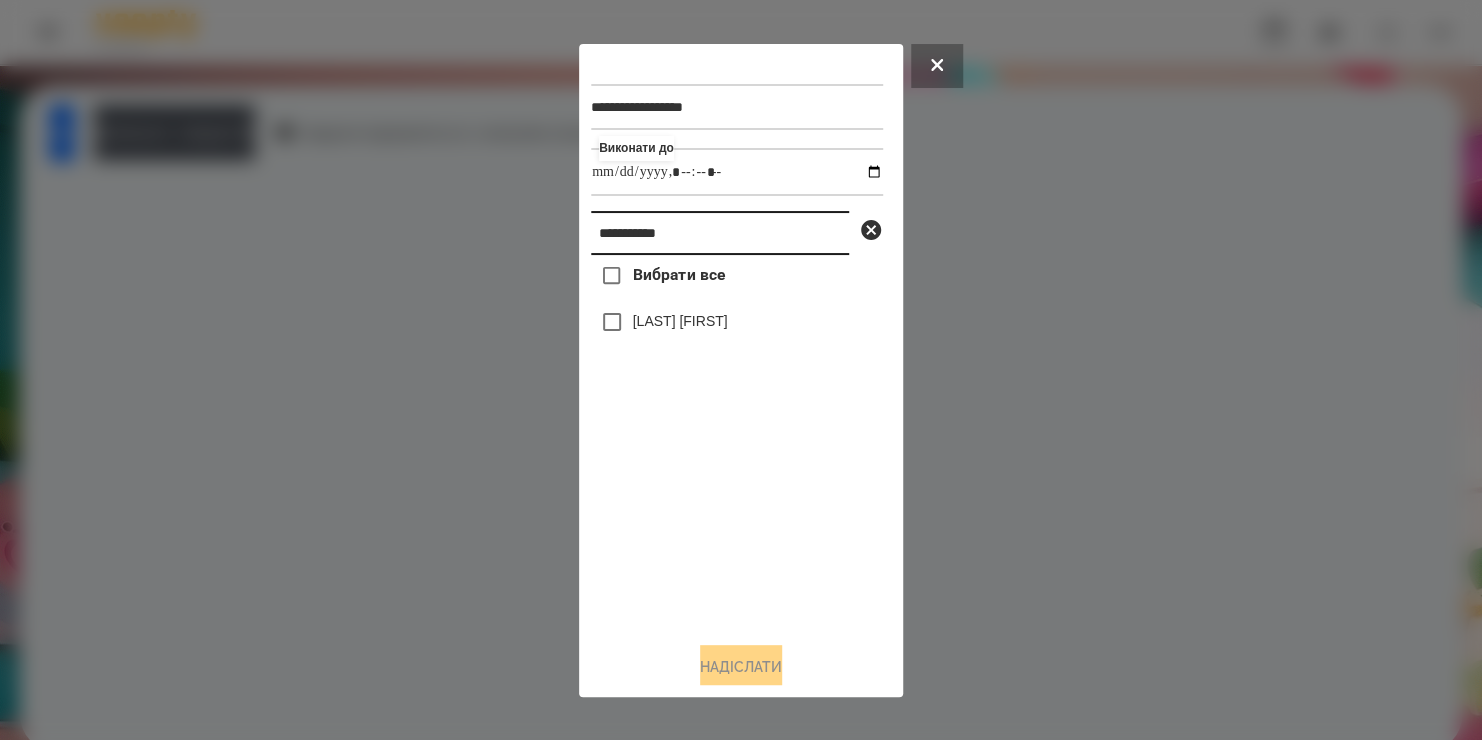 drag, startPoint x: 716, startPoint y: 238, endPoint x: 104, endPoint y: 332, distance: 619.1769 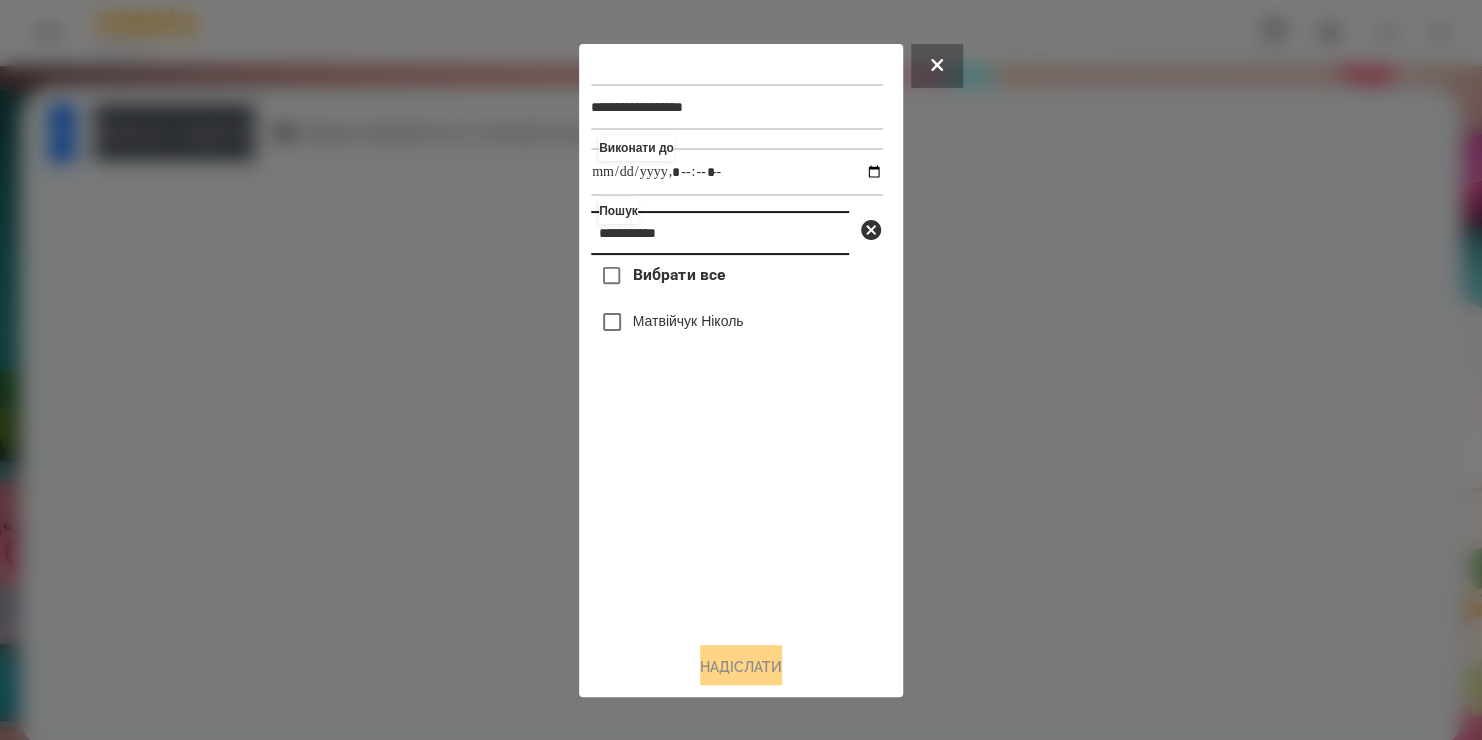 type on "**********" 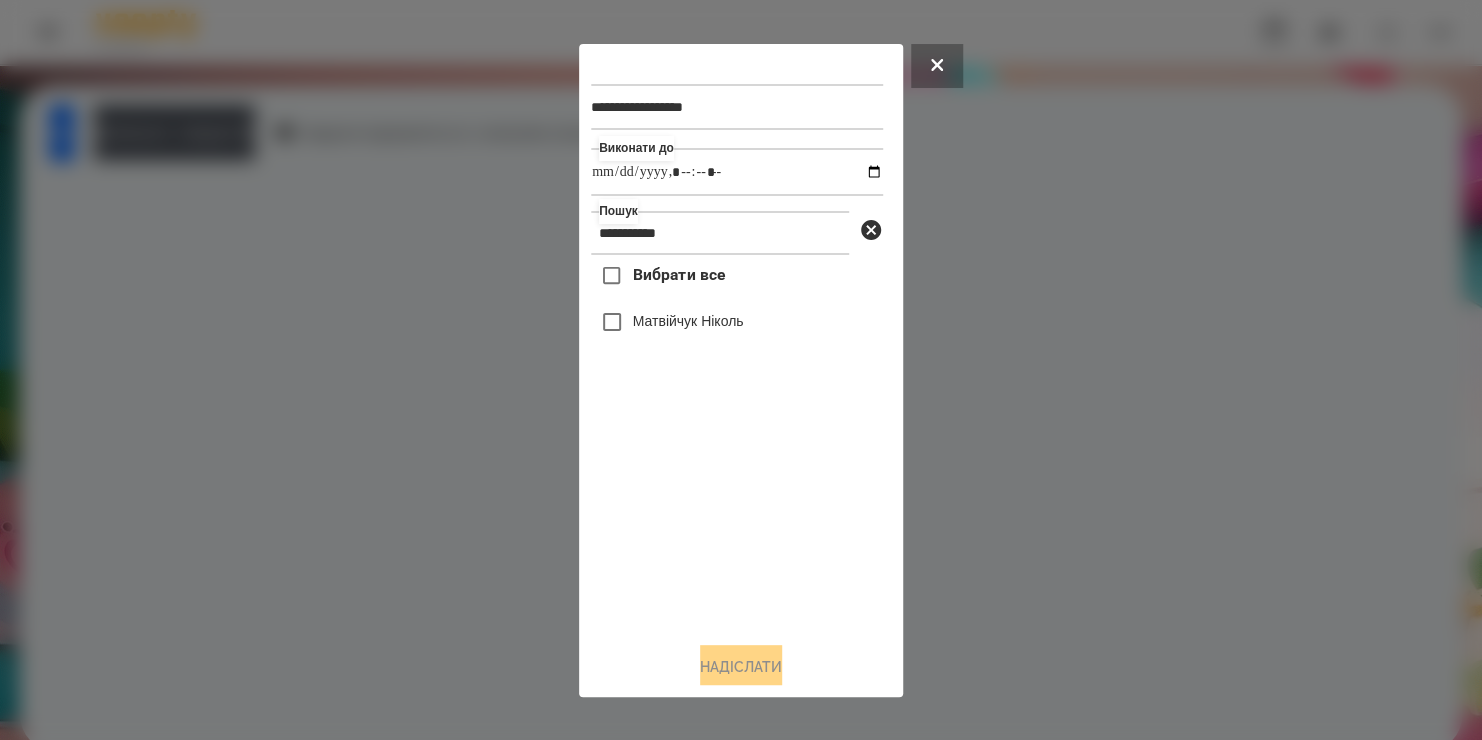 click on "Матвійчук Ніколь" at bounding box center [737, 322] 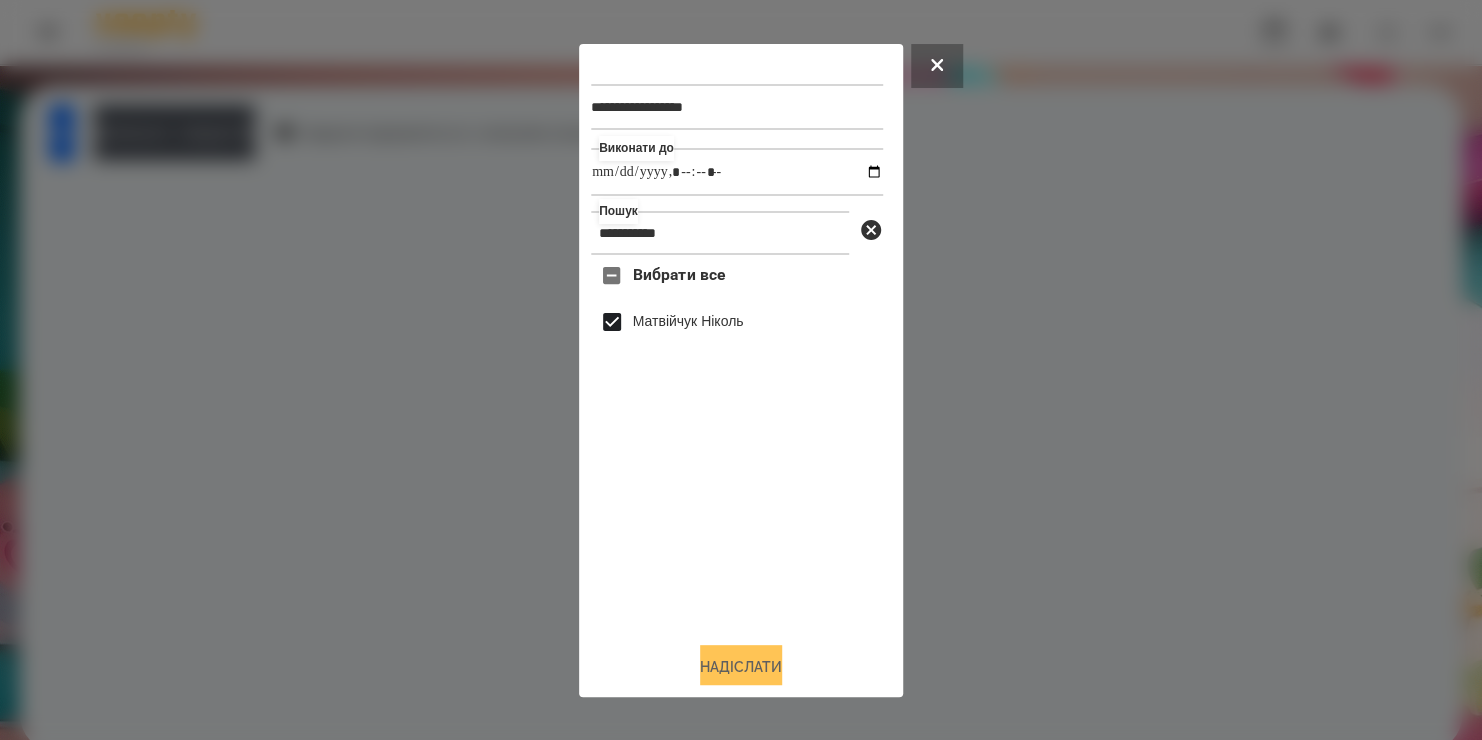 click on "Надіслати" at bounding box center (741, 667) 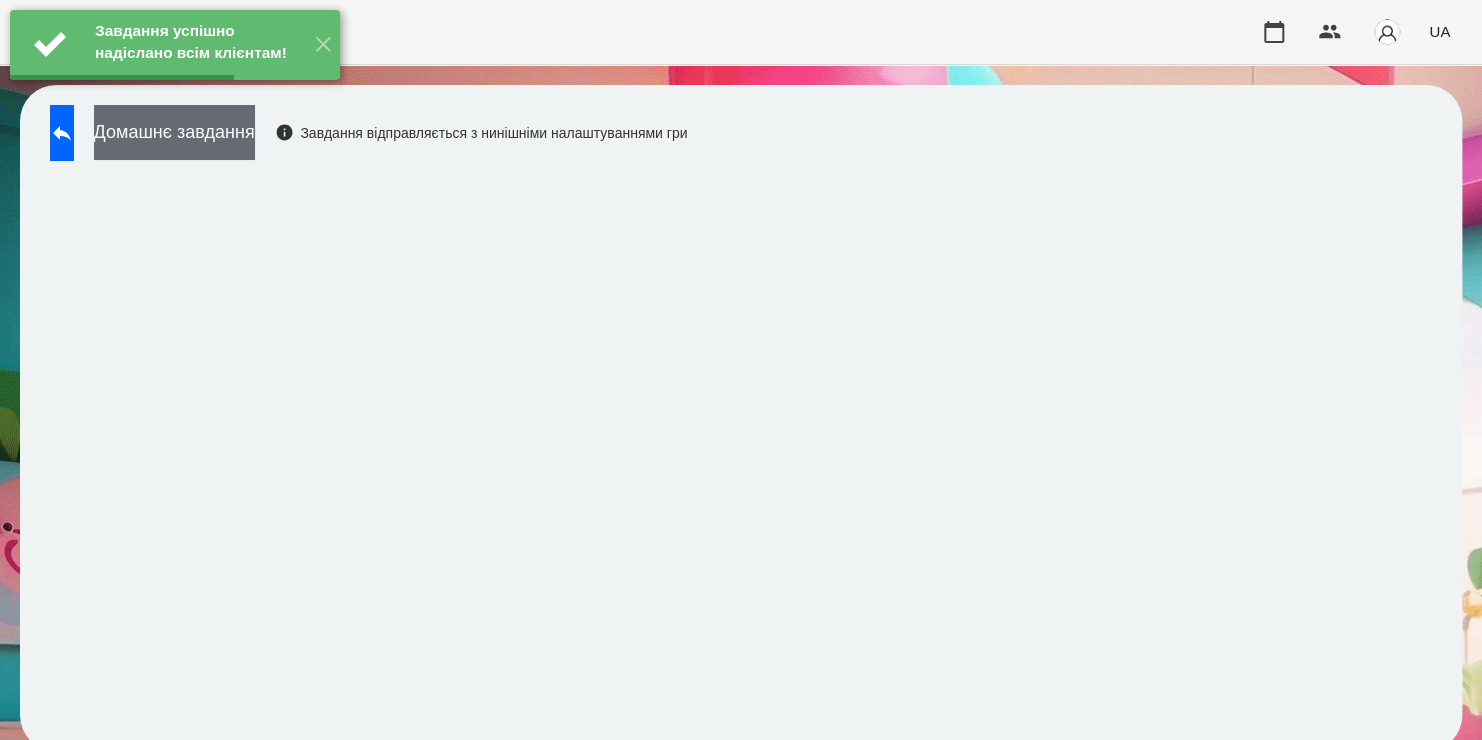 click on "Домашнє завдання" at bounding box center (174, 132) 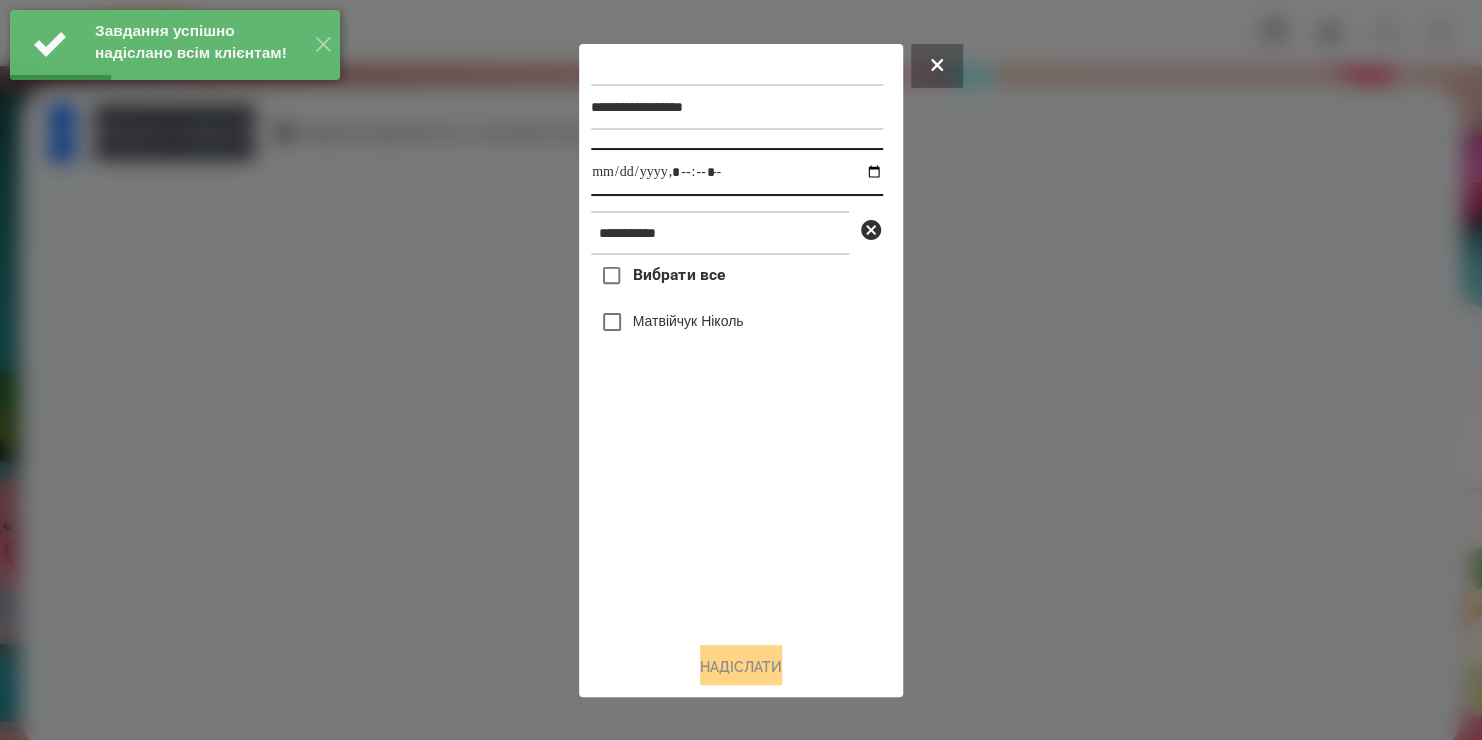 click at bounding box center [737, 172] 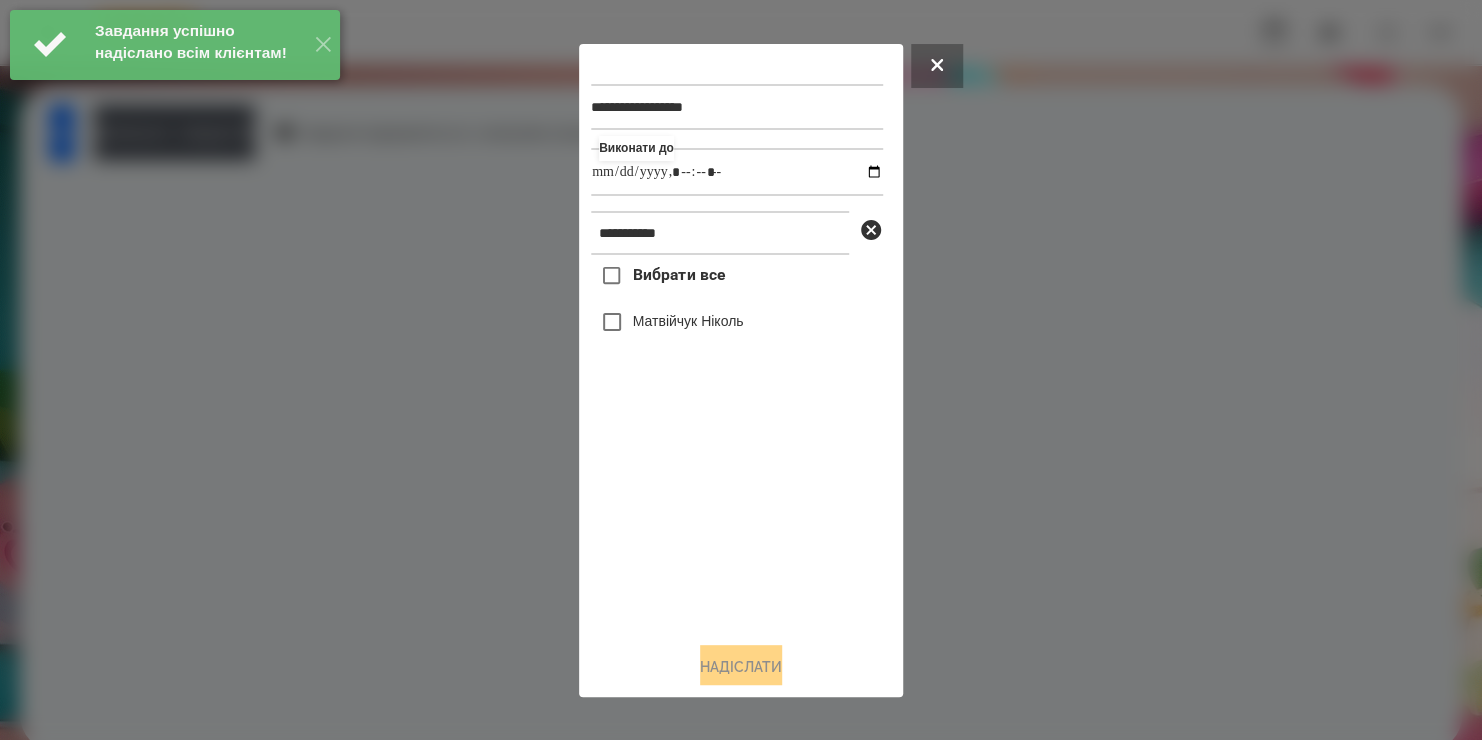 type on "**********" 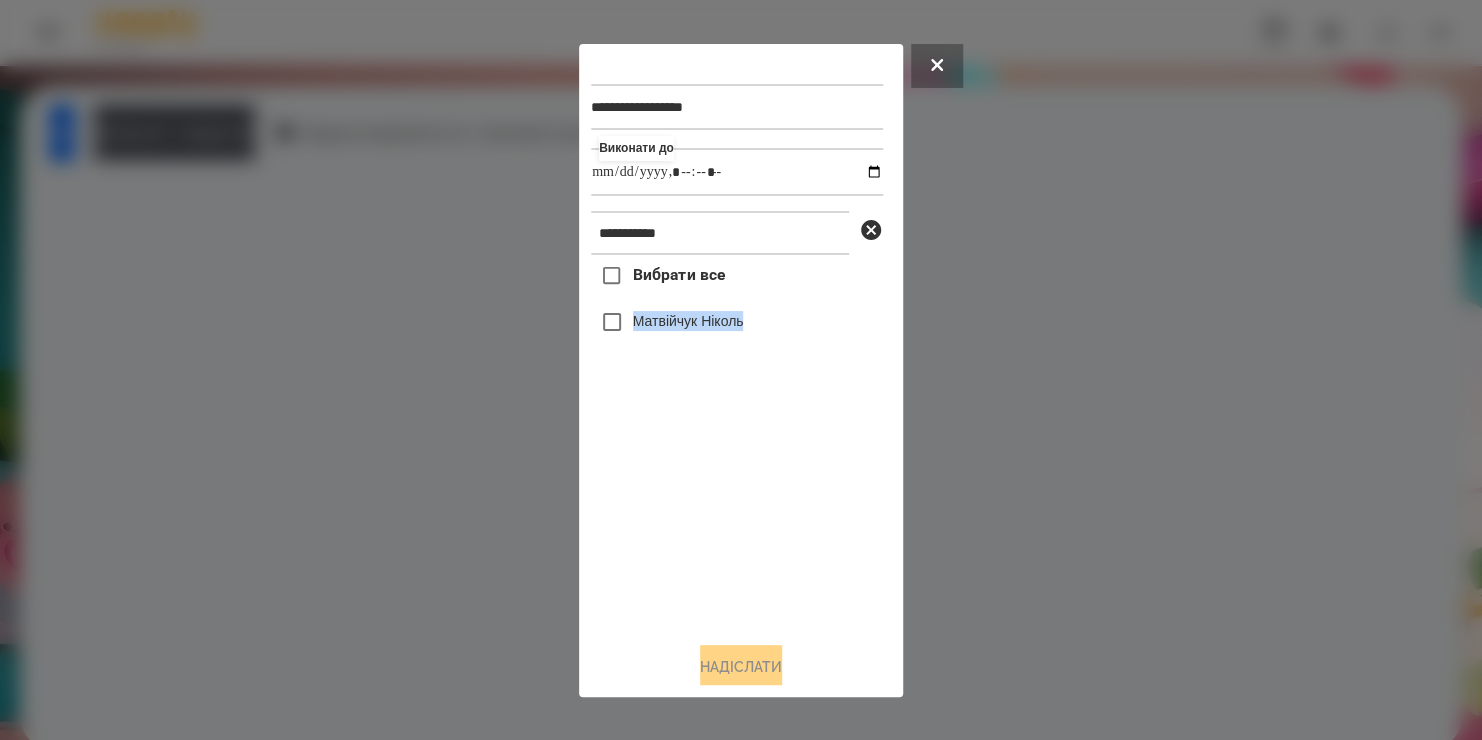 click on "Вибрати все [LAST] [FIRST]" at bounding box center (737, 440) 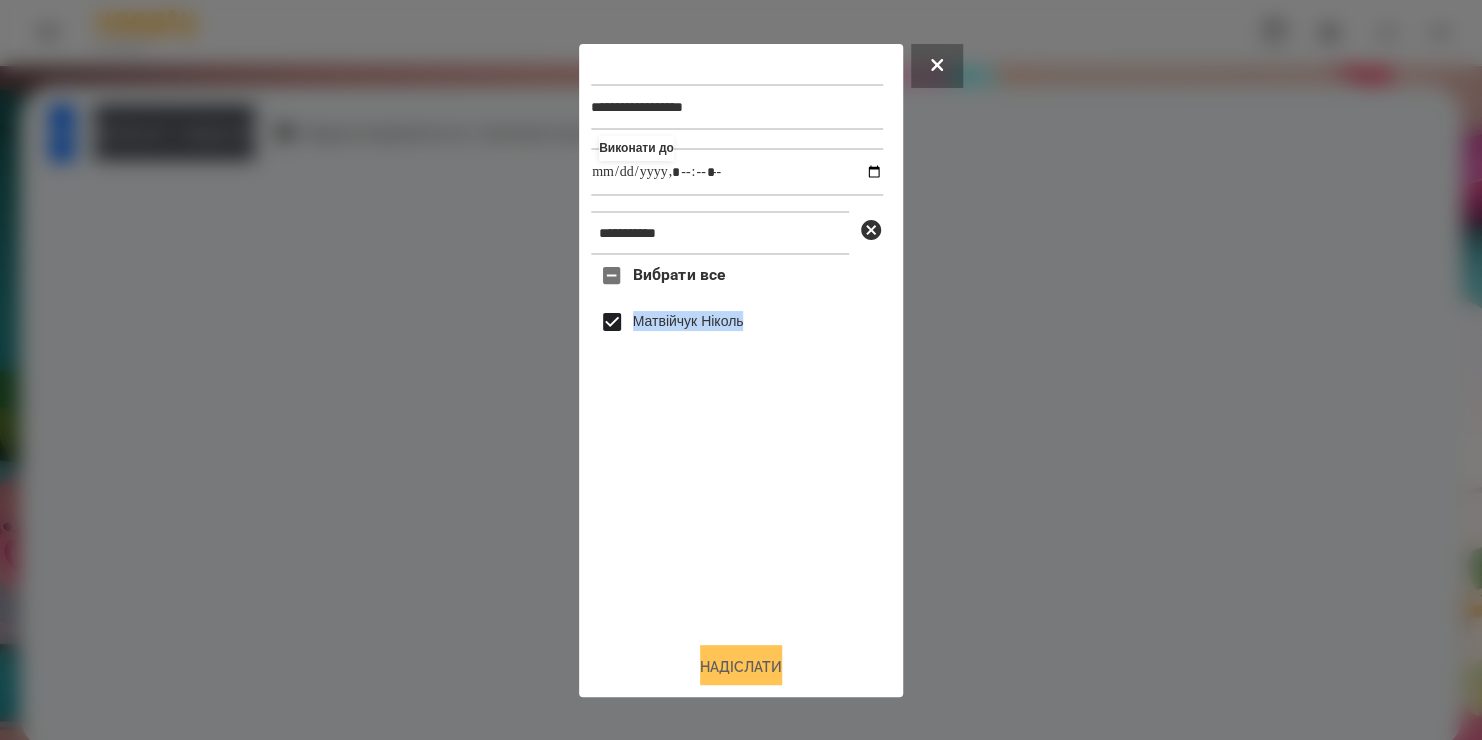 click on "Надіслати" at bounding box center (741, 667) 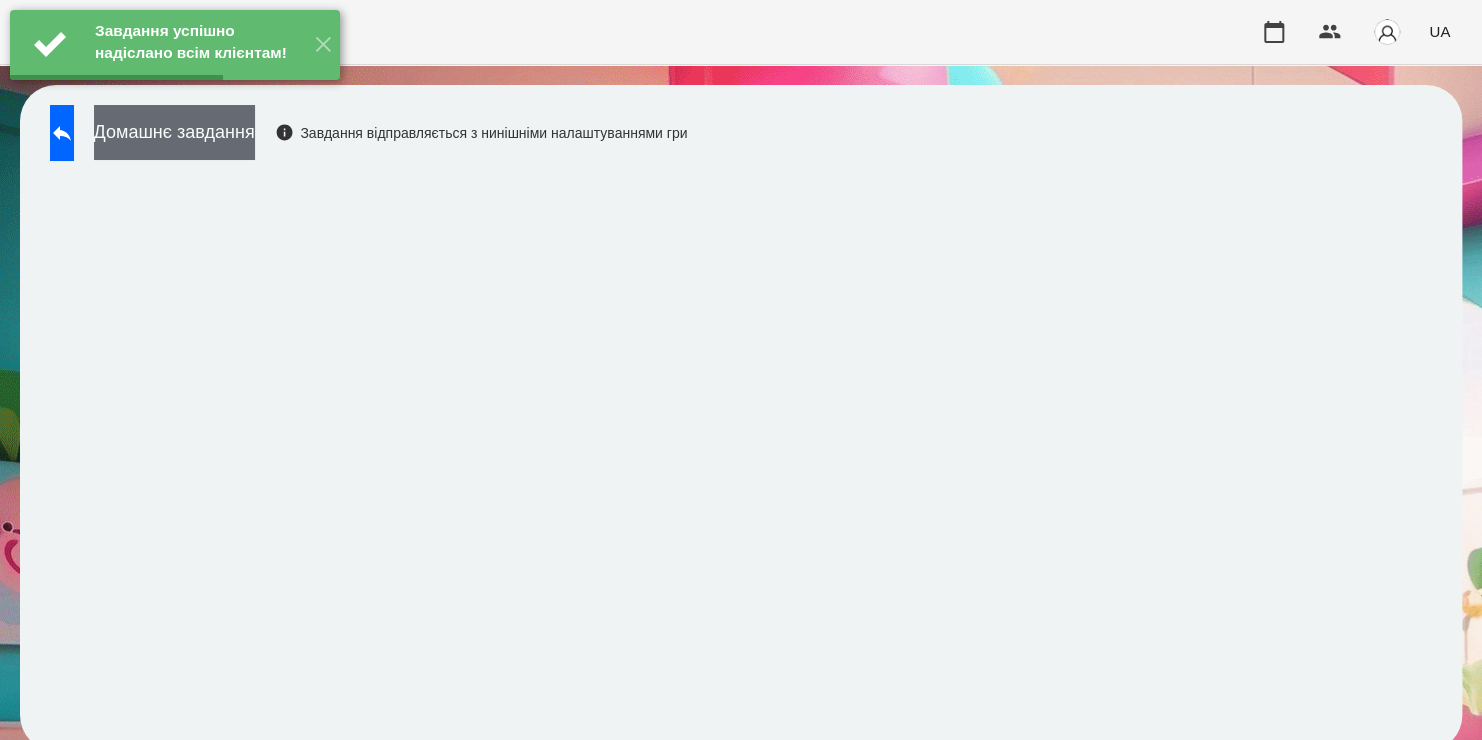 click on "Домашнє завдання" at bounding box center [174, 132] 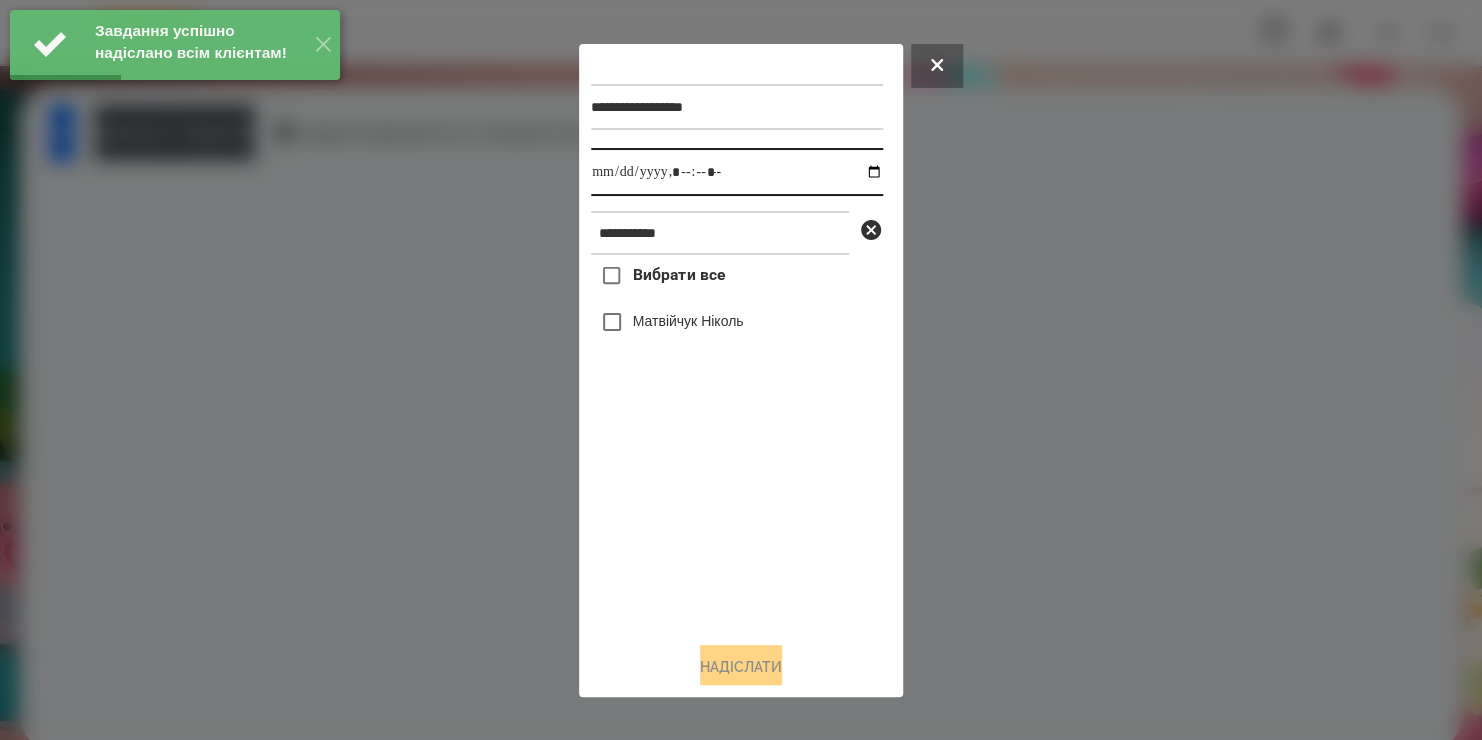 click at bounding box center (737, 172) 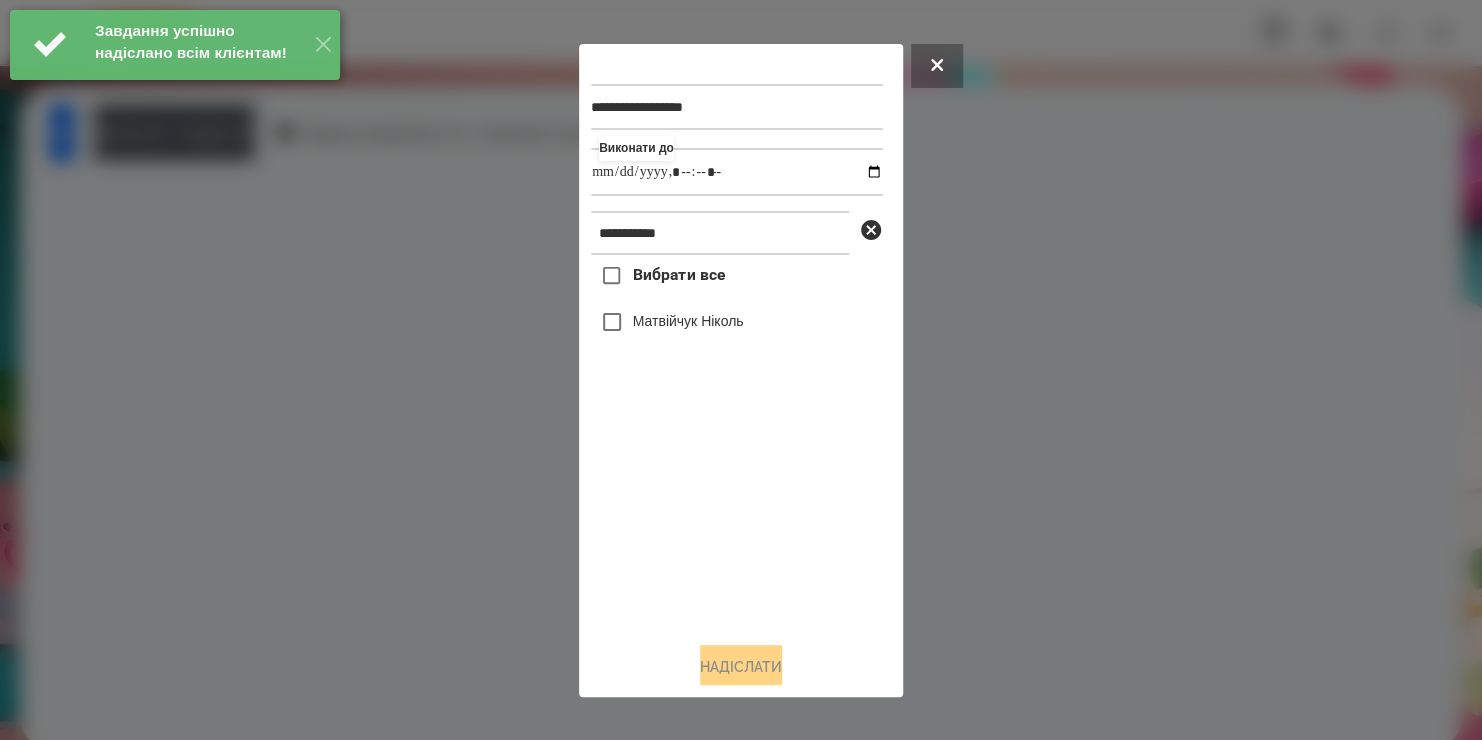 type on "**********" 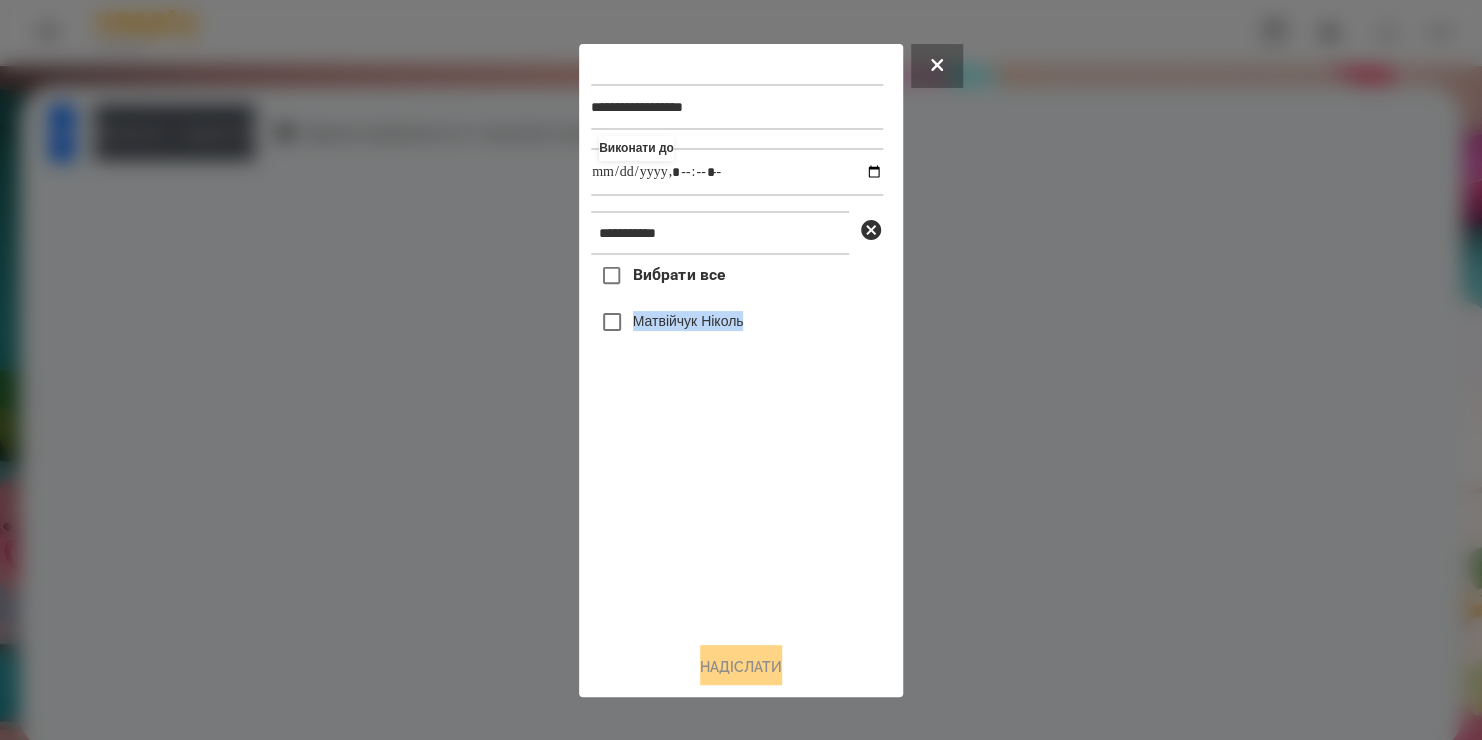 click on "Вибрати все [LAST] [FIRST]" at bounding box center [737, 440] 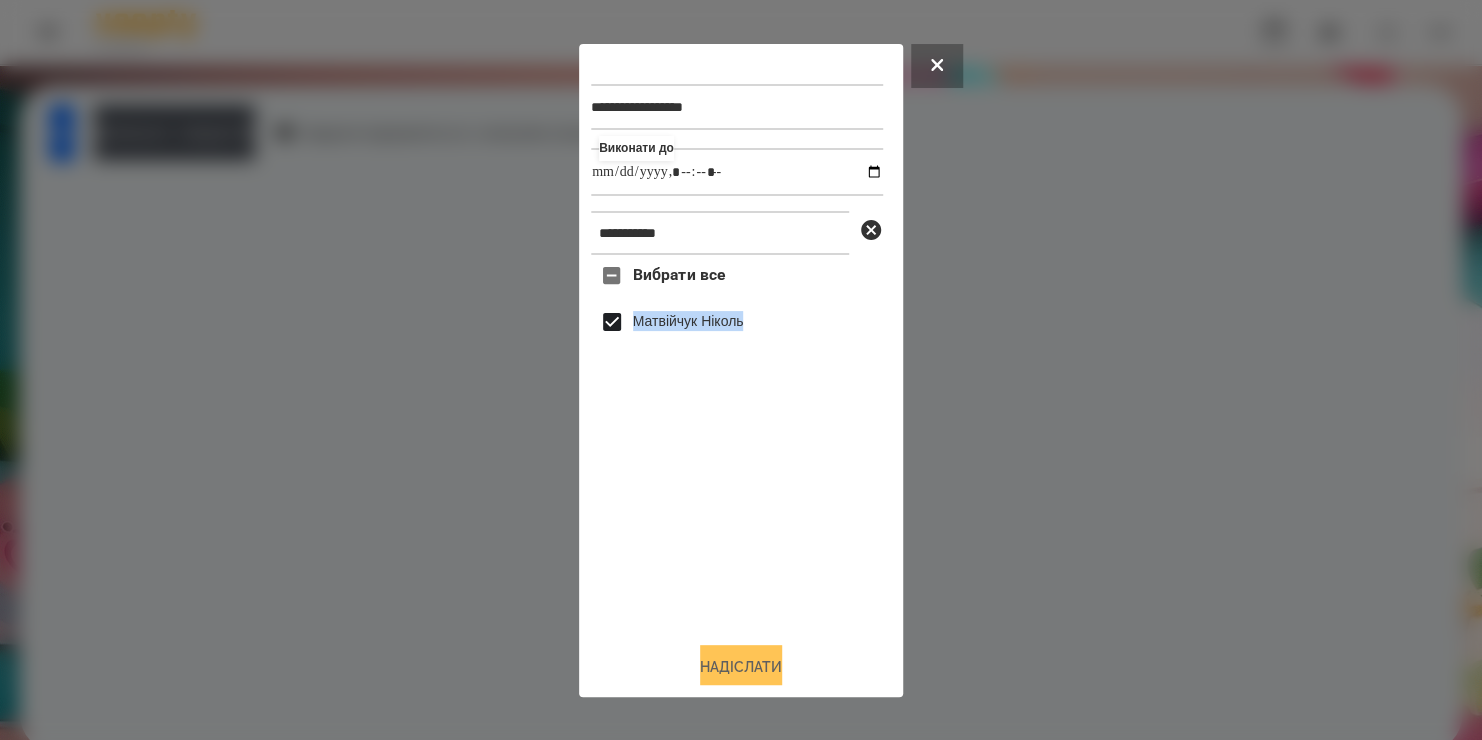 click on "Надіслати" at bounding box center (741, 667) 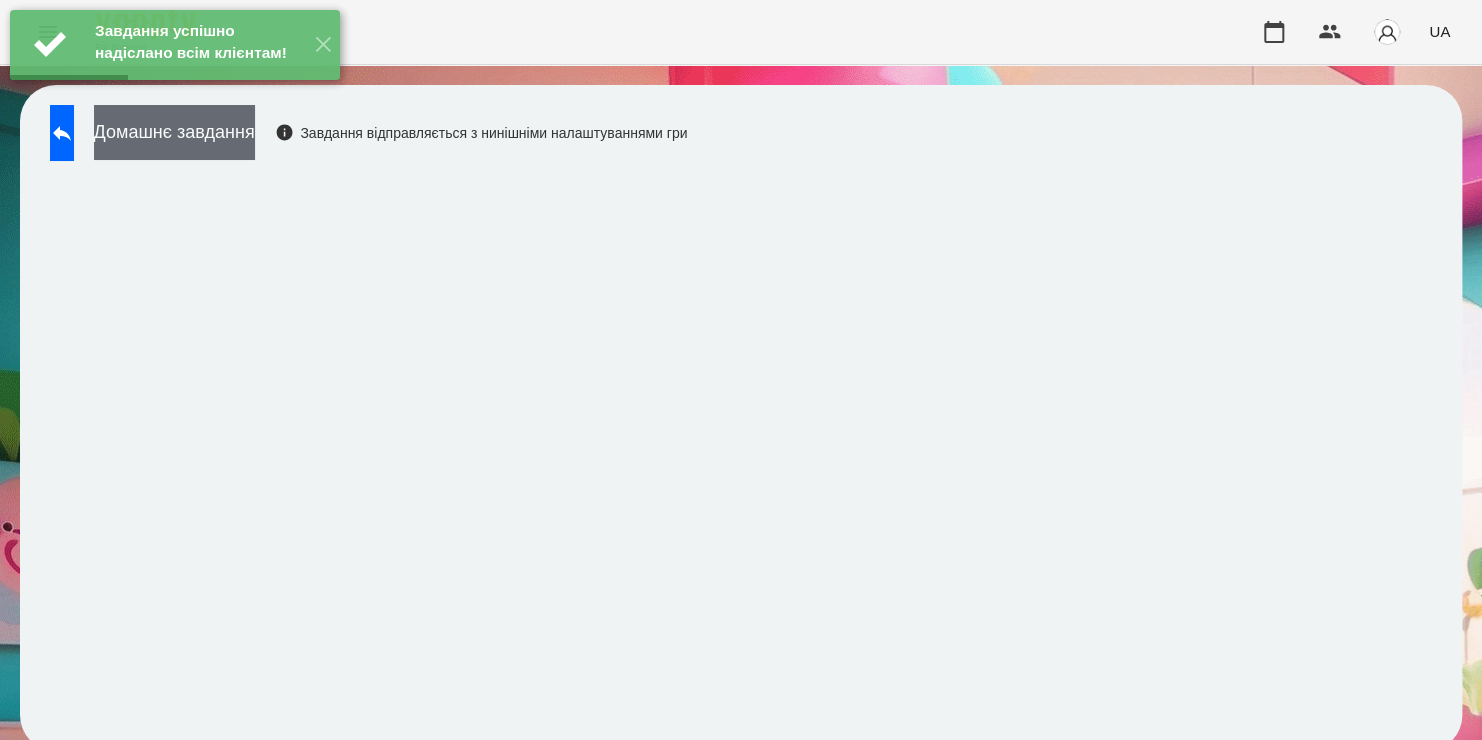 click on "Домашнє завдання" at bounding box center [174, 132] 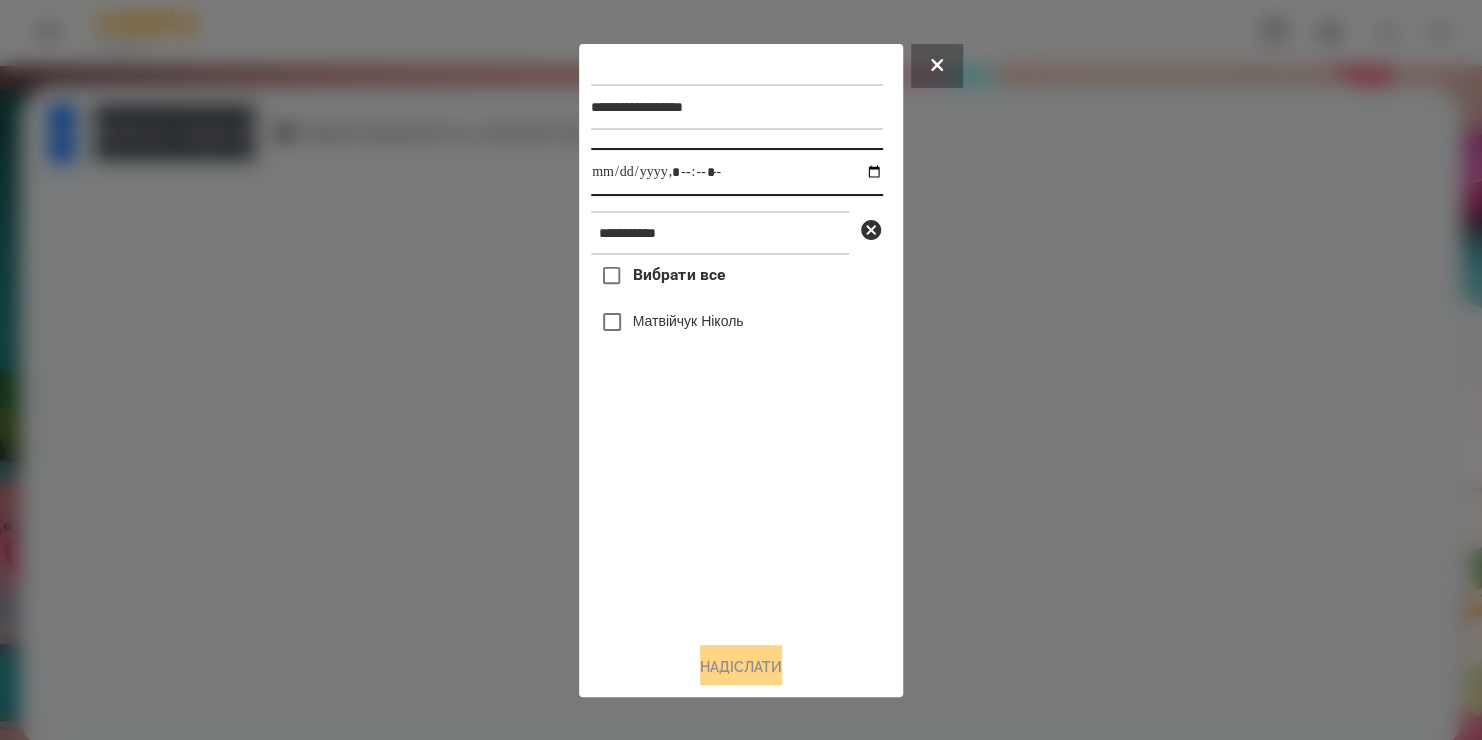 click at bounding box center (737, 172) 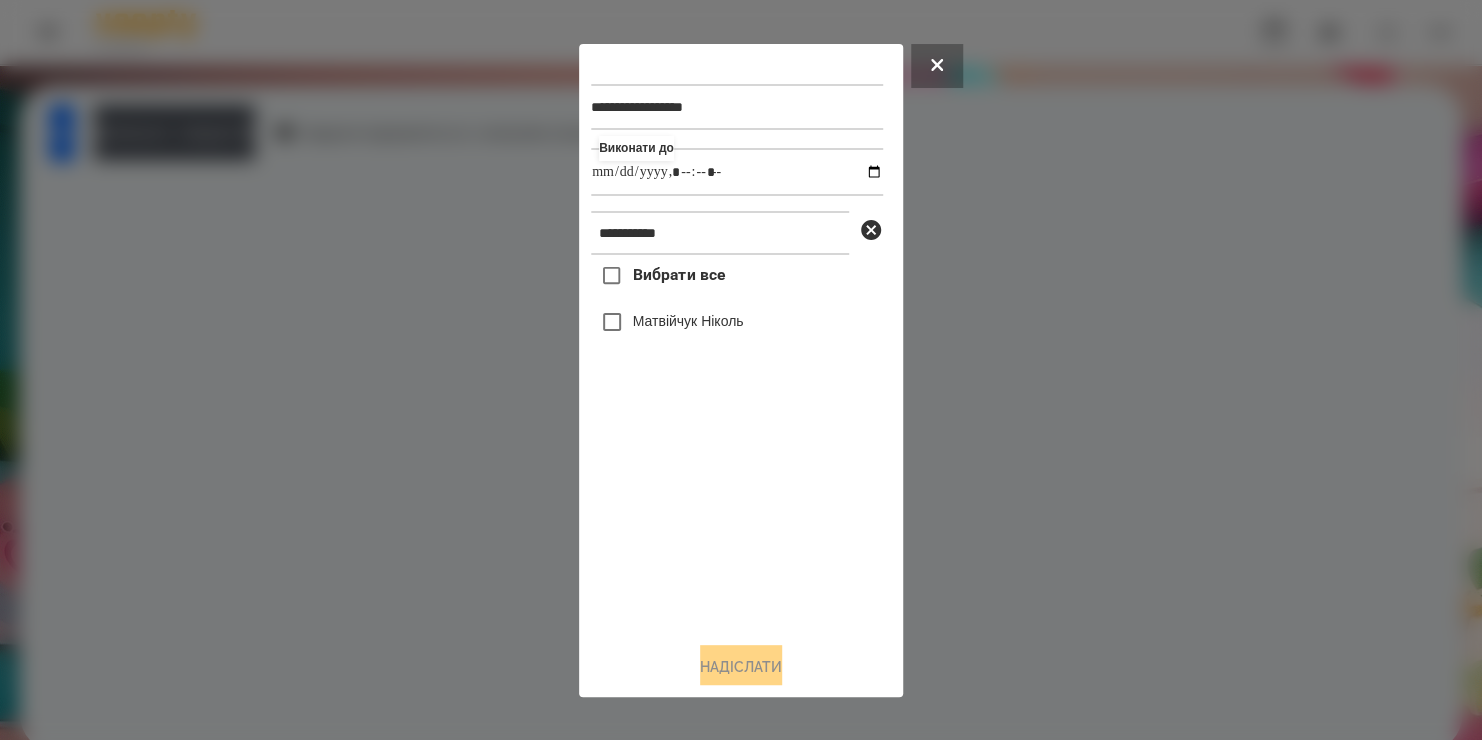 type on "**********" 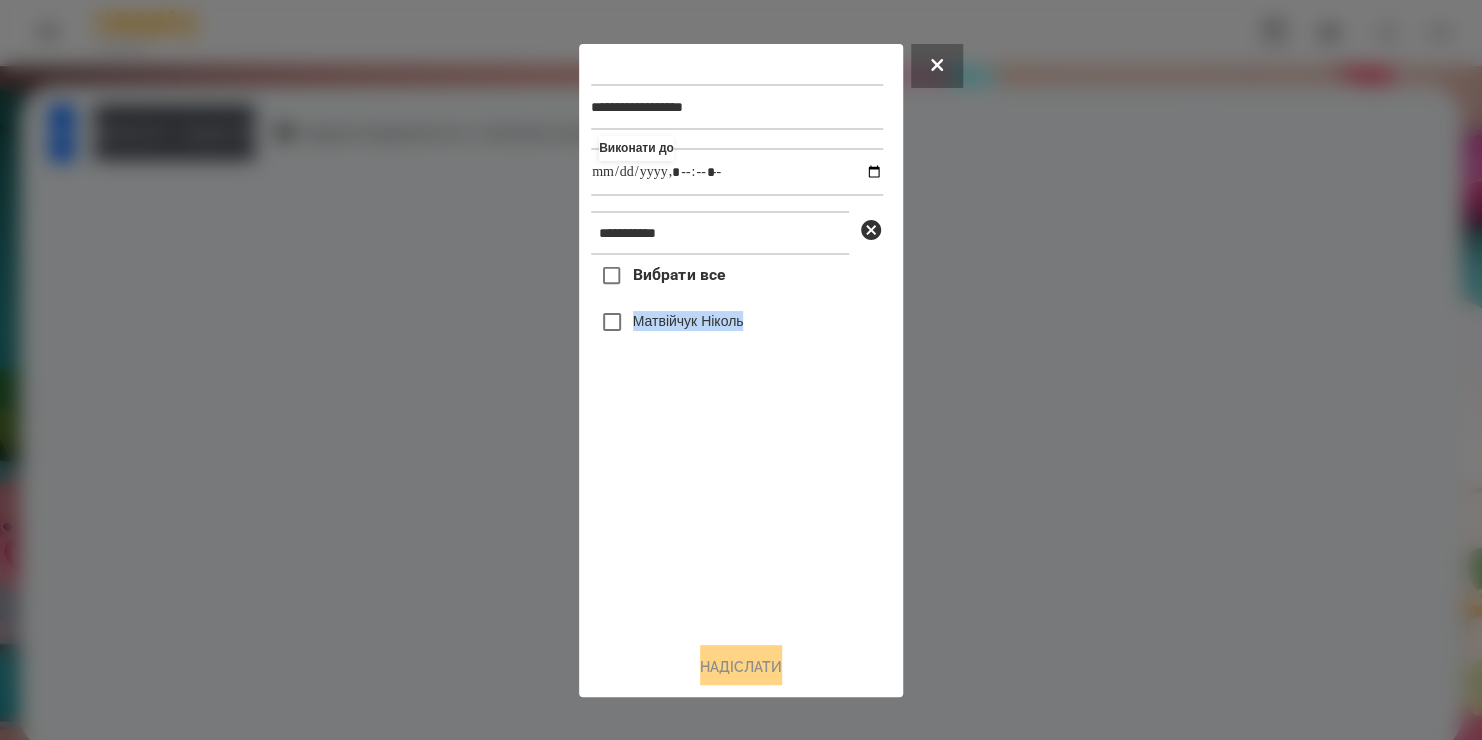 click on "**********" at bounding box center (741, 370) 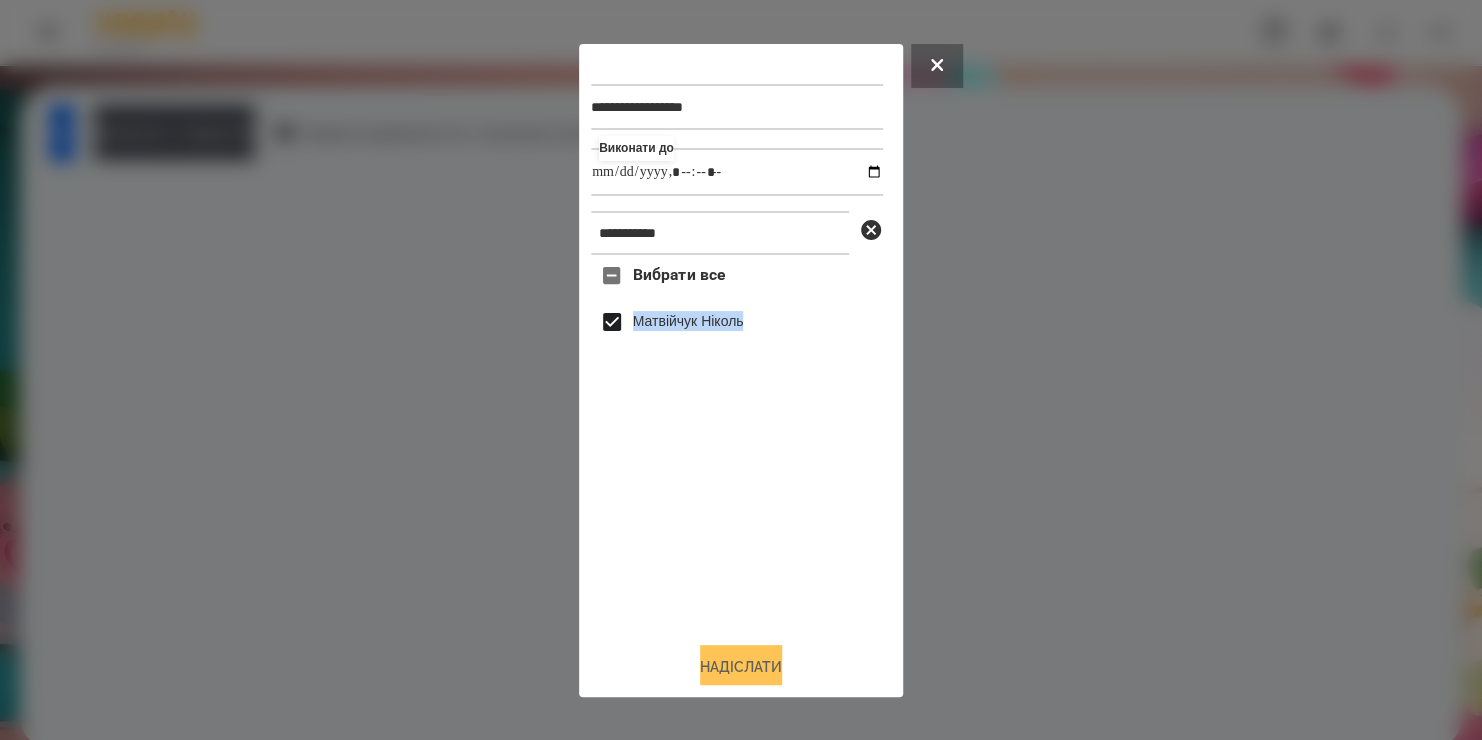 click on "Надіслати" at bounding box center [741, 667] 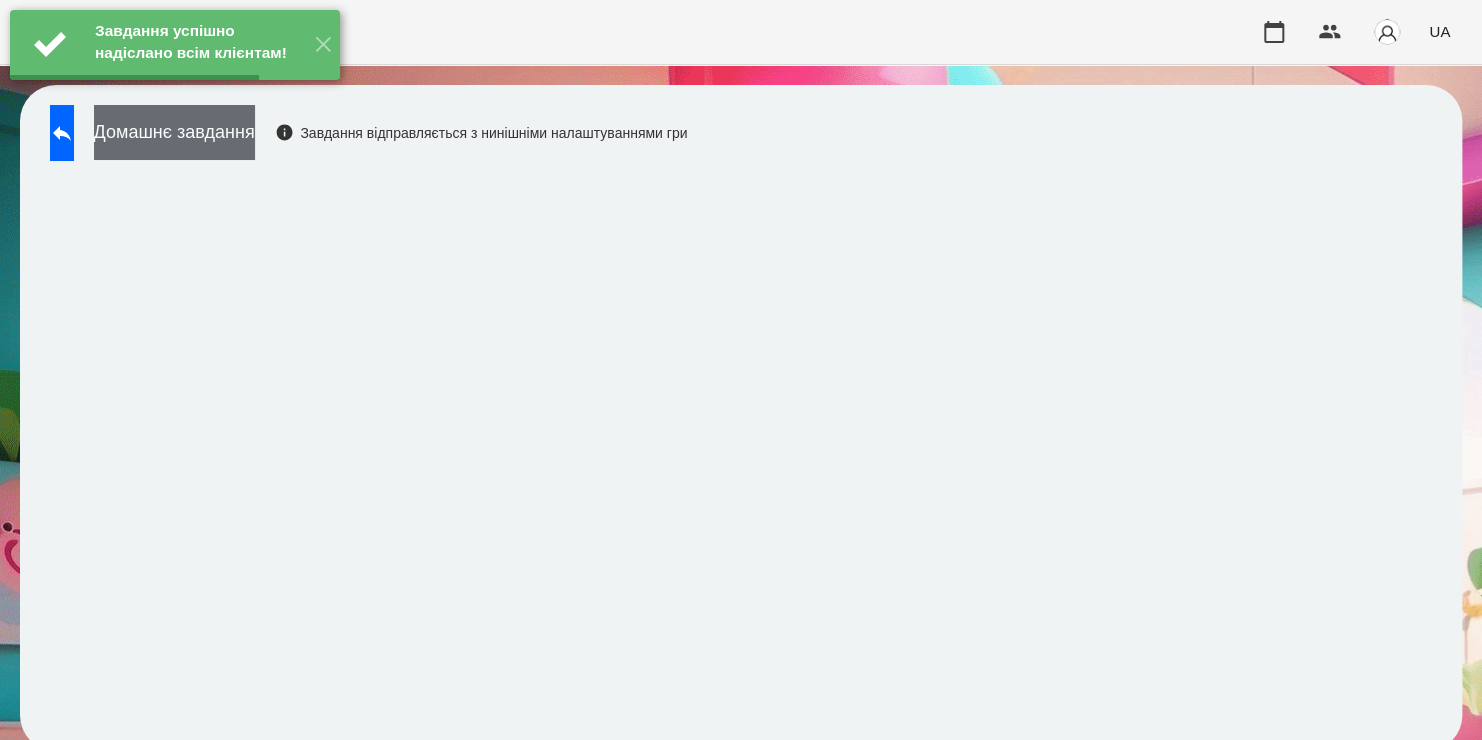 click on "Домашнє завдання" at bounding box center [174, 132] 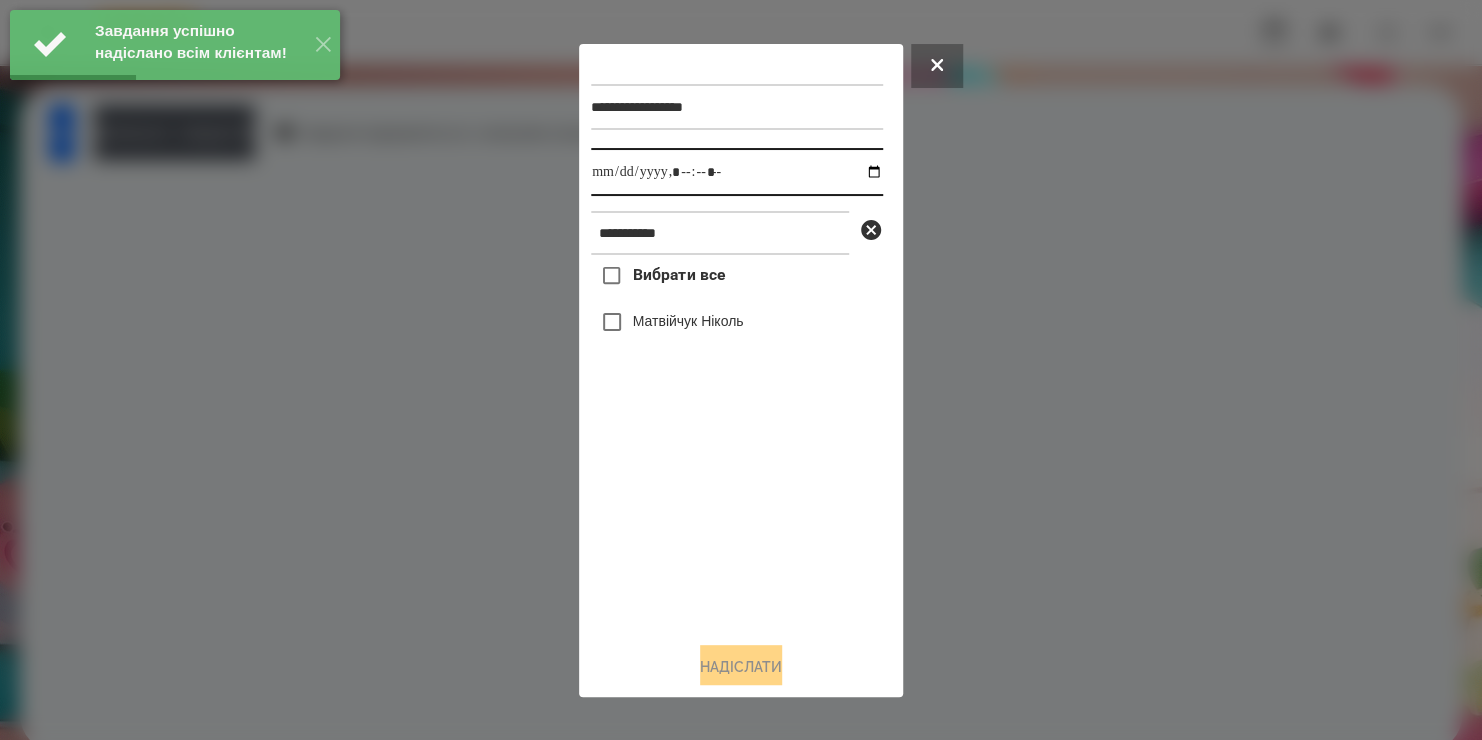 click at bounding box center (737, 172) 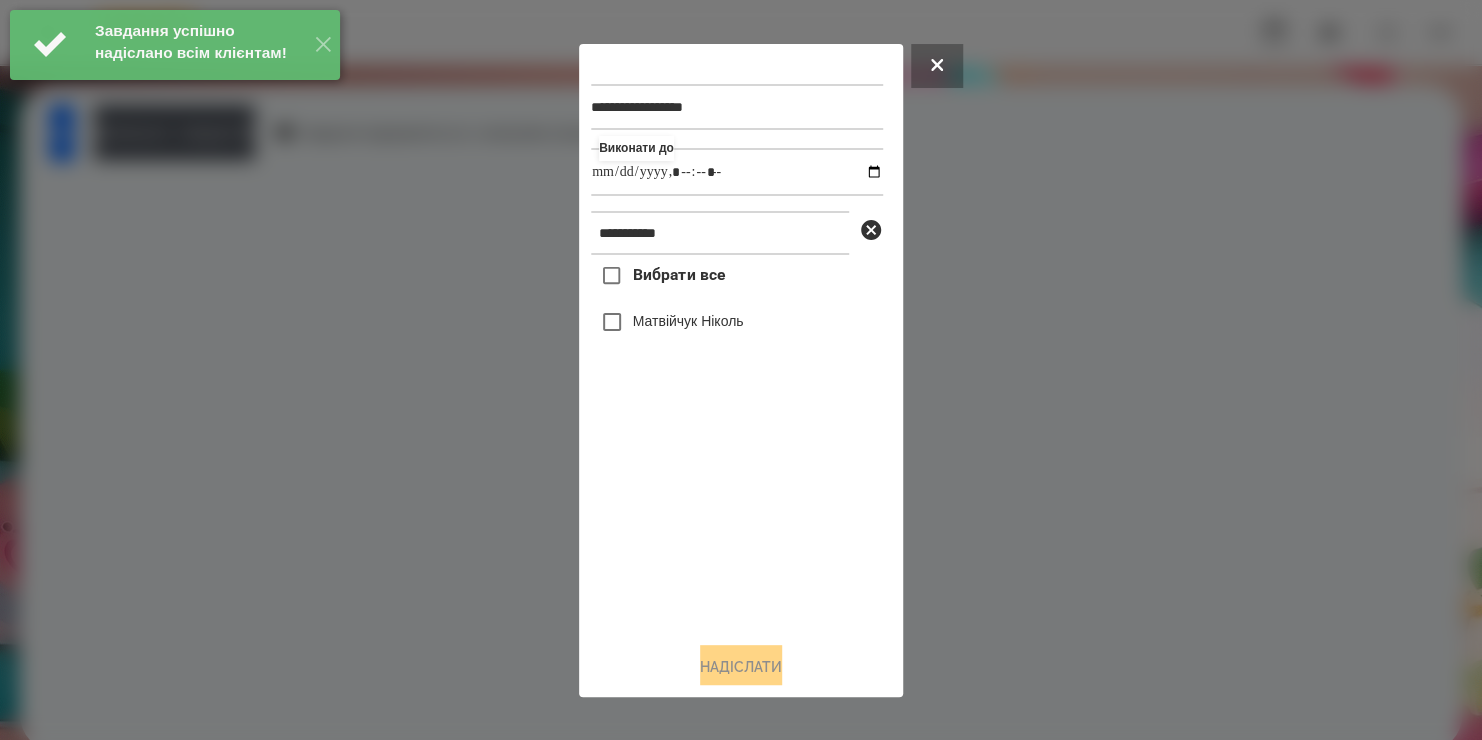type on "**********" 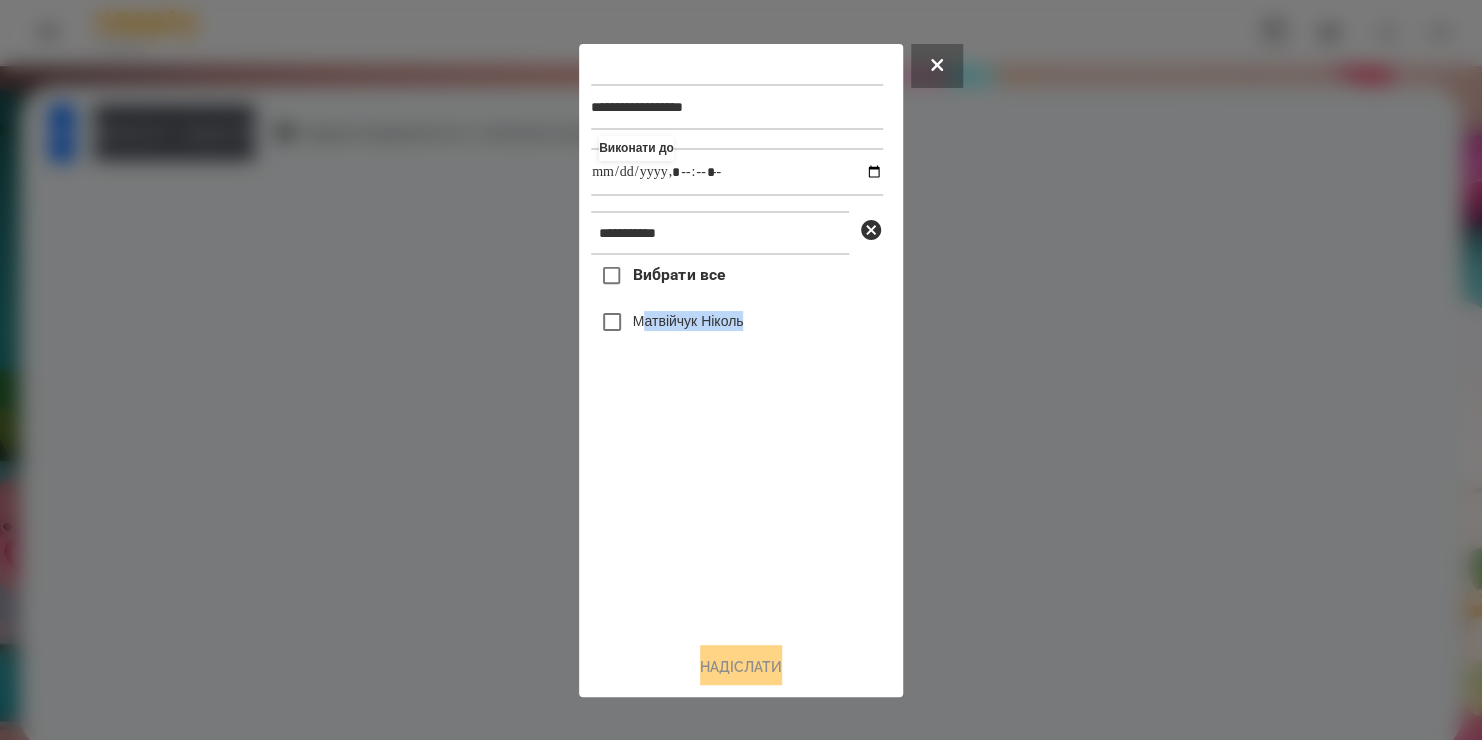 drag, startPoint x: 679, startPoint y: 537, endPoint x: 647, endPoint y: 328, distance: 211.43556 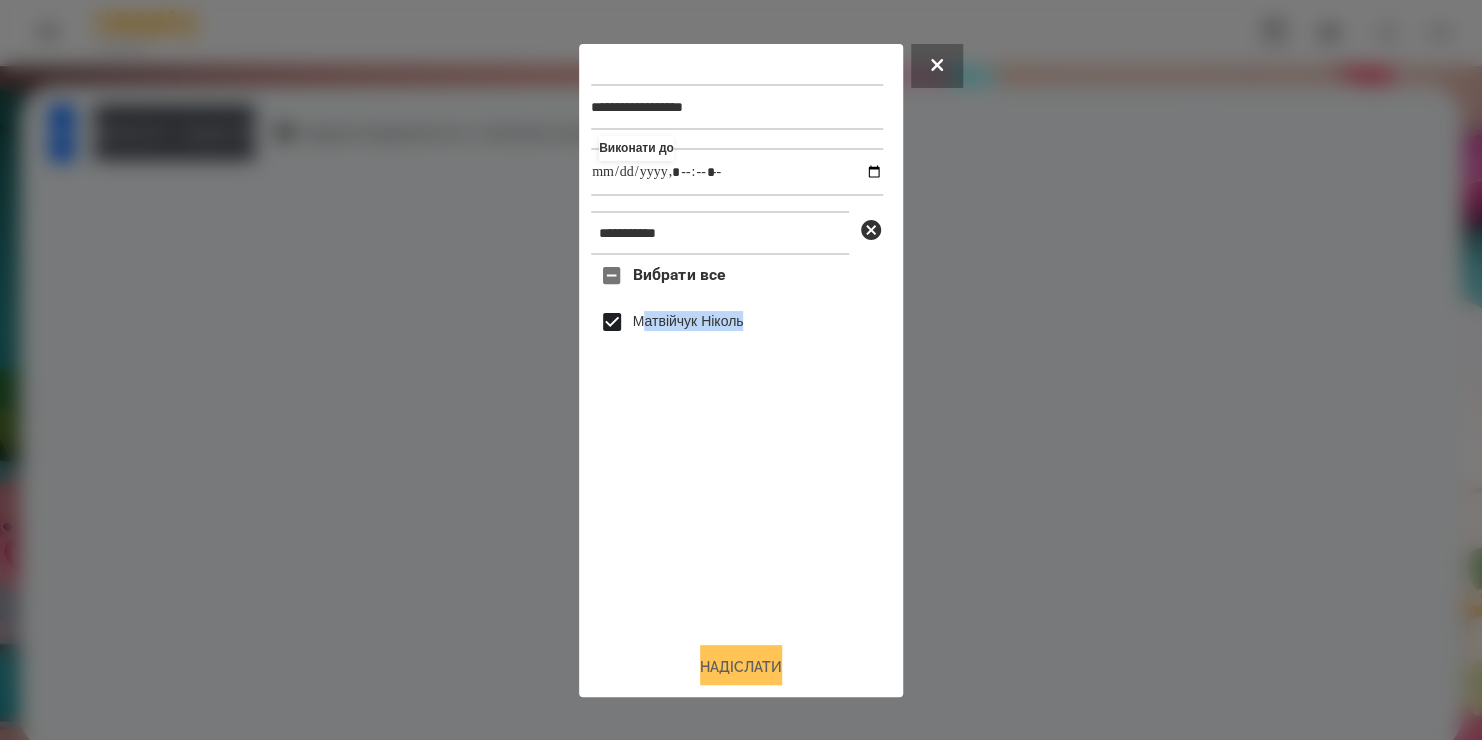 click on "Надіслати" at bounding box center (741, 667) 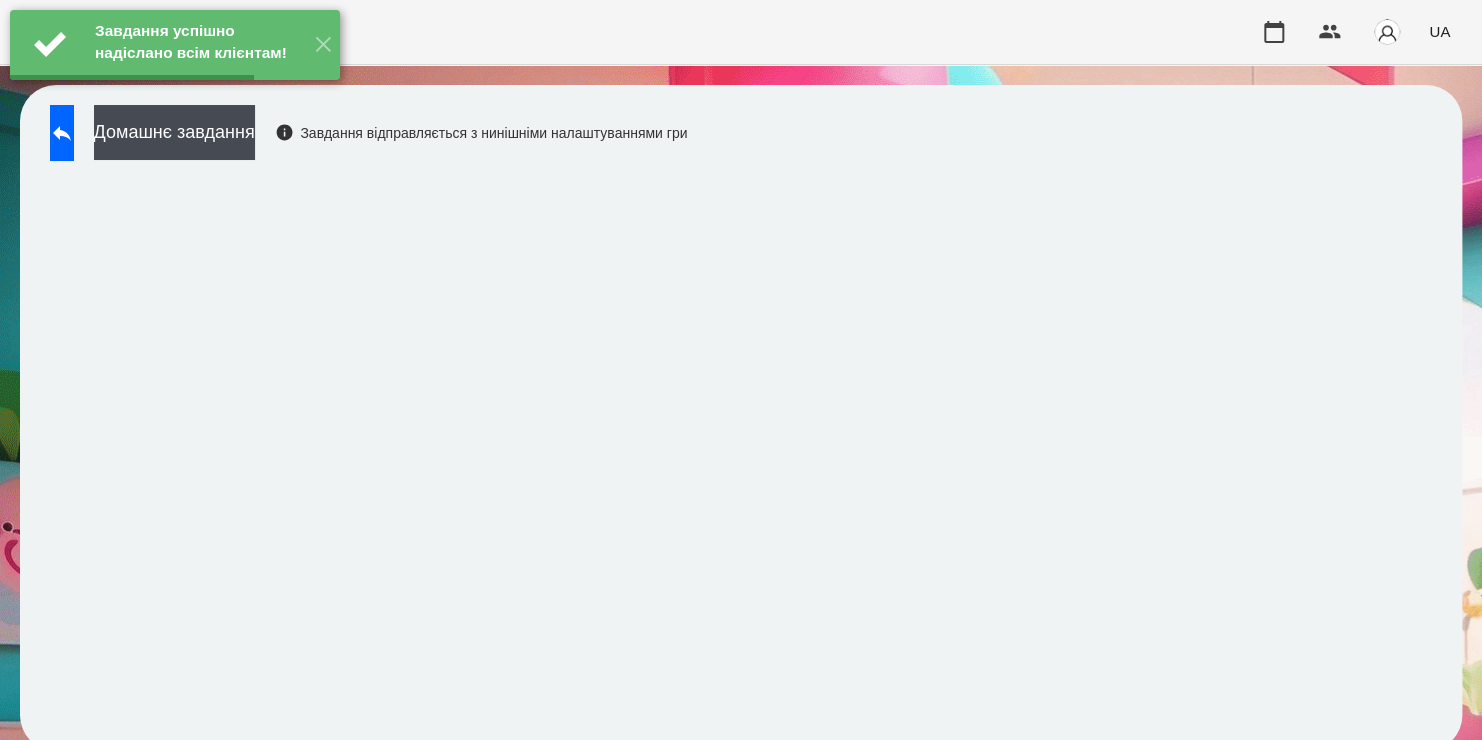 click on "Домашнє завдання" at bounding box center [174, 132] 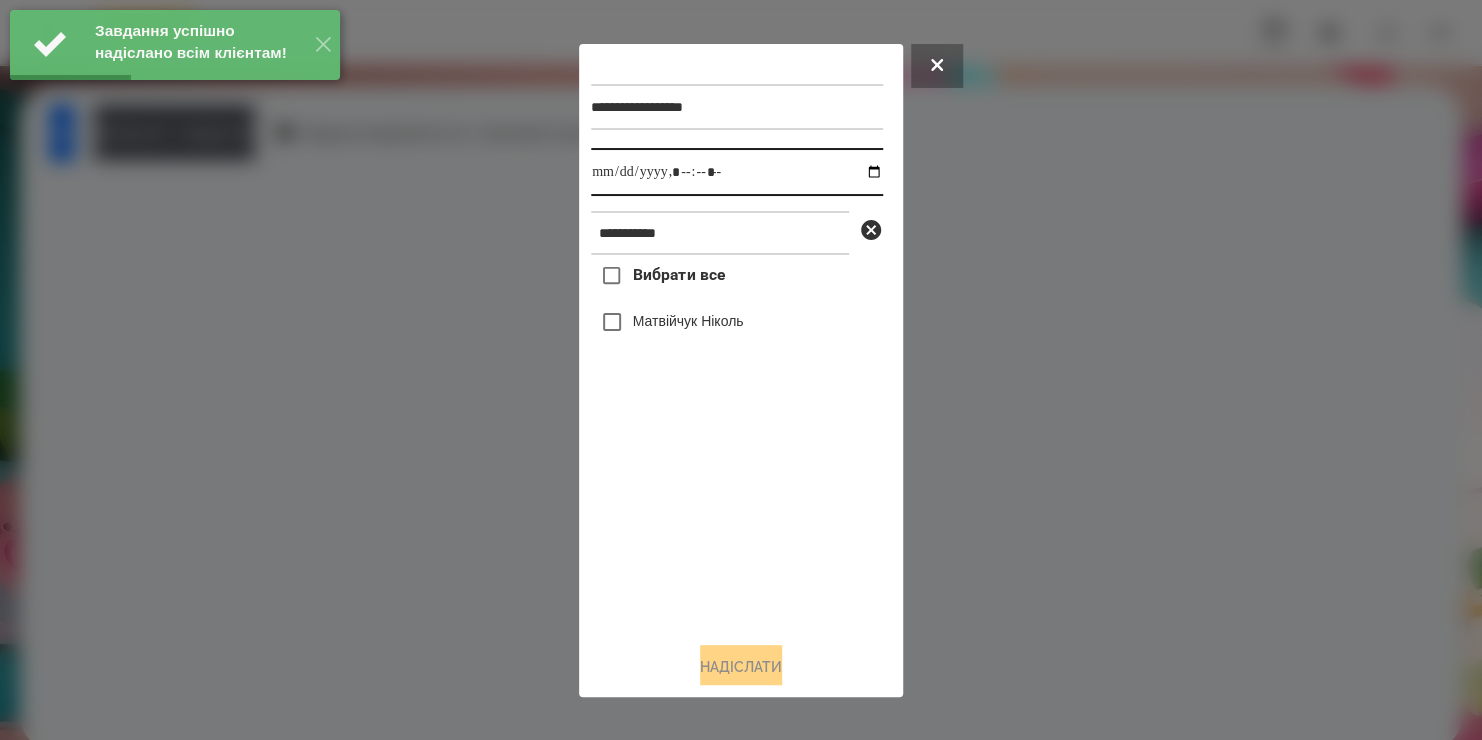 click at bounding box center [737, 172] 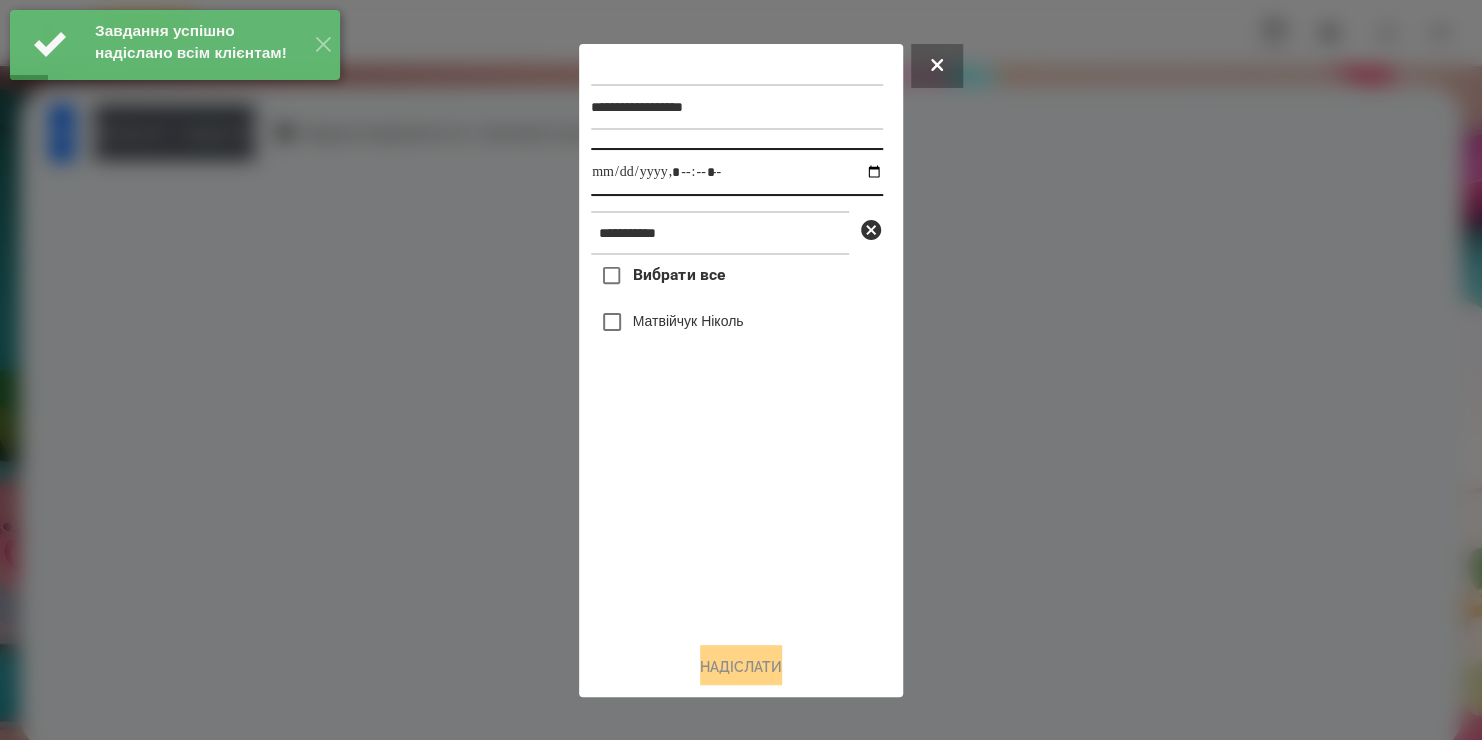 click at bounding box center (737, 172) 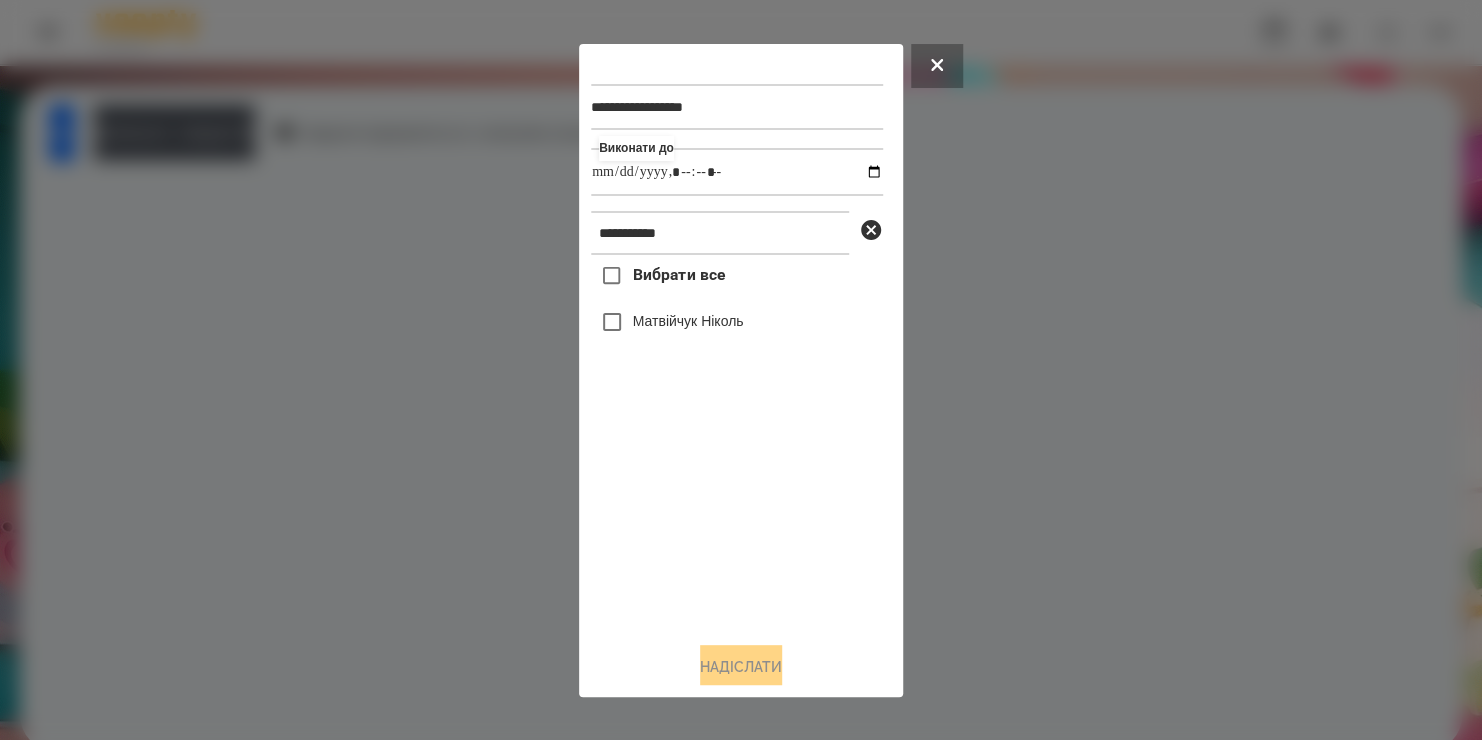 type on "**********" 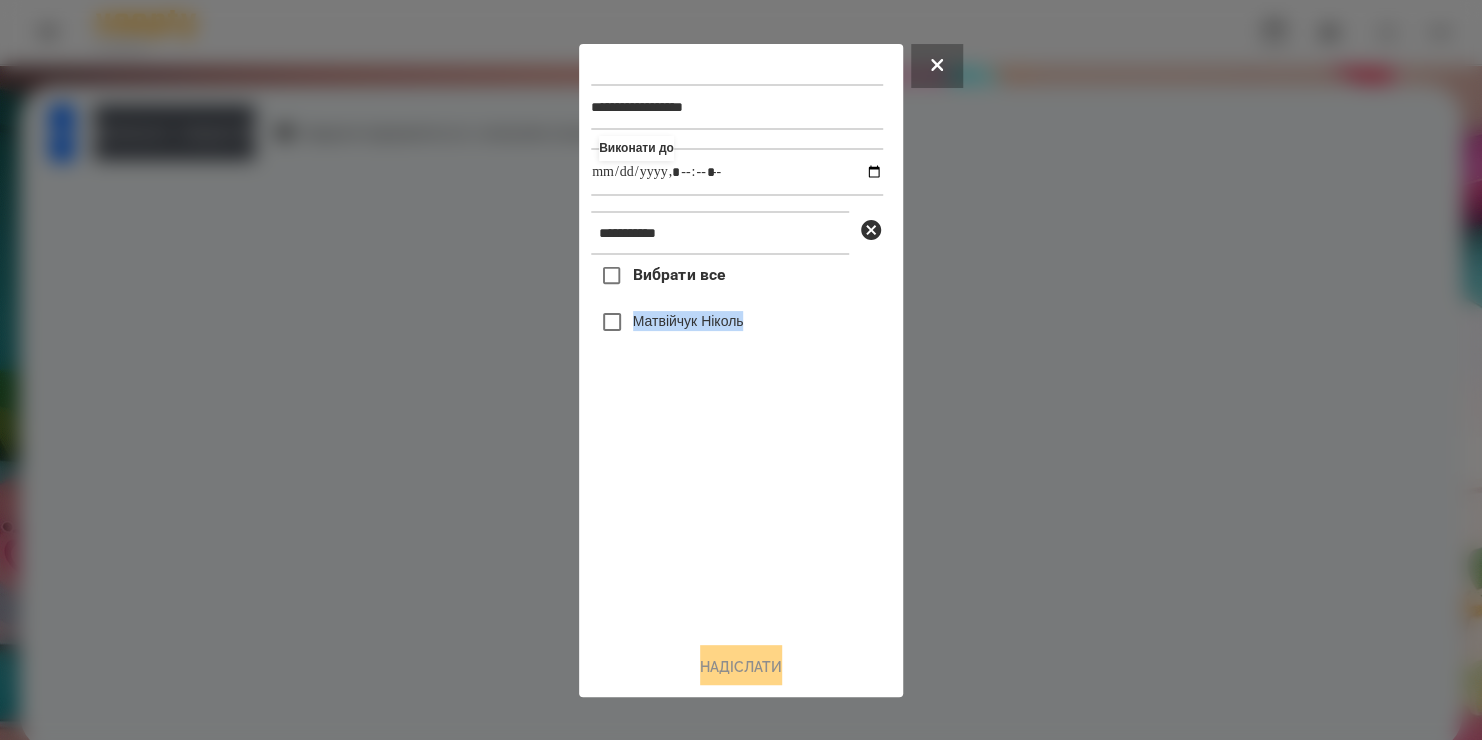 click on "Вибрати все [LAST] [FIRST]" at bounding box center (737, 440) 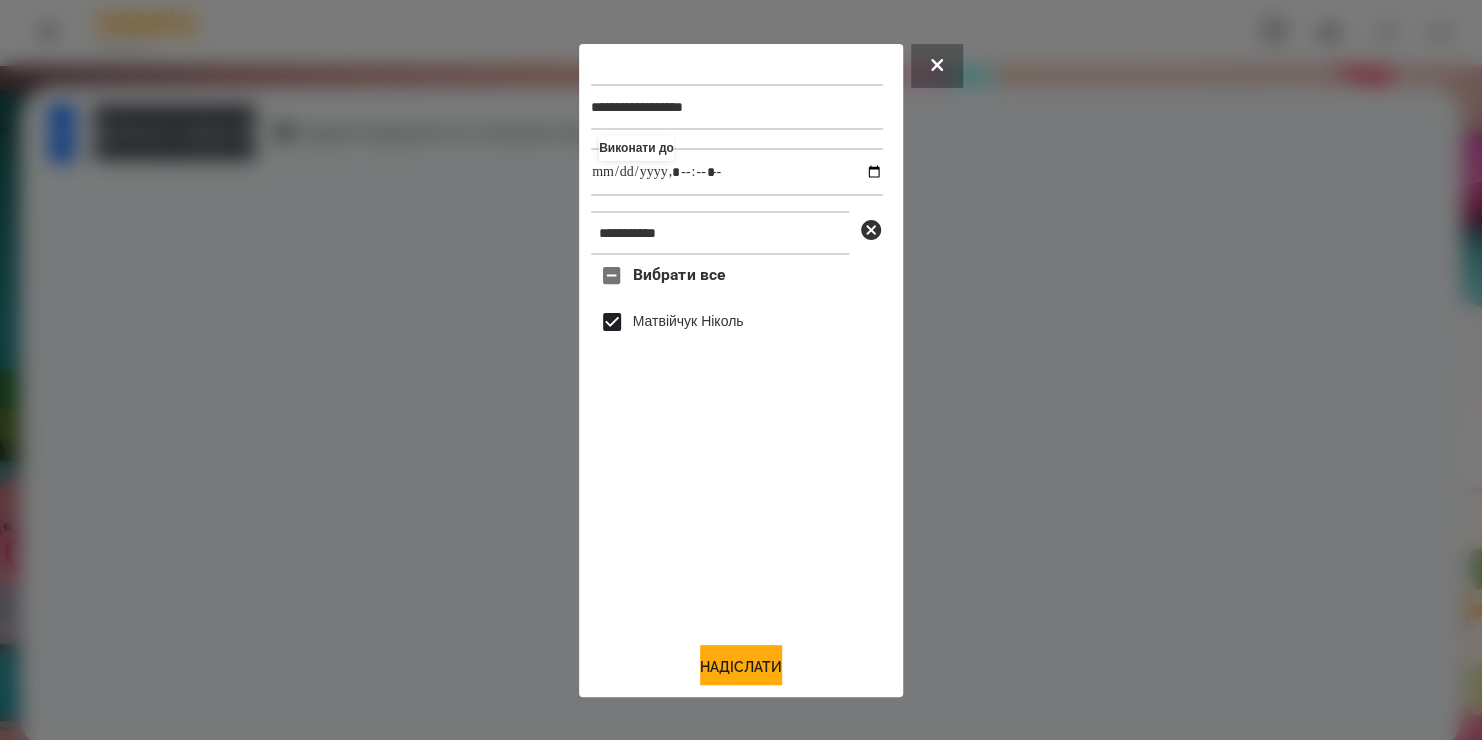 click on "**********" at bounding box center (741, 370) 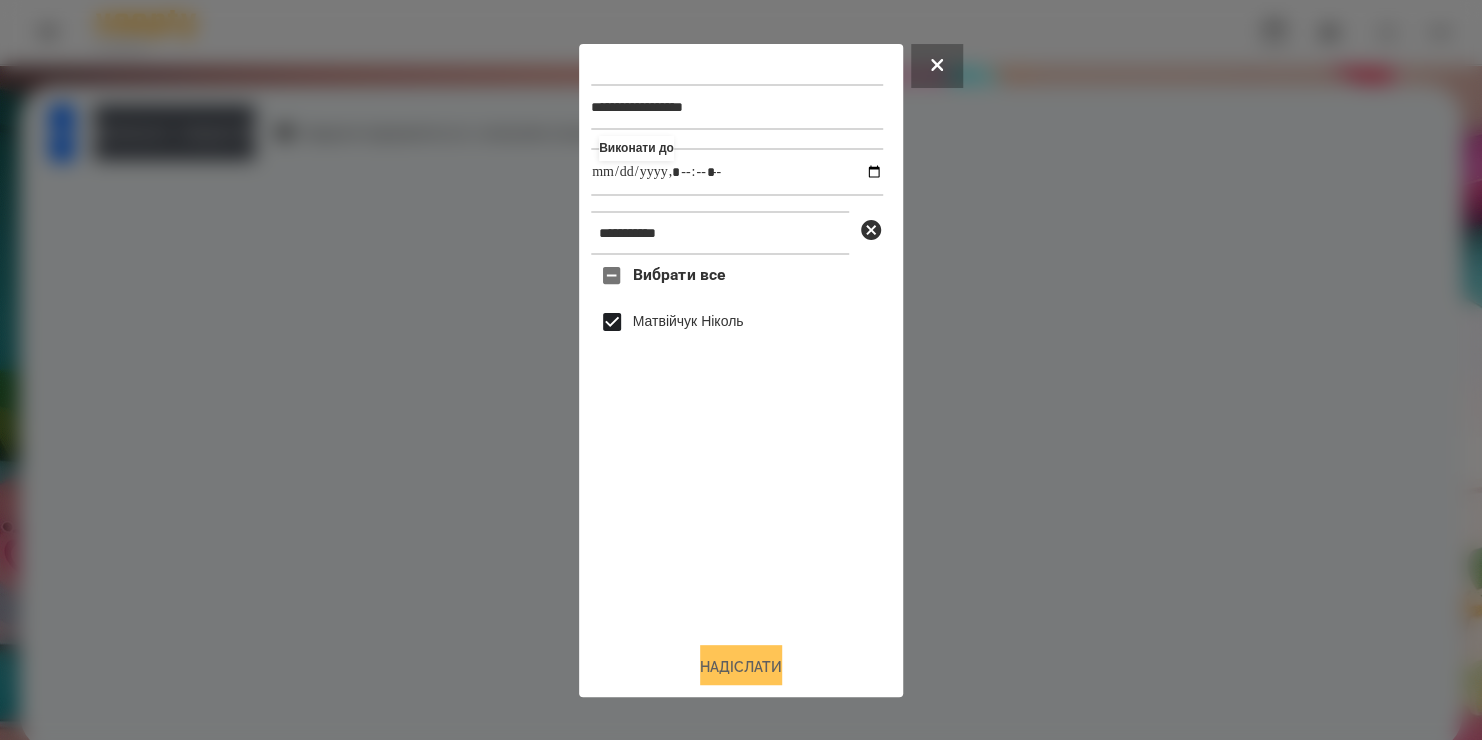 click on "Надіслати" at bounding box center [741, 667] 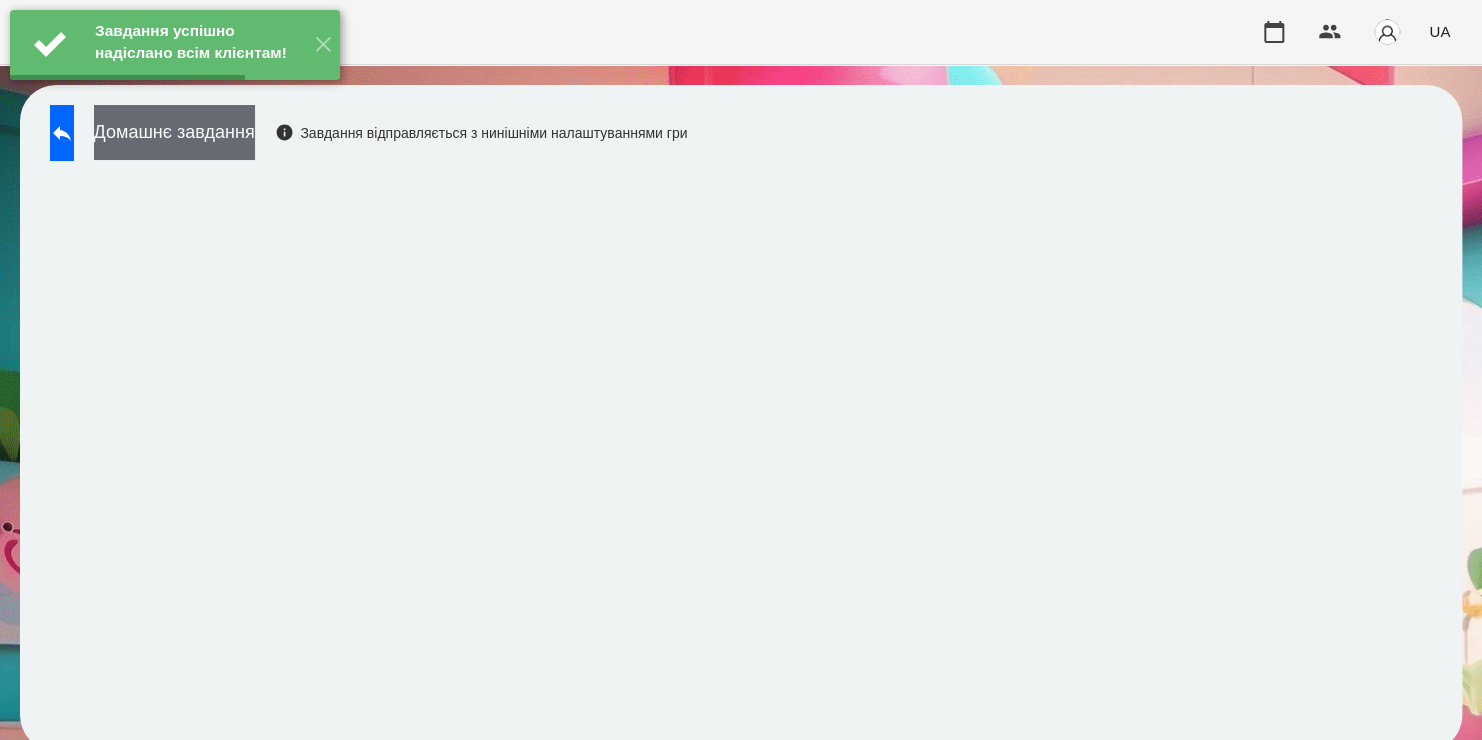 click on "Домашнє завдання" at bounding box center (174, 132) 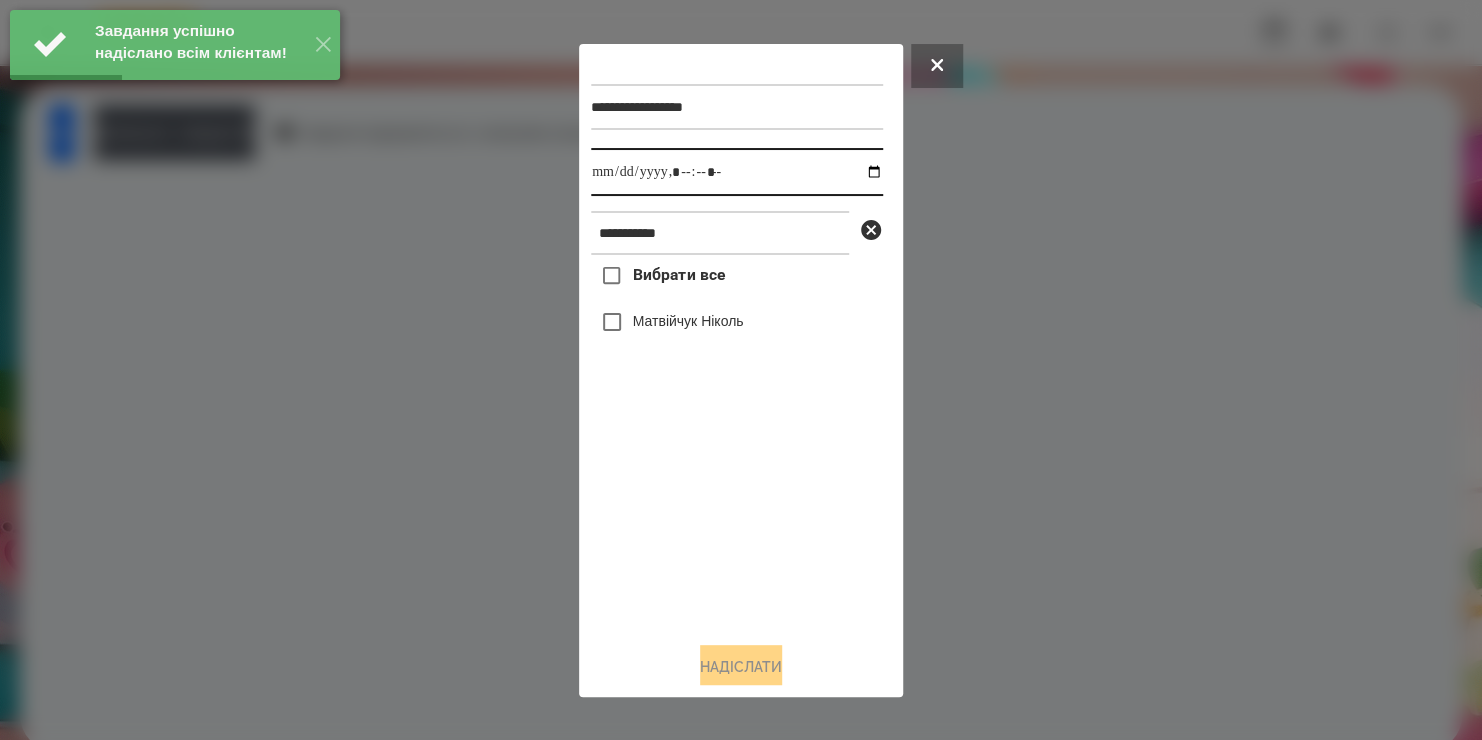 click at bounding box center (737, 172) 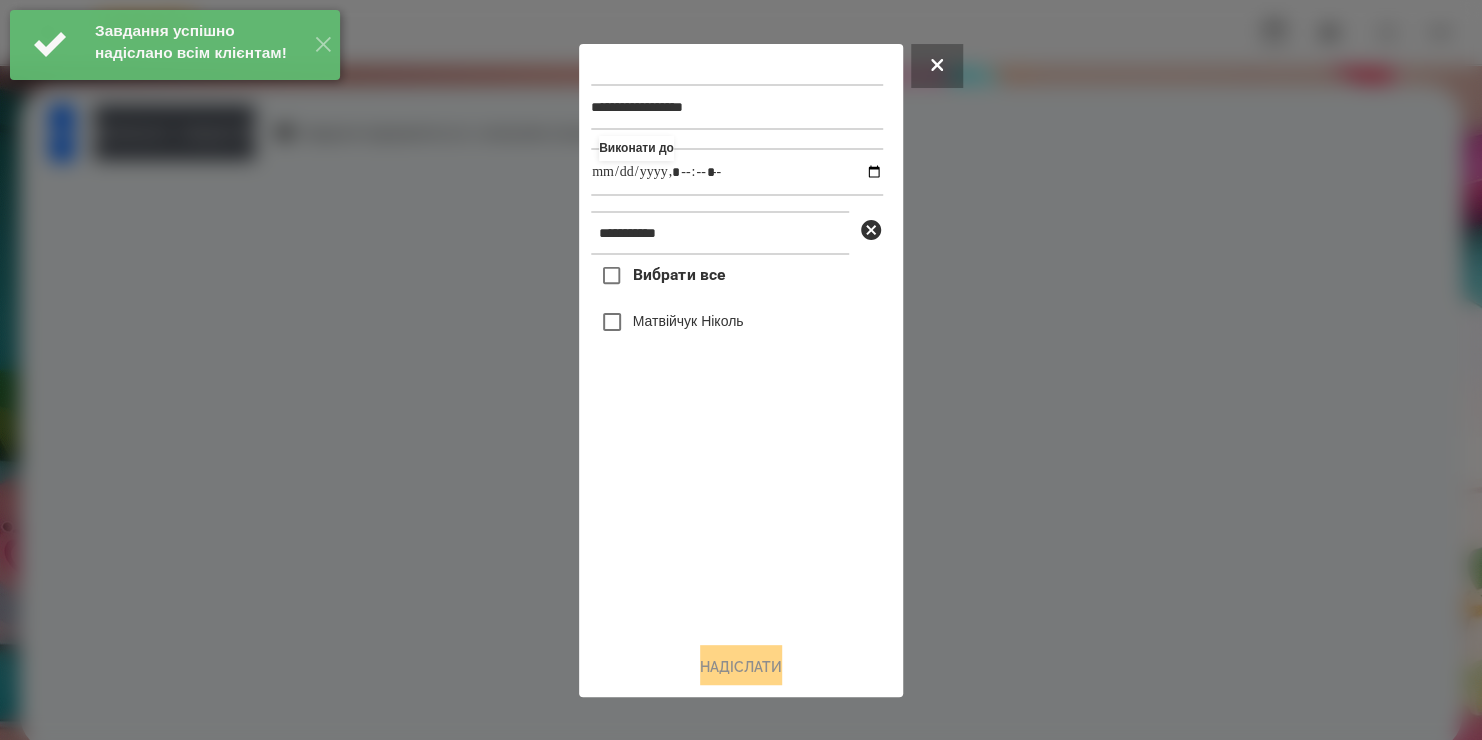 type on "**********" 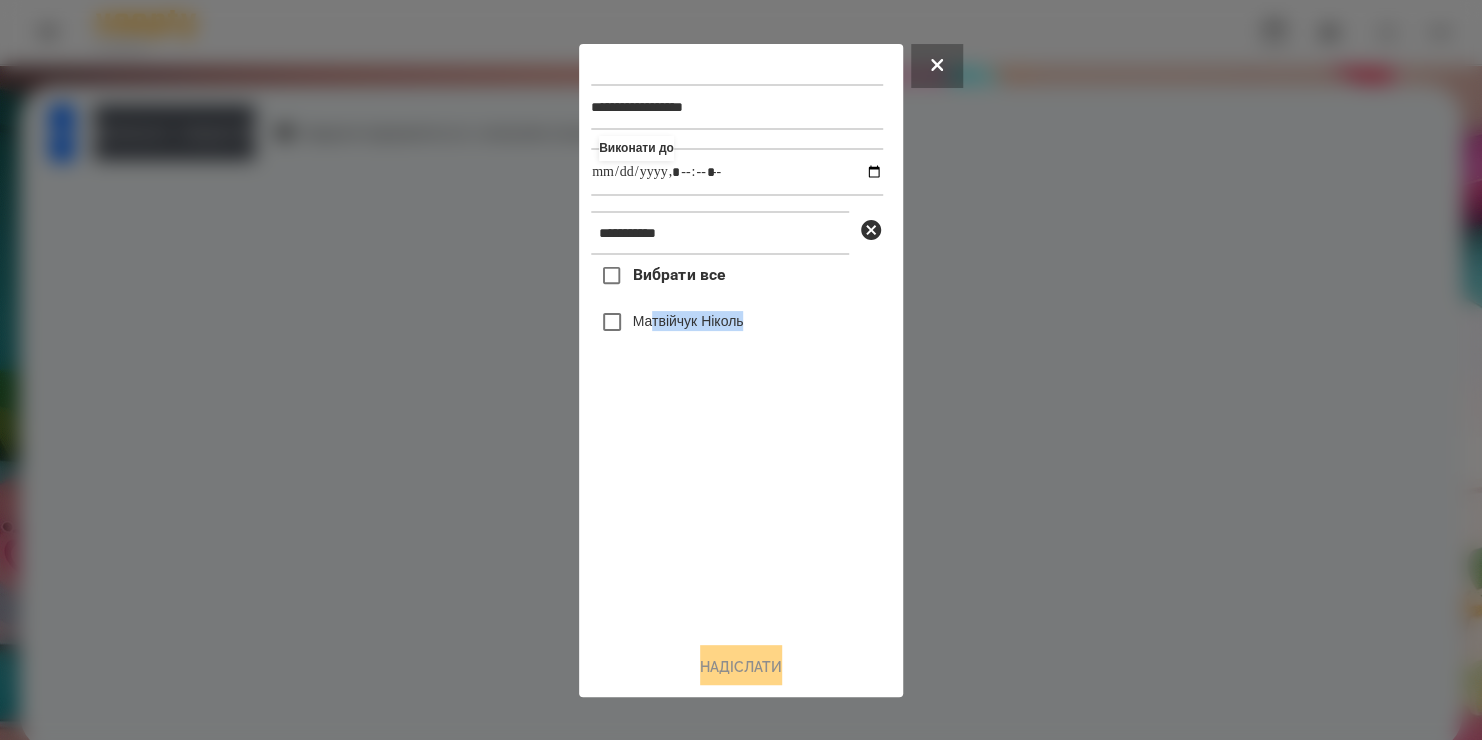 drag, startPoint x: 681, startPoint y: 534, endPoint x: 655, endPoint y: 322, distance: 213.5884 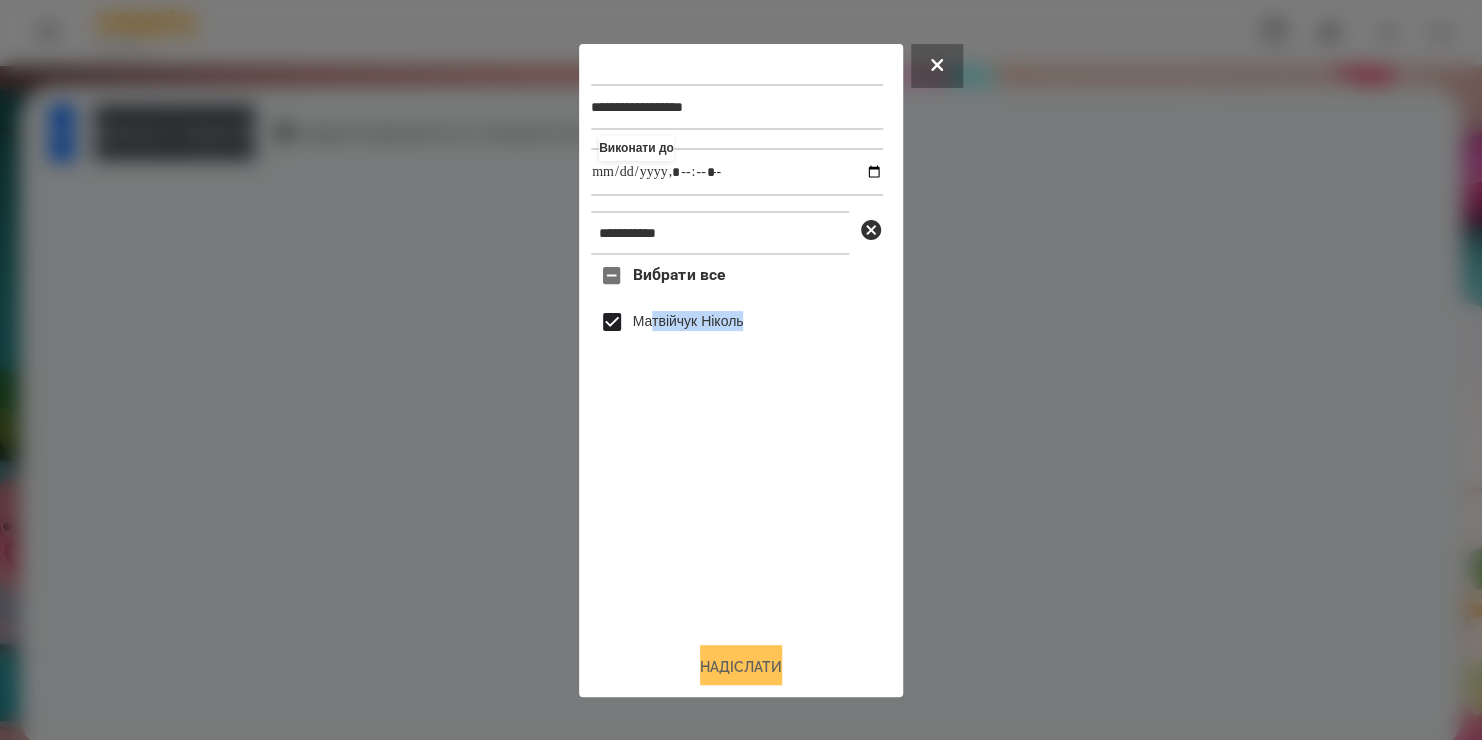 click on "Надіслати" at bounding box center [741, 667] 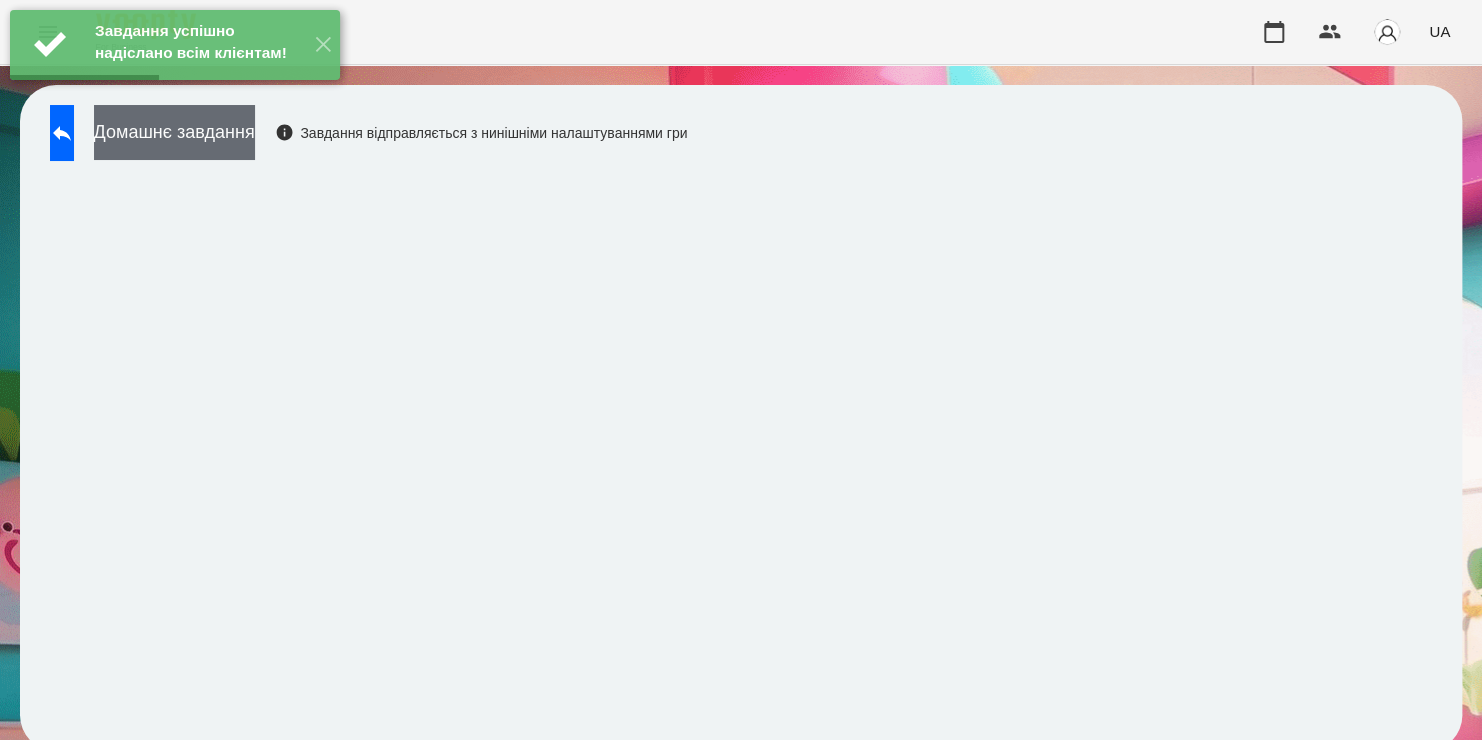 click on "Домашнє завдання" at bounding box center (174, 132) 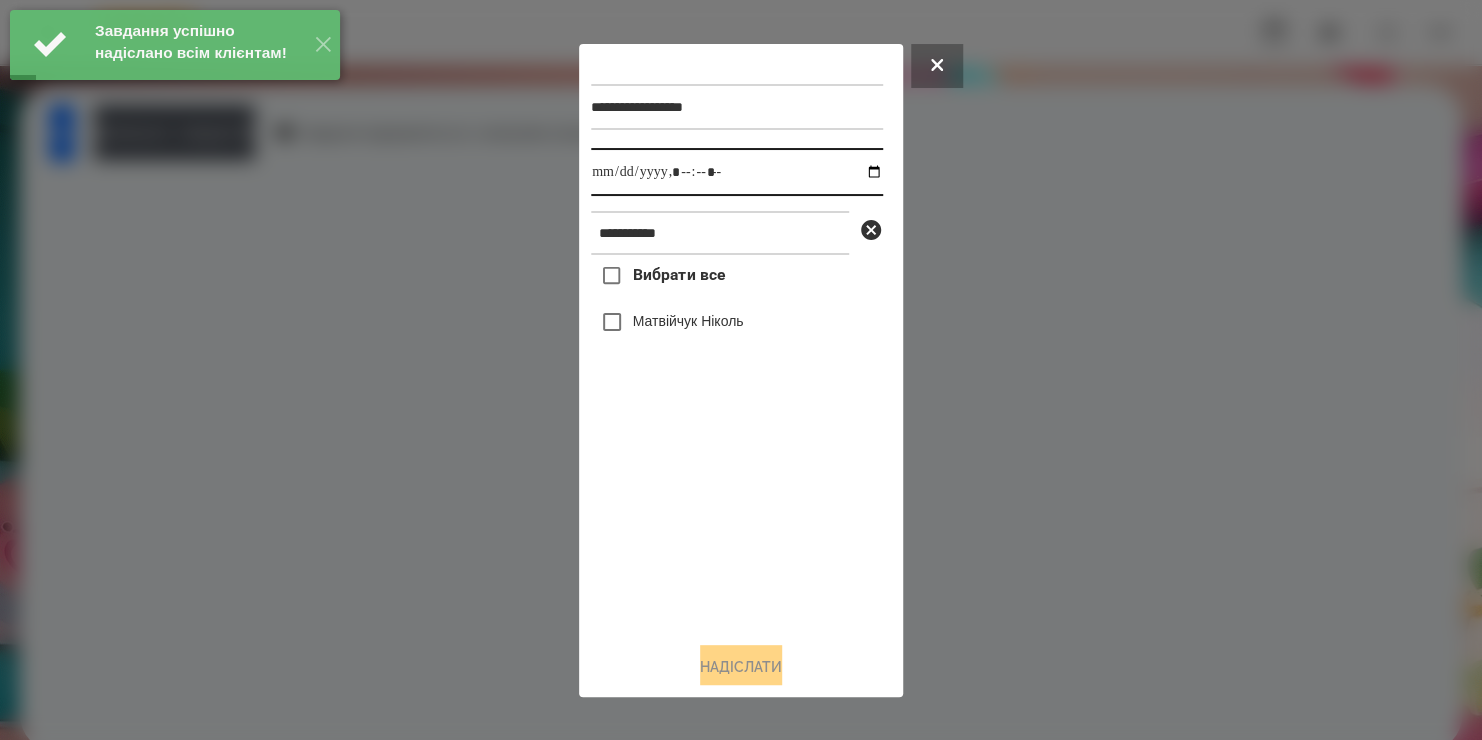 click at bounding box center (737, 172) 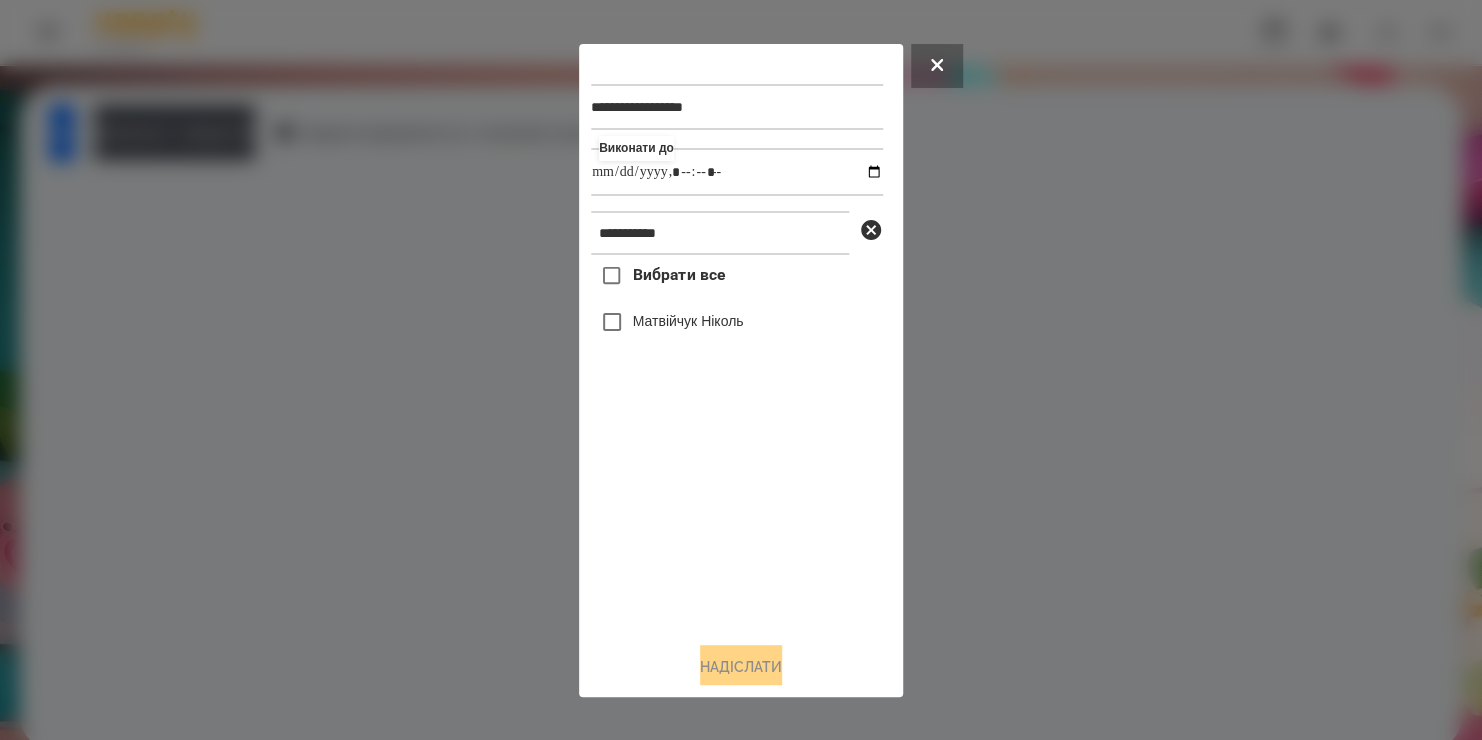 type on "**********" 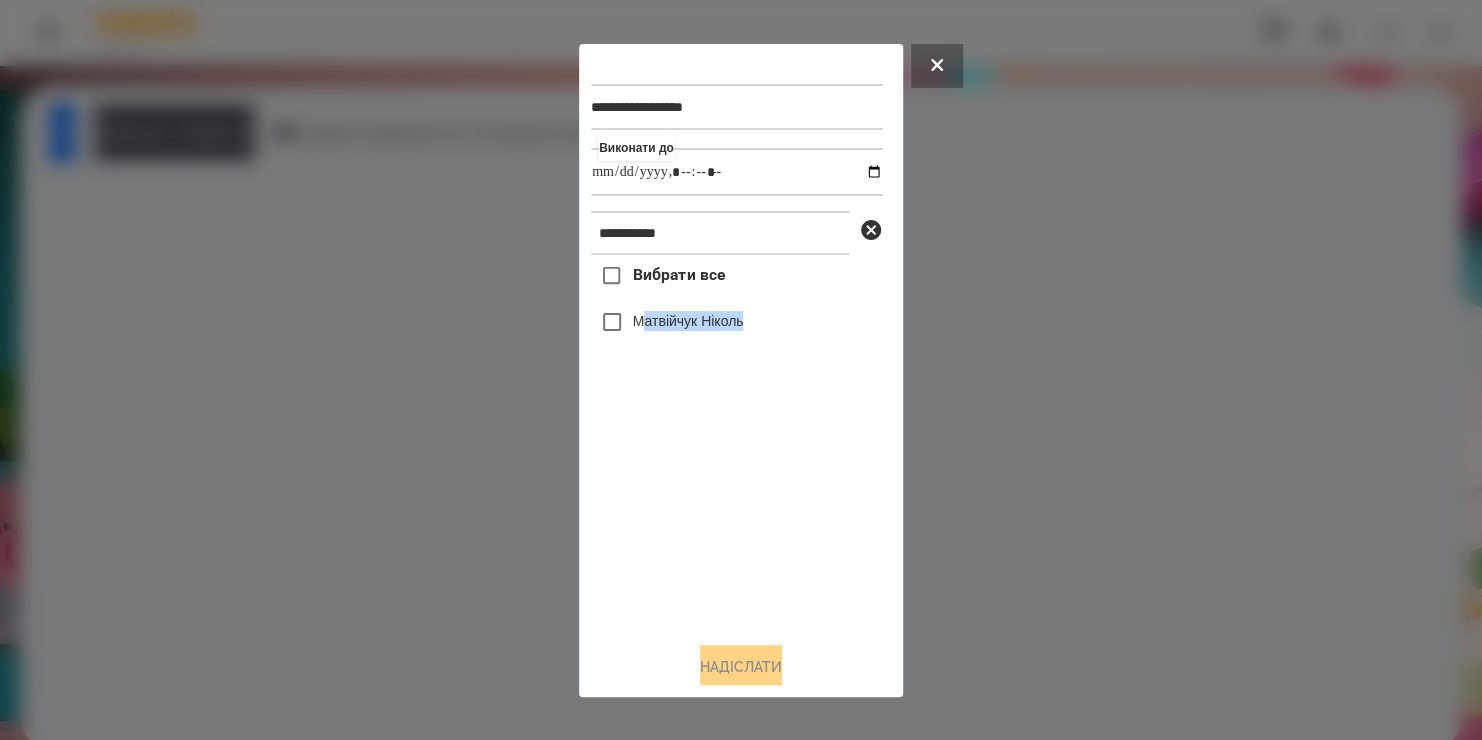 drag, startPoint x: 690, startPoint y: 532, endPoint x: 640, endPoint y: 332, distance: 206.15529 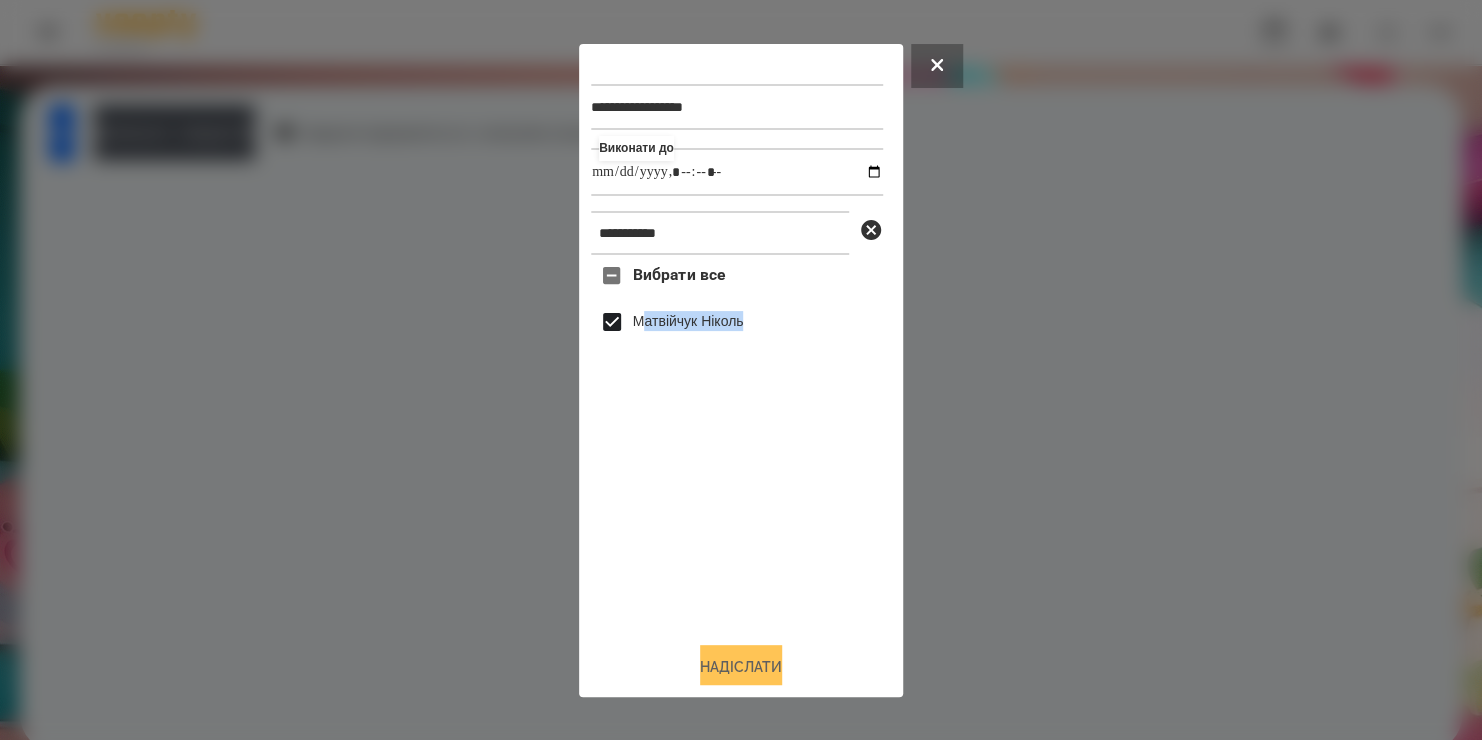 click on "Надіслати" at bounding box center (741, 667) 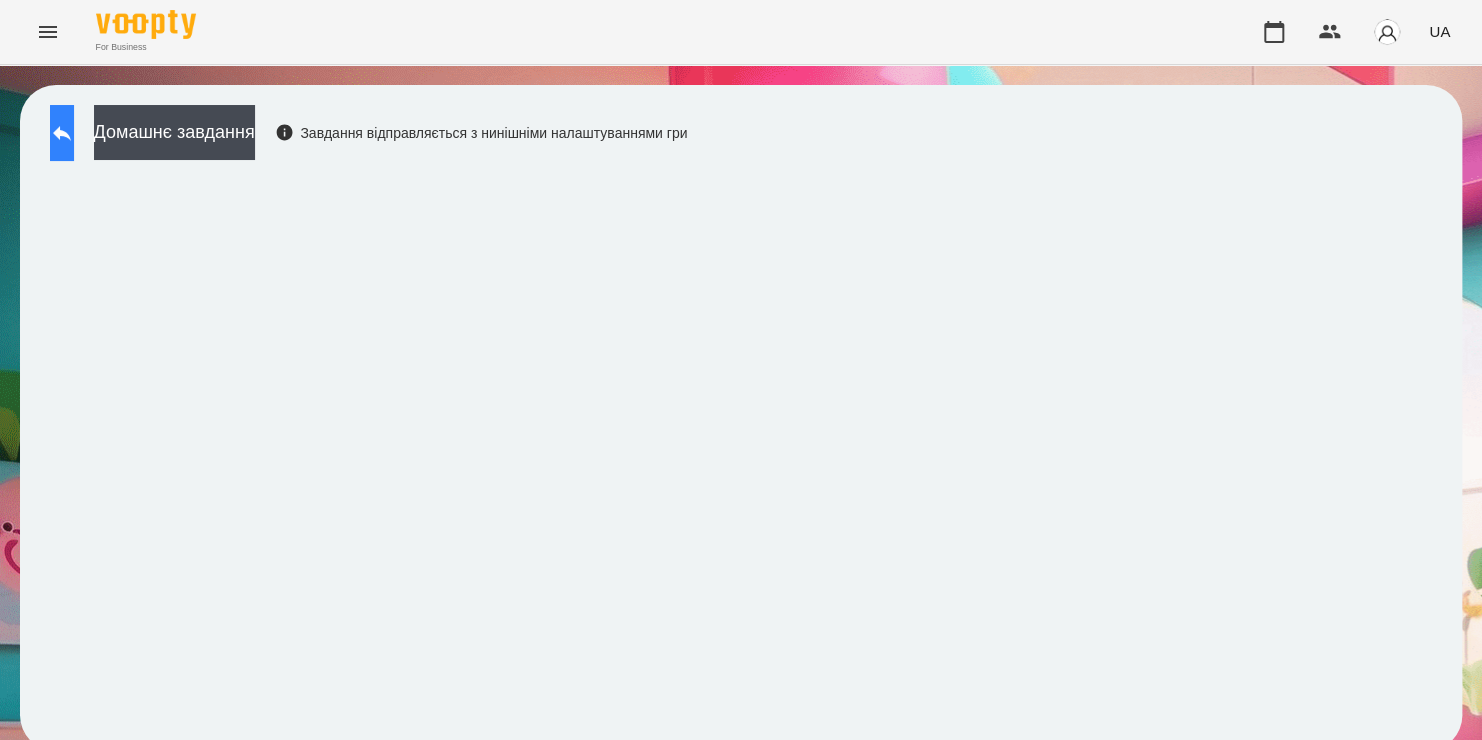 click 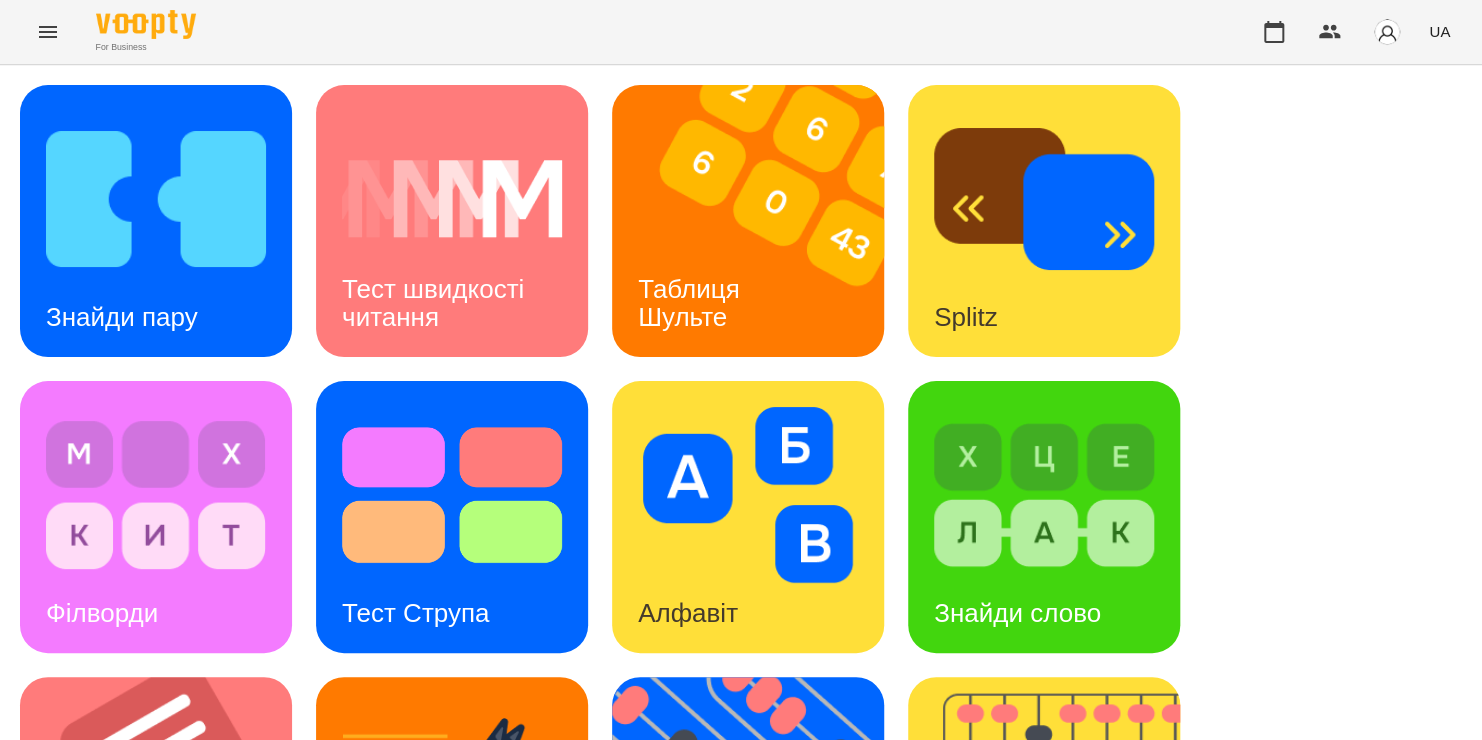scroll, scrollTop: 582, scrollLeft: 0, axis: vertical 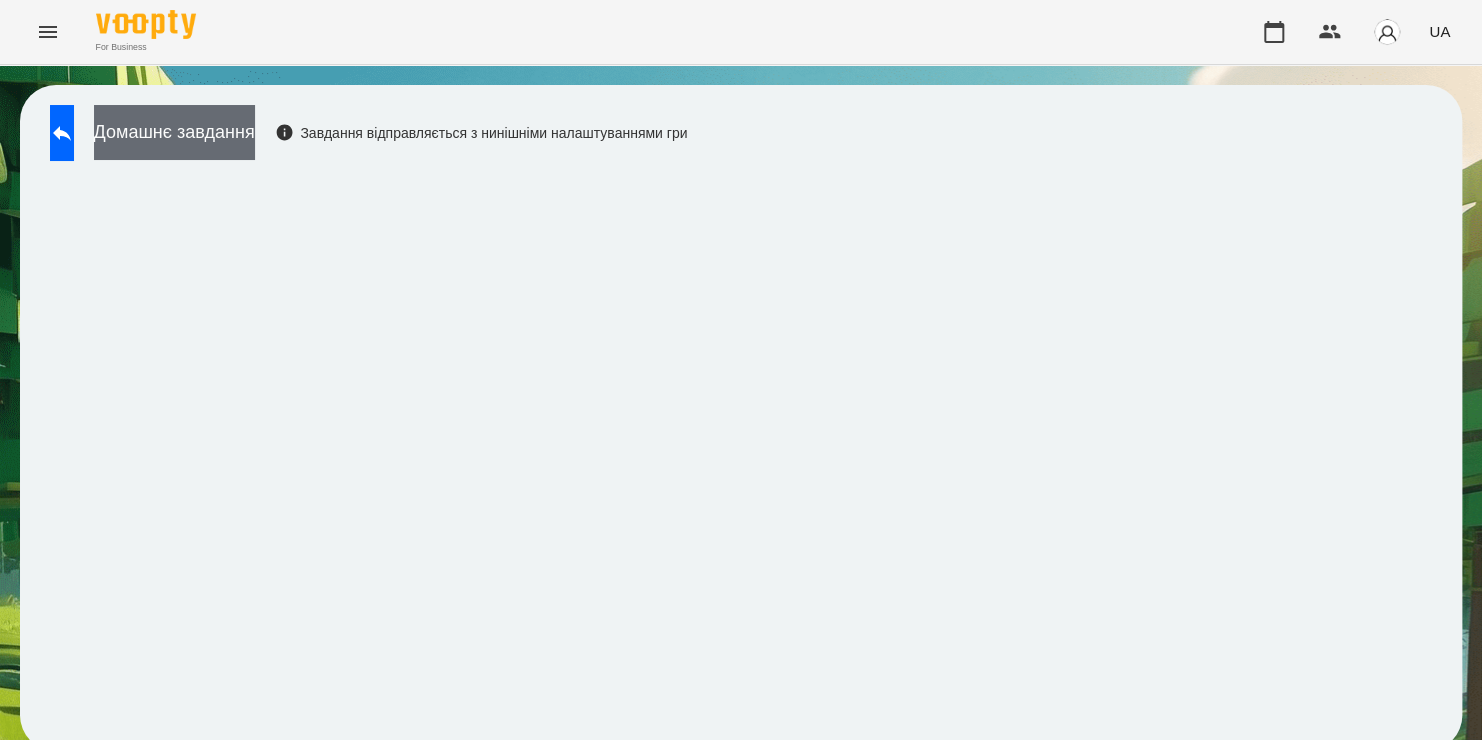 click on "Домашнє завдання" at bounding box center [174, 132] 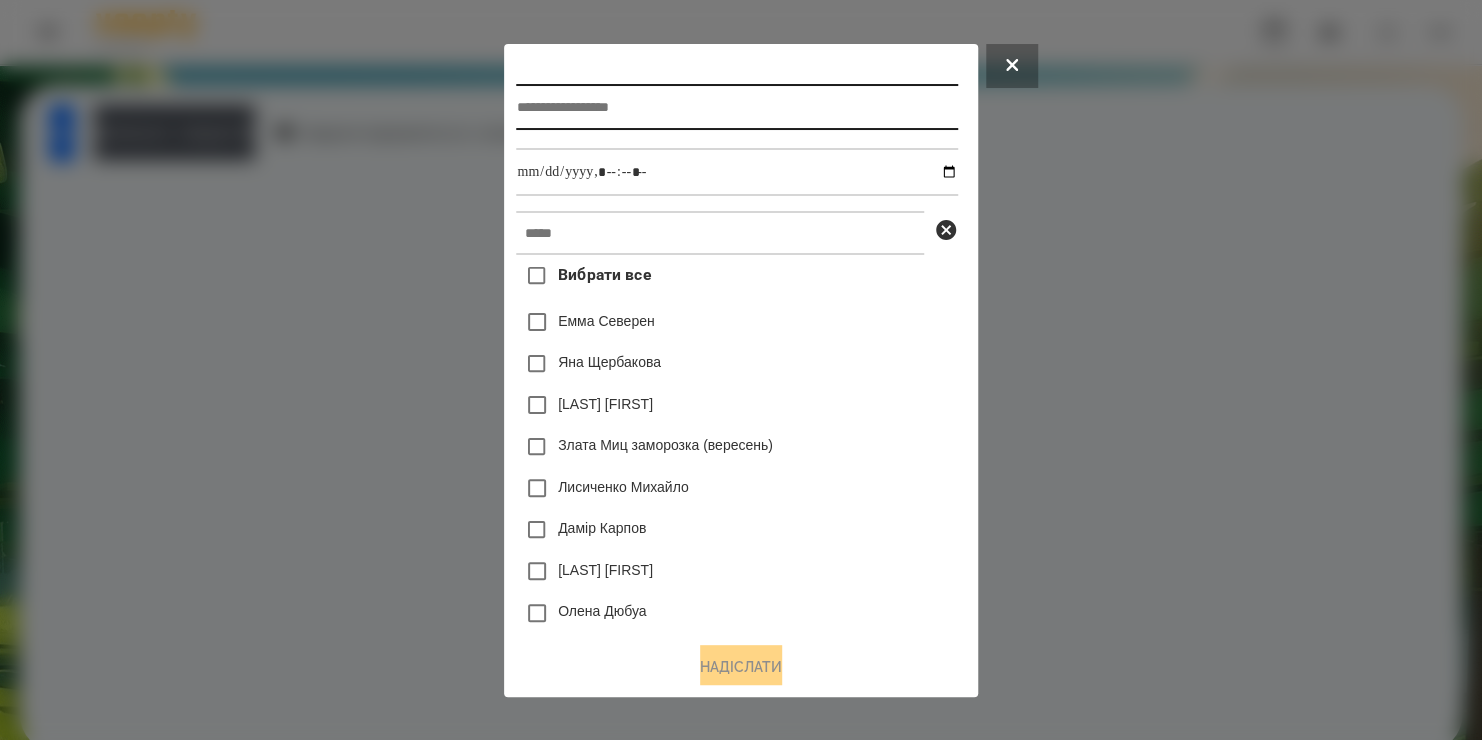 click at bounding box center [736, 107] 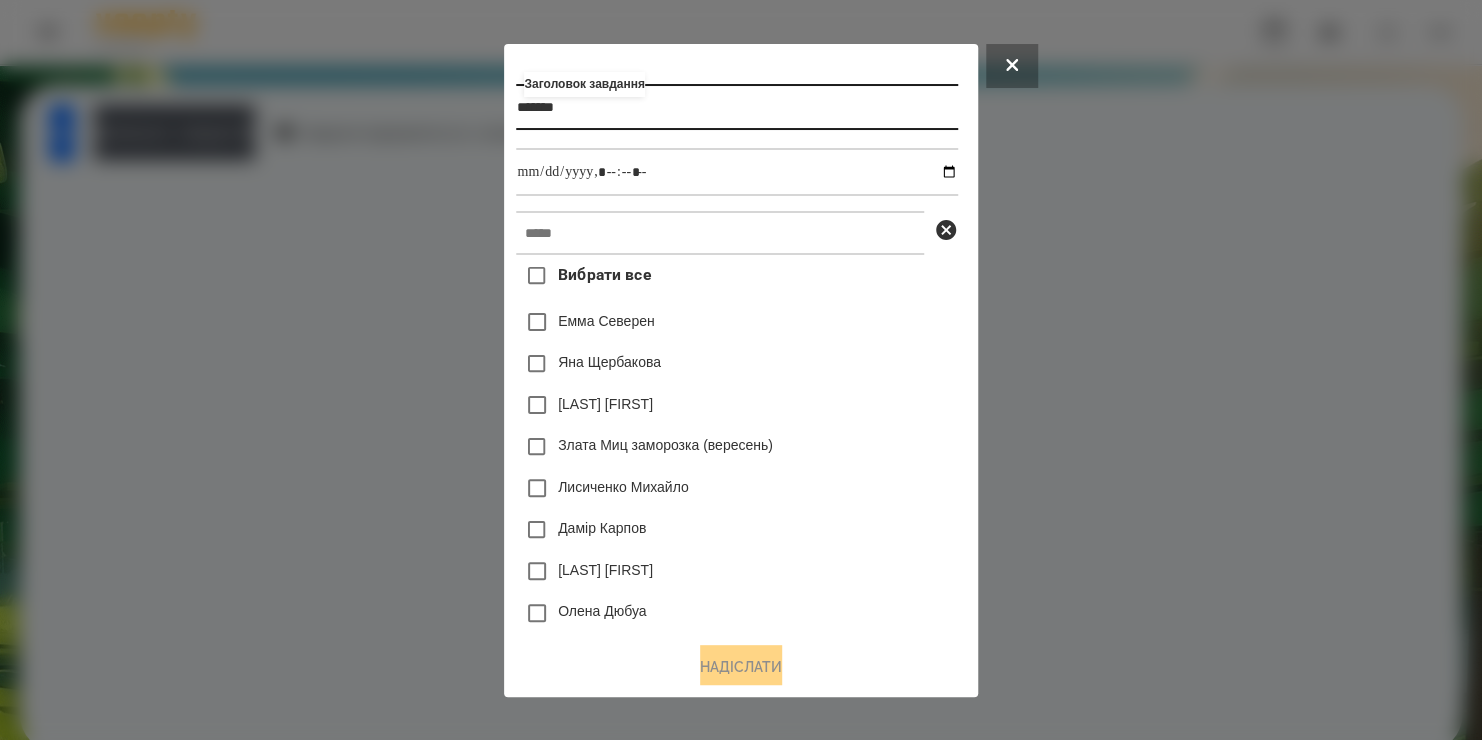 type on "*******" 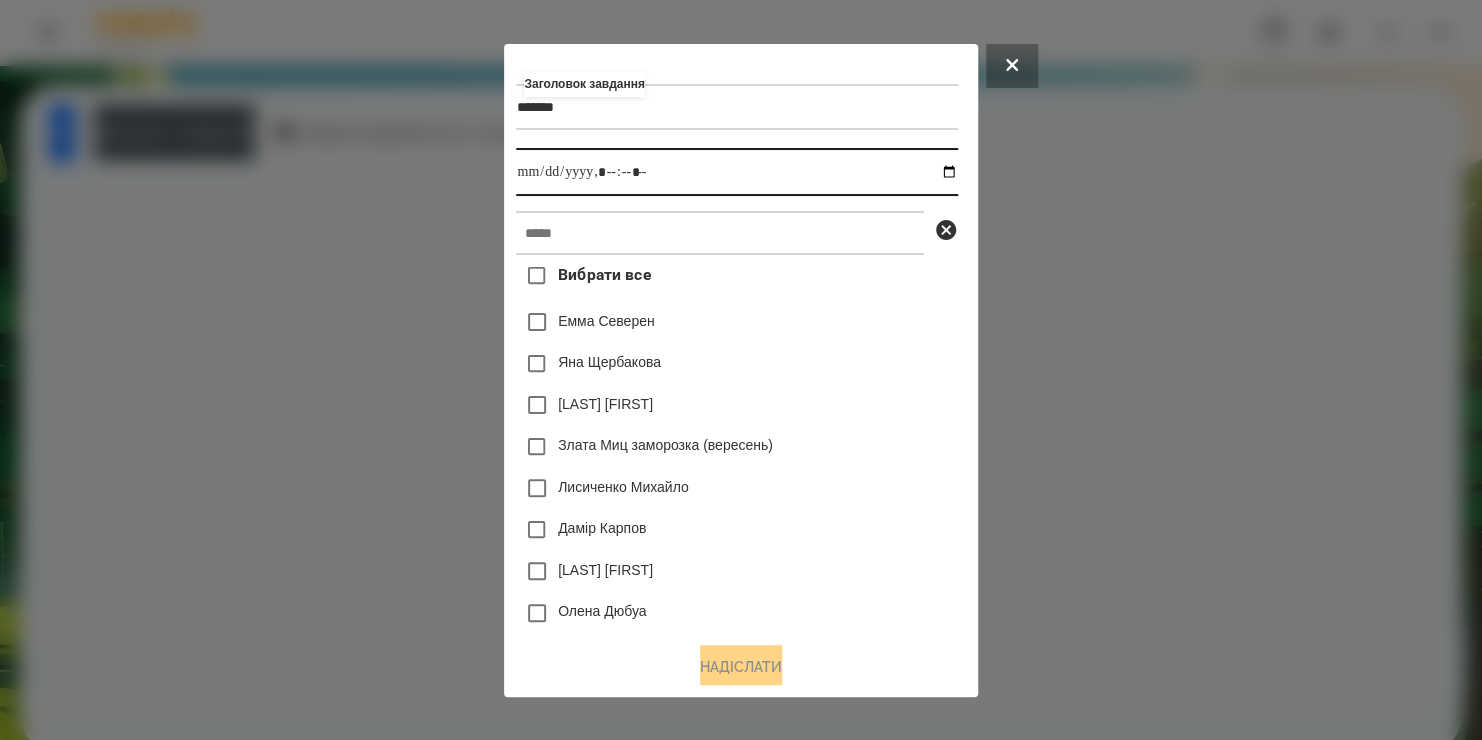 click at bounding box center [736, 172] 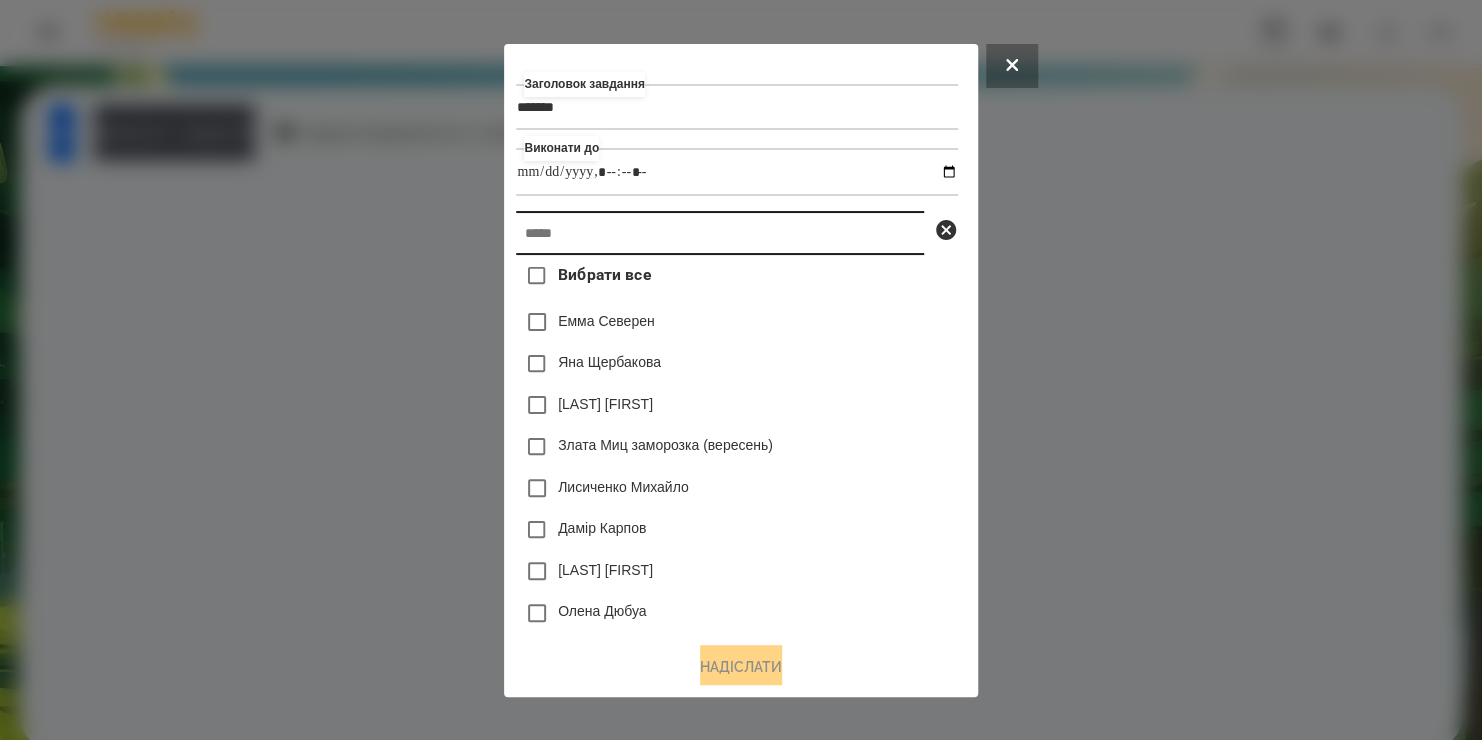 type on "**********" 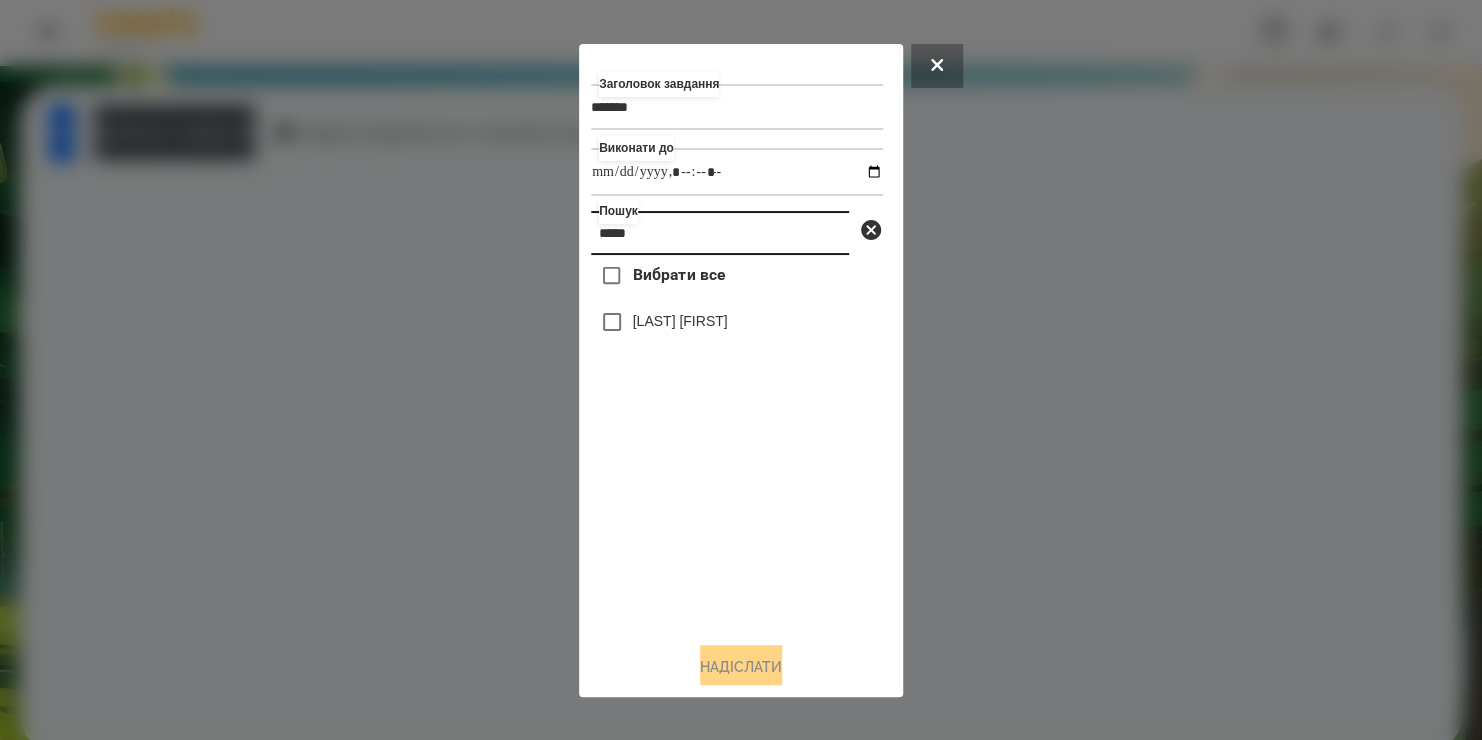 type on "*****" 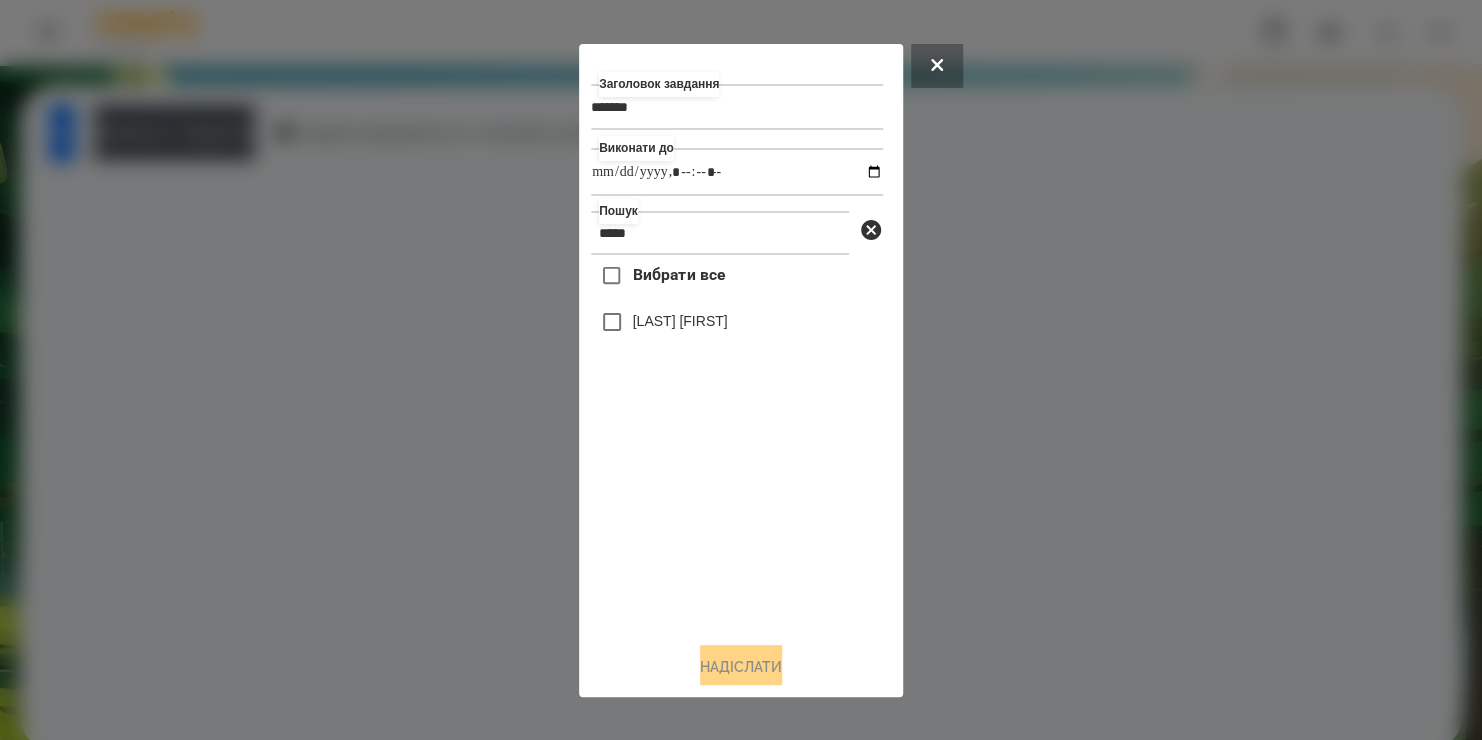 click on "[LAST] [FIRST]" at bounding box center [680, 321] 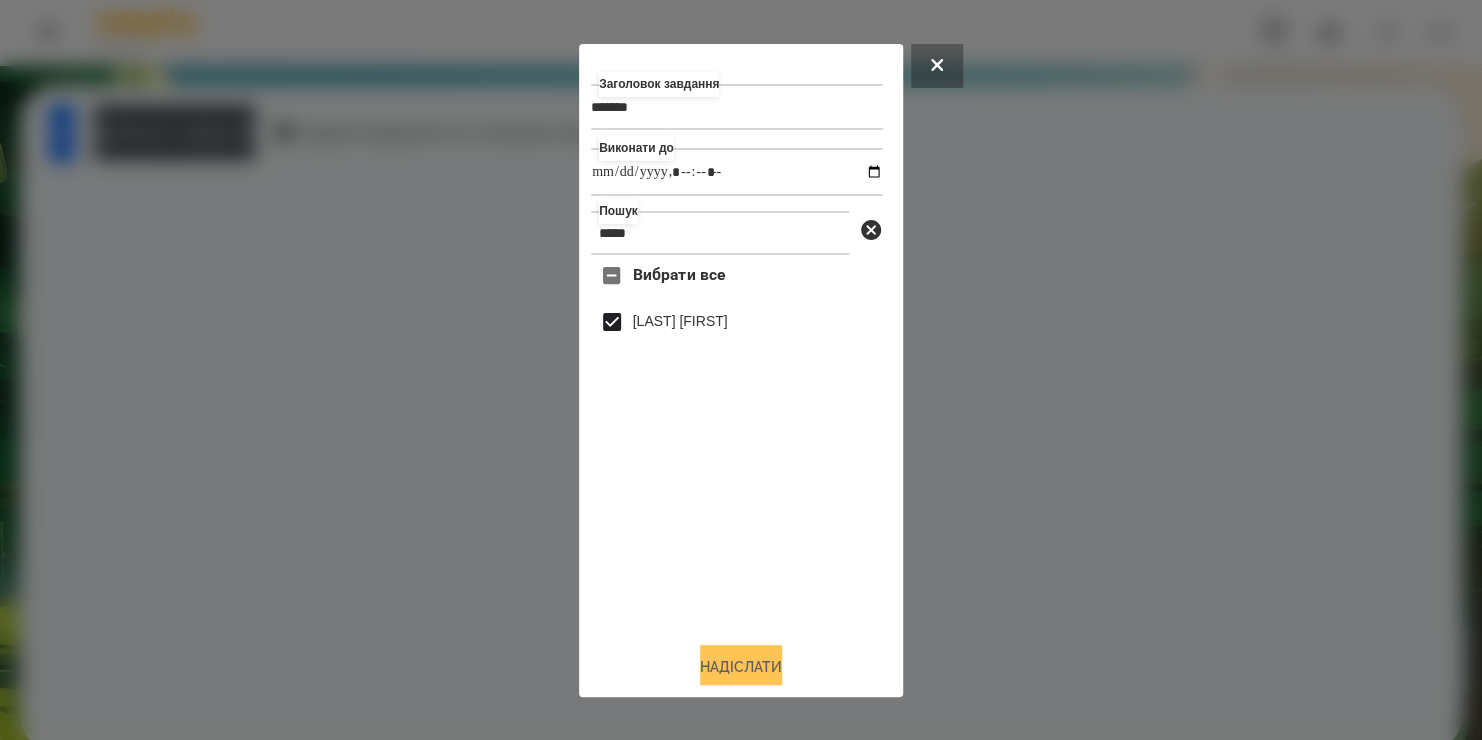 click on "Надіслати" at bounding box center [741, 667] 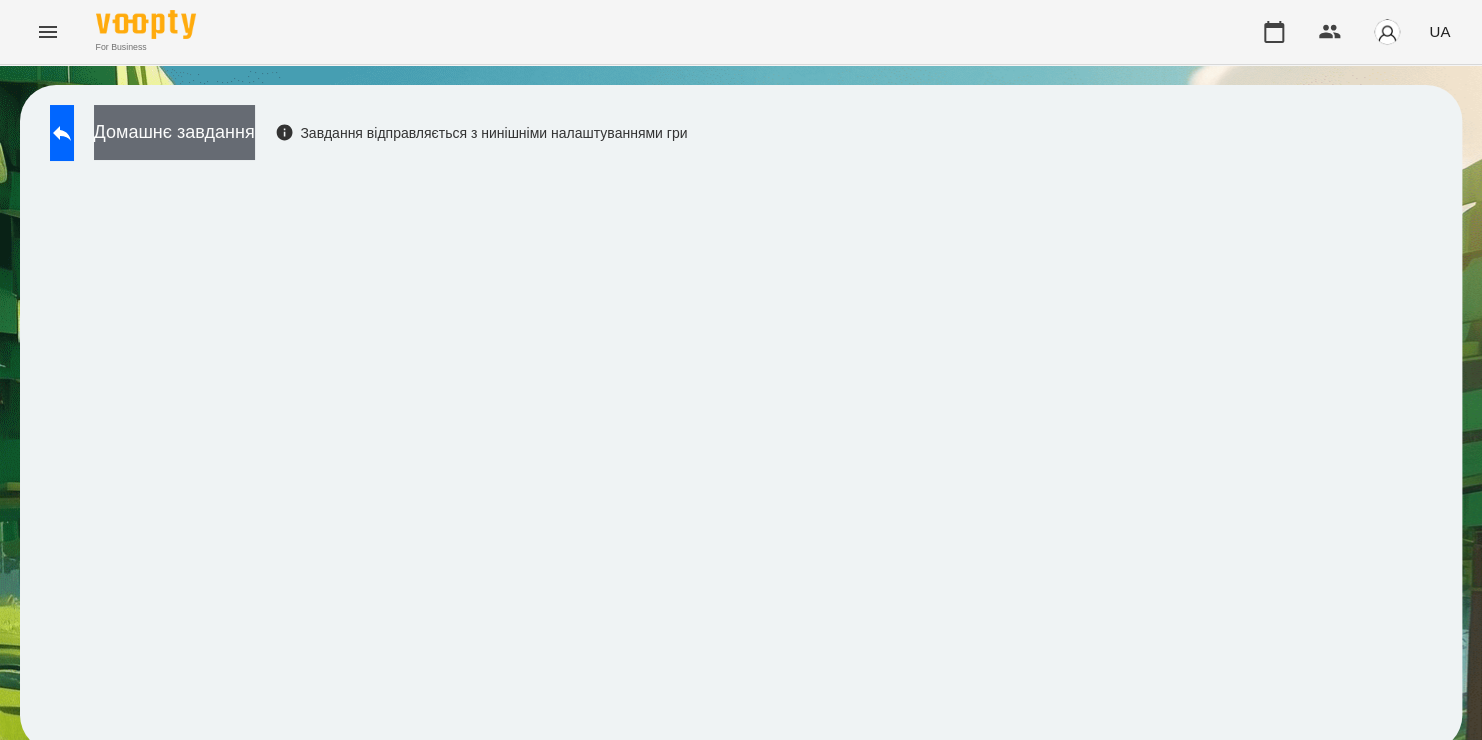 click on "Домашнє завдання" at bounding box center (174, 132) 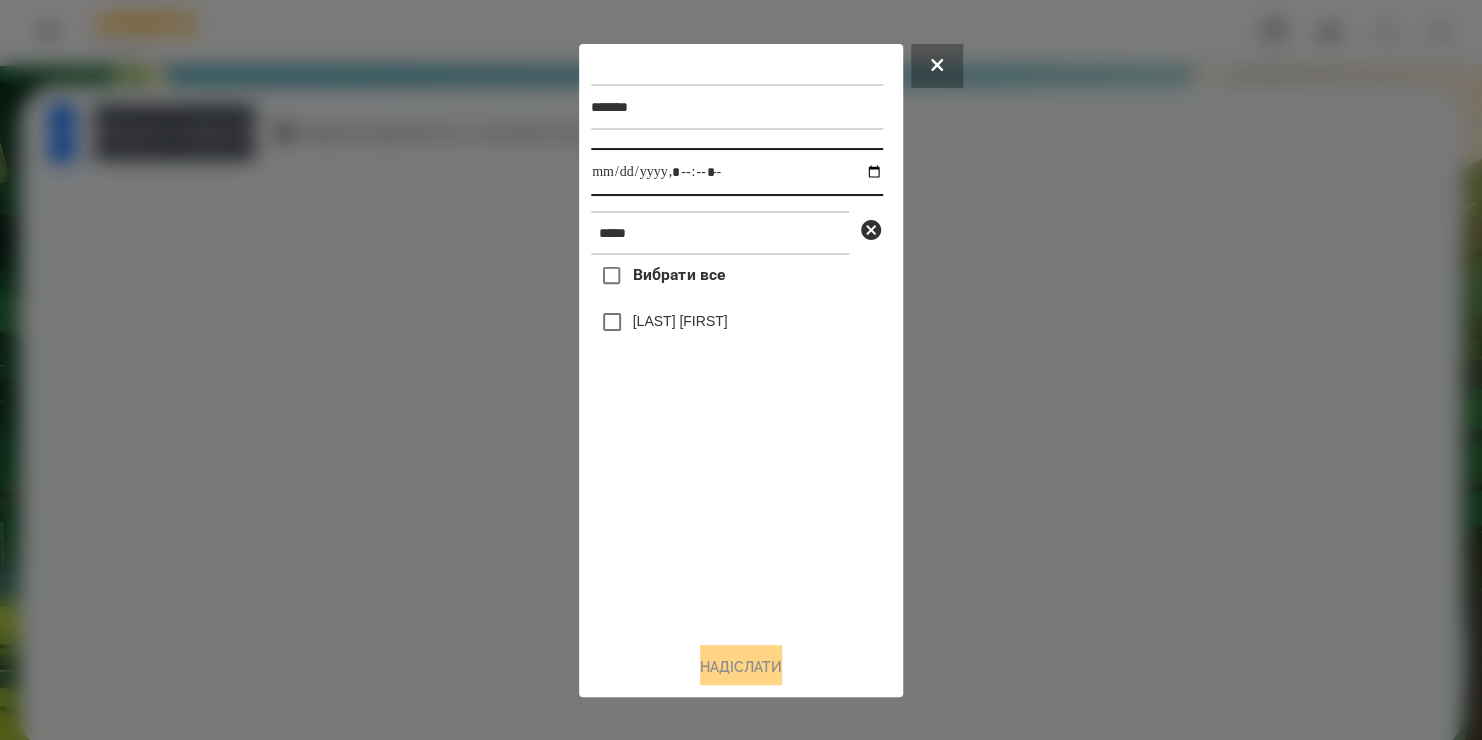 click at bounding box center [737, 172] 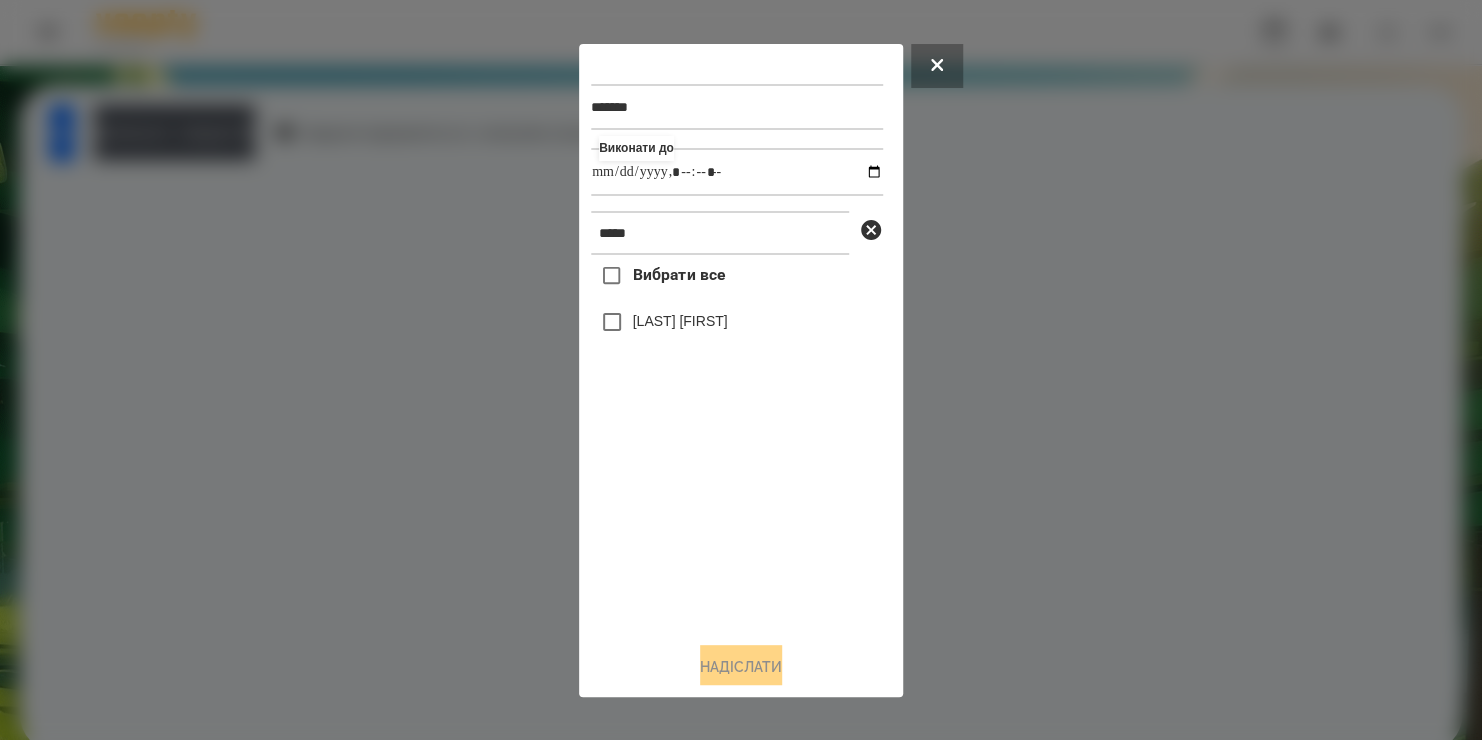type on "**********" 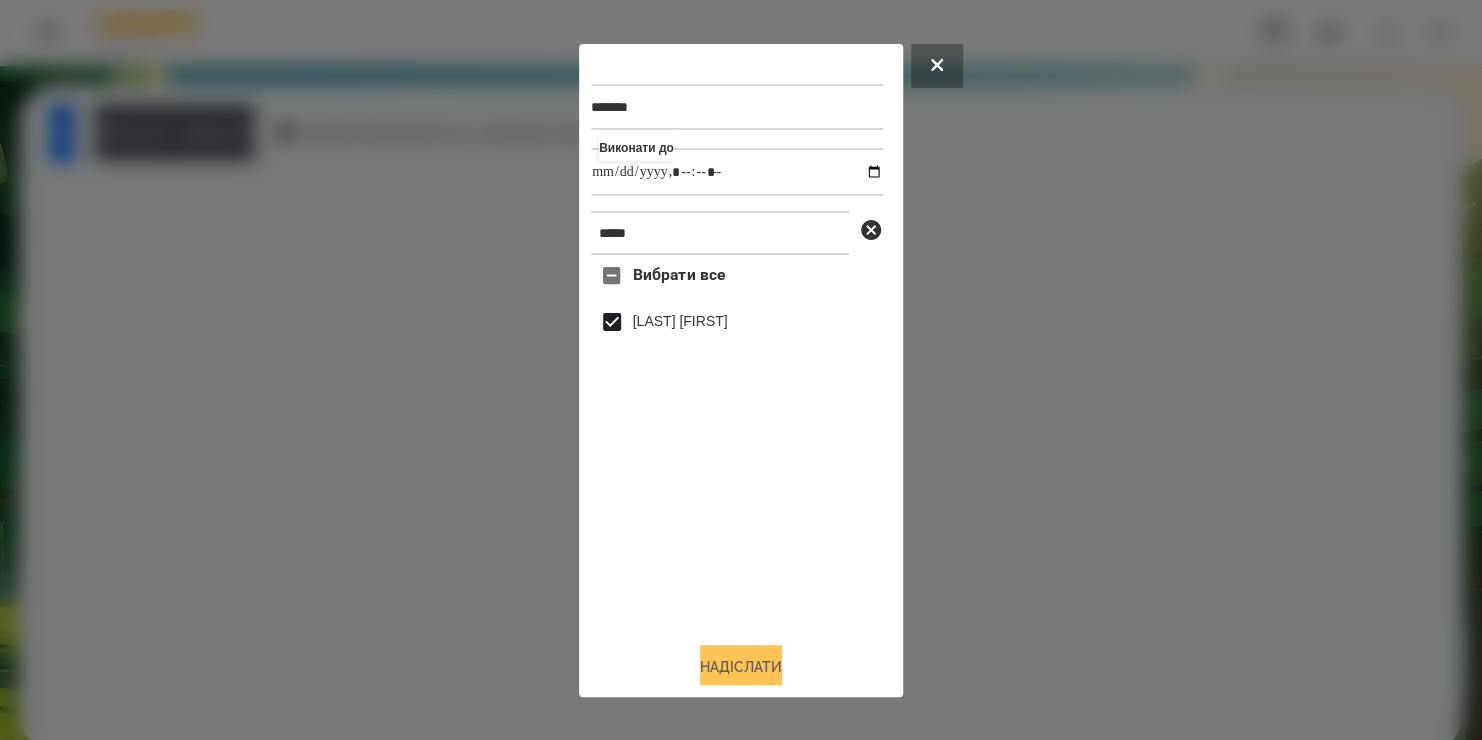 click on "Надіслати" at bounding box center (741, 667) 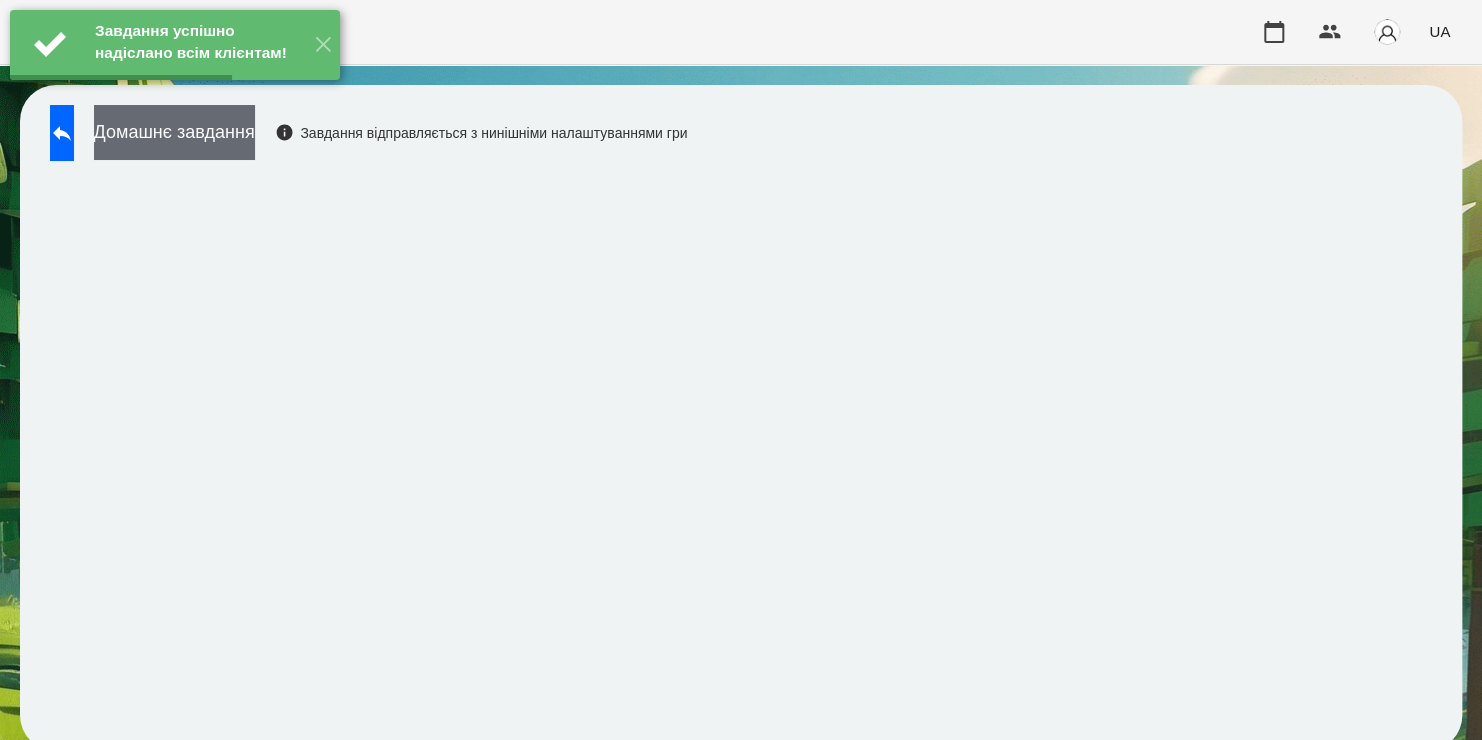 click on "Домашнє завдання" at bounding box center [174, 132] 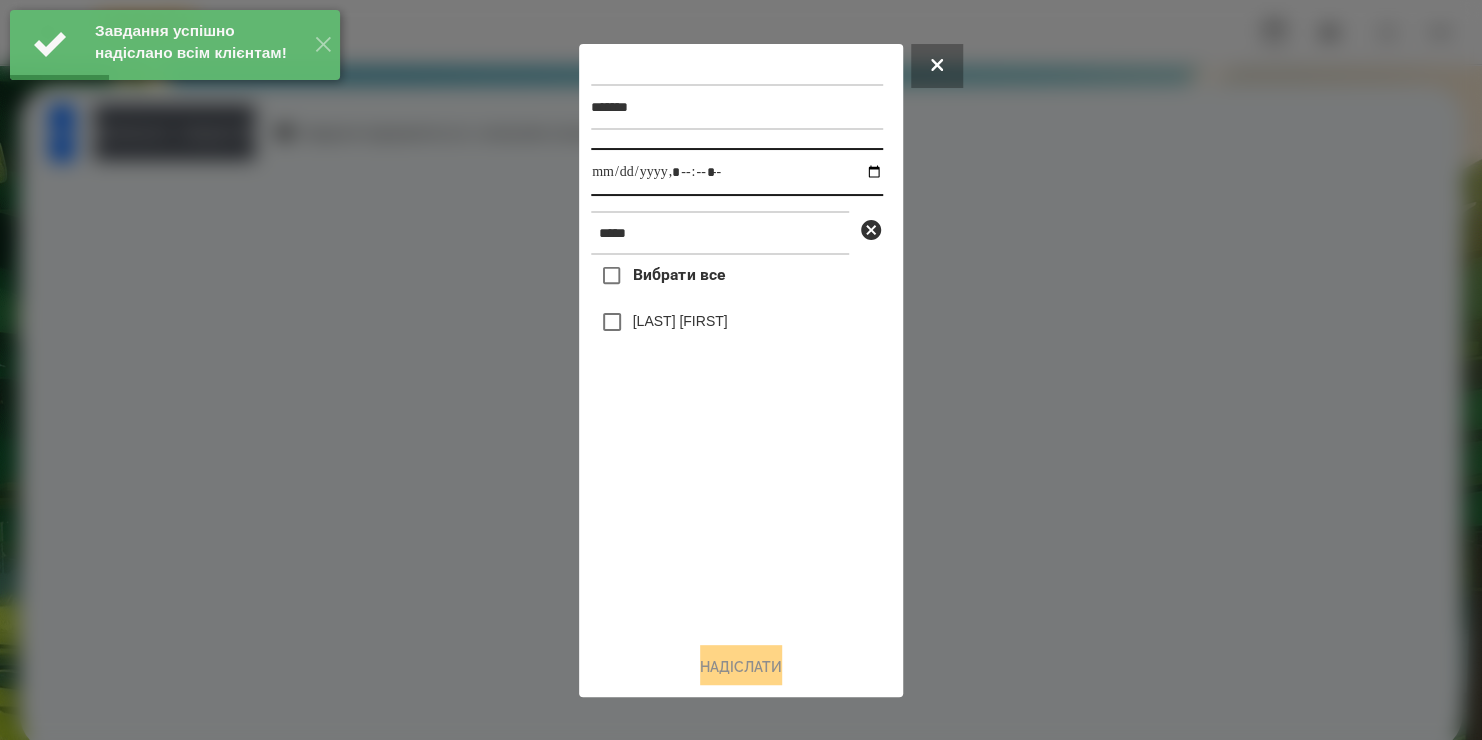 click at bounding box center (737, 172) 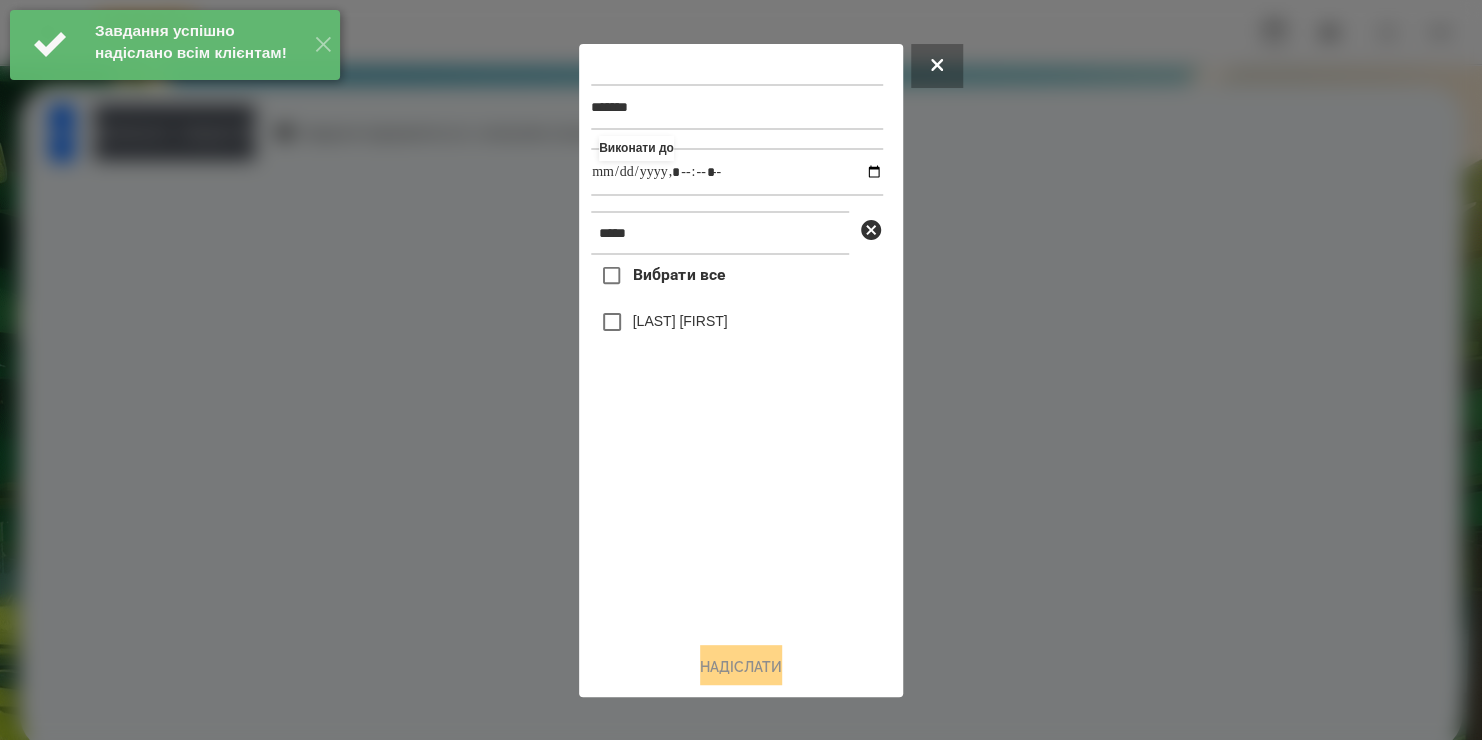 type on "**********" 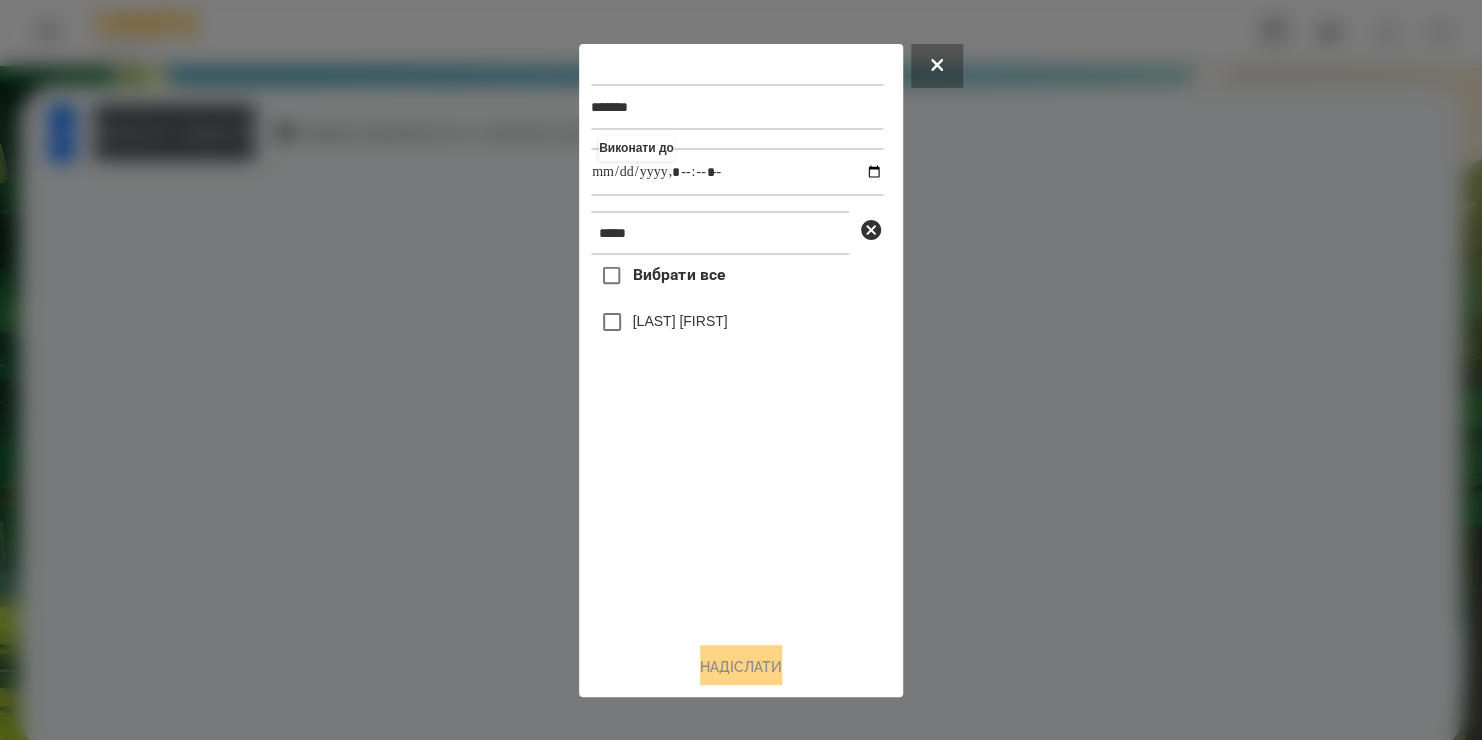 click on "Вибрати все [LAST] [FIRST]" at bounding box center (737, 440) 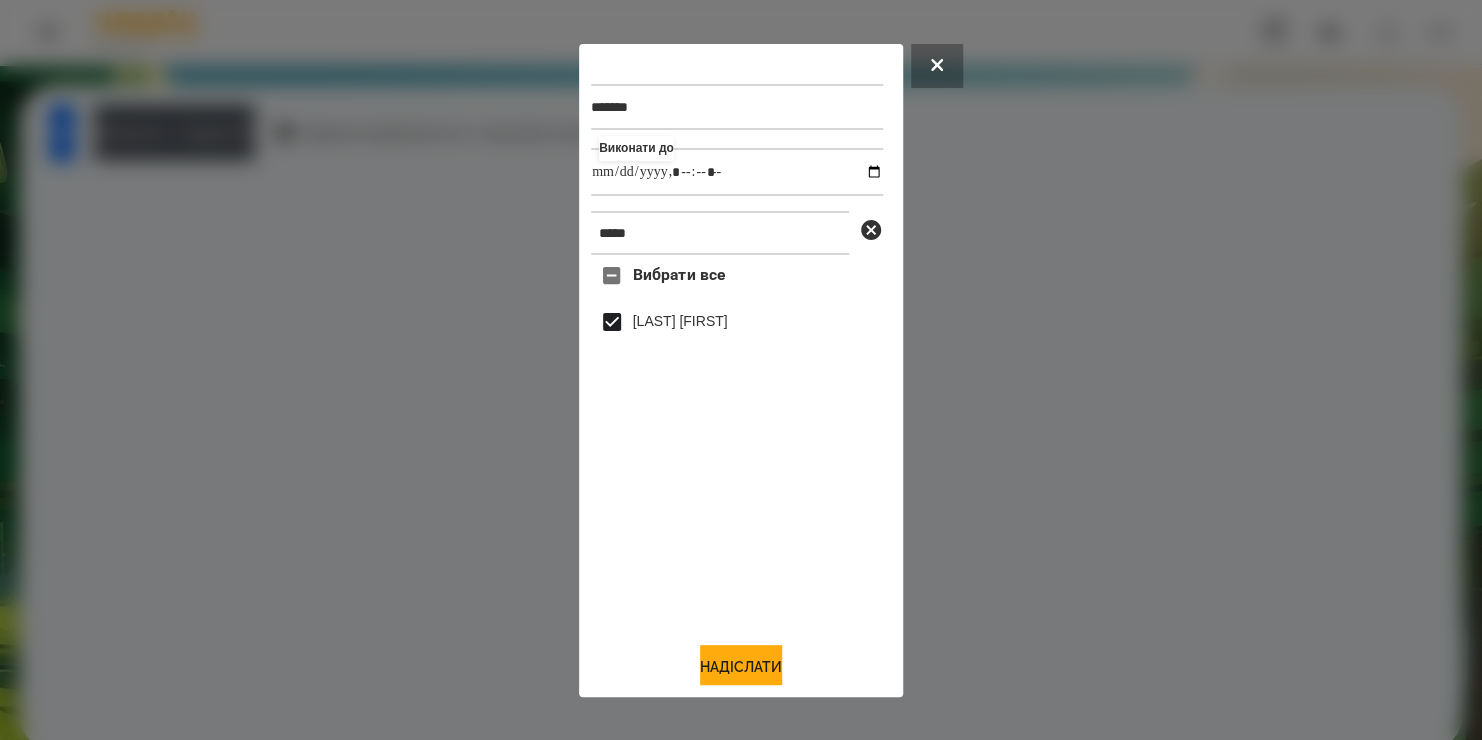 click on "******* Виконати до ***** Вибрати все [LAST] [FIRST] Надіслати" at bounding box center [741, 370] 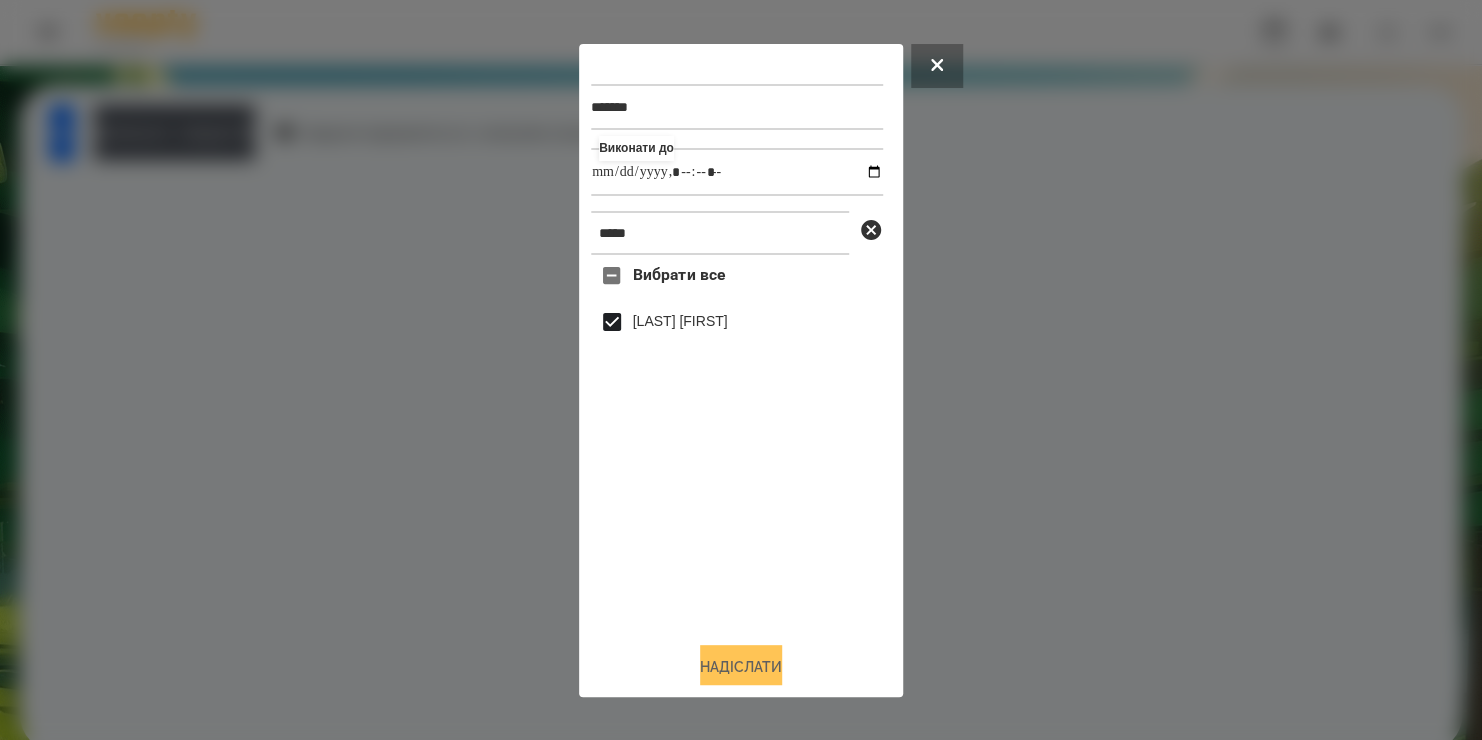click on "Надіслати" at bounding box center [741, 667] 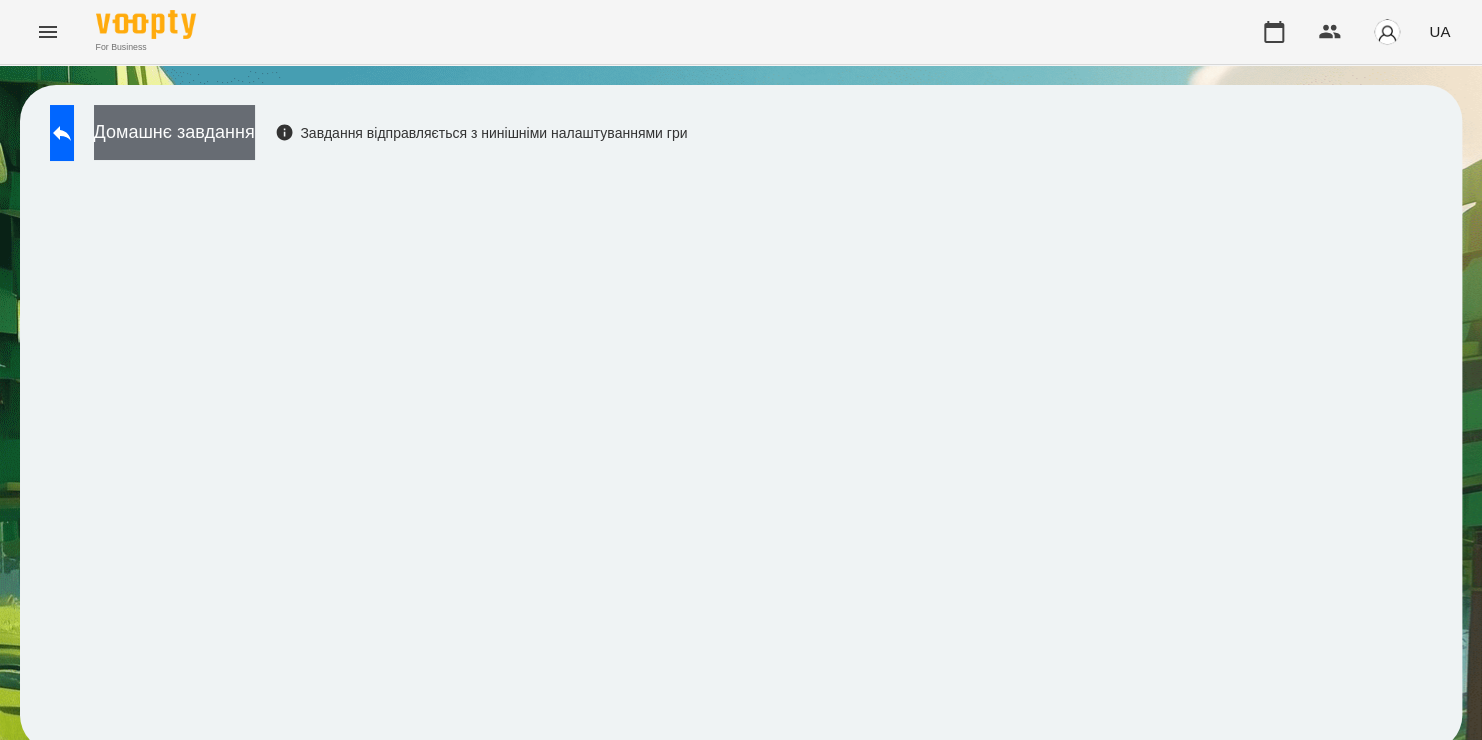 click on "Домашнє завдання" at bounding box center (174, 132) 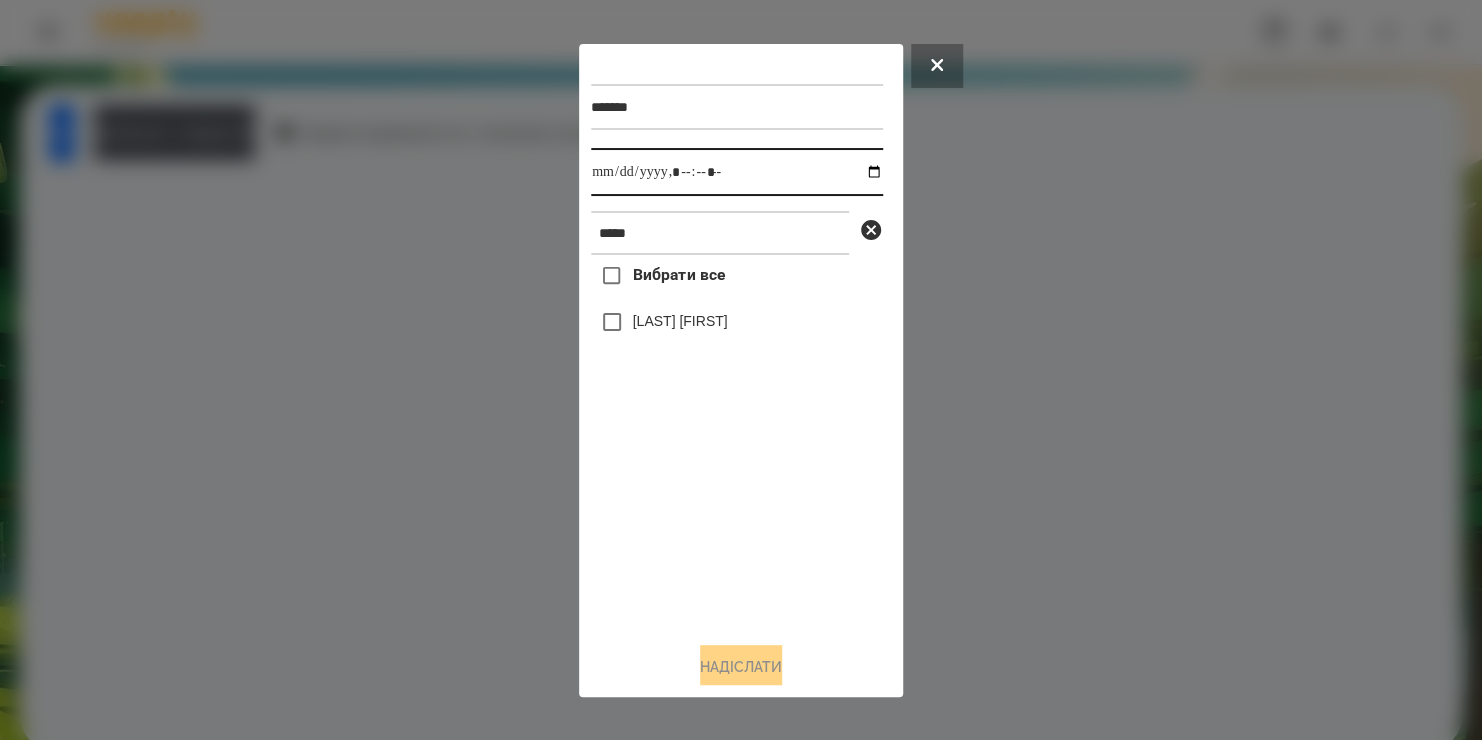 click at bounding box center [737, 172] 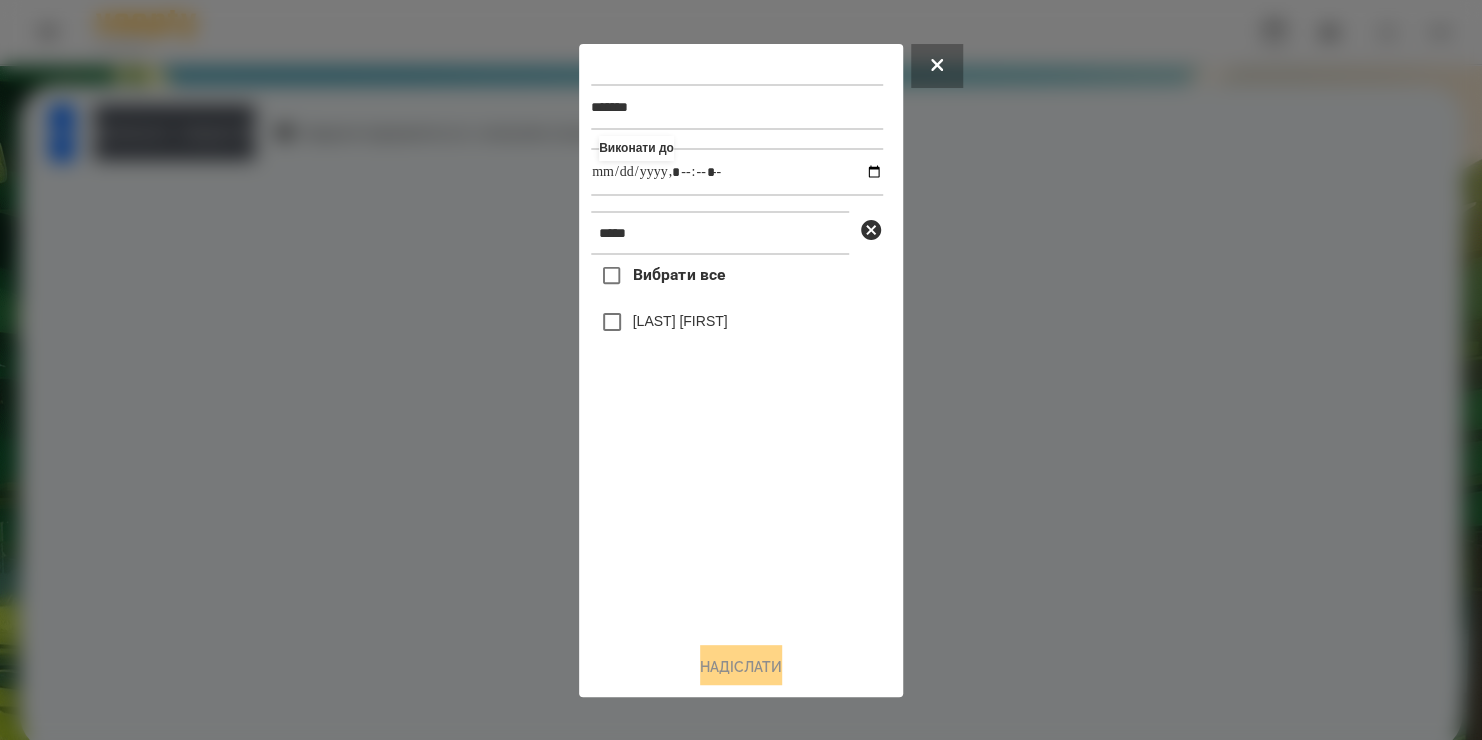 type on "**********" 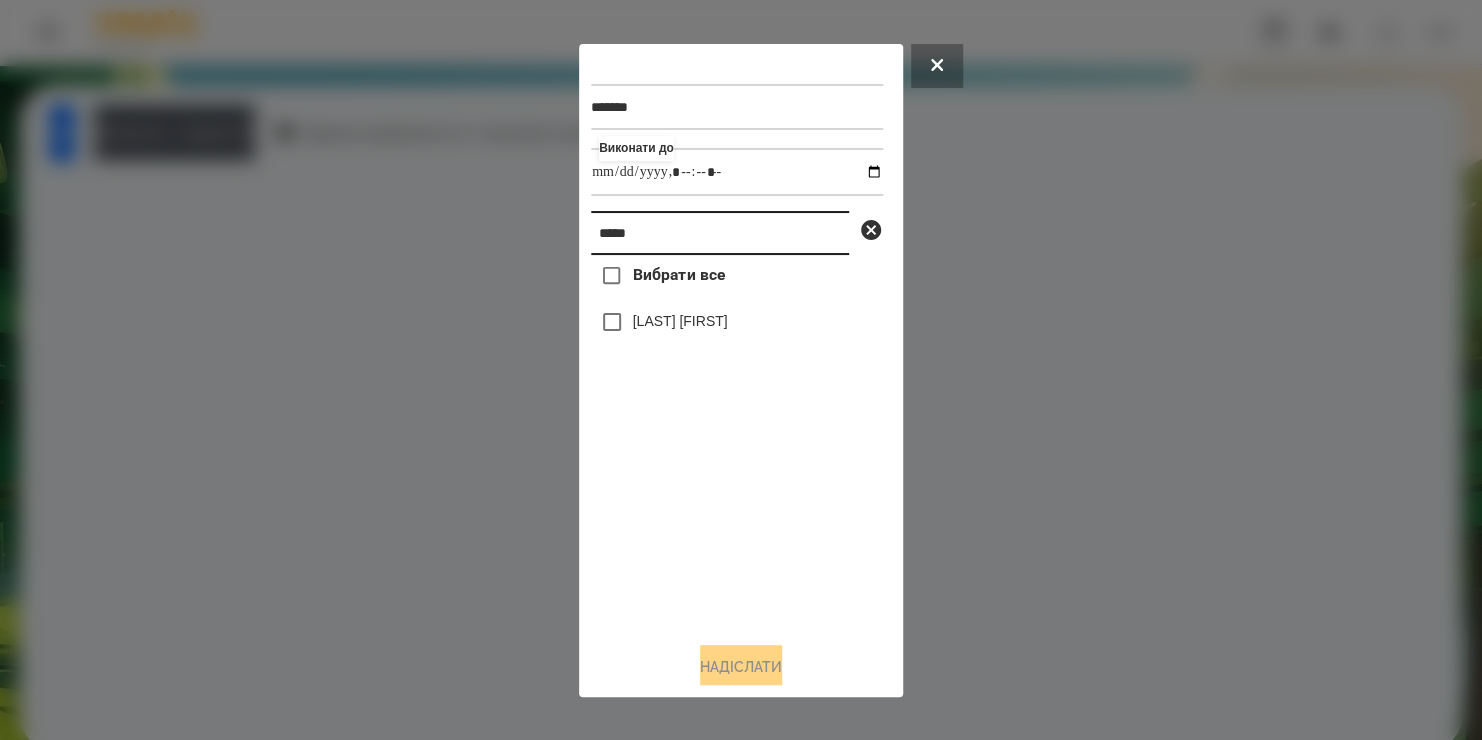 drag, startPoint x: 672, startPoint y: 236, endPoint x: 287, endPoint y: 324, distance: 394.9291 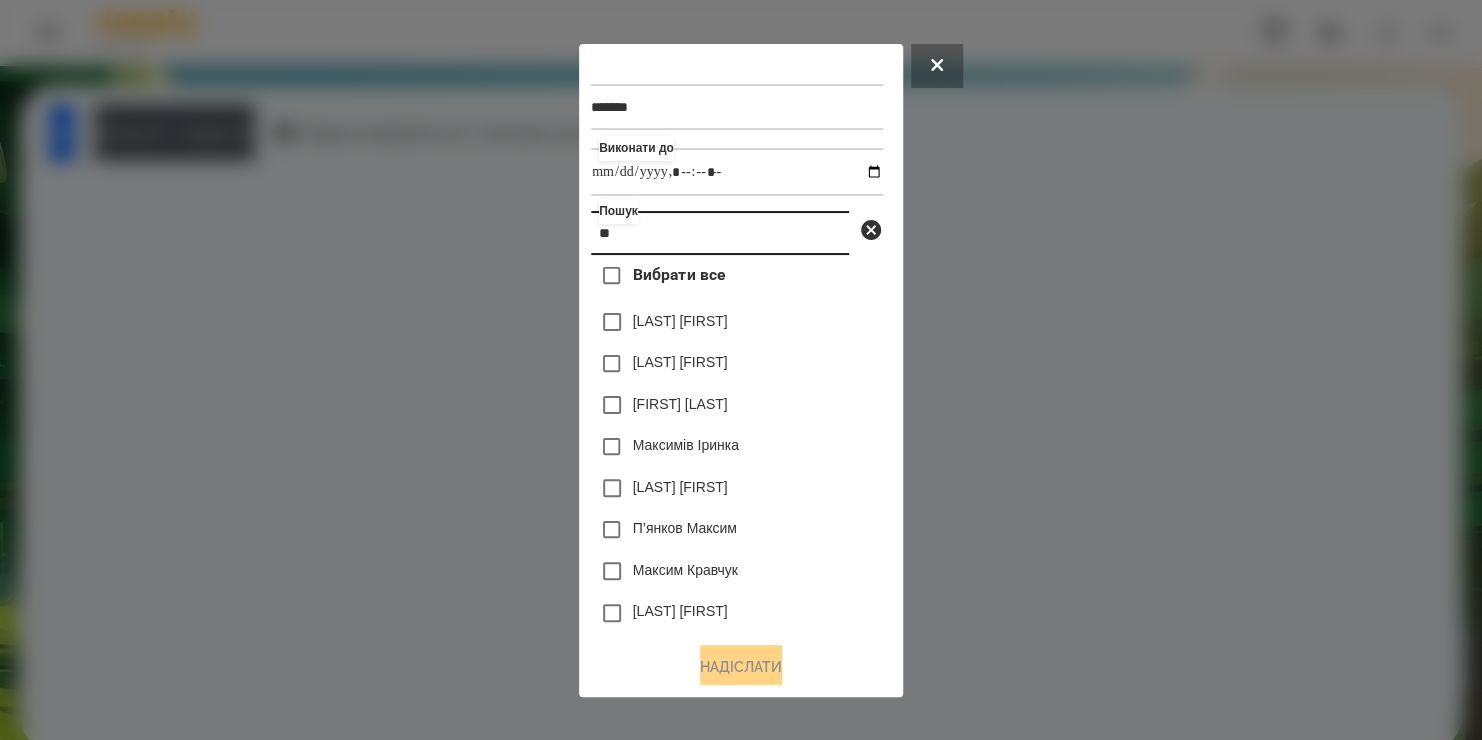 type on "*" 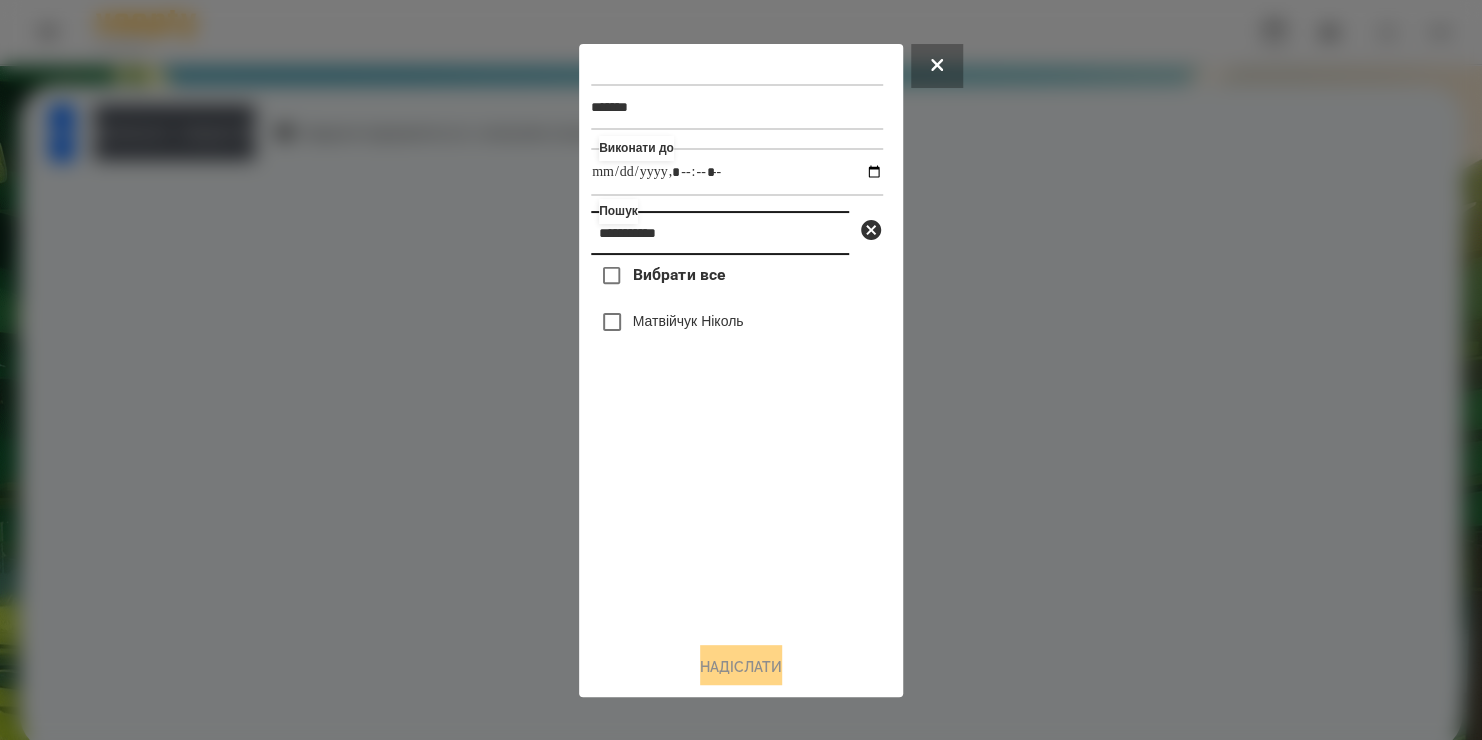 type on "**********" 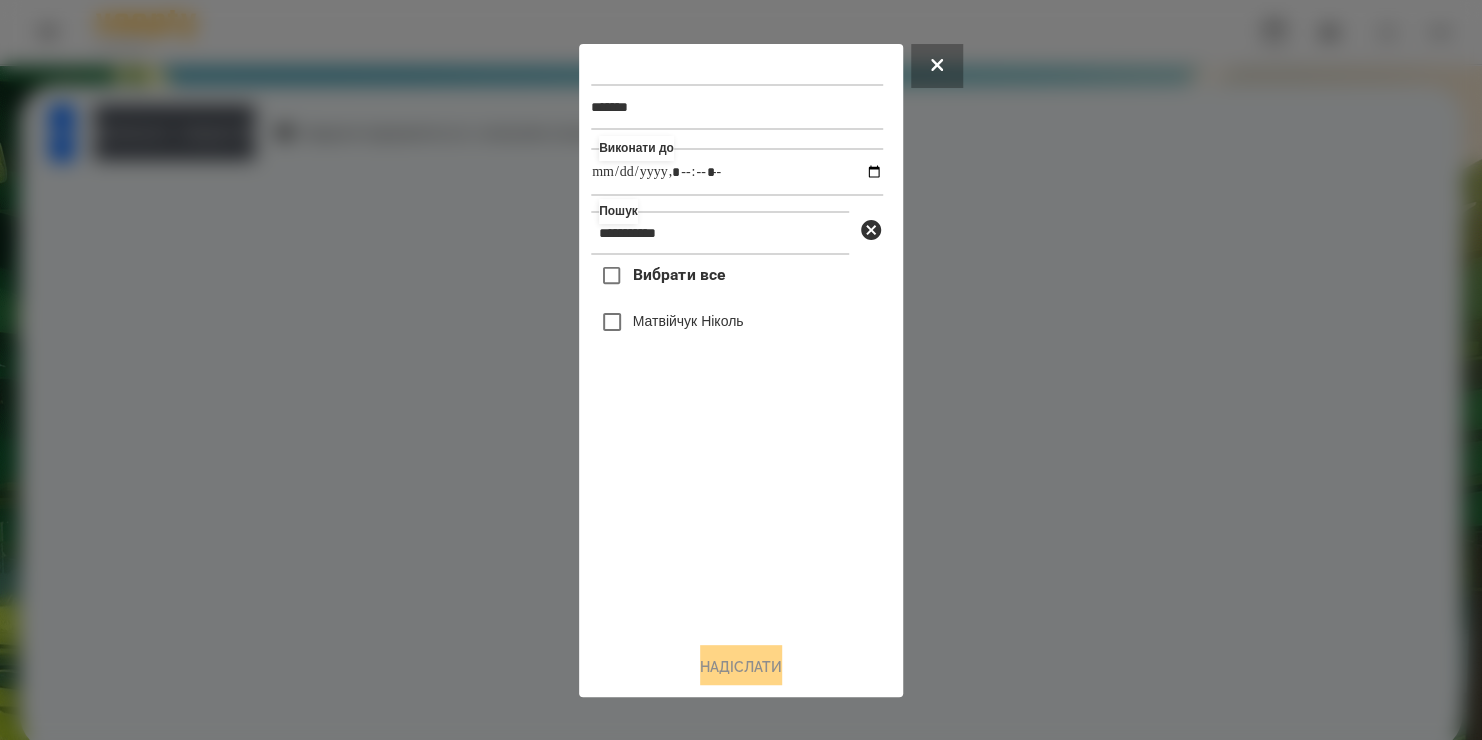 click on "Матвійчук Ніколь" at bounding box center [737, 322] 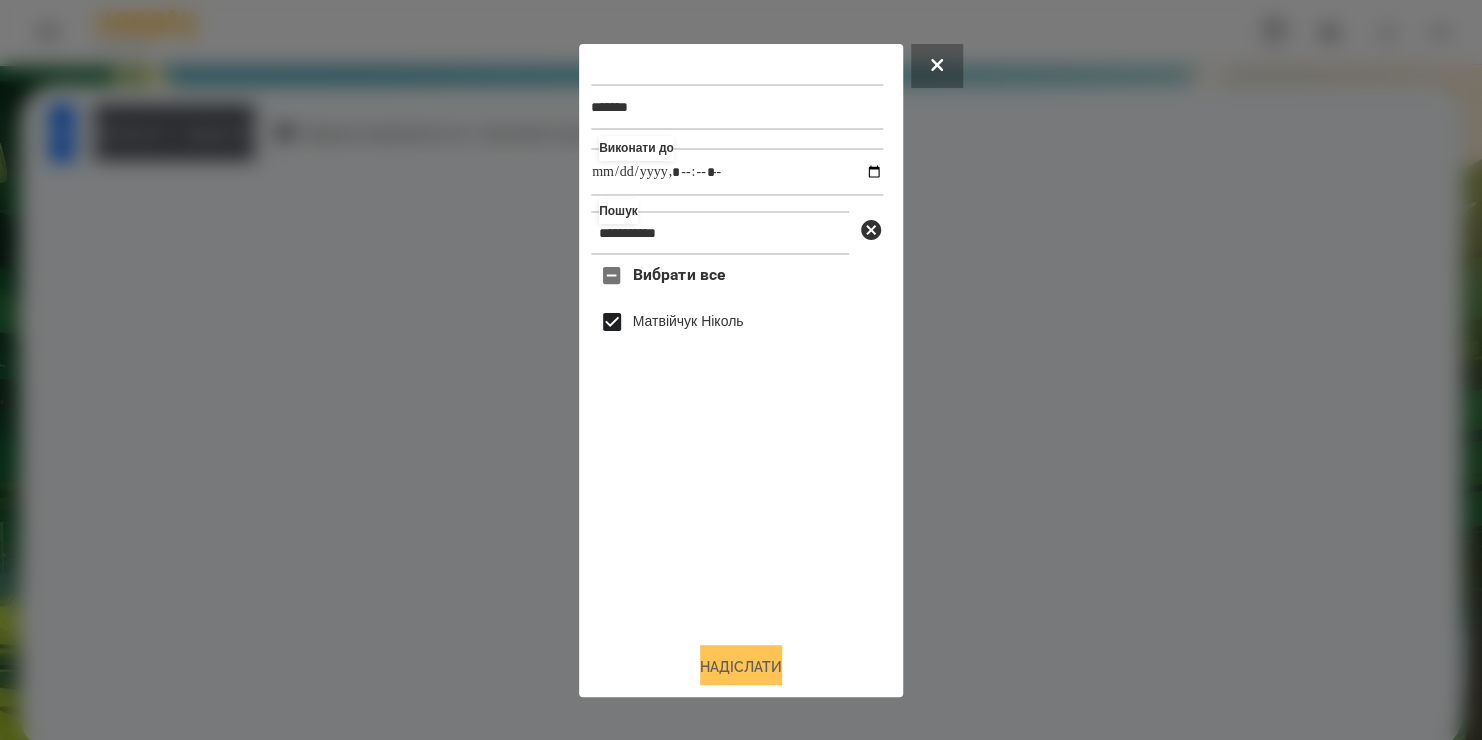 click on "Надіслати" at bounding box center [741, 667] 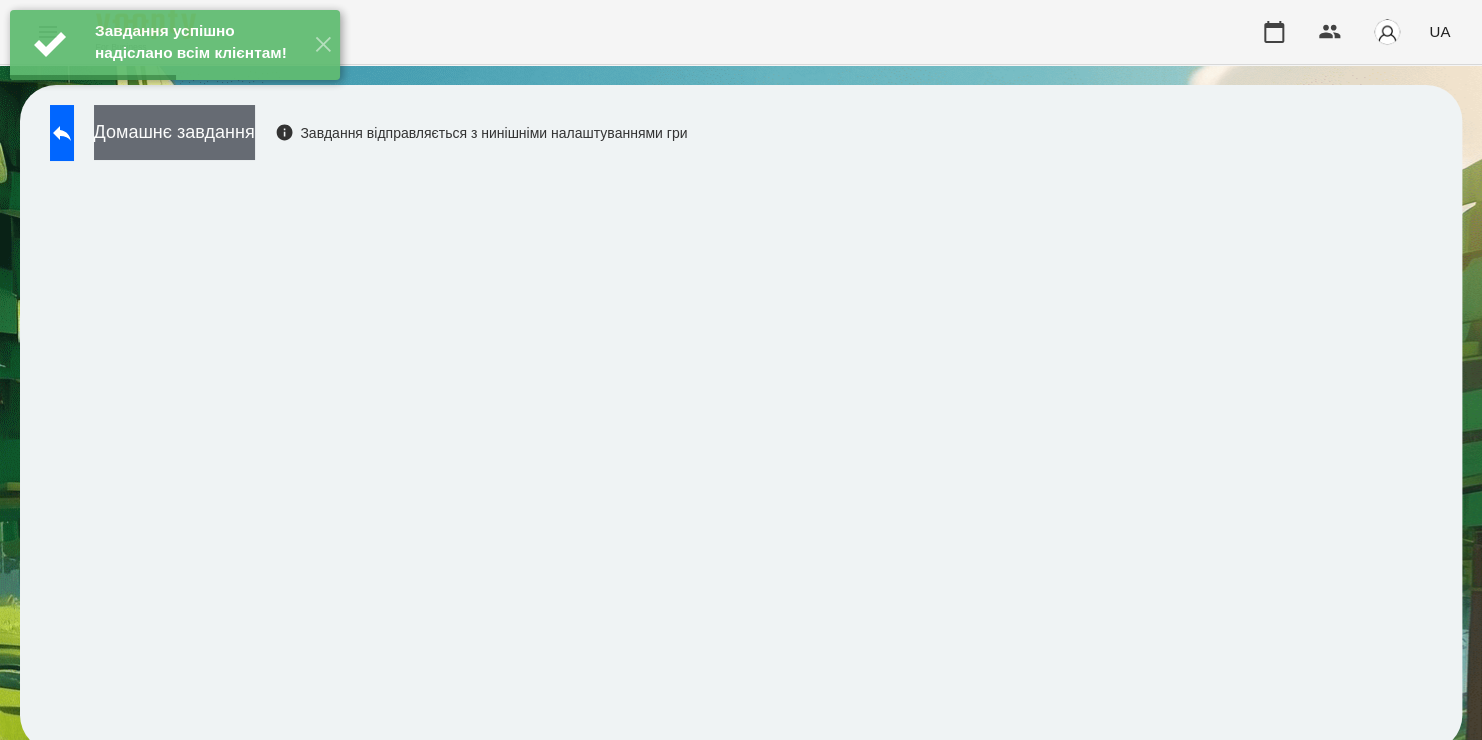 click on "Домашнє завдання" at bounding box center (174, 132) 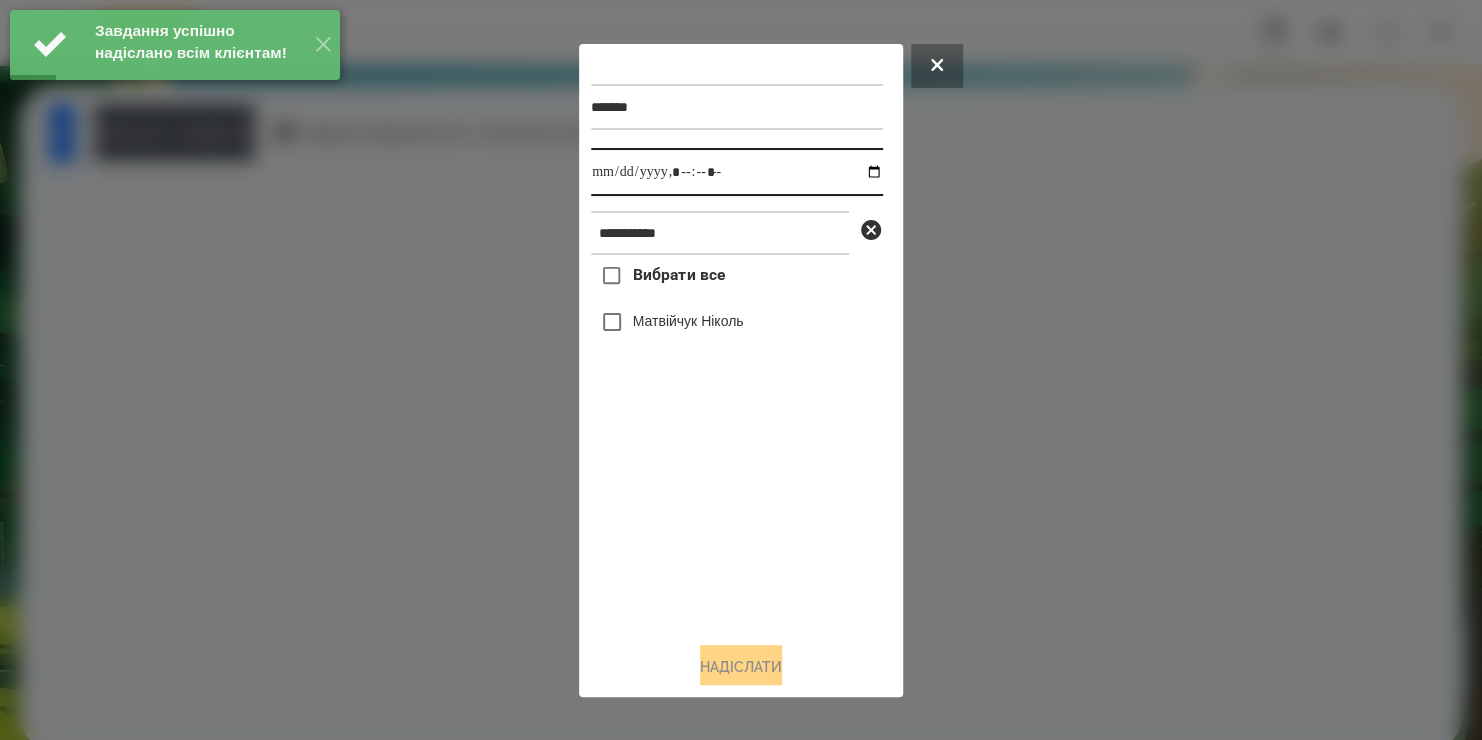 click at bounding box center (737, 172) 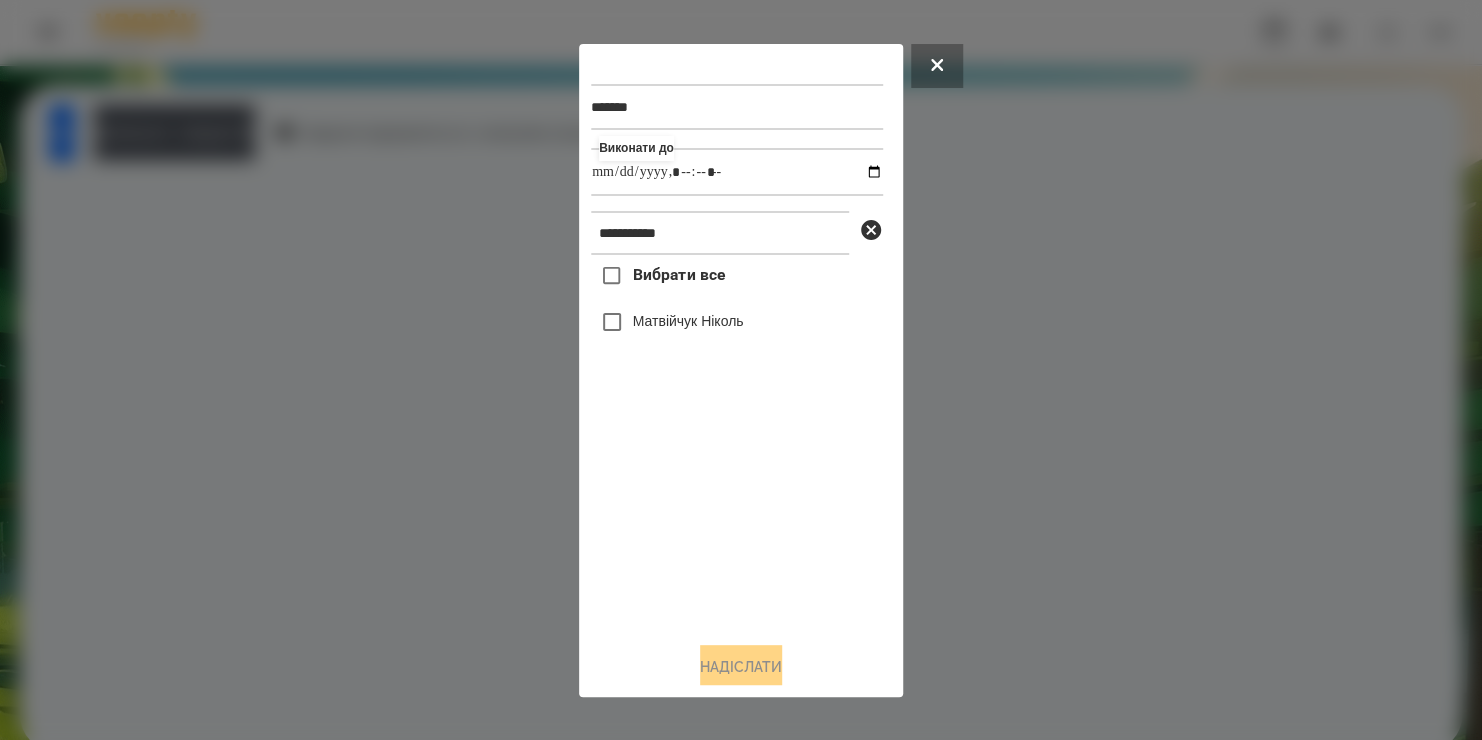 type on "**********" 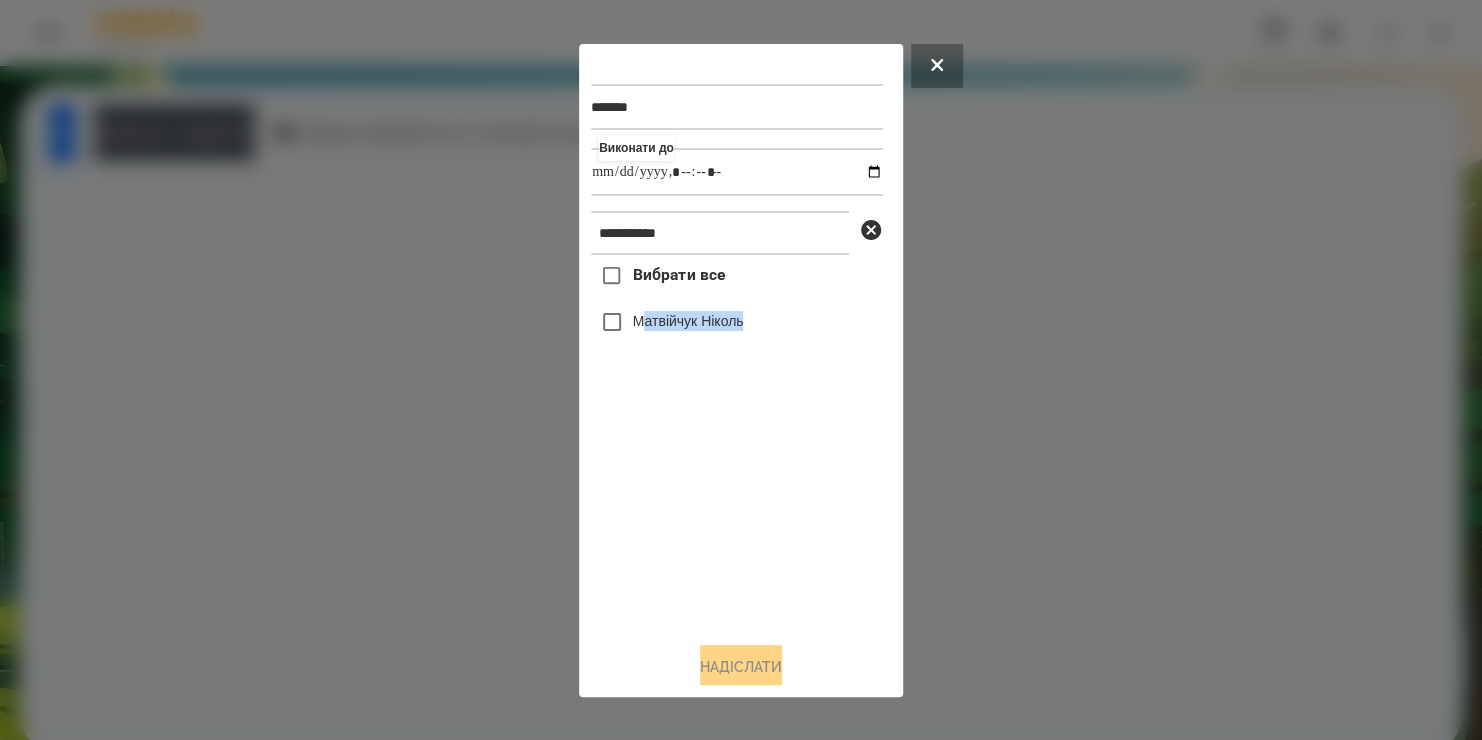 drag, startPoint x: 714, startPoint y: 545, endPoint x: 645, endPoint y: 332, distance: 223.8973 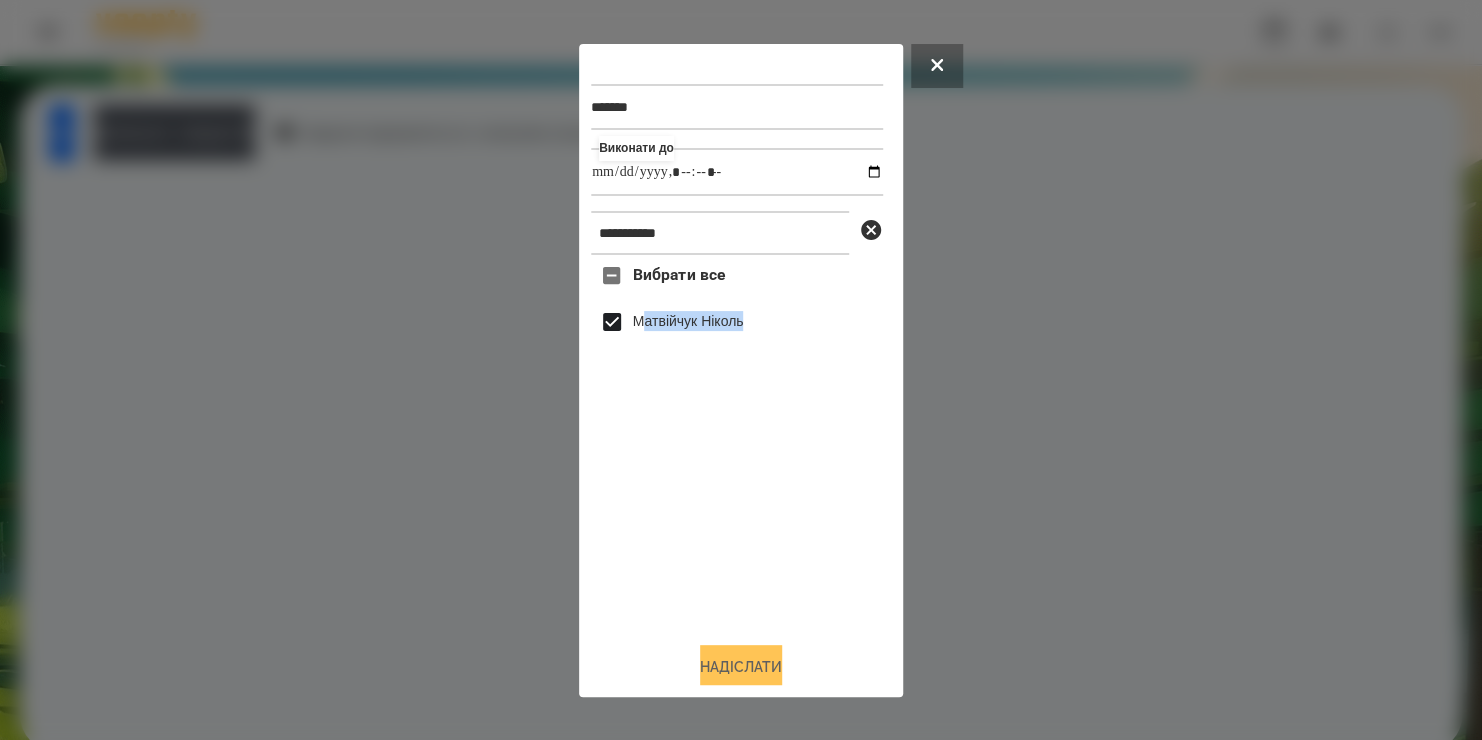 click on "Надіслати" at bounding box center (741, 667) 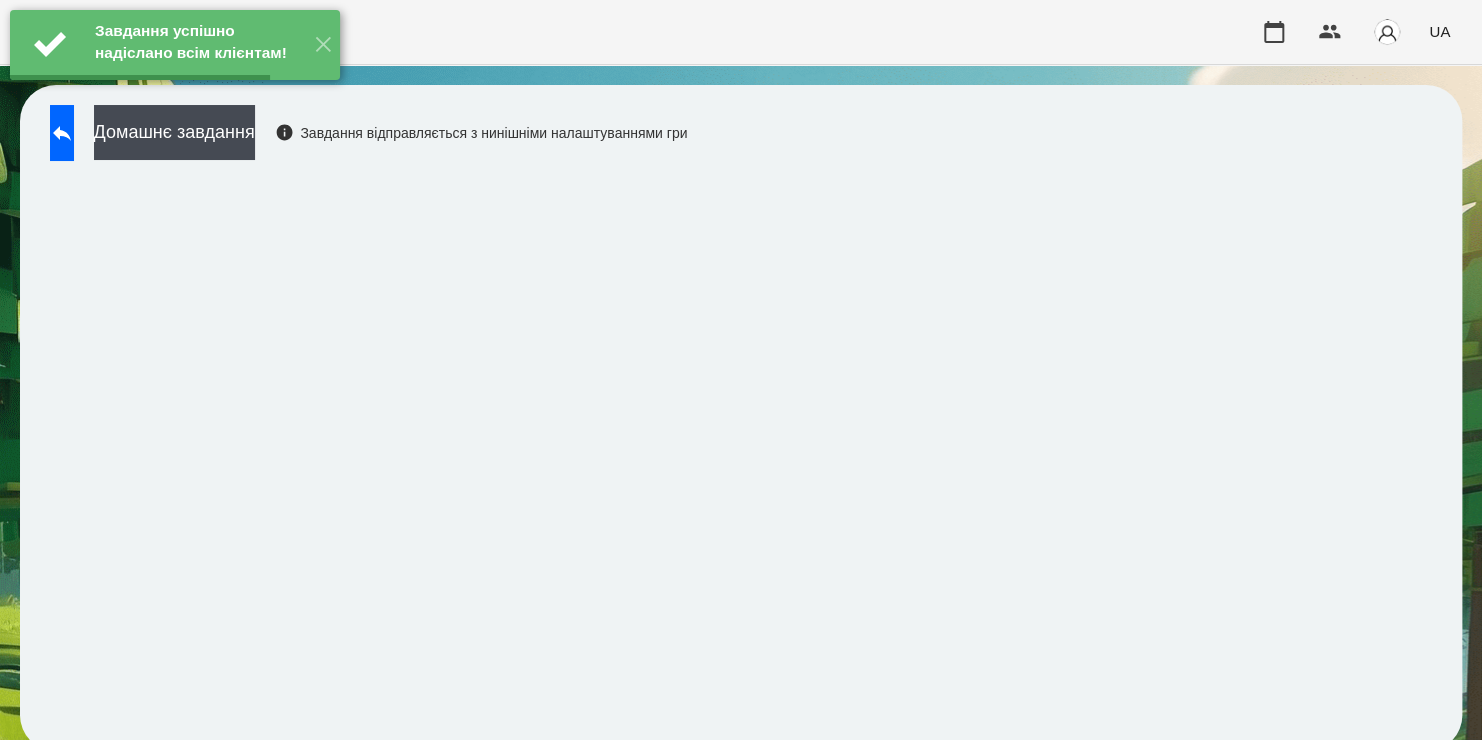 click on "Домашнє завдання" at bounding box center (174, 132) 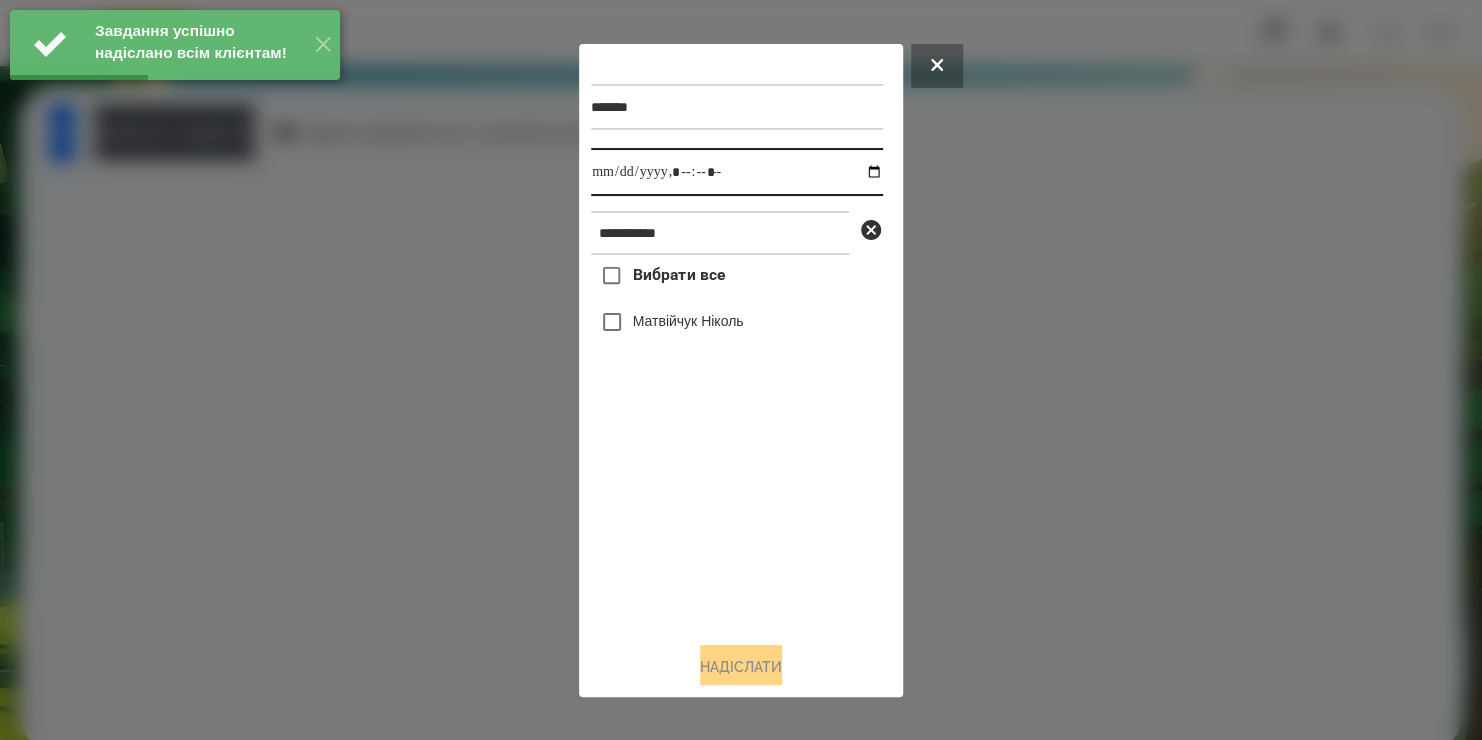click at bounding box center (737, 172) 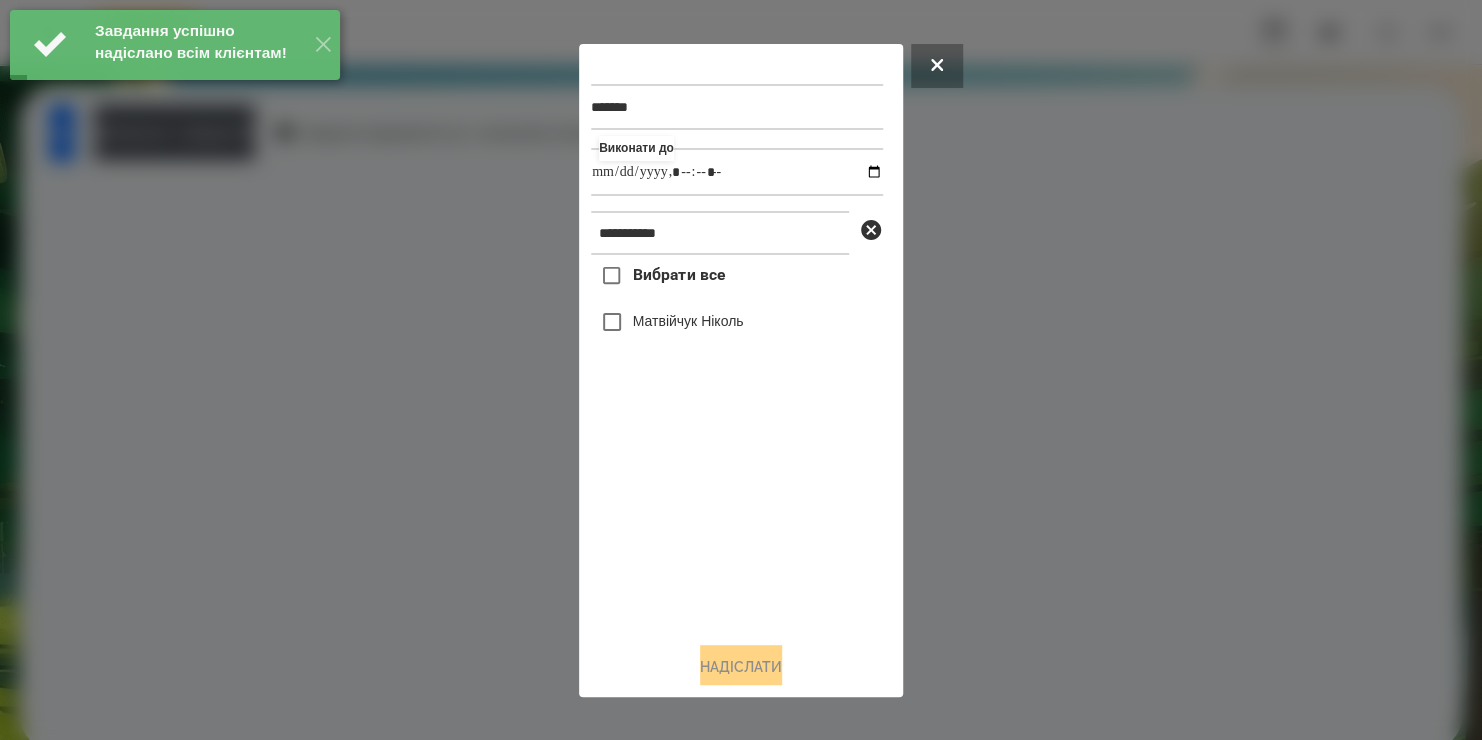type on "**********" 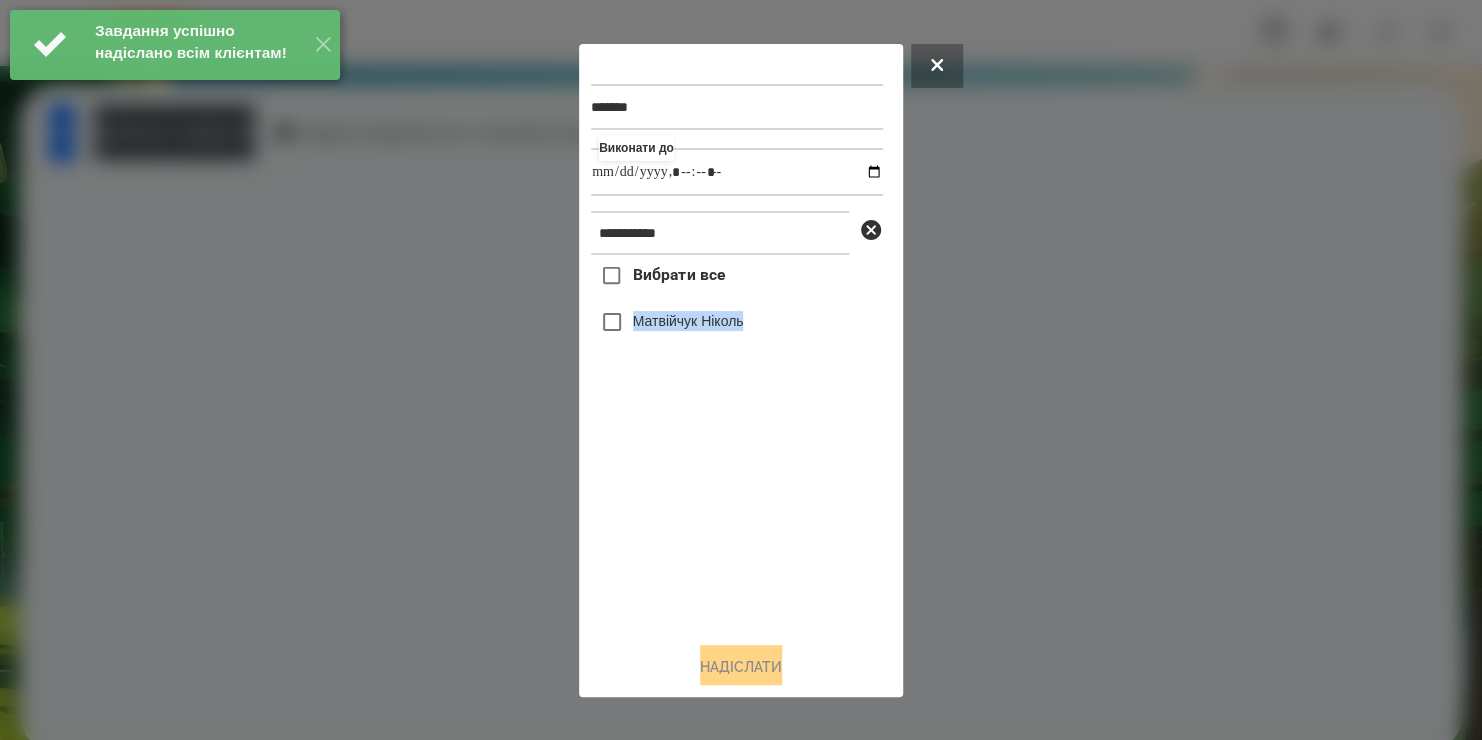 click on "Вибрати все [LAST] [FIRST]" at bounding box center [737, 440] 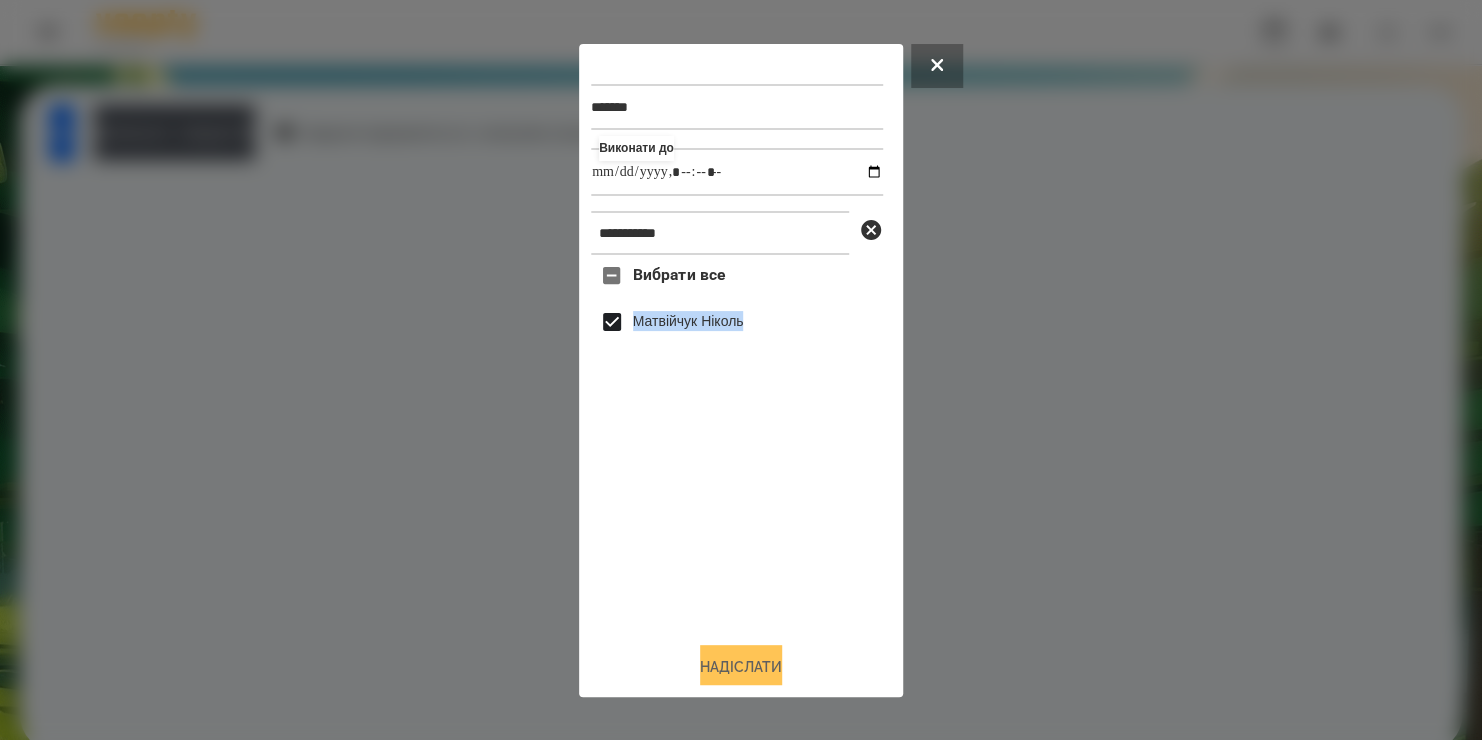 click on "Надіслати" at bounding box center [741, 667] 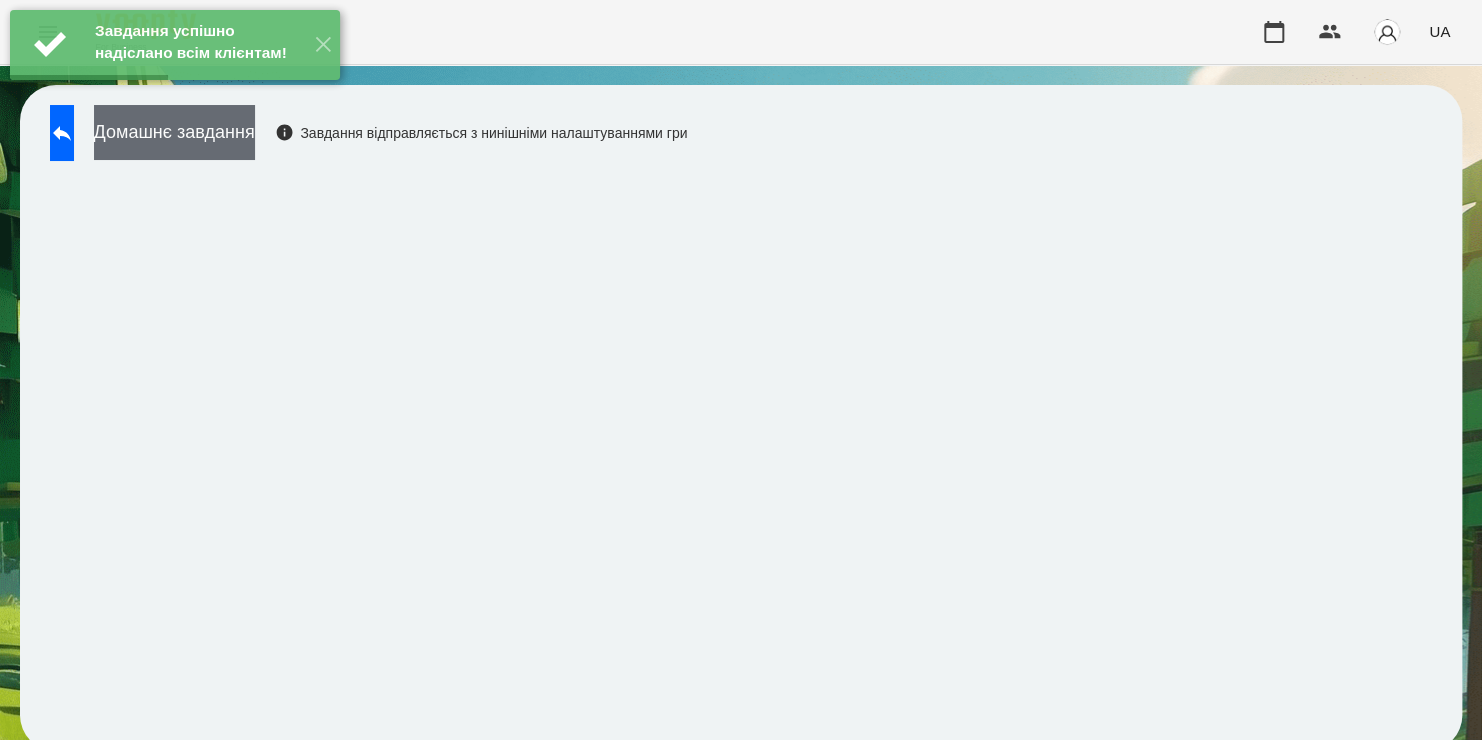 click on "Домашнє завдання" at bounding box center [174, 132] 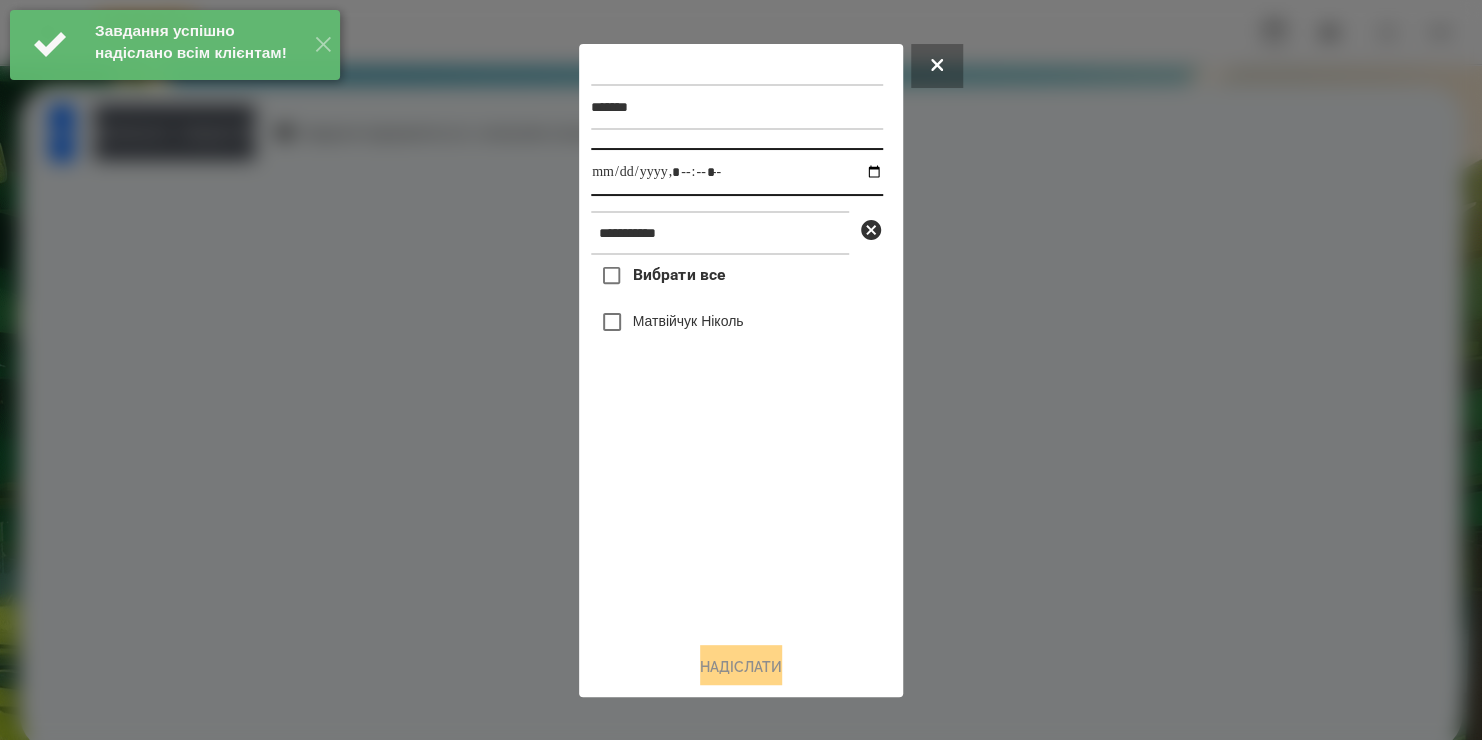 click at bounding box center [737, 172] 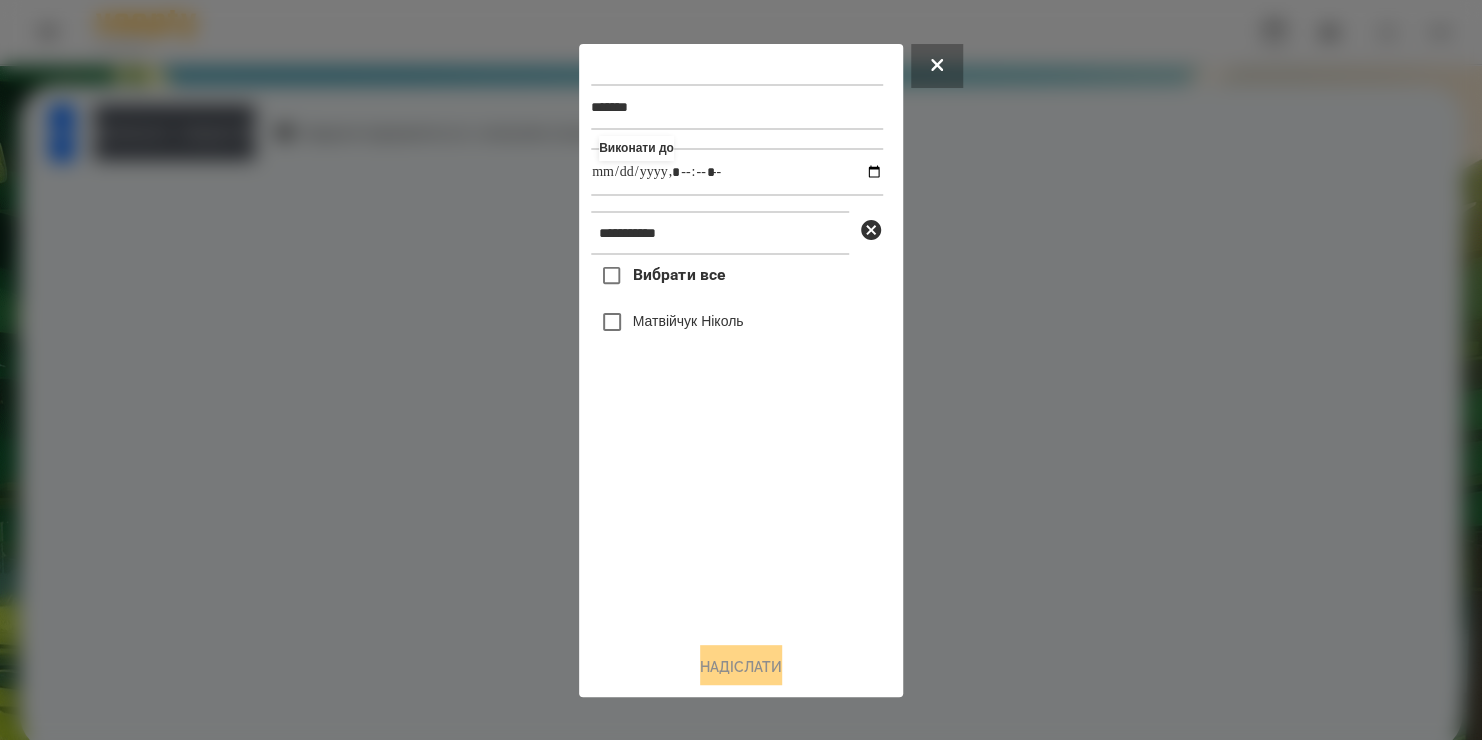 type on "**********" 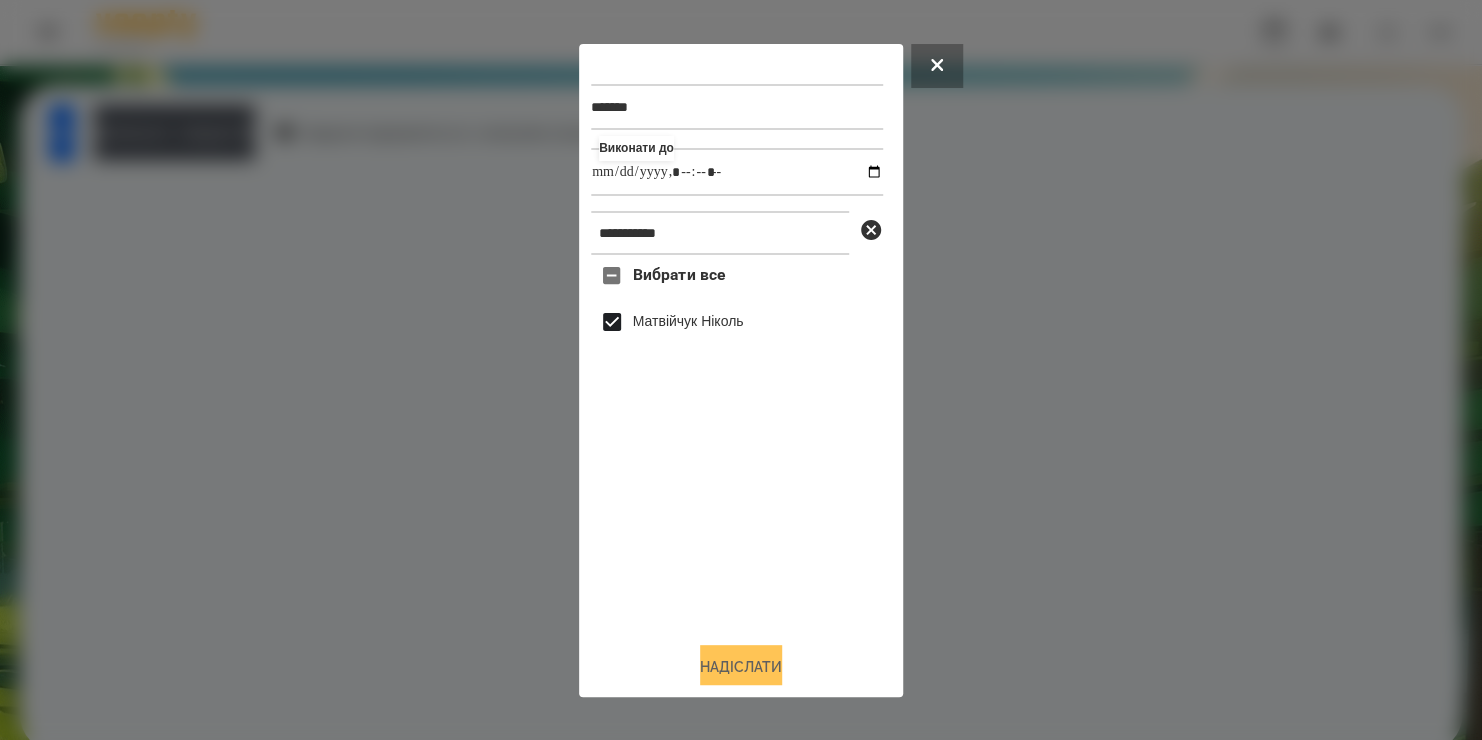 click on "Надіслати" at bounding box center [741, 667] 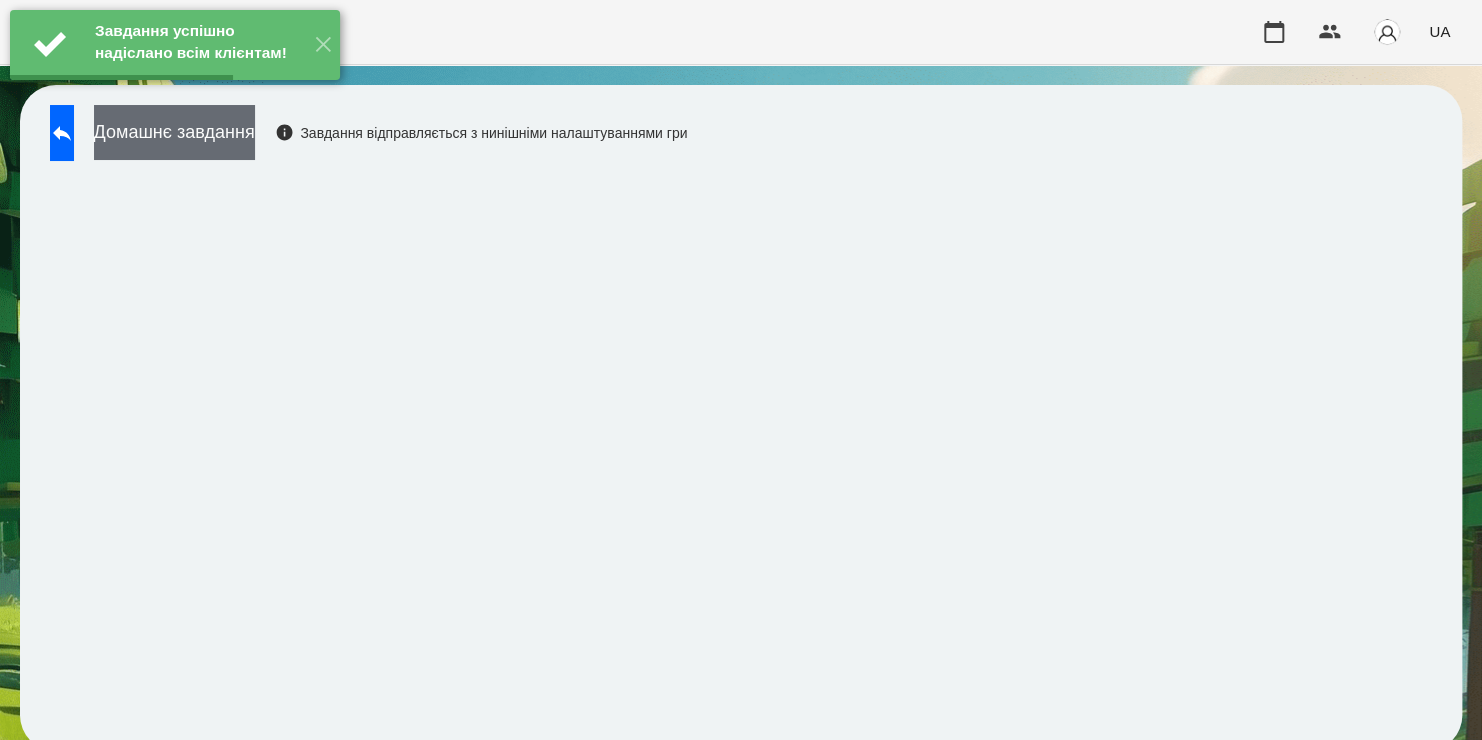 click on "Домашнє завдання" at bounding box center (174, 132) 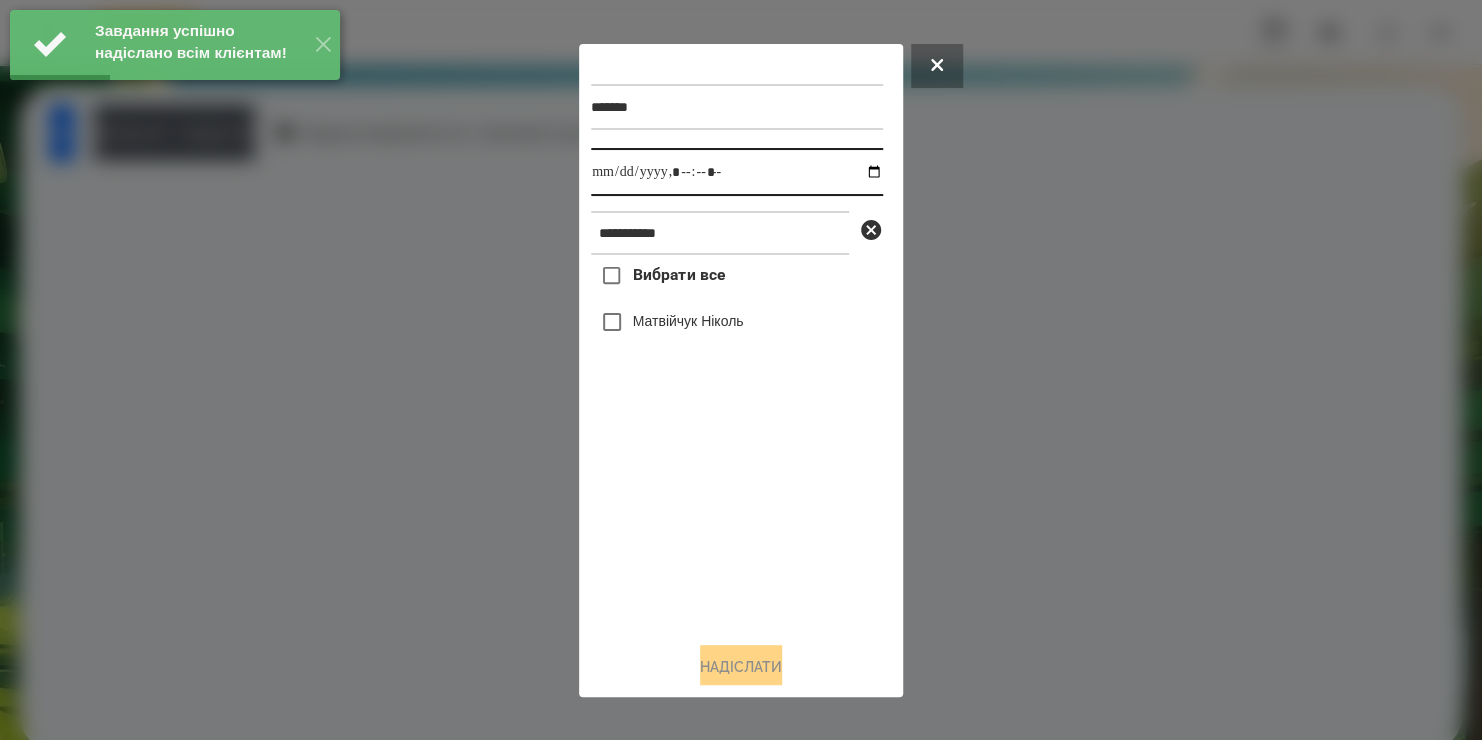 click at bounding box center [737, 172] 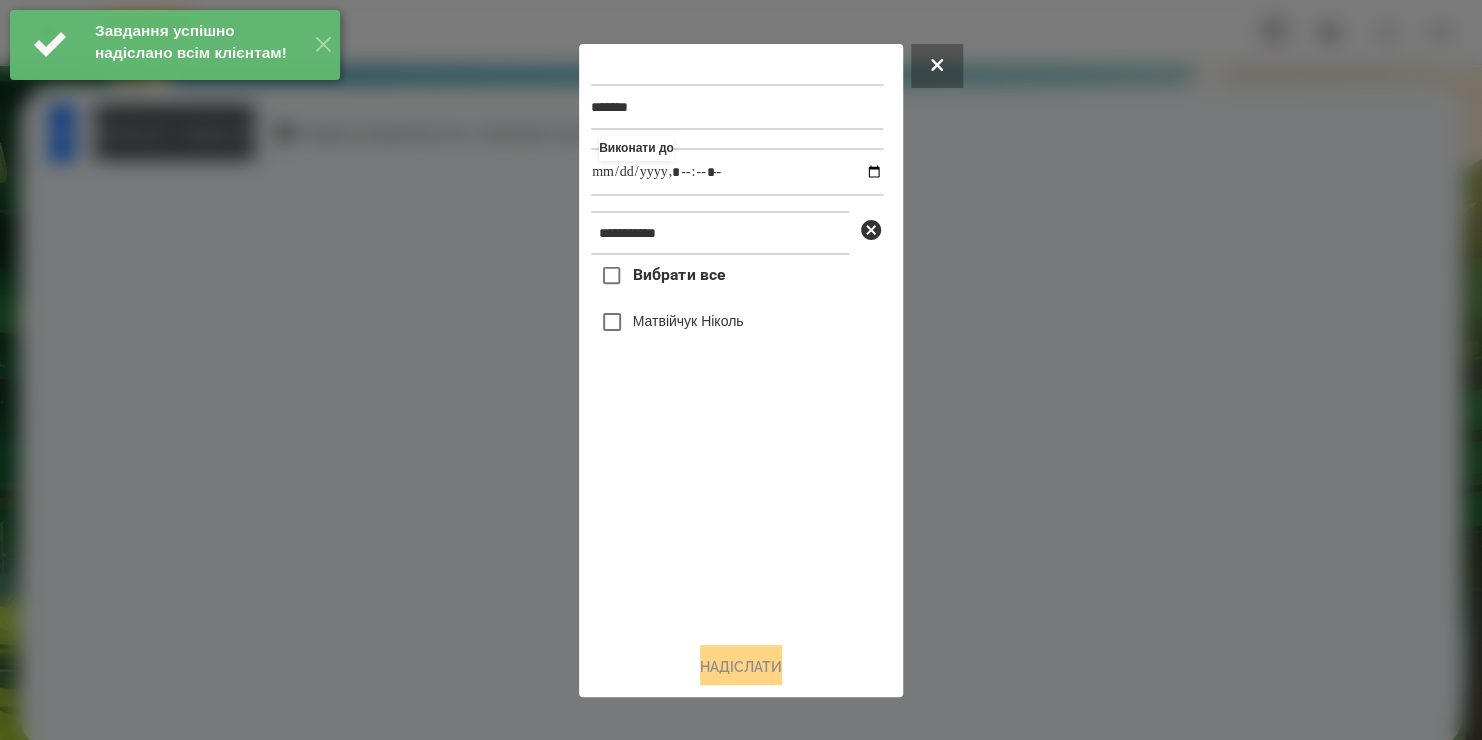 type on "**********" 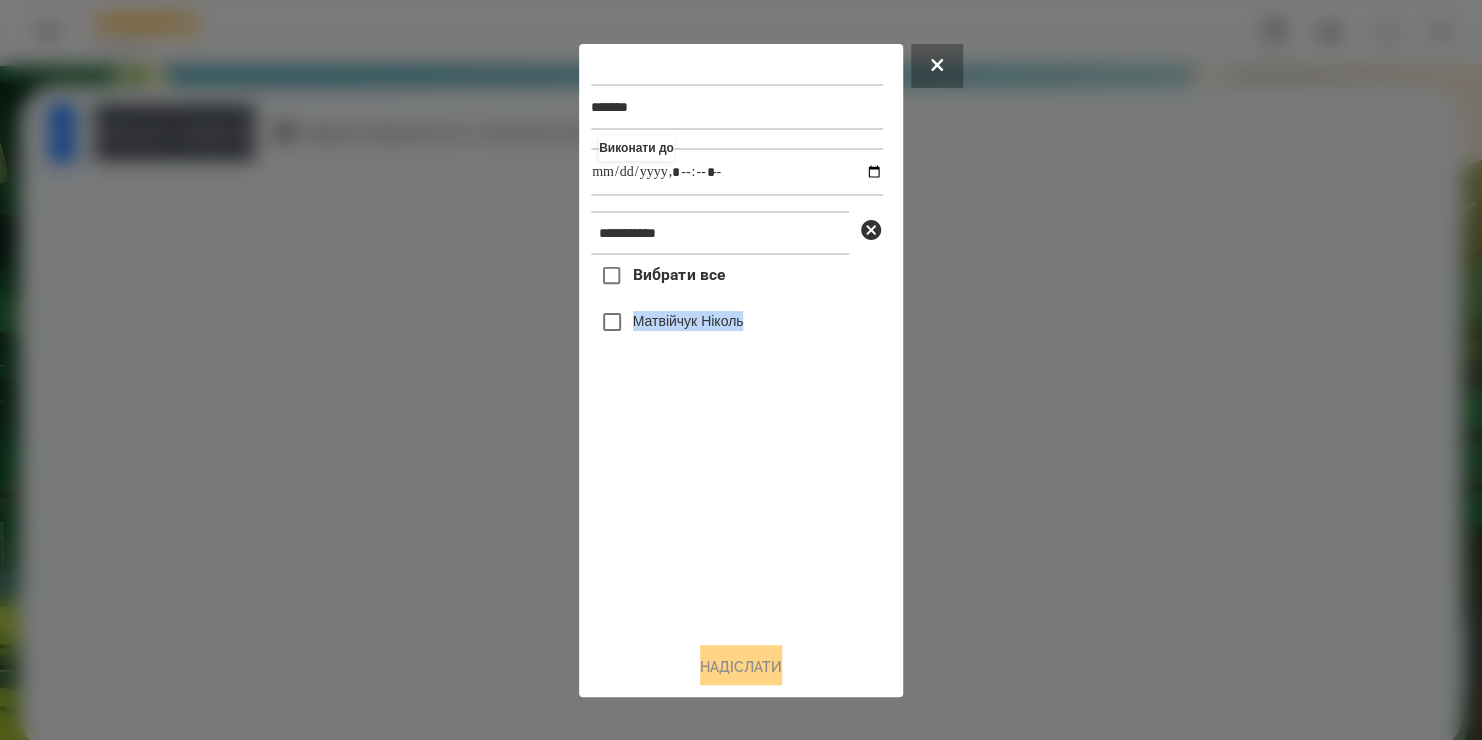 drag, startPoint x: 647, startPoint y: 594, endPoint x: 635, endPoint y: 335, distance: 259.27783 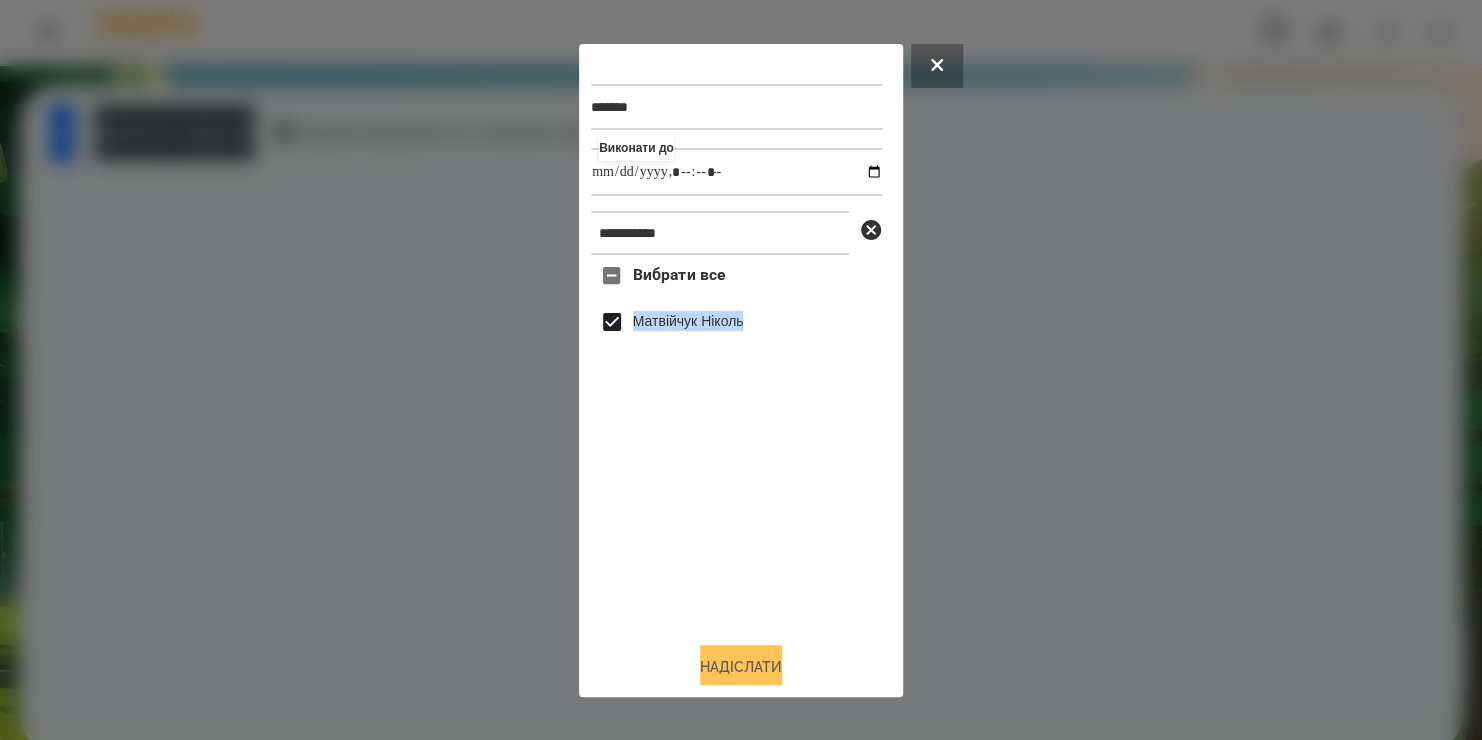 click on "Надіслати" at bounding box center [741, 667] 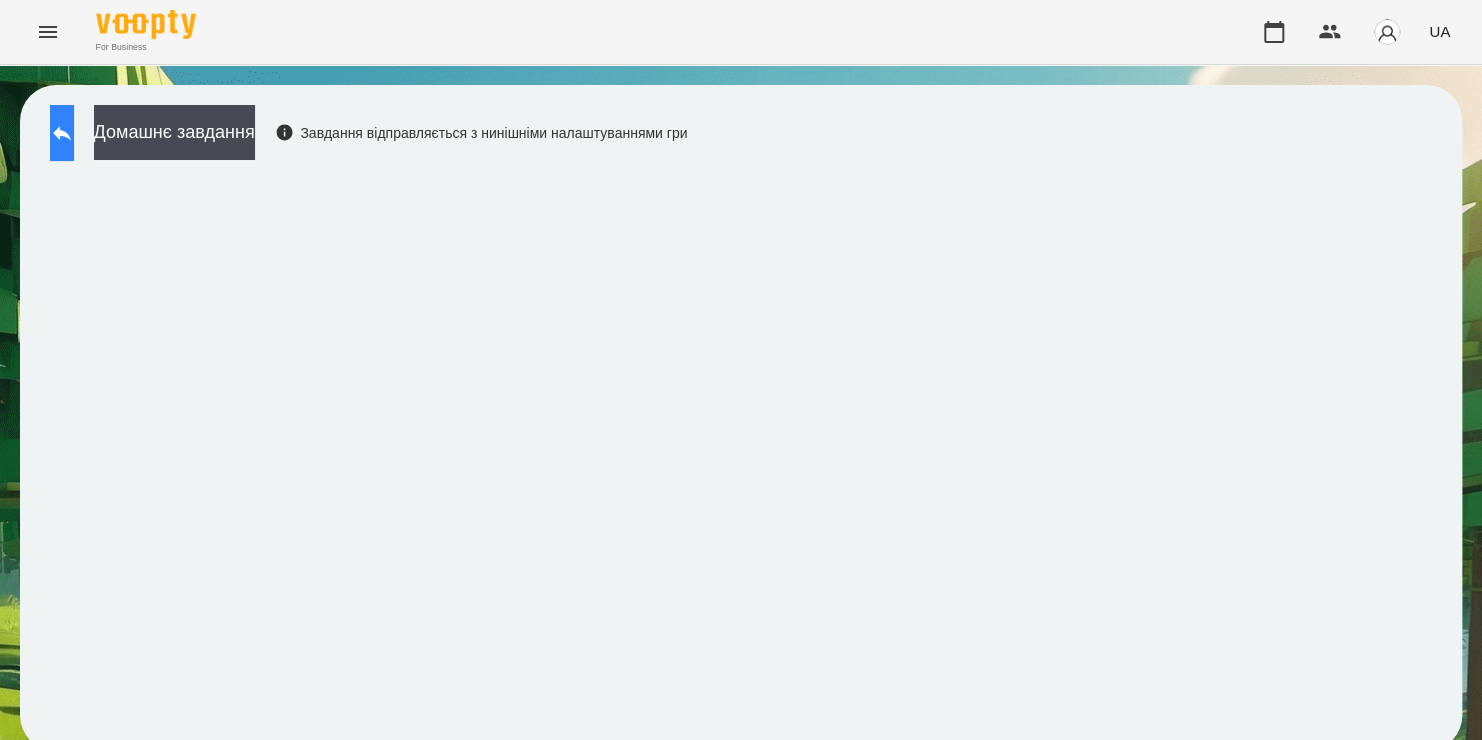 click at bounding box center (62, 133) 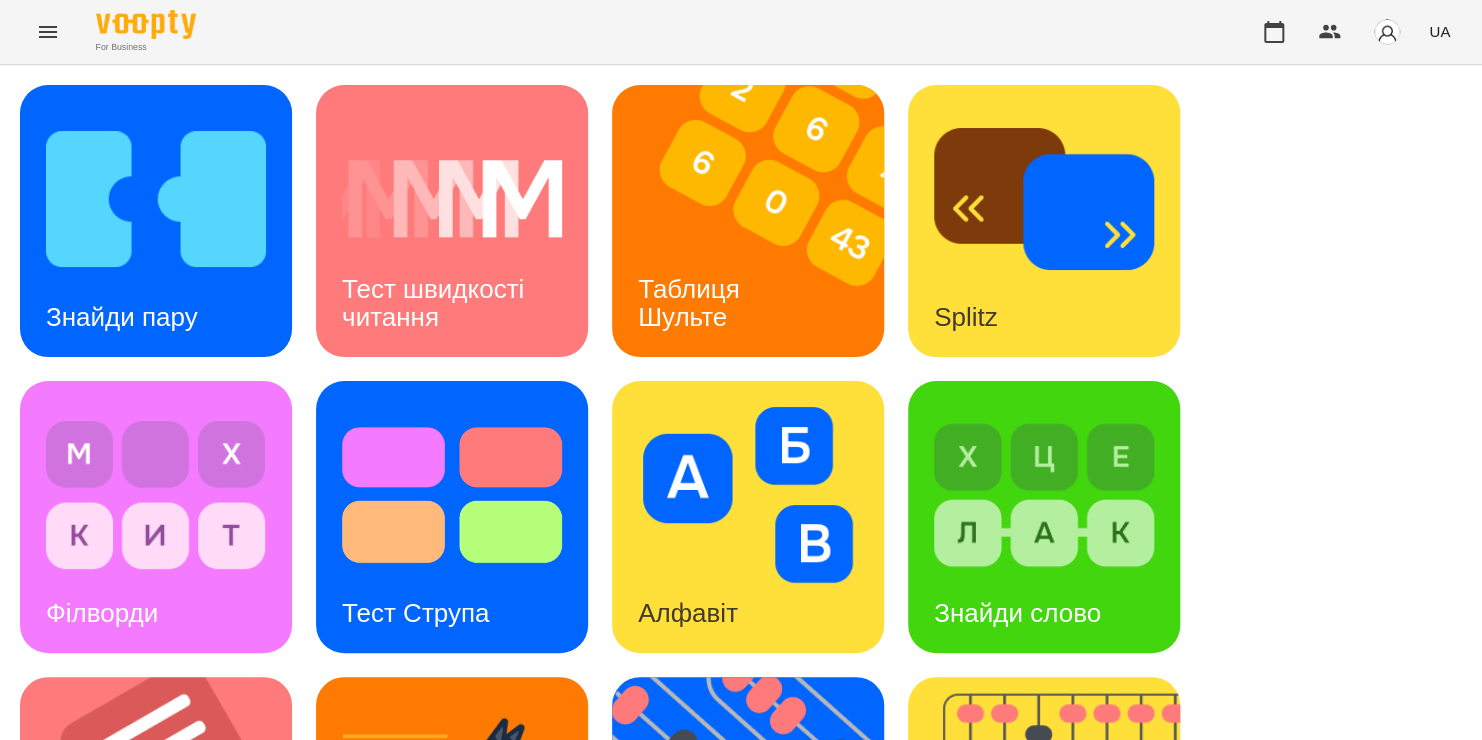 scroll, scrollTop: 0, scrollLeft: 0, axis: both 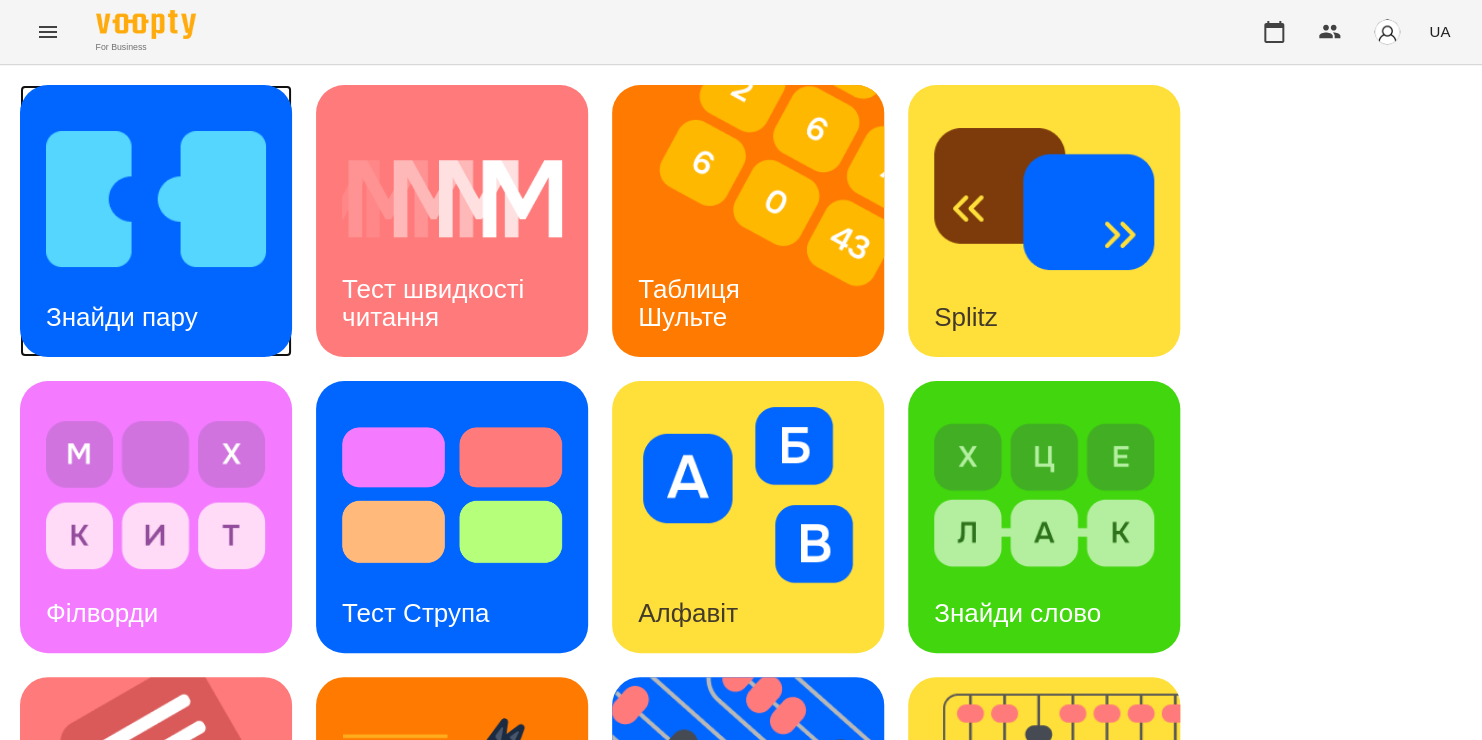 click at bounding box center (156, 199) 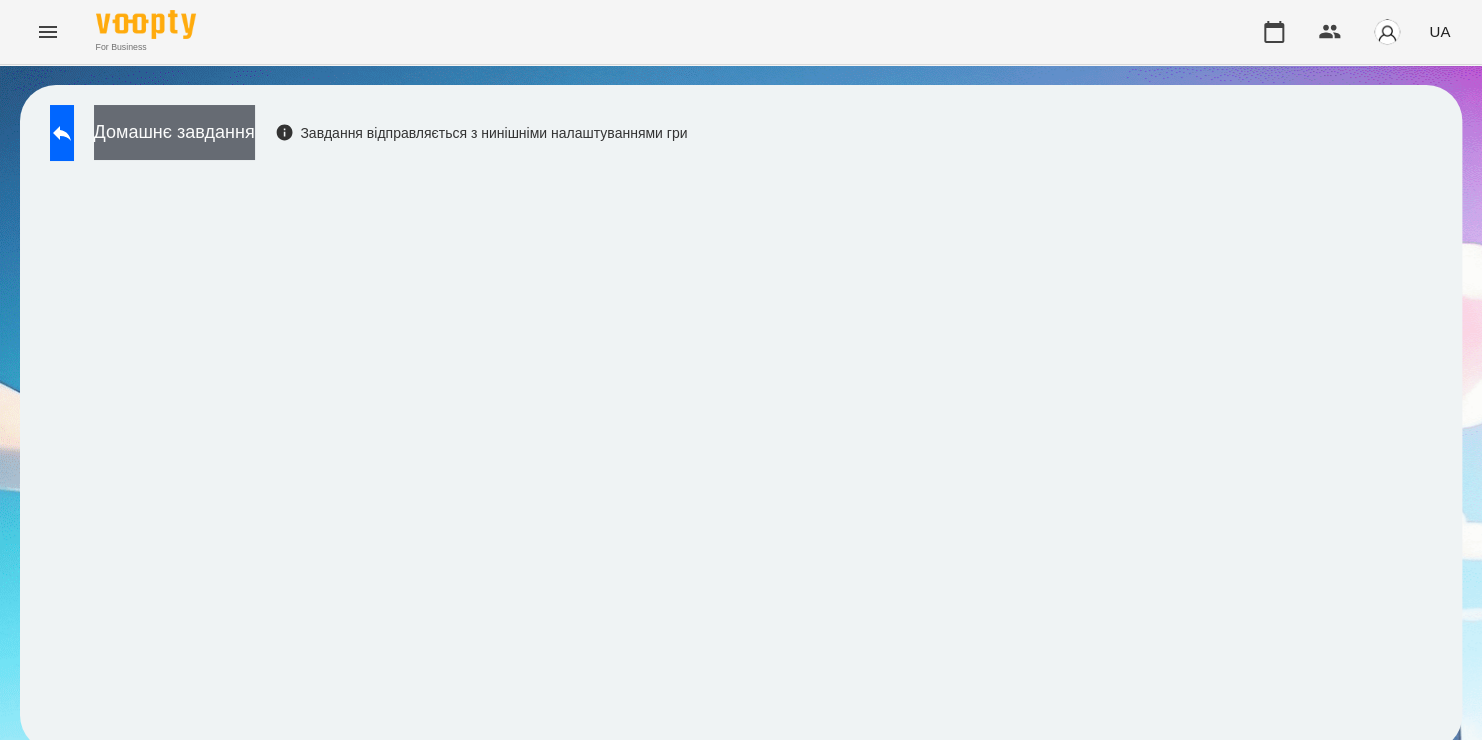 click on "Домашнє завдання" at bounding box center [174, 132] 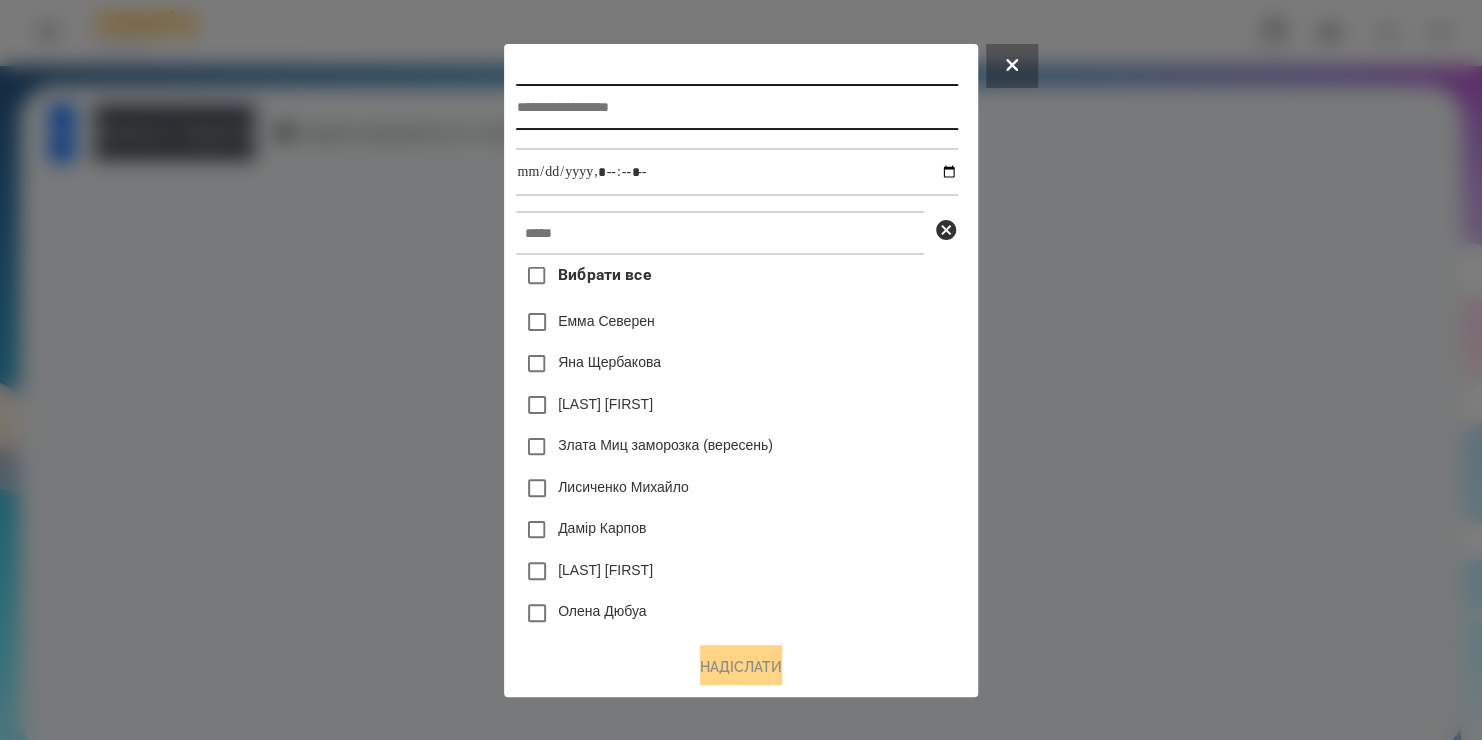click at bounding box center [736, 107] 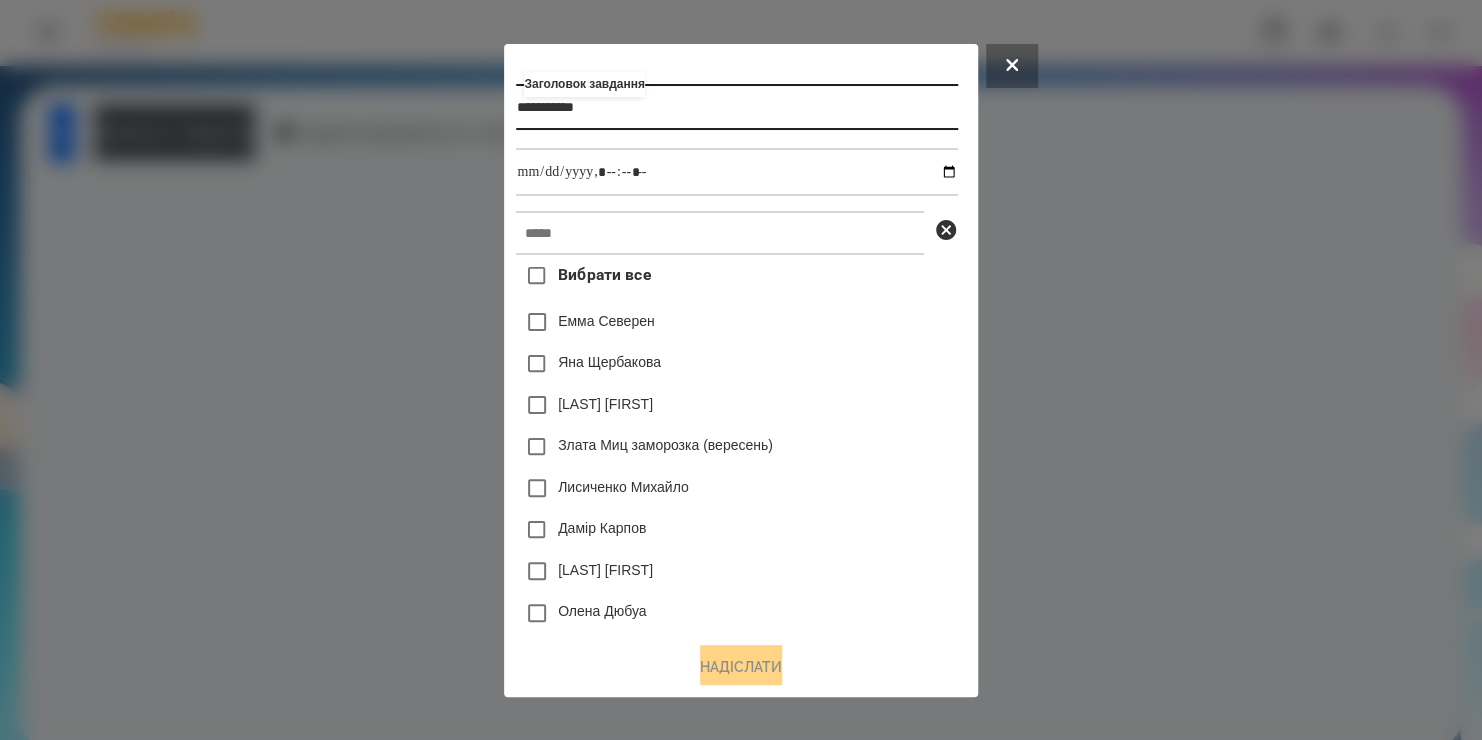 type on "**********" 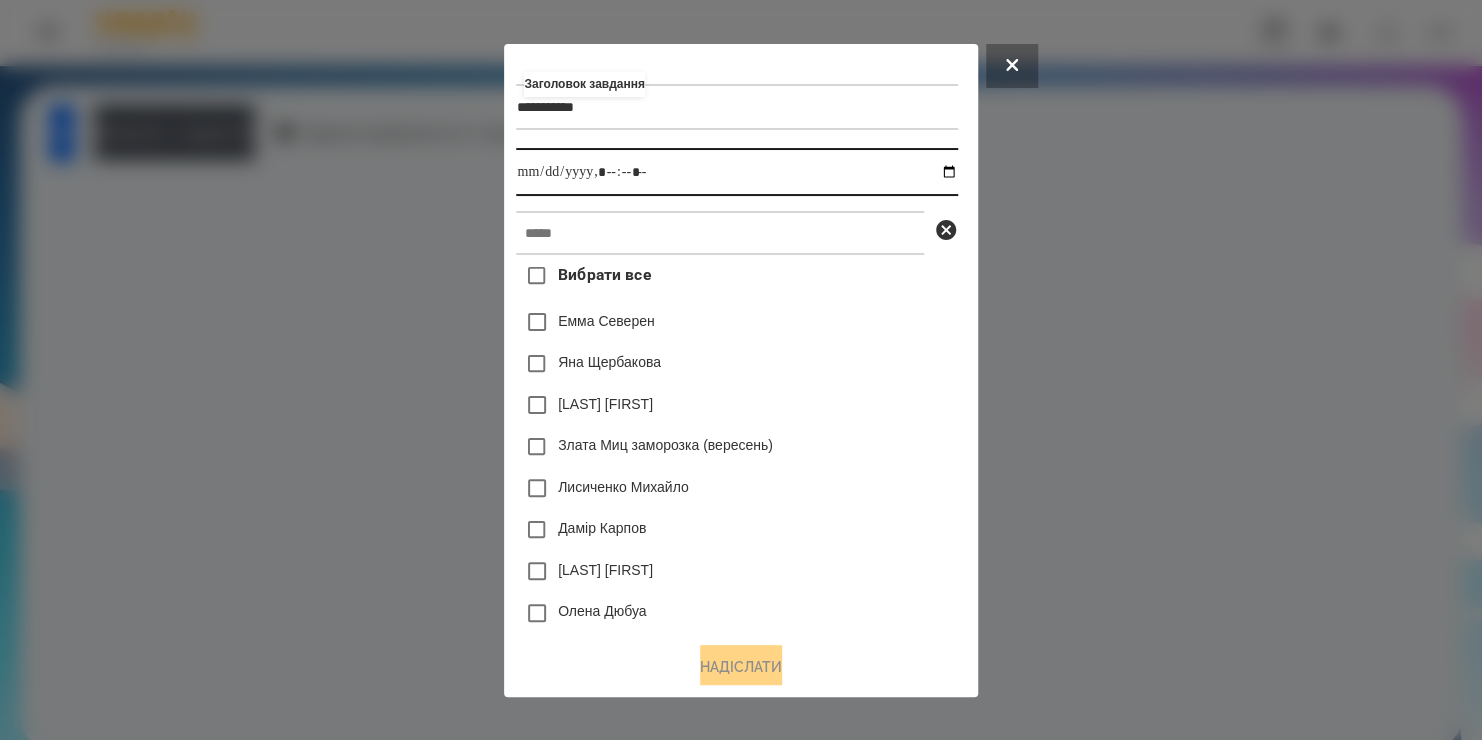 click at bounding box center (736, 172) 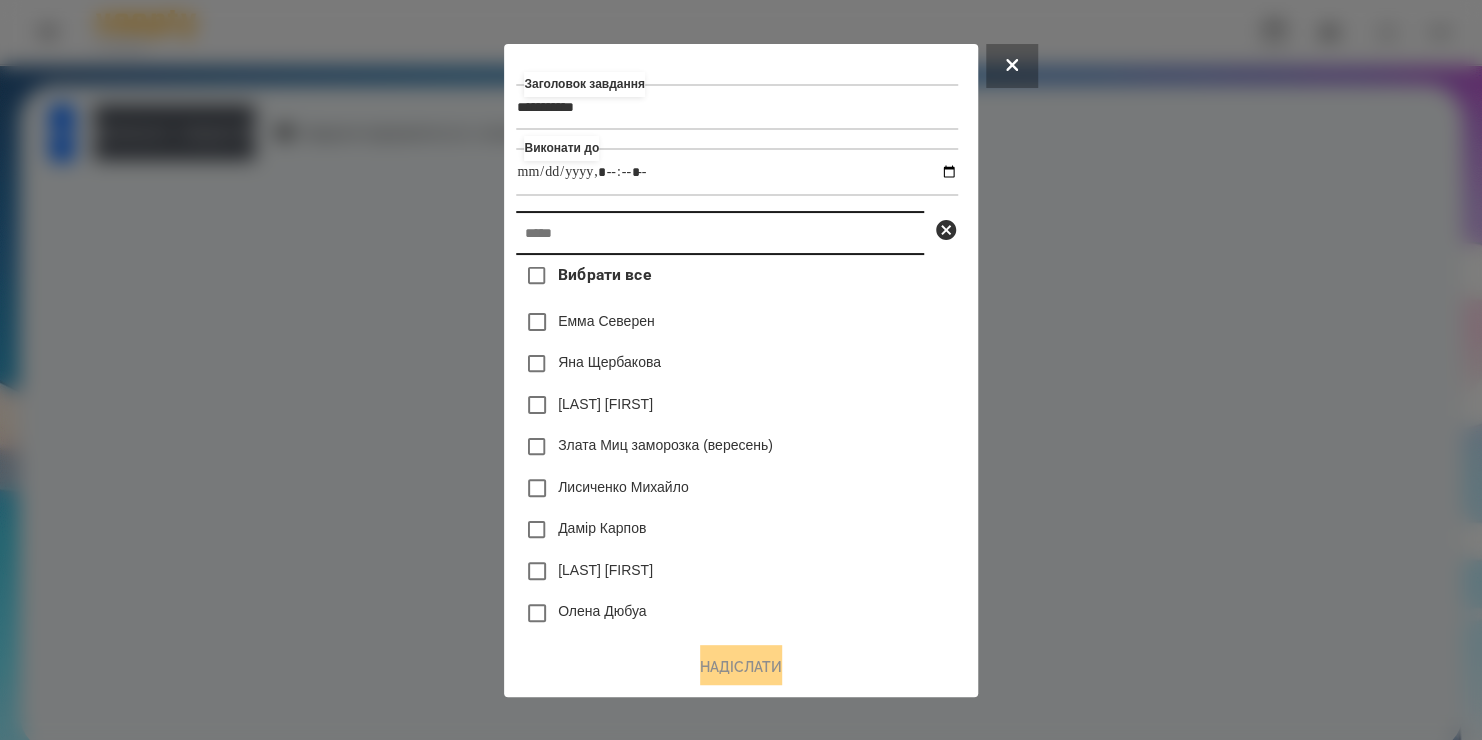 type on "**********" 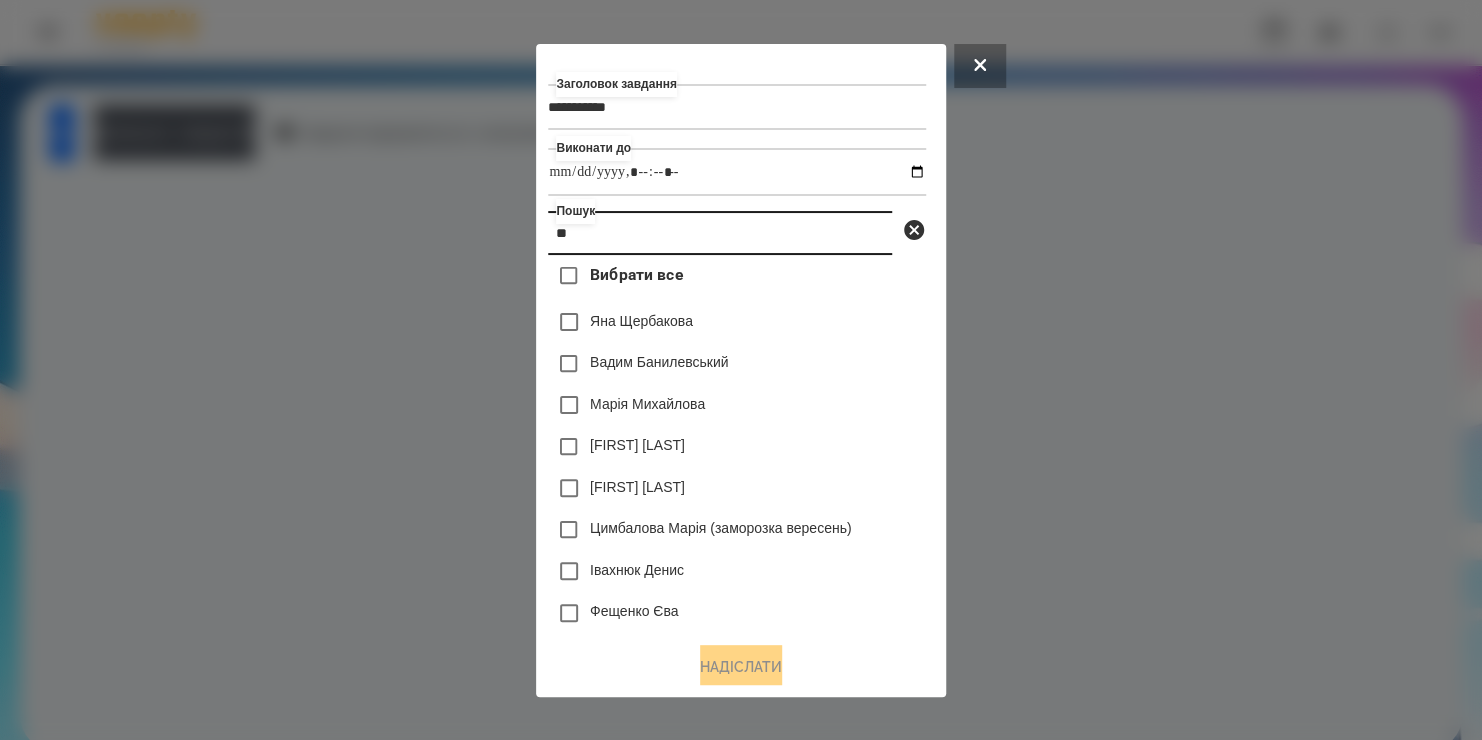 type on "*" 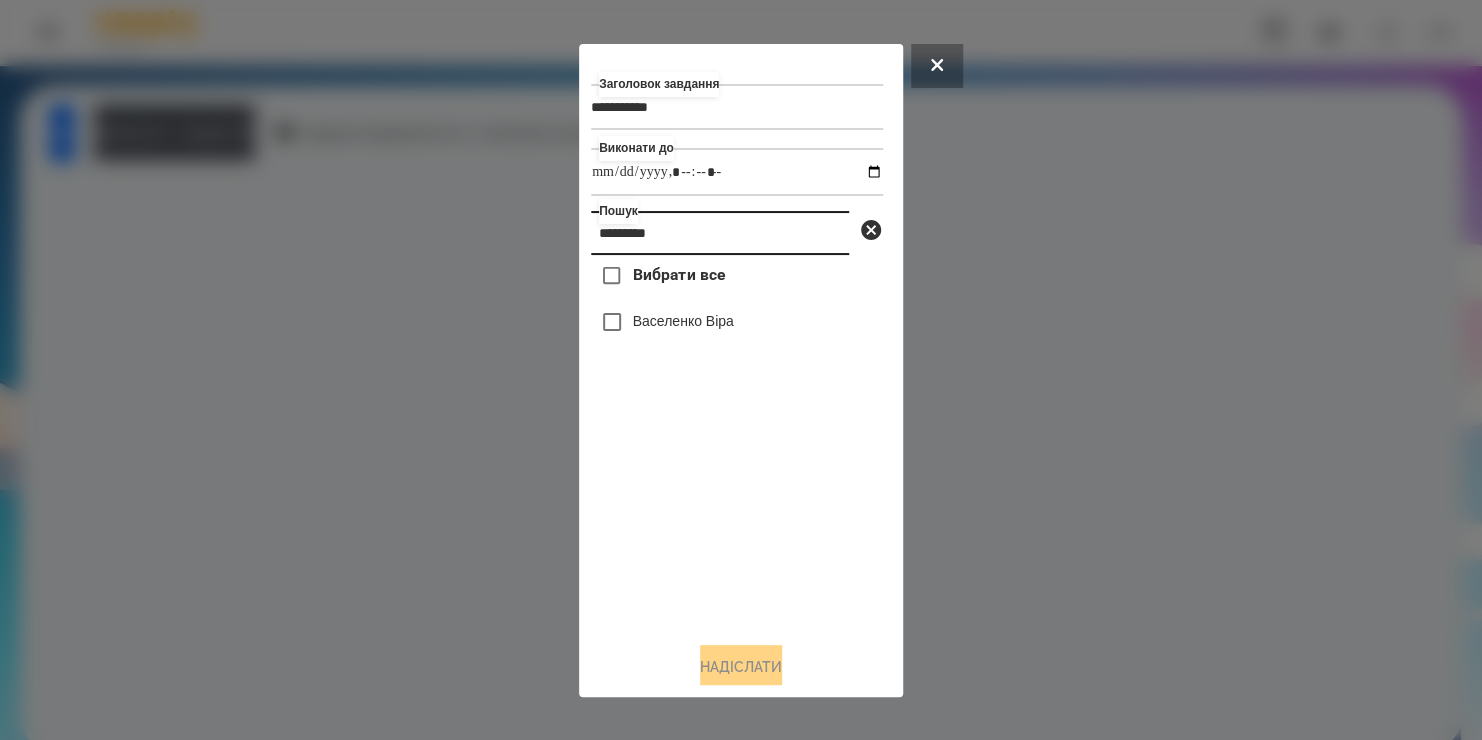 type on "*********" 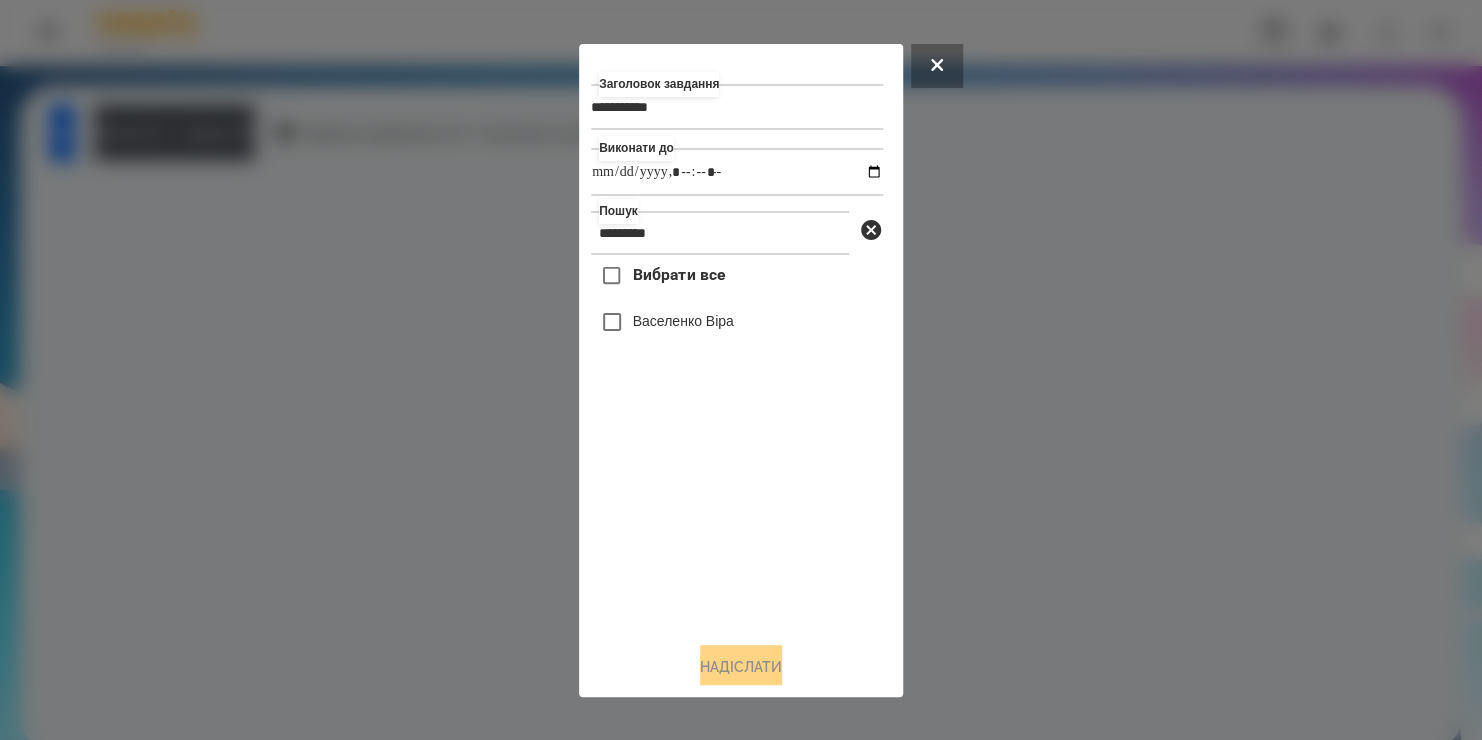 click on "Васеленко Віра" at bounding box center [683, 321] 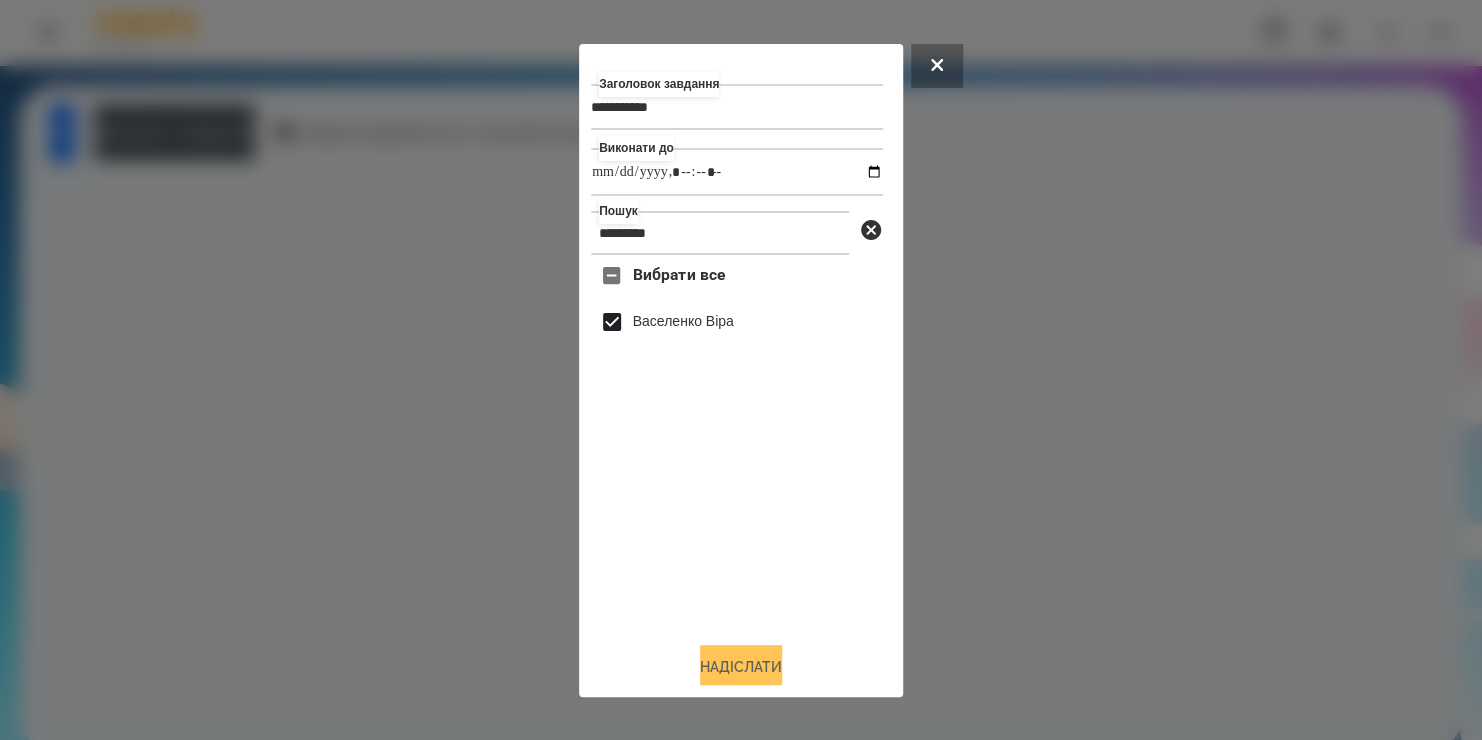 click on "Надіслати" at bounding box center [741, 667] 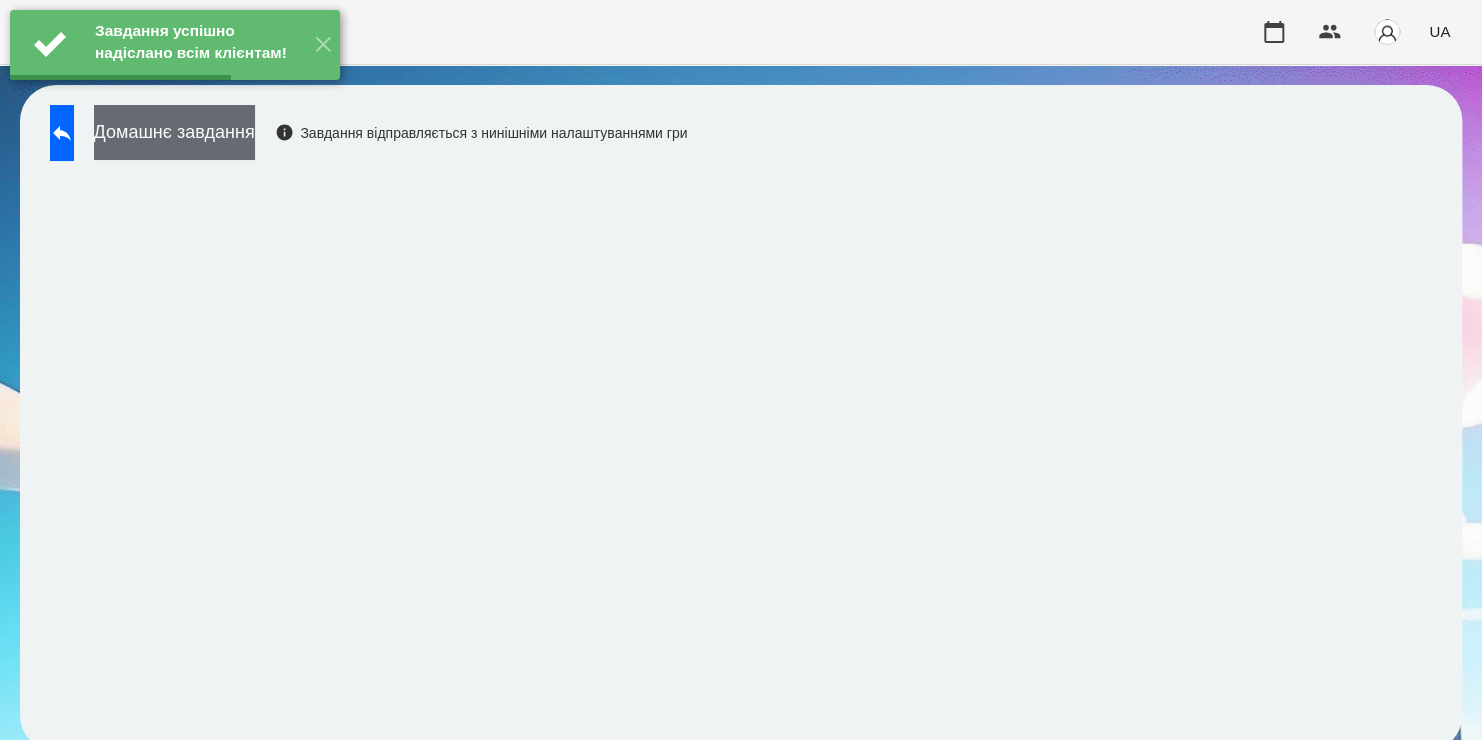 click on "Домашнє завдання" at bounding box center [174, 132] 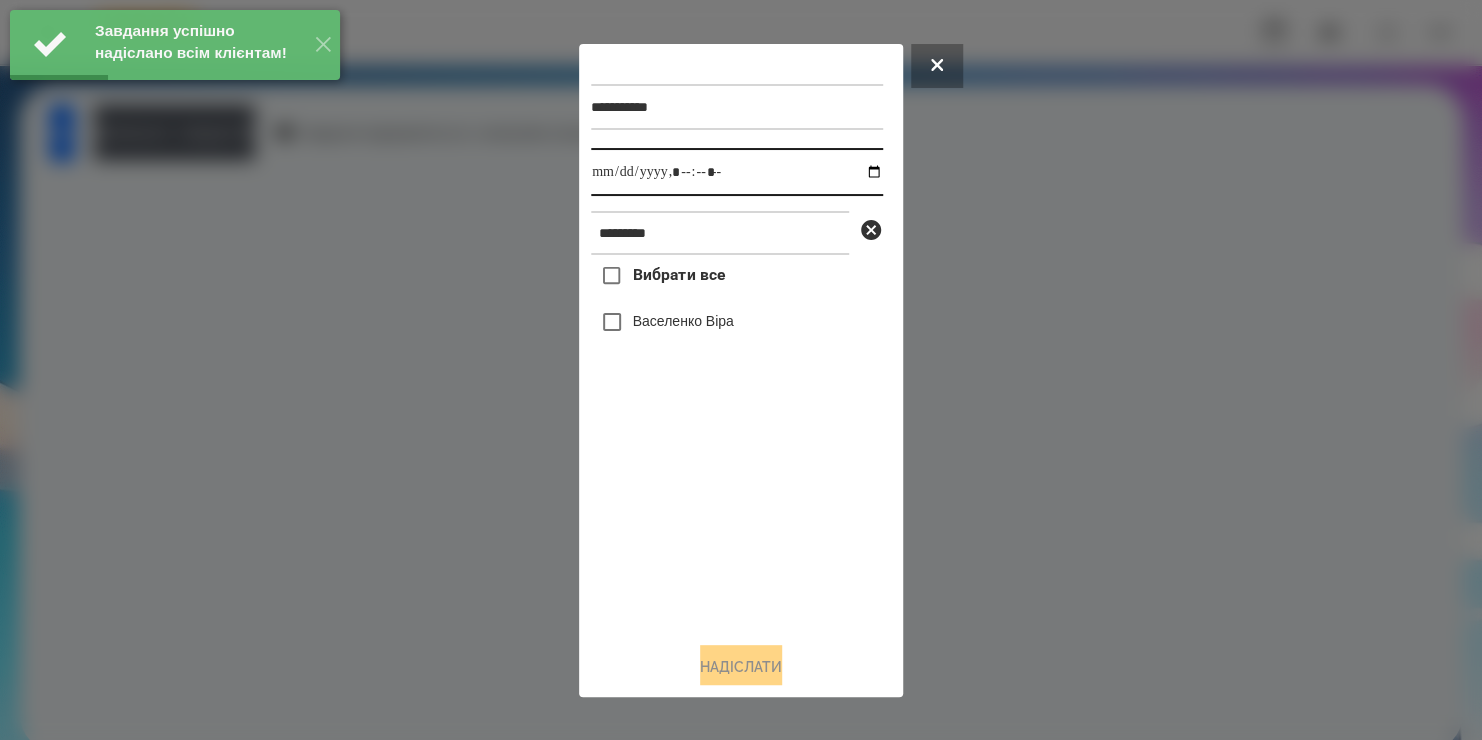 click at bounding box center (737, 172) 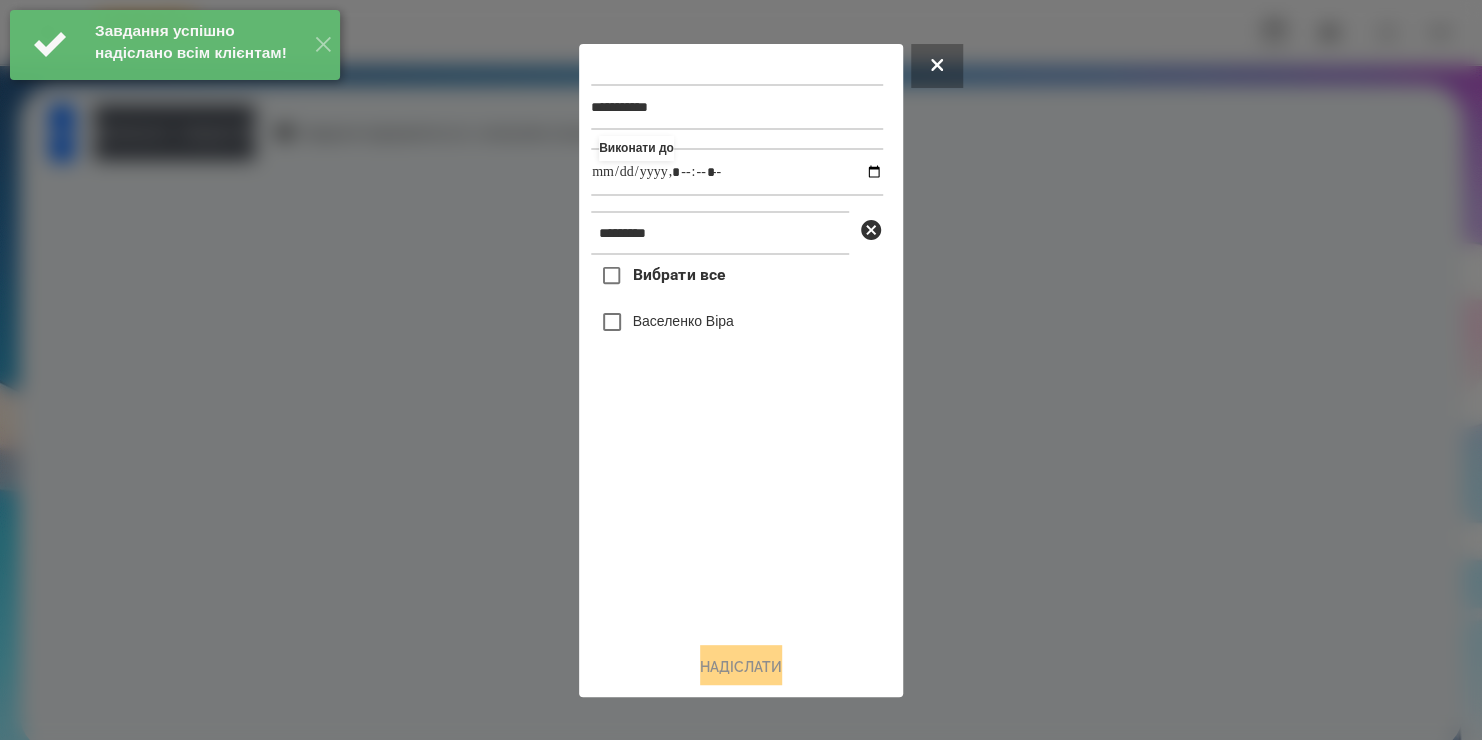 type on "**********" 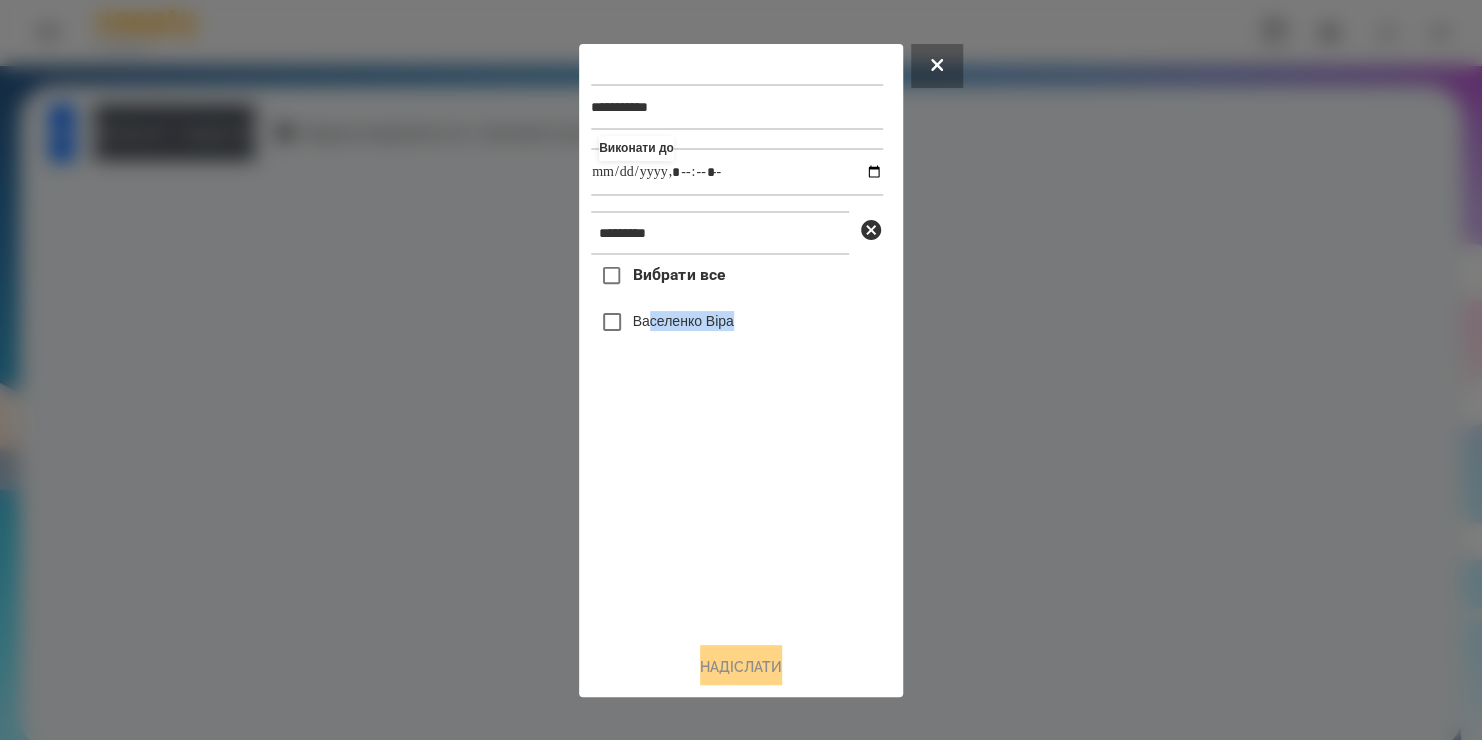 drag, startPoint x: 716, startPoint y: 571, endPoint x: 644, endPoint y: 324, distance: 257.28 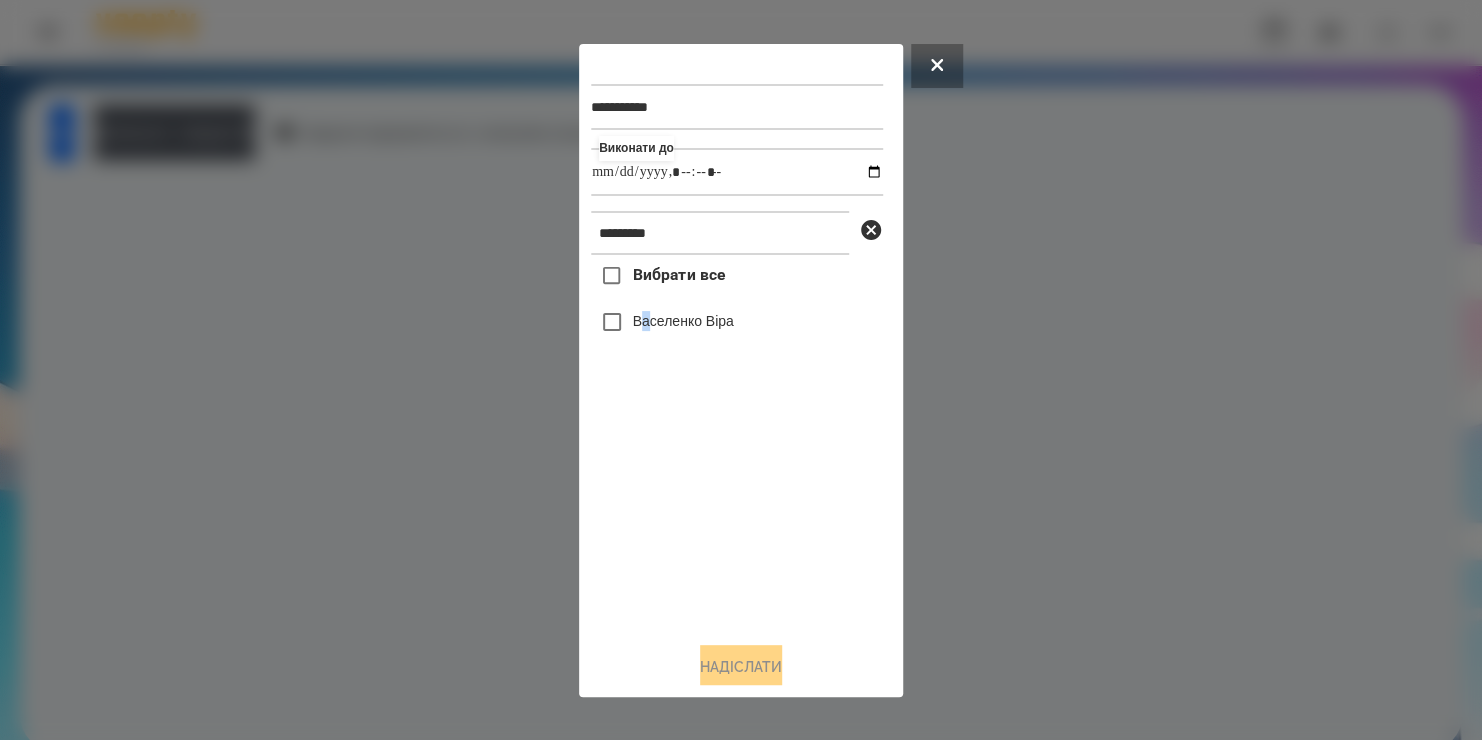 click on "Васеленко Віра" at bounding box center [683, 321] 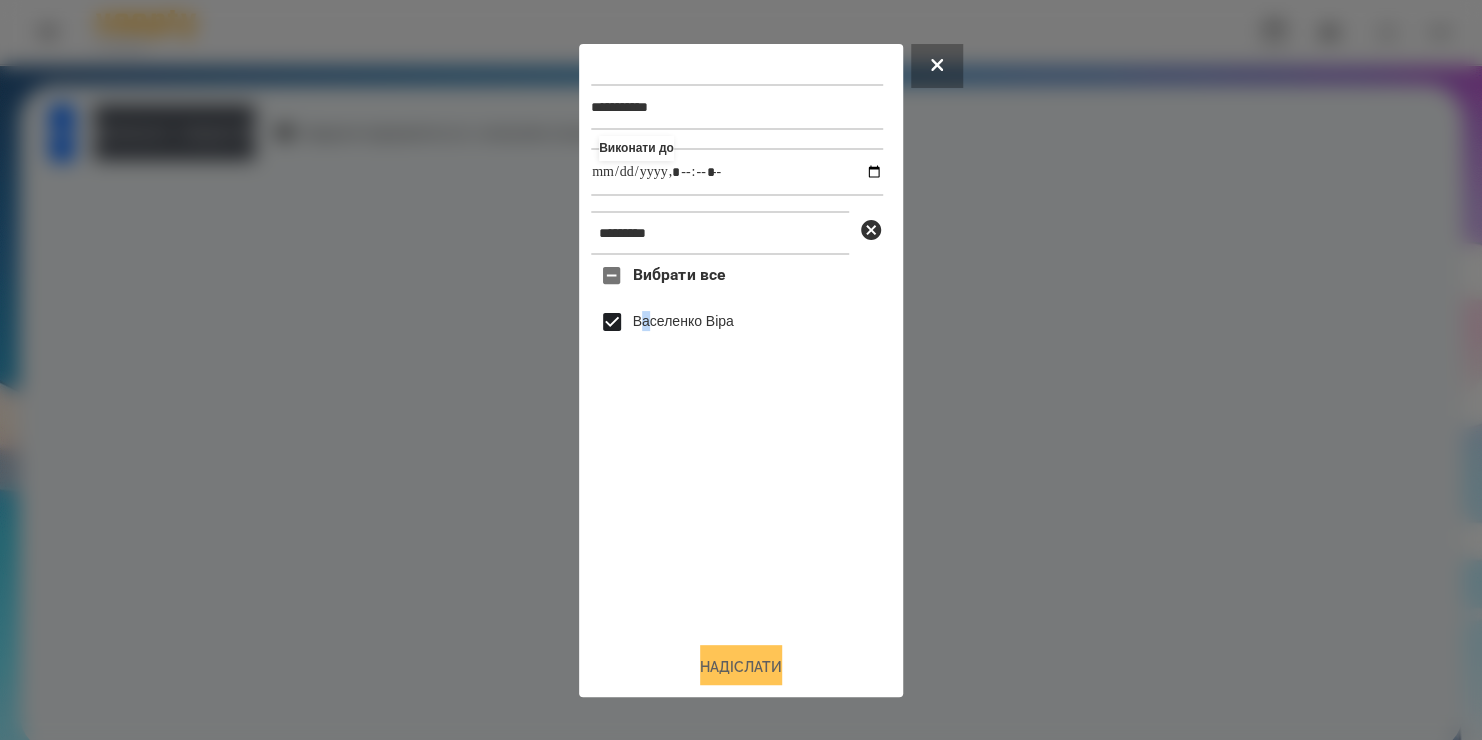 click on "Надіслати" at bounding box center (741, 667) 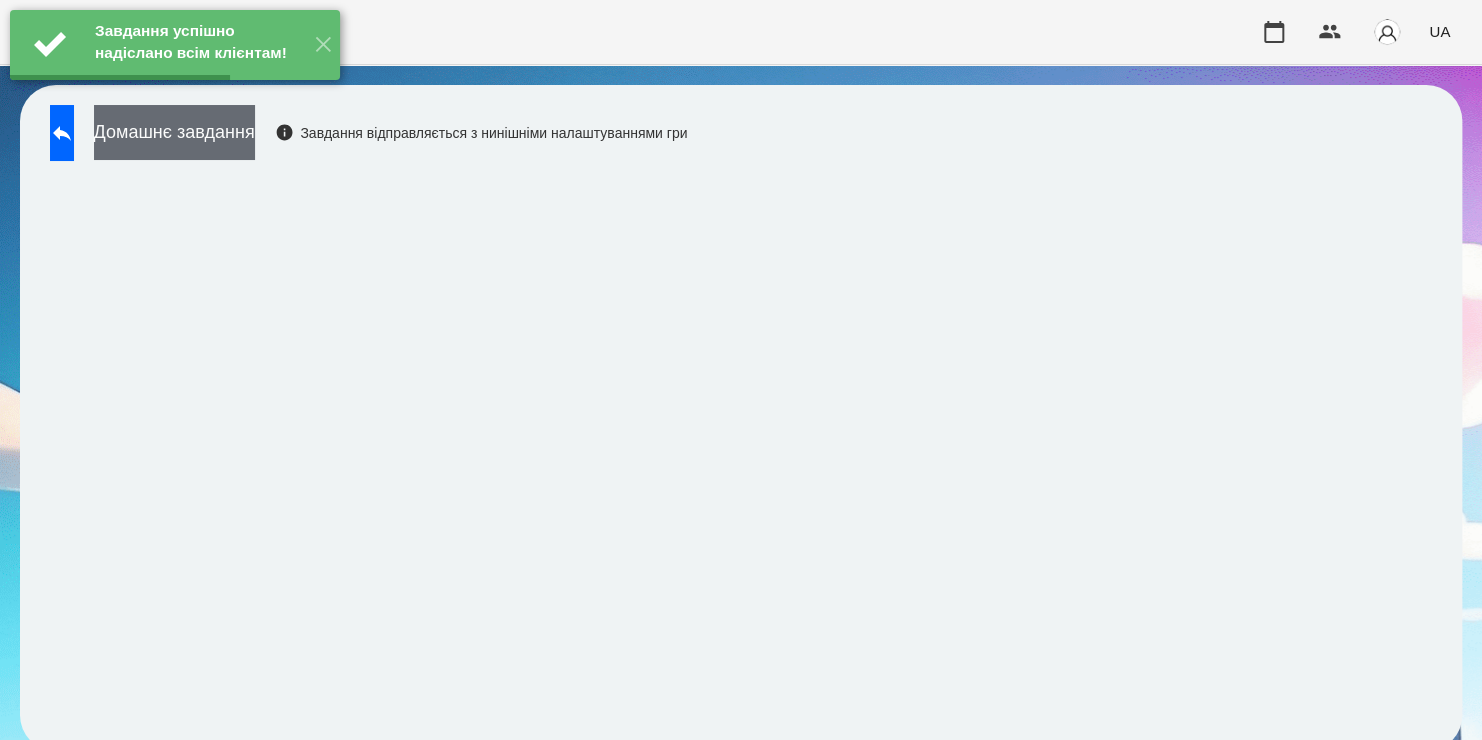 click on "Домашнє завдання" at bounding box center [174, 132] 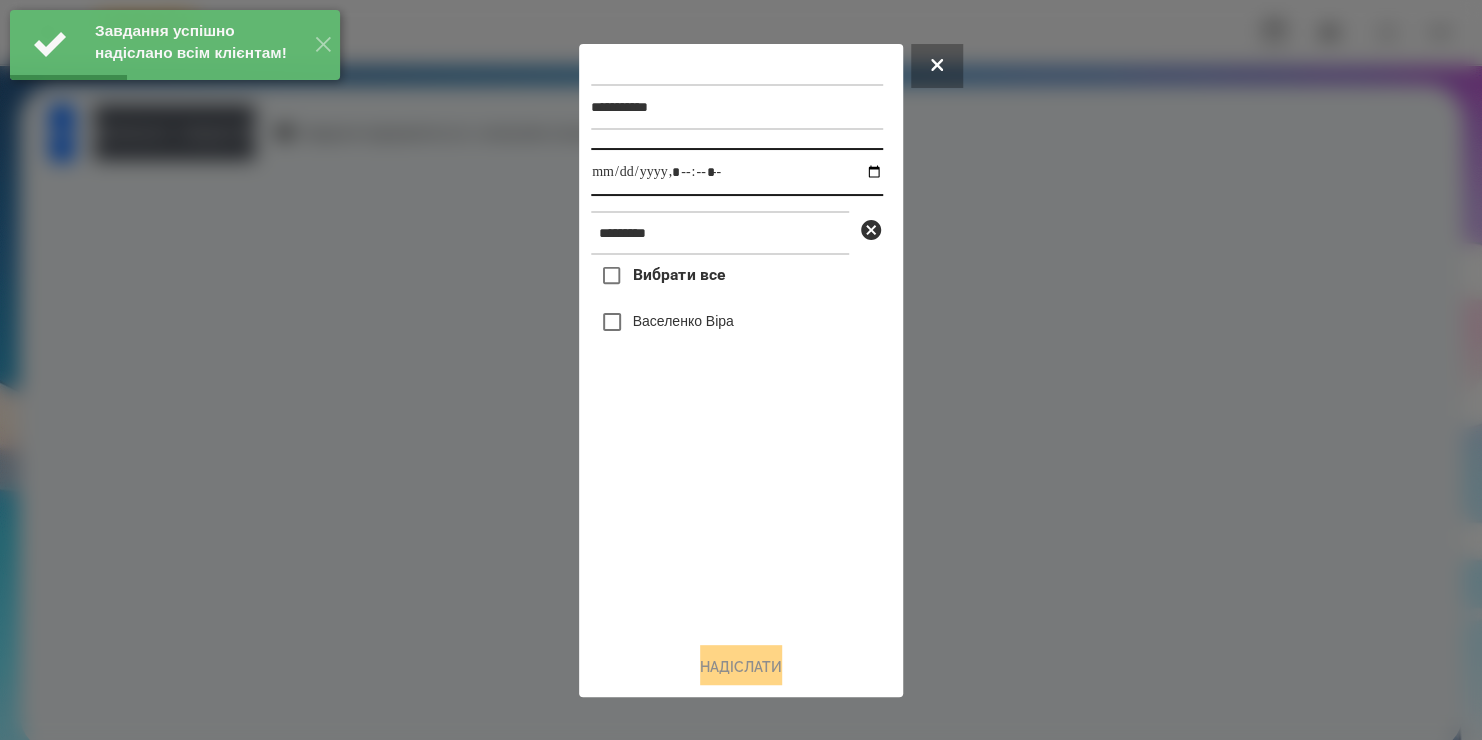 click at bounding box center [737, 172] 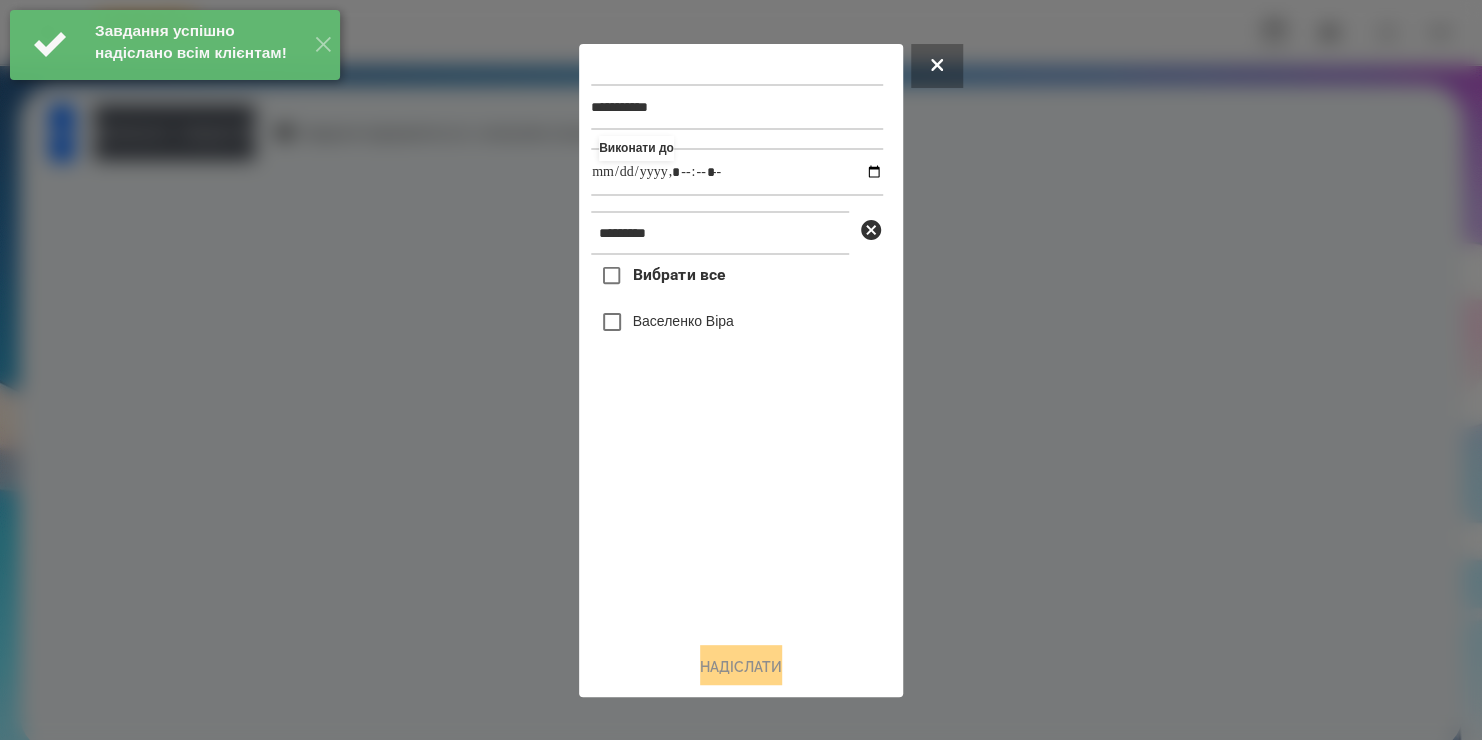 type on "**********" 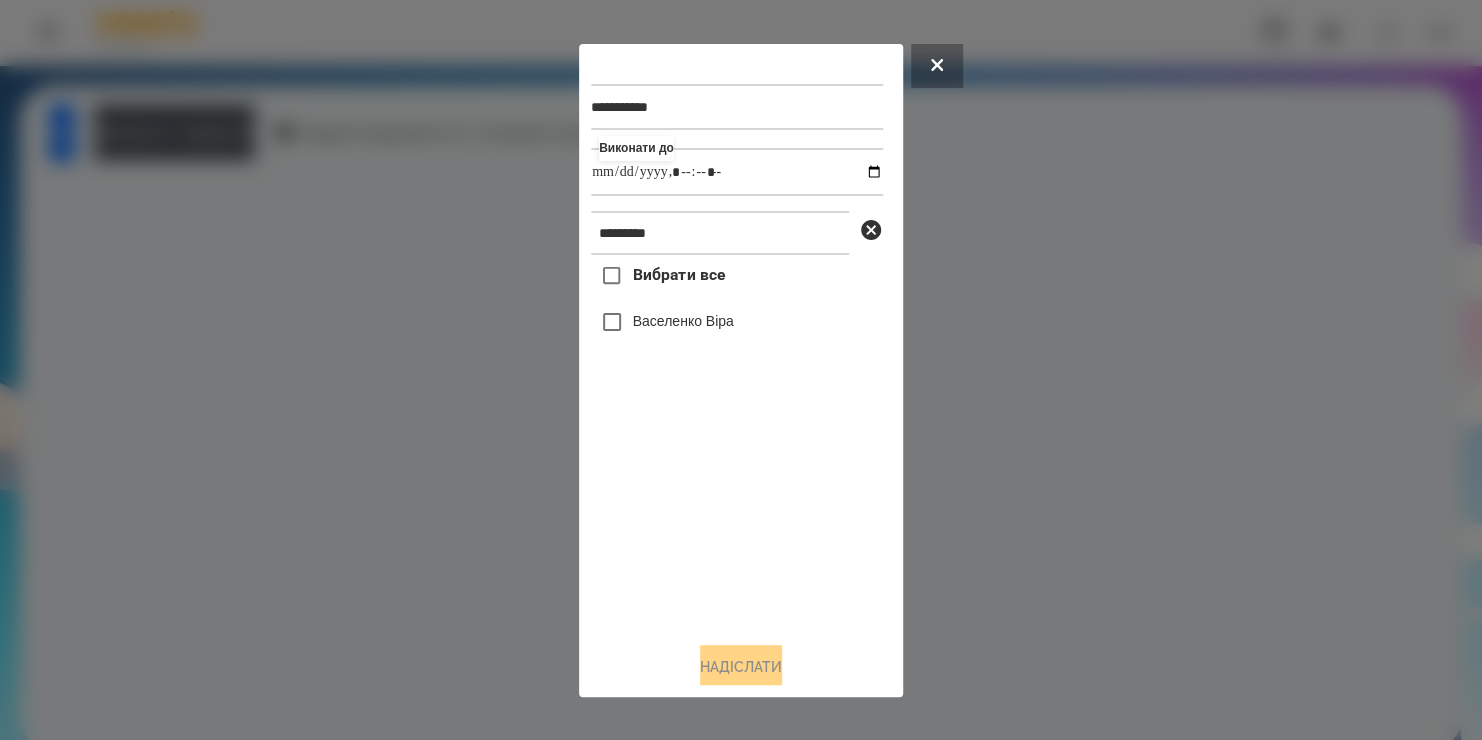 click on "Вибрати все [LAST] [FIRST]" at bounding box center [737, 440] 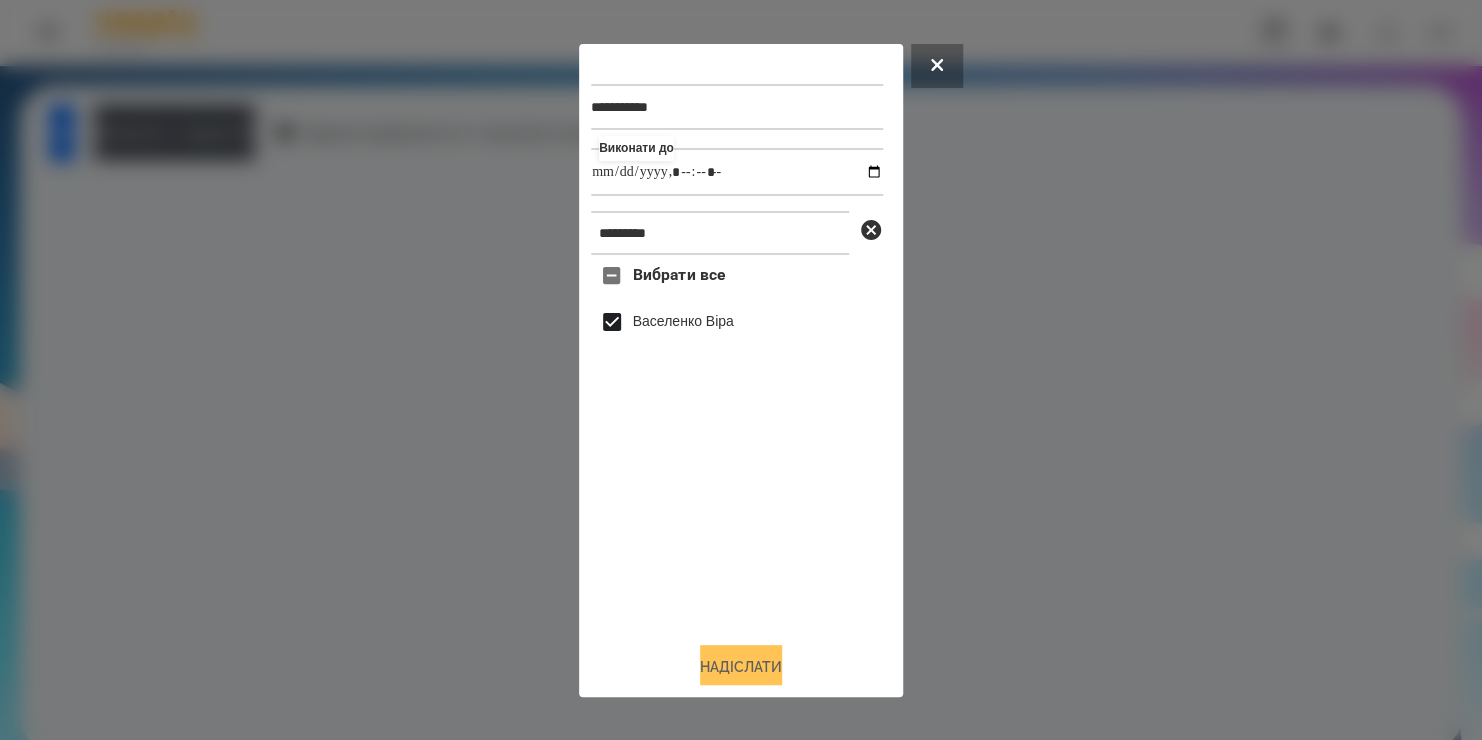 click on "Надіслати" at bounding box center (741, 667) 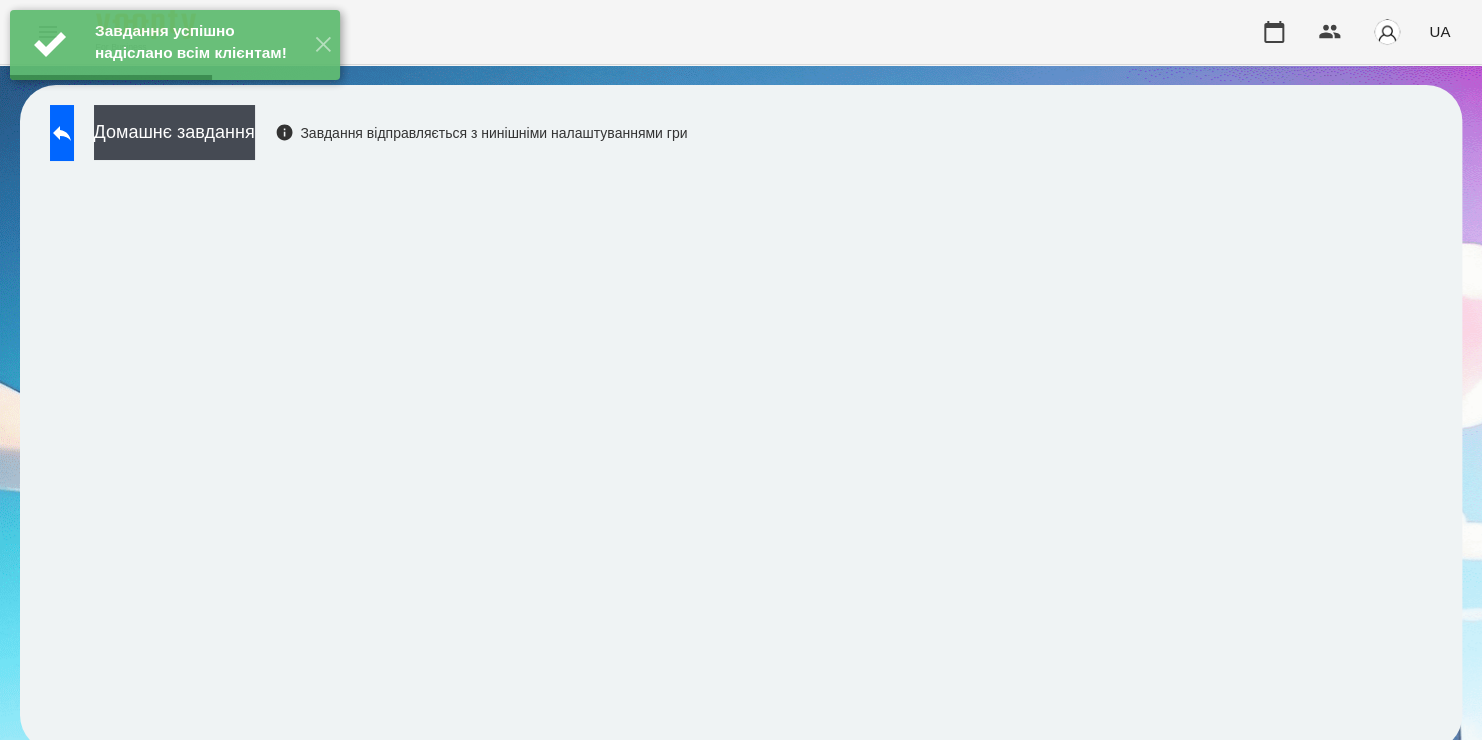 click on "Домашнє завдання Завдання відправляється з нинішніми налаштуваннями гри" at bounding box center [363, 138] 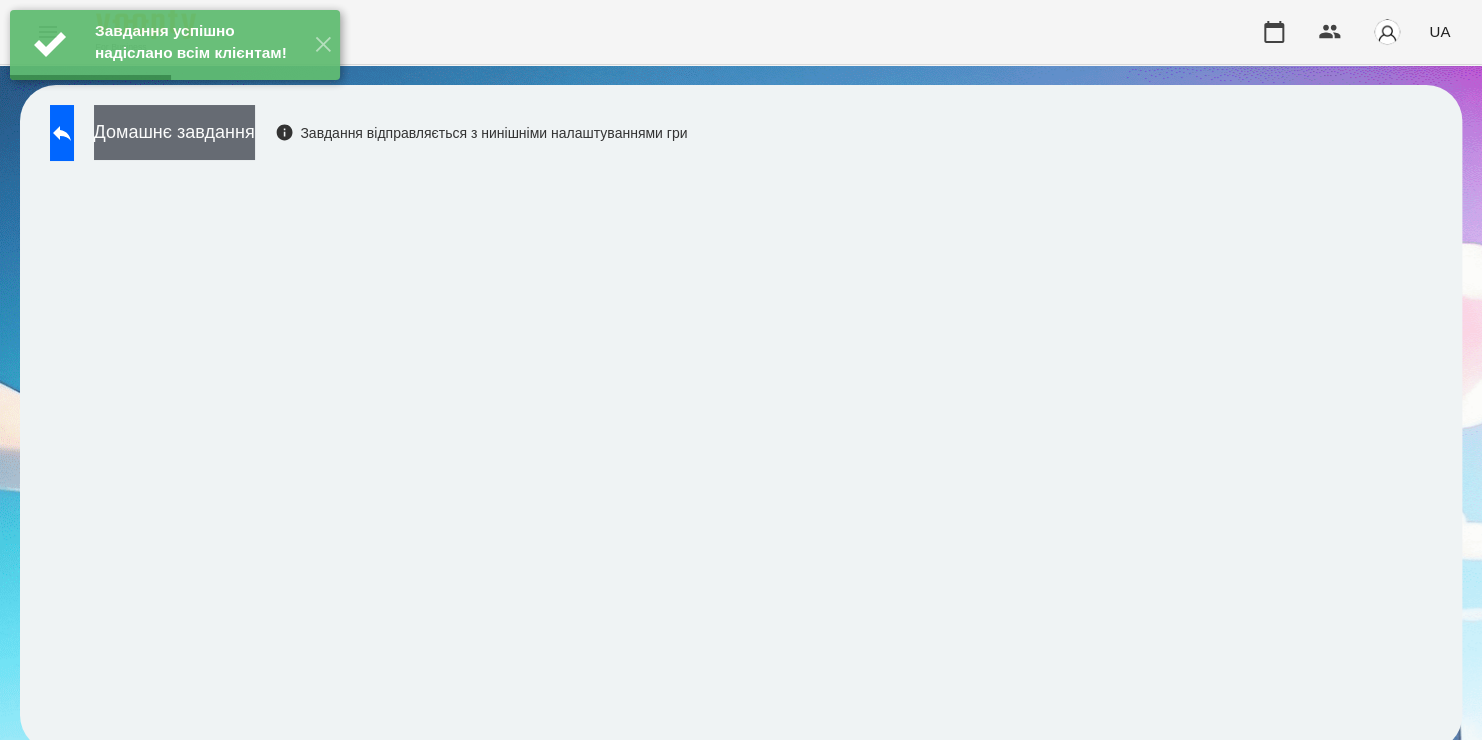 click on "Домашнє завдання" at bounding box center [174, 132] 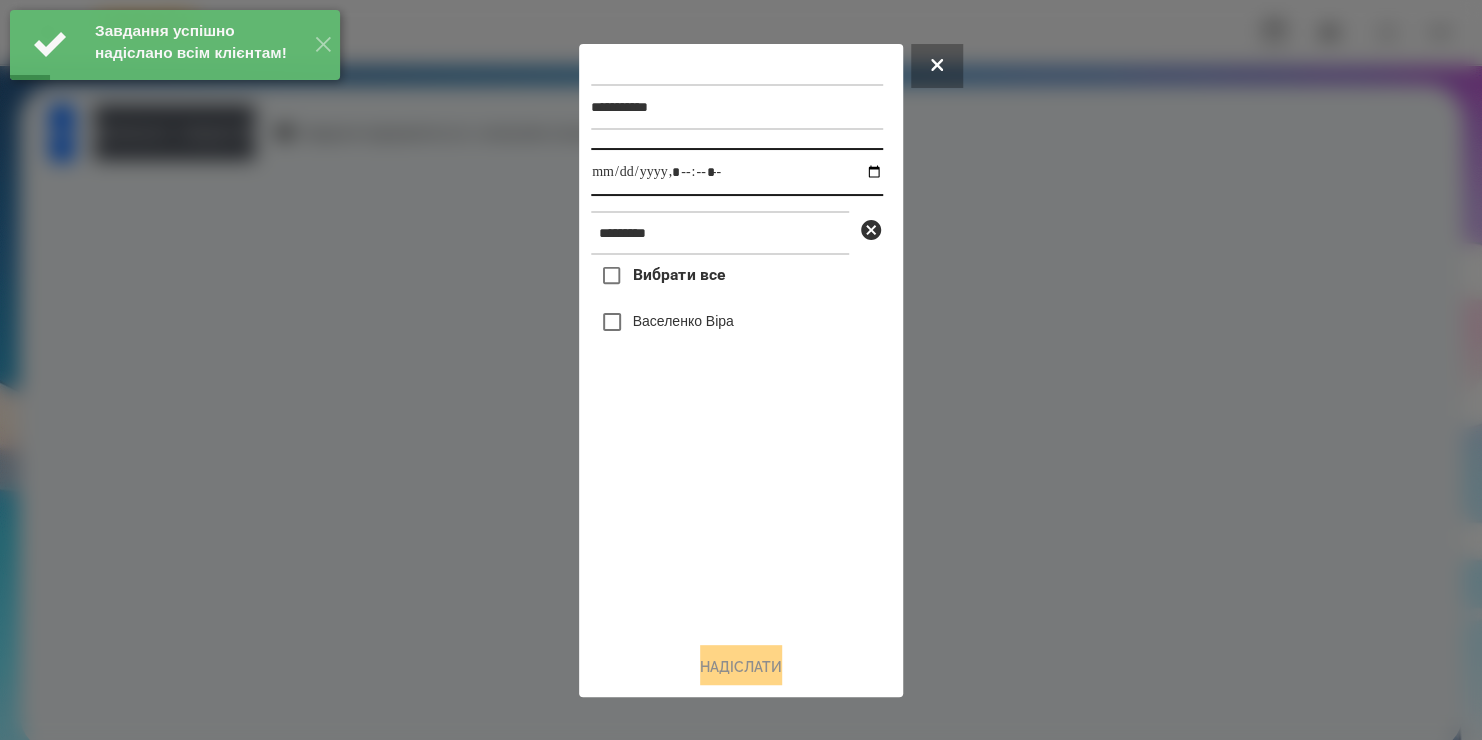 click at bounding box center (737, 172) 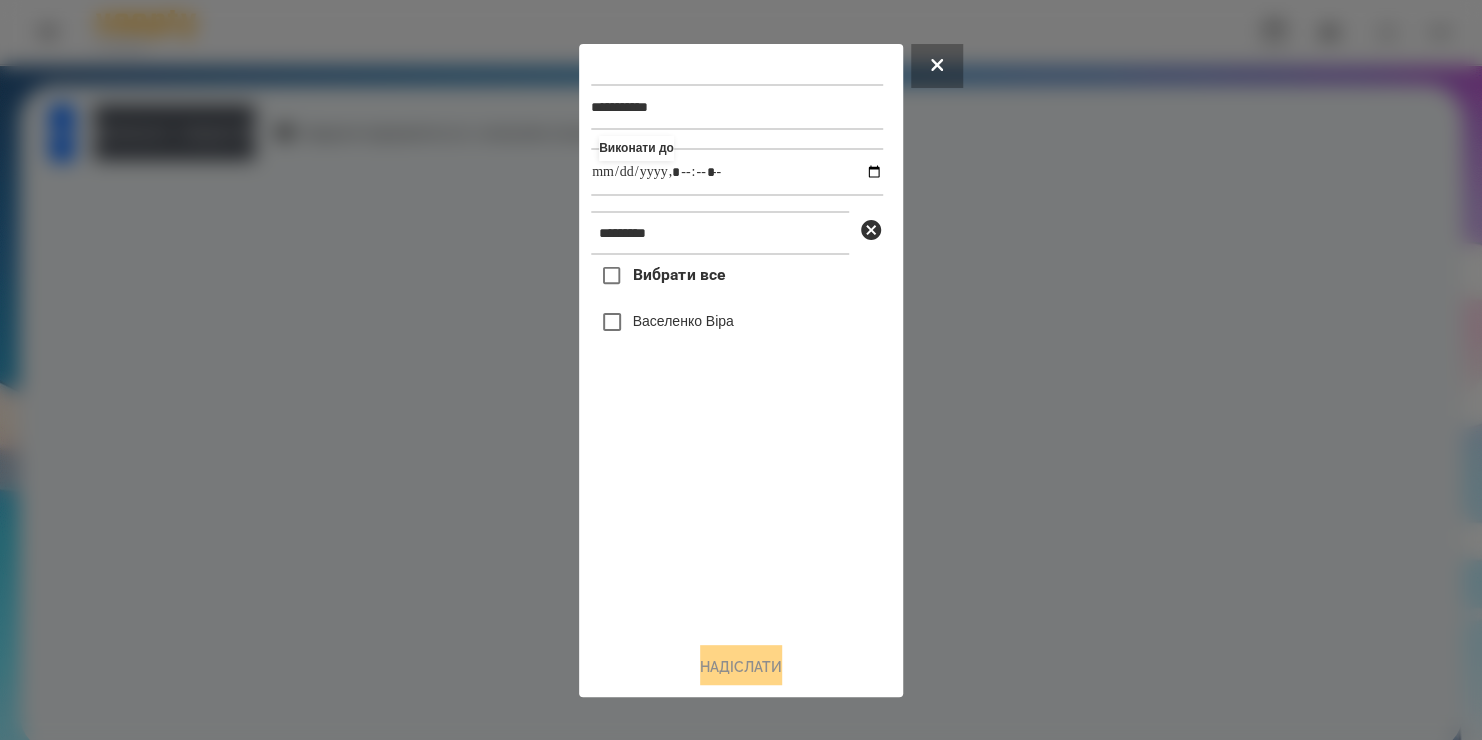 type on "**********" 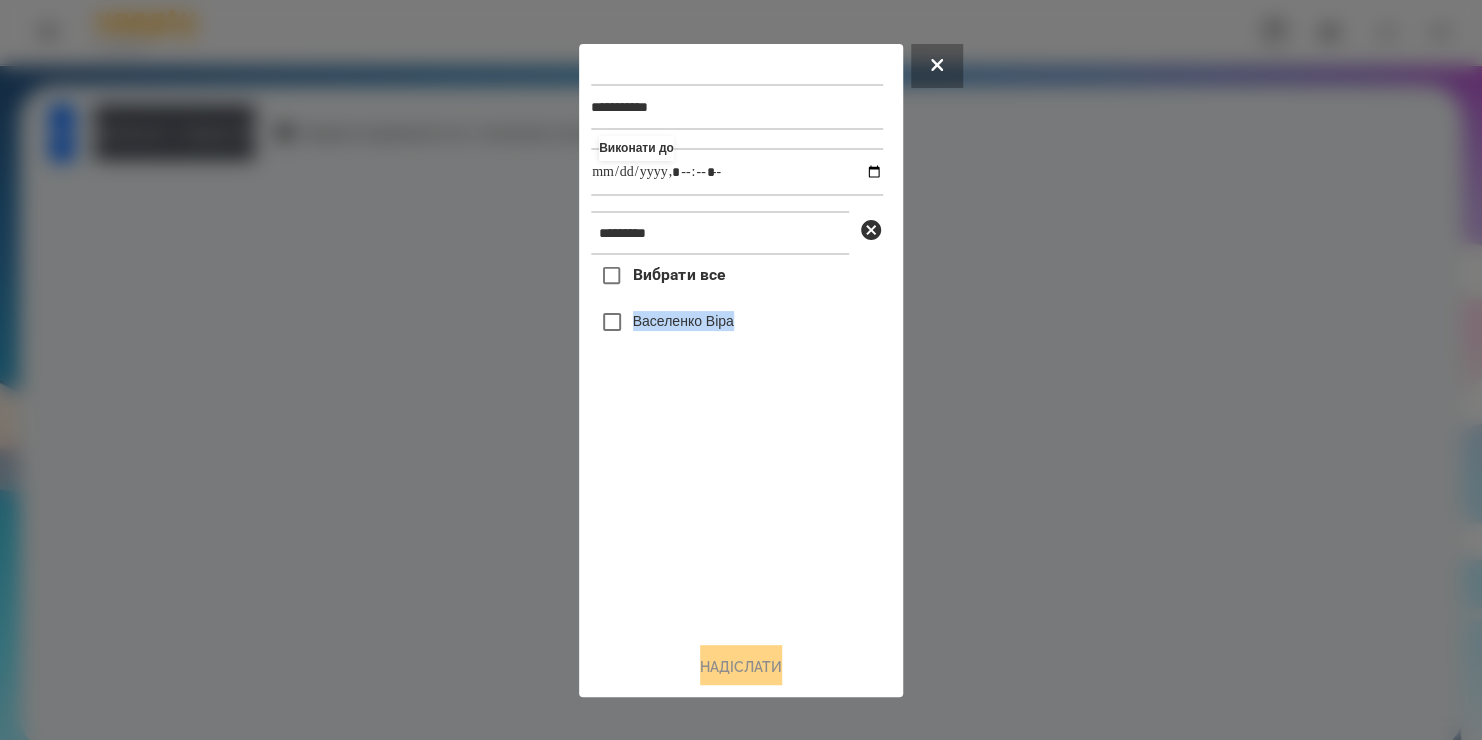 click on "Вибрати все [LAST] [FIRST]" at bounding box center [737, 440] 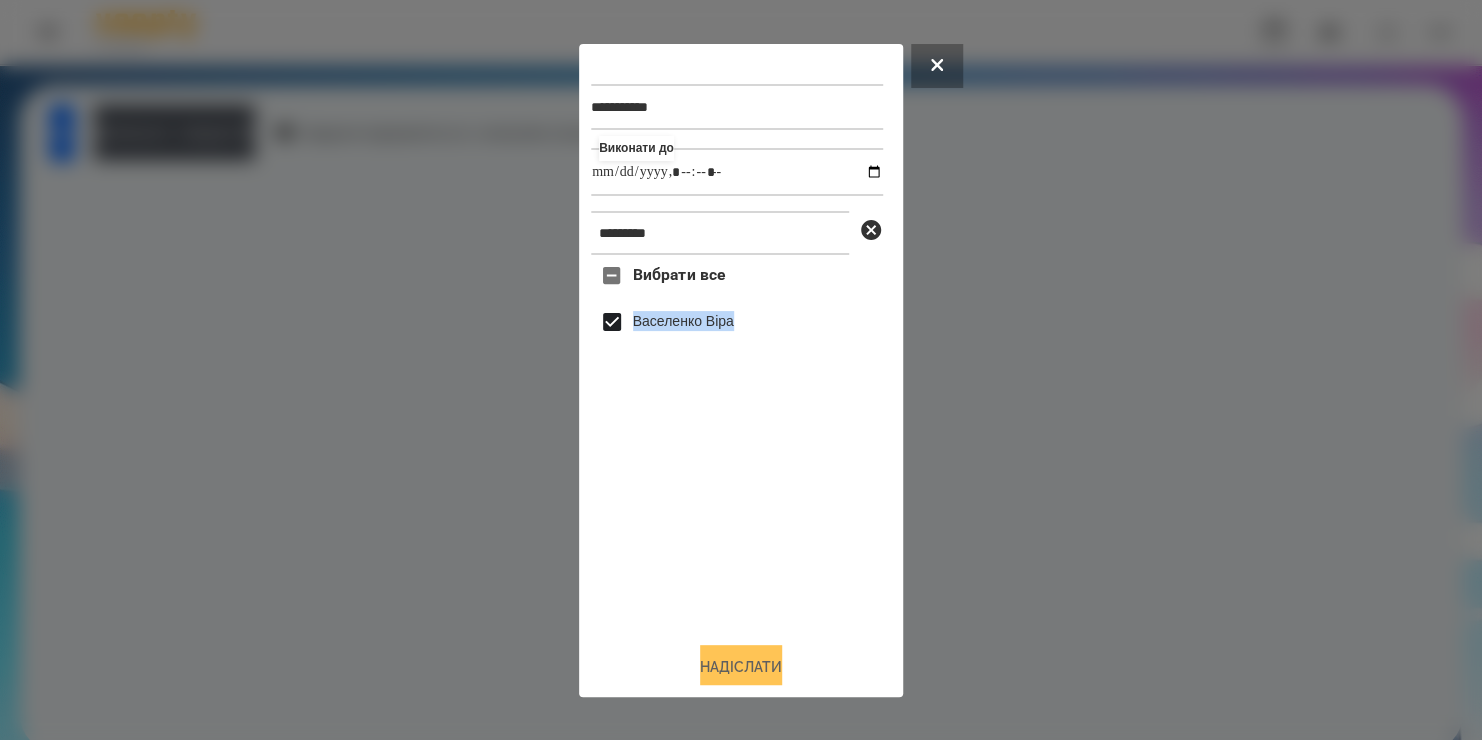 click on "Надіслати" at bounding box center [741, 667] 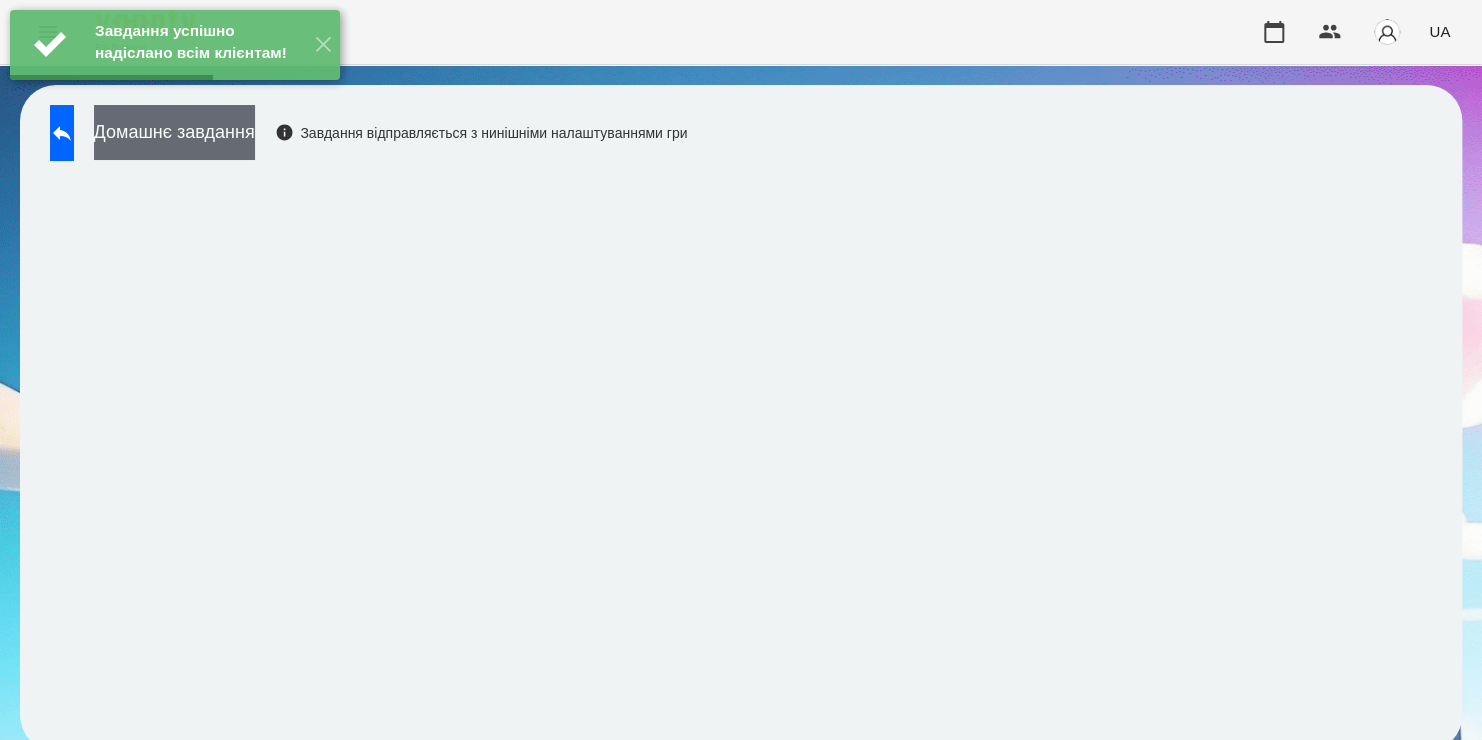 click on "Домашнє завдання" at bounding box center [174, 132] 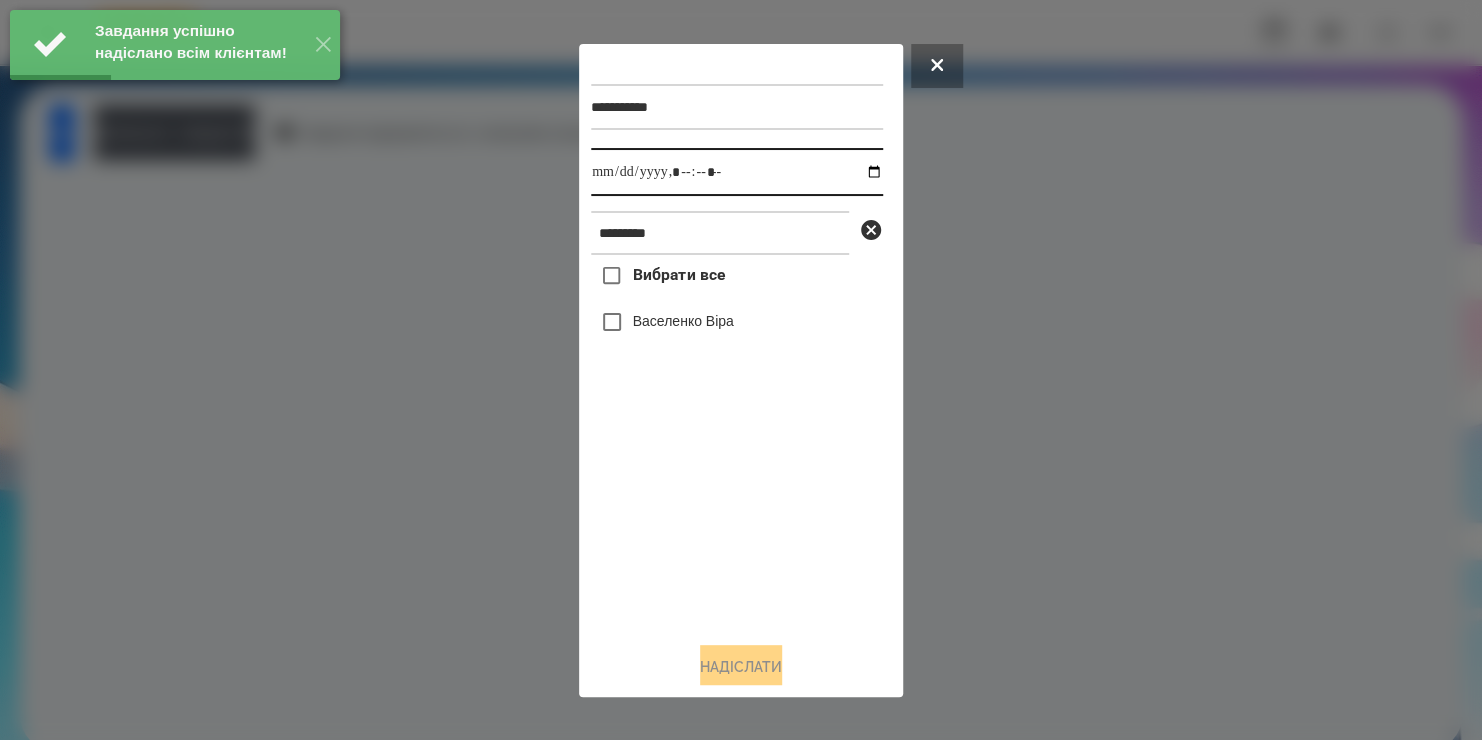 click at bounding box center [737, 172] 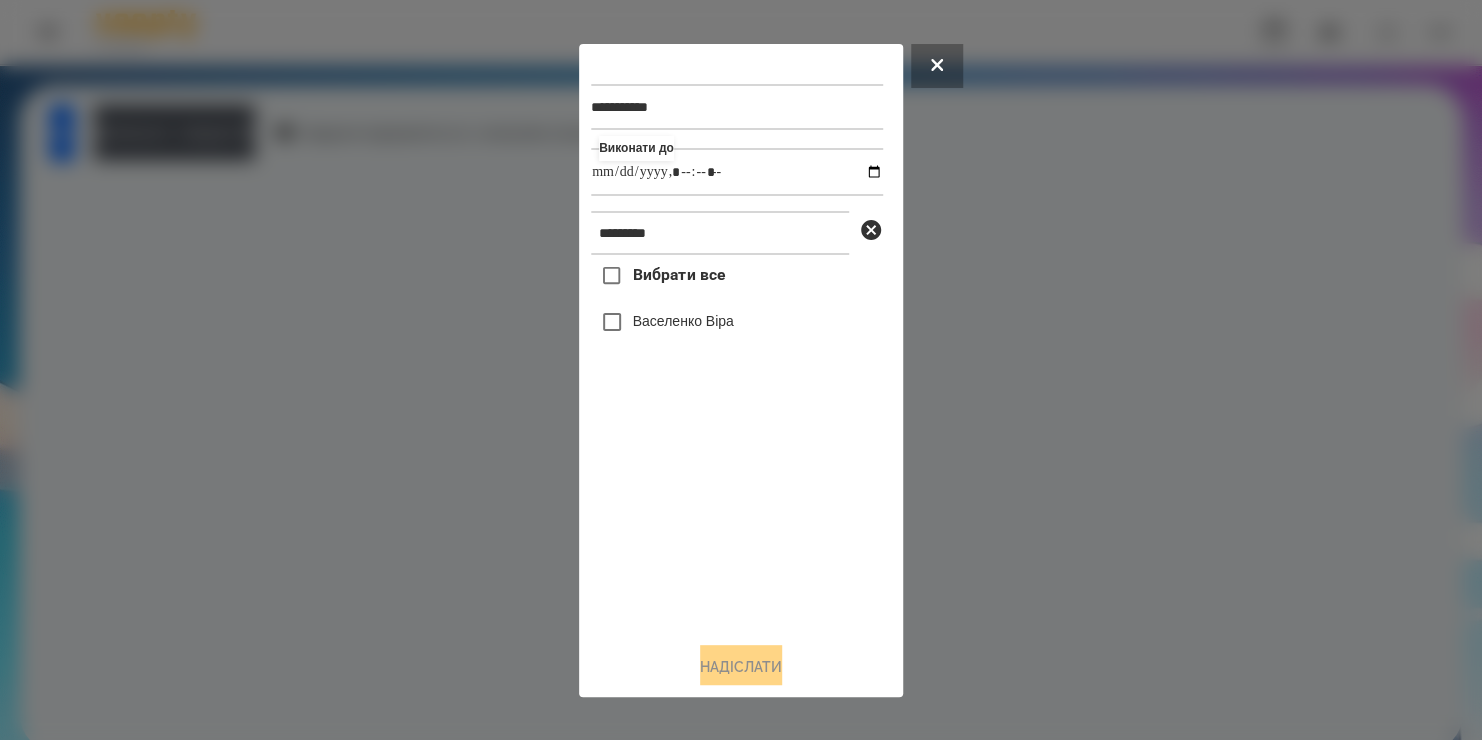 type on "**********" 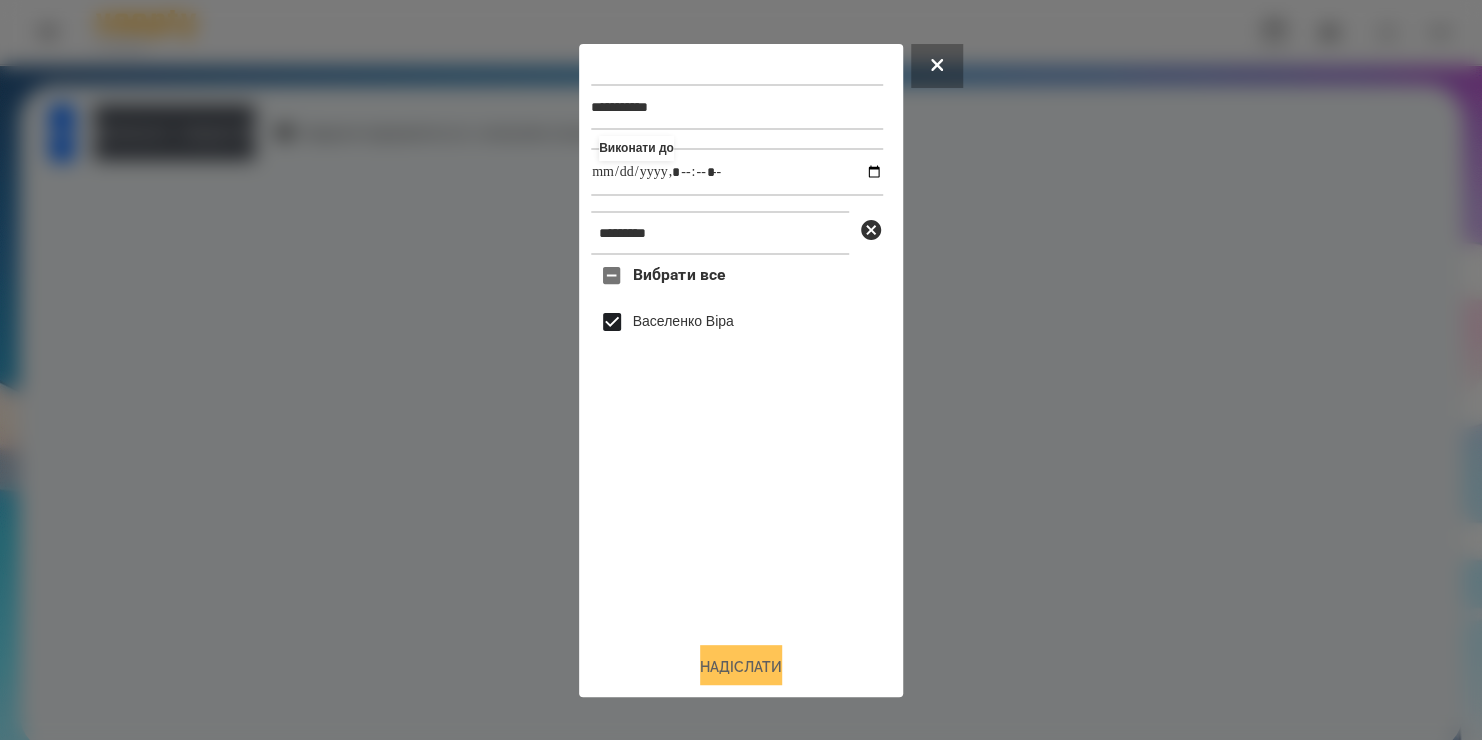 click on "Надіслати" at bounding box center [741, 667] 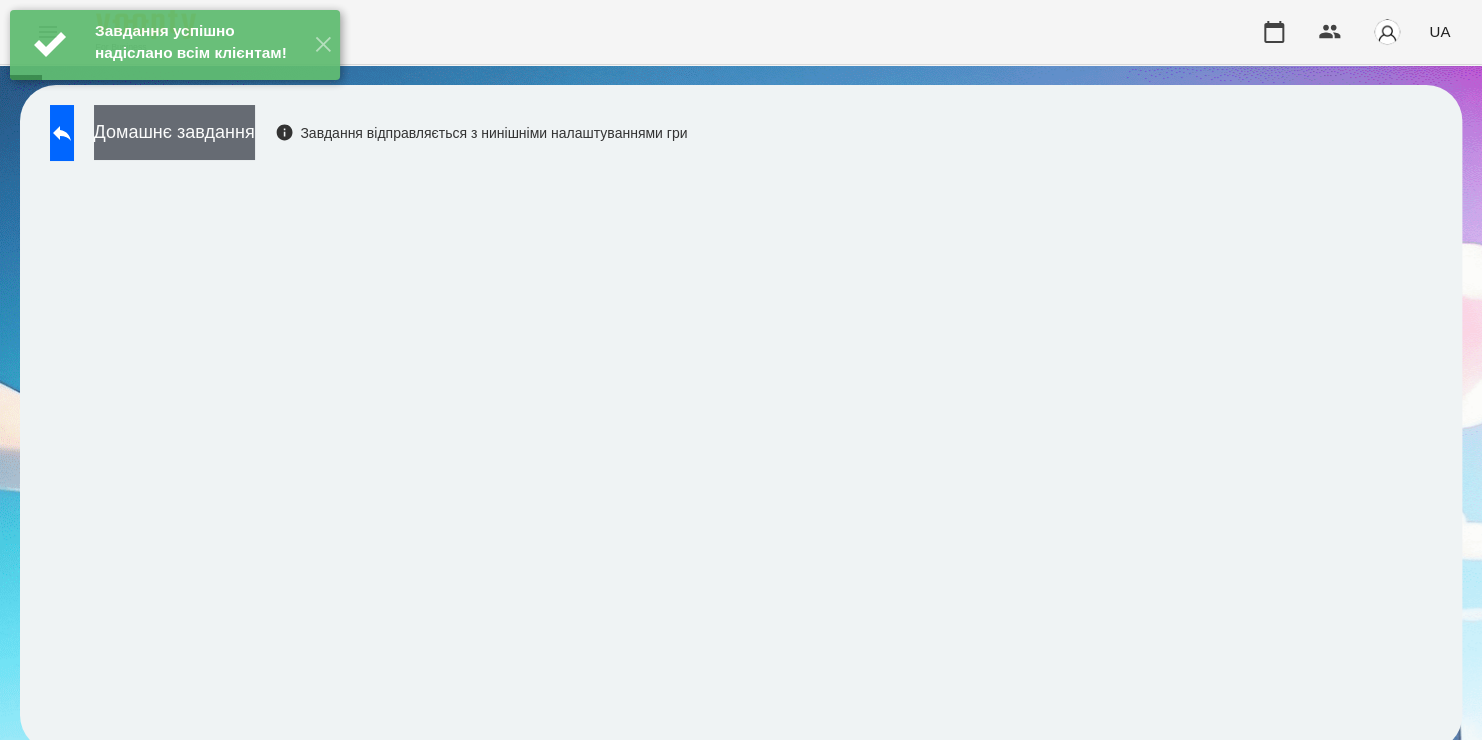 click on "Домашнє завдання" at bounding box center [174, 132] 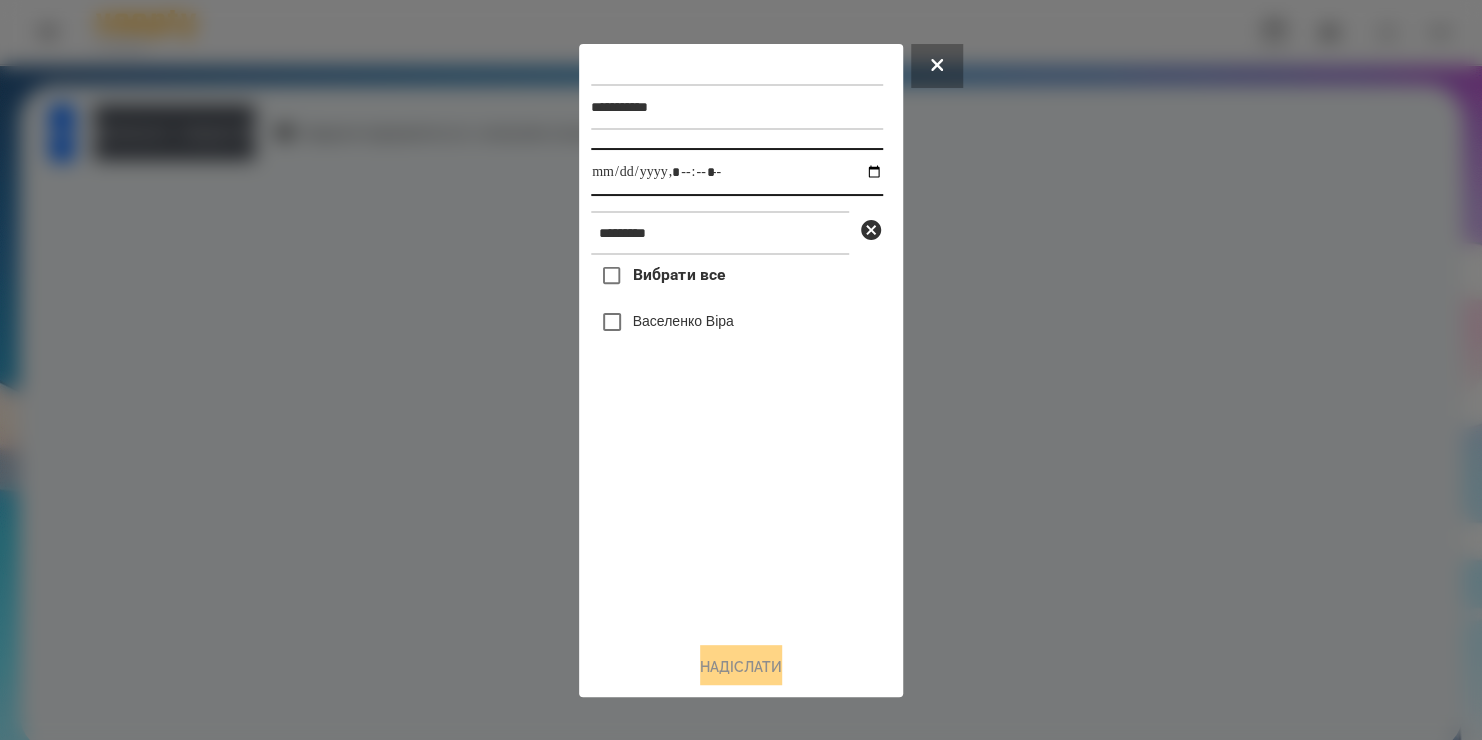 click at bounding box center [737, 172] 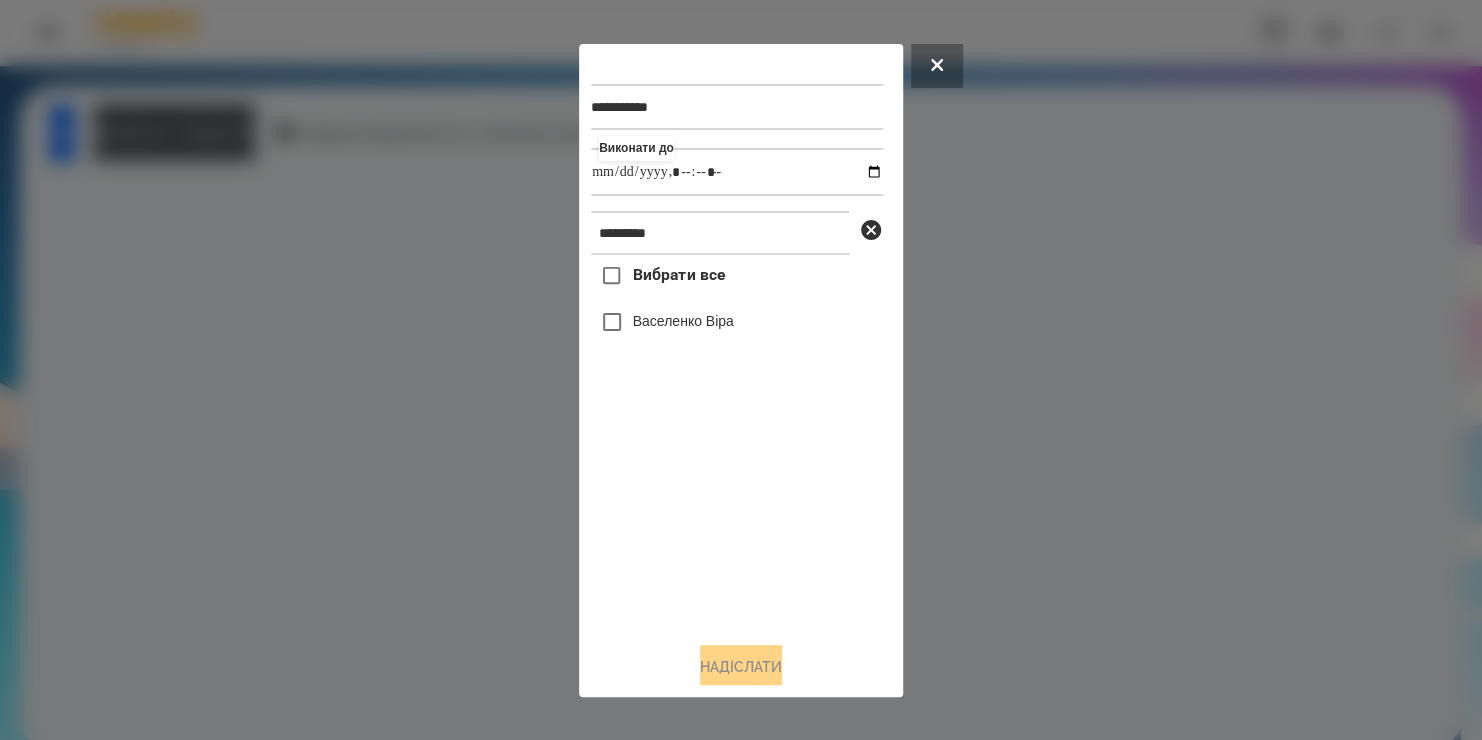 type on "**********" 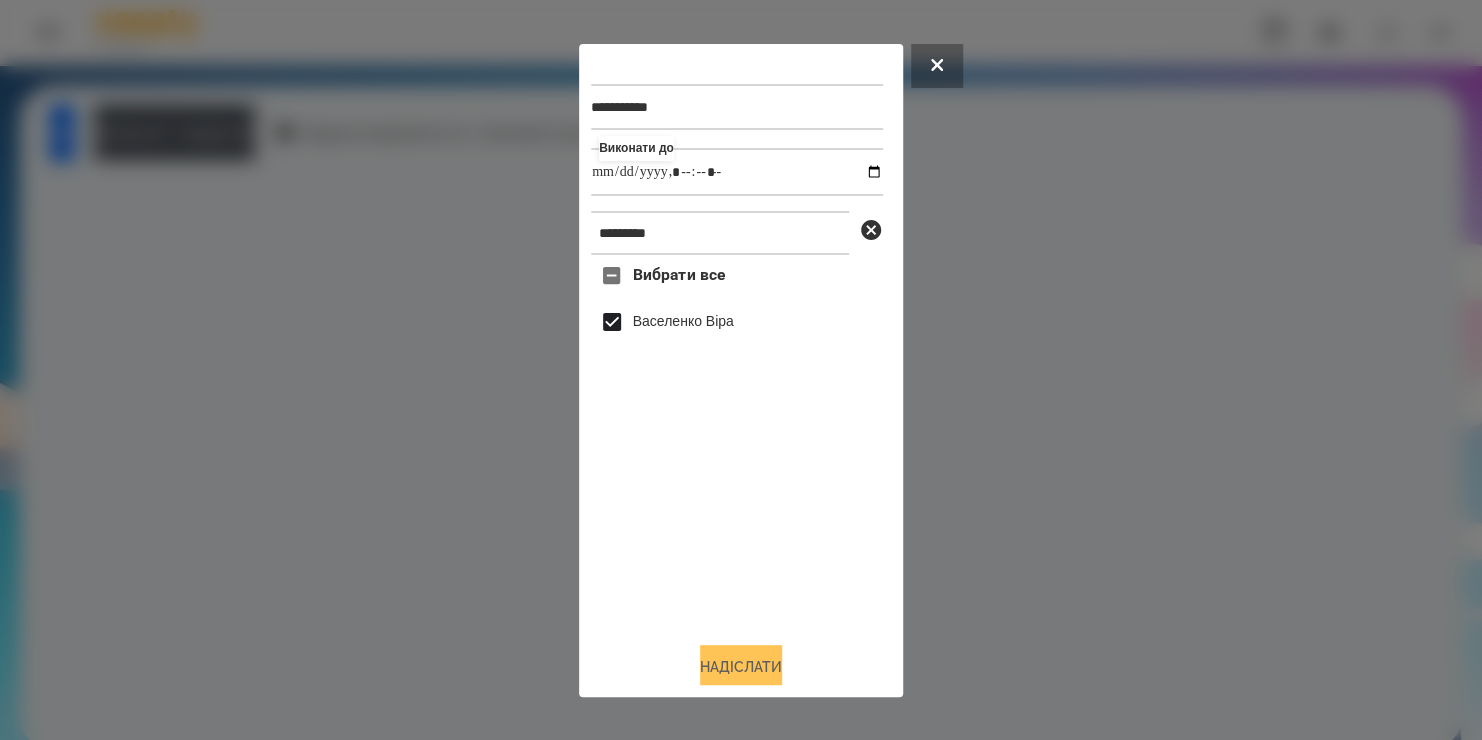 click on "Надіслати" at bounding box center (741, 667) 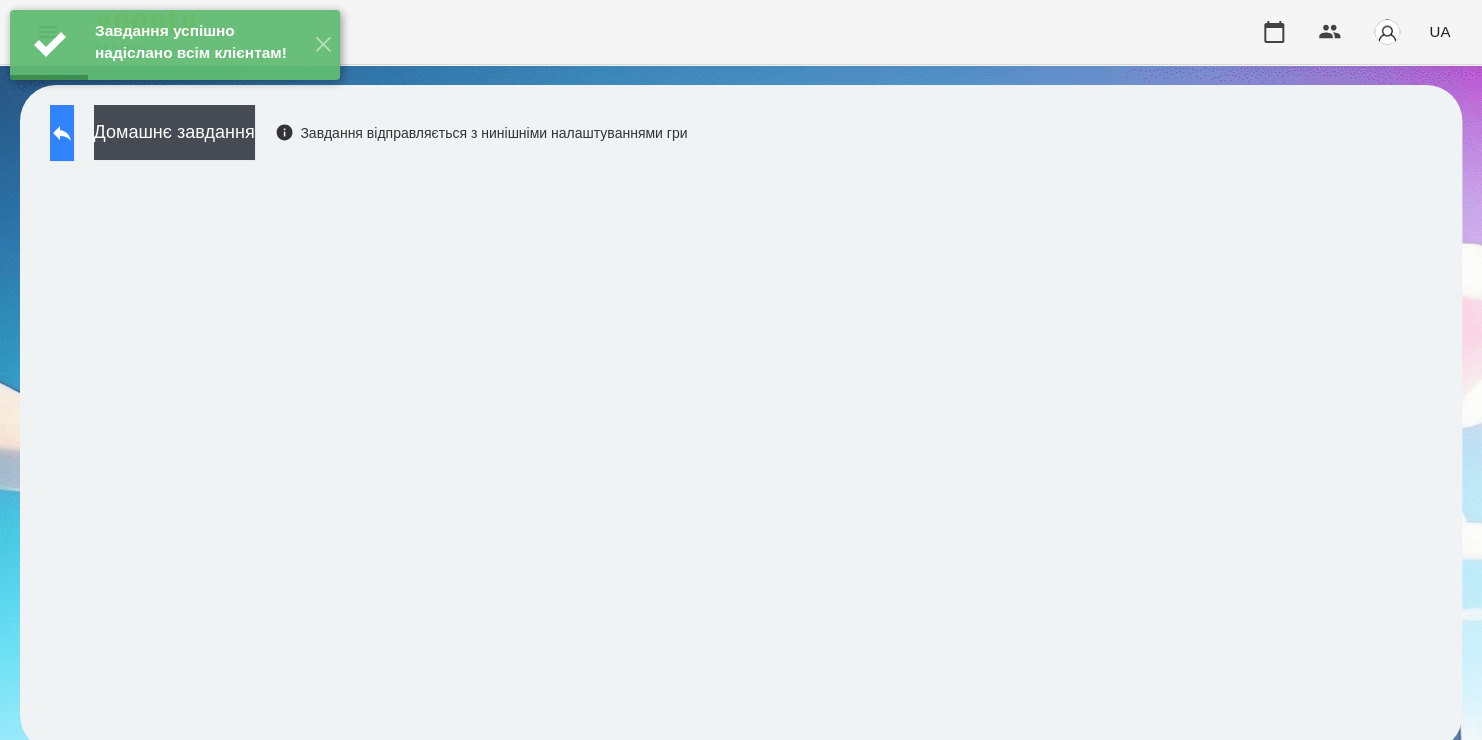 click 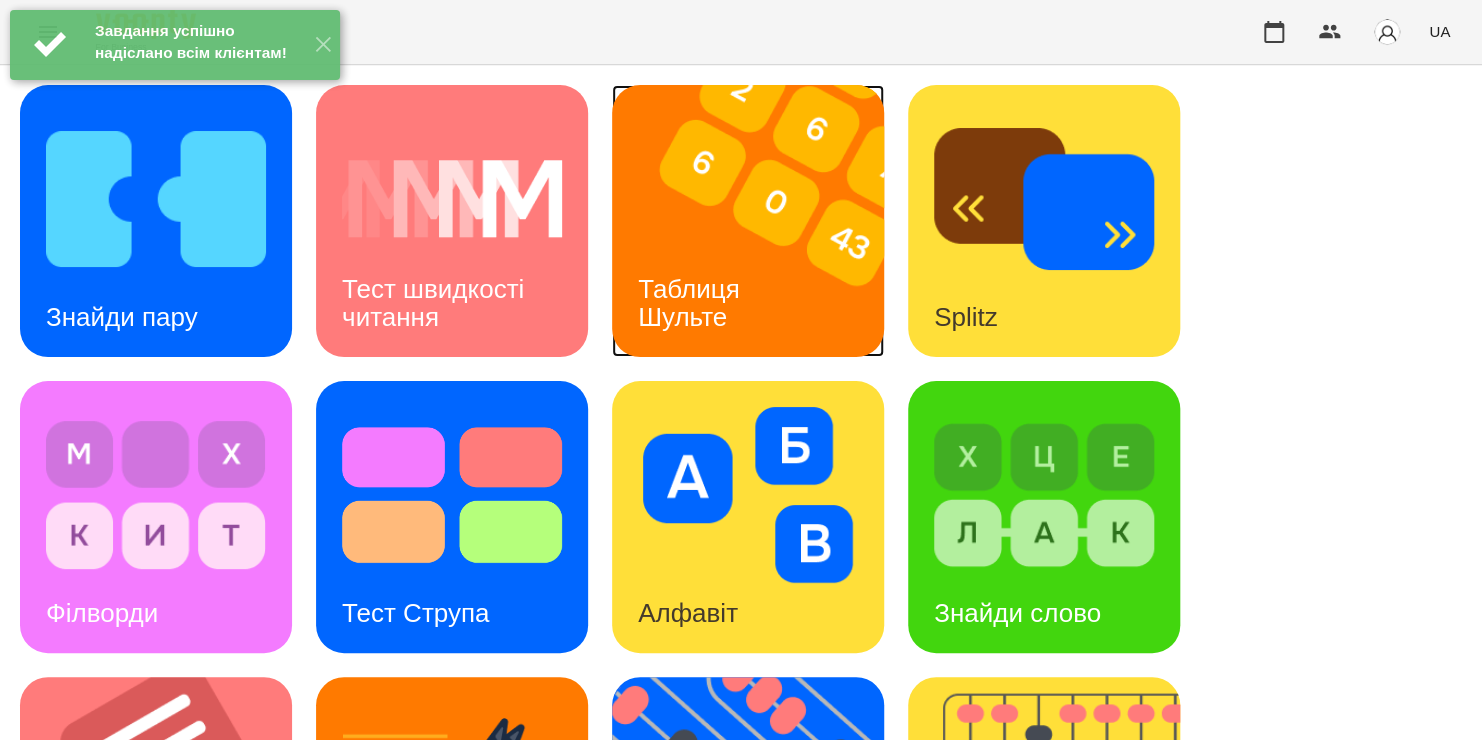 click on "Таблиця
Шульте" at bounding box center [692, 302] 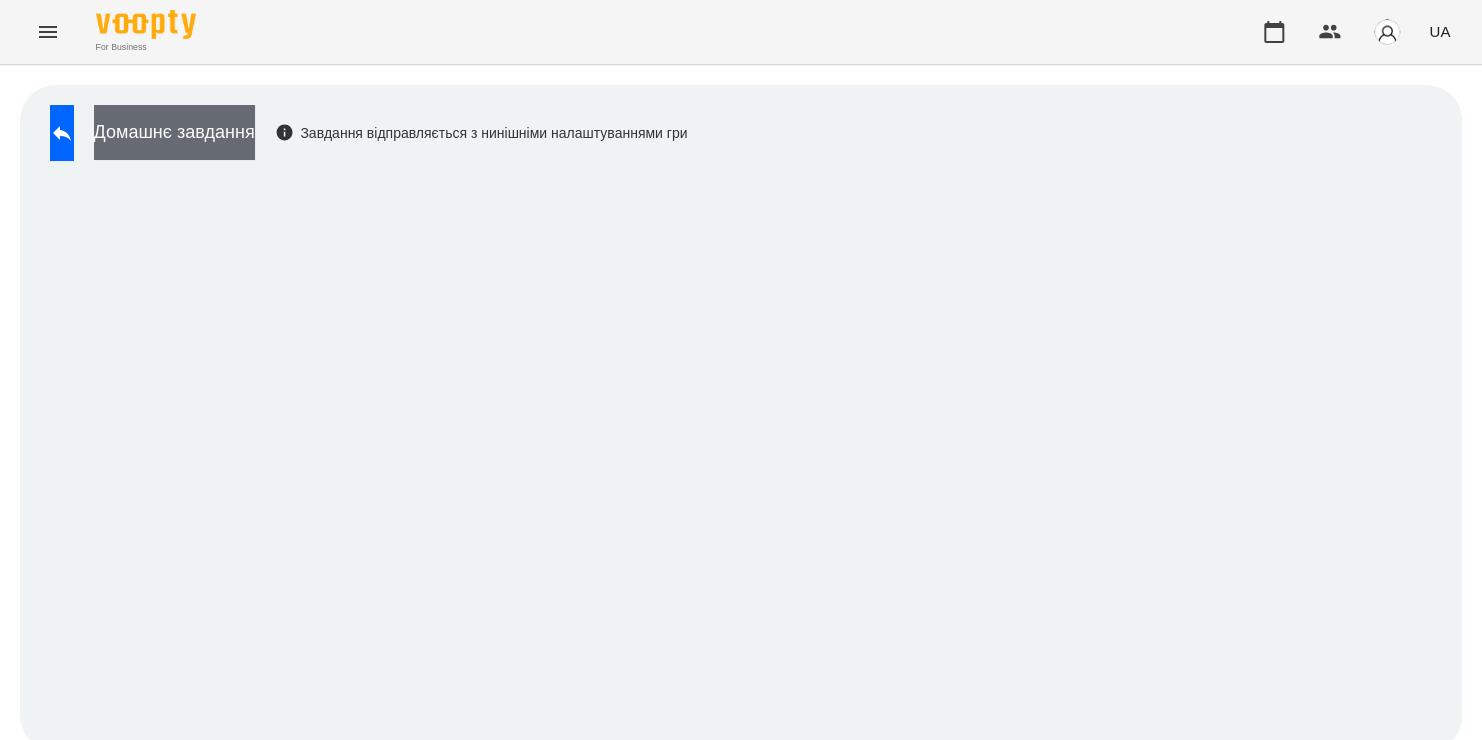 click on "Домашнє завдання" at bounding box center [174, 132] 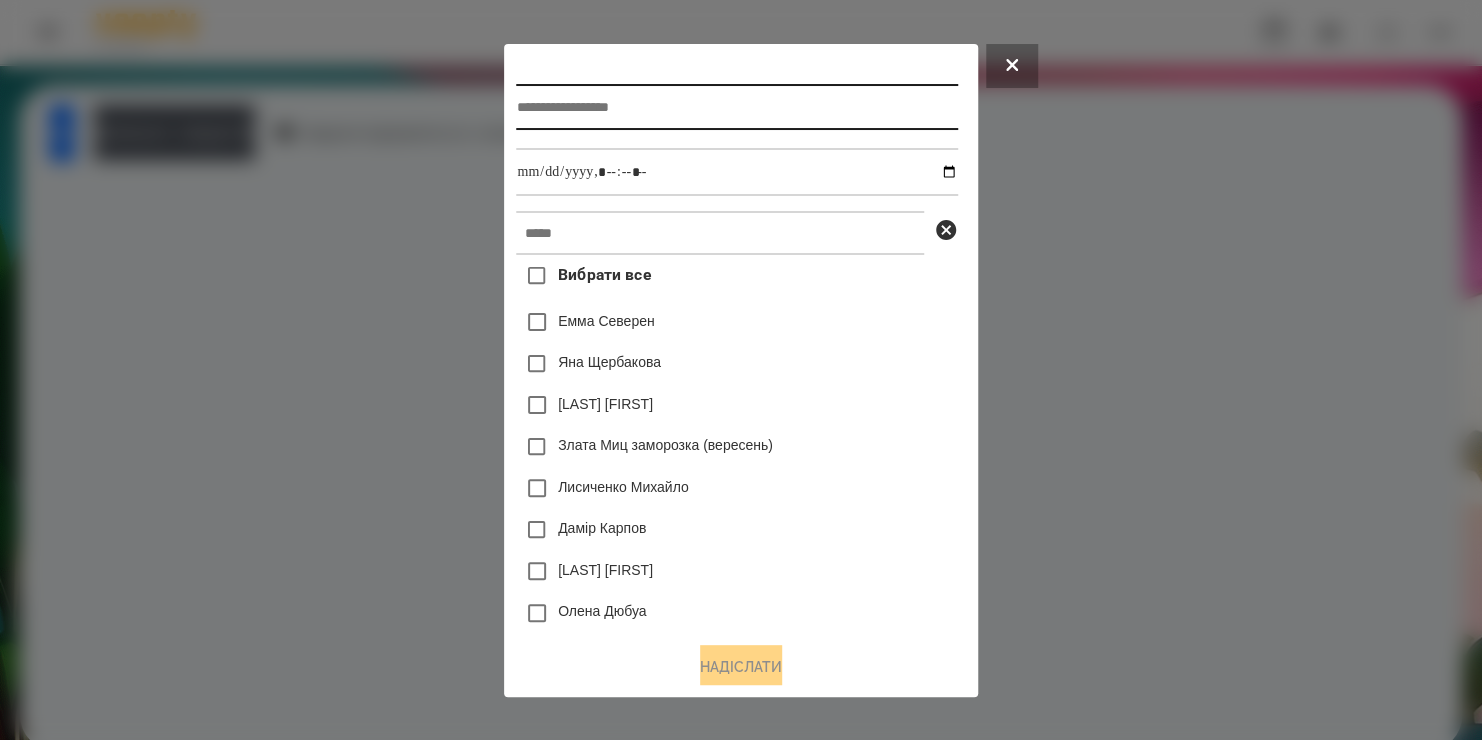 click at bounding box center (736, 107) 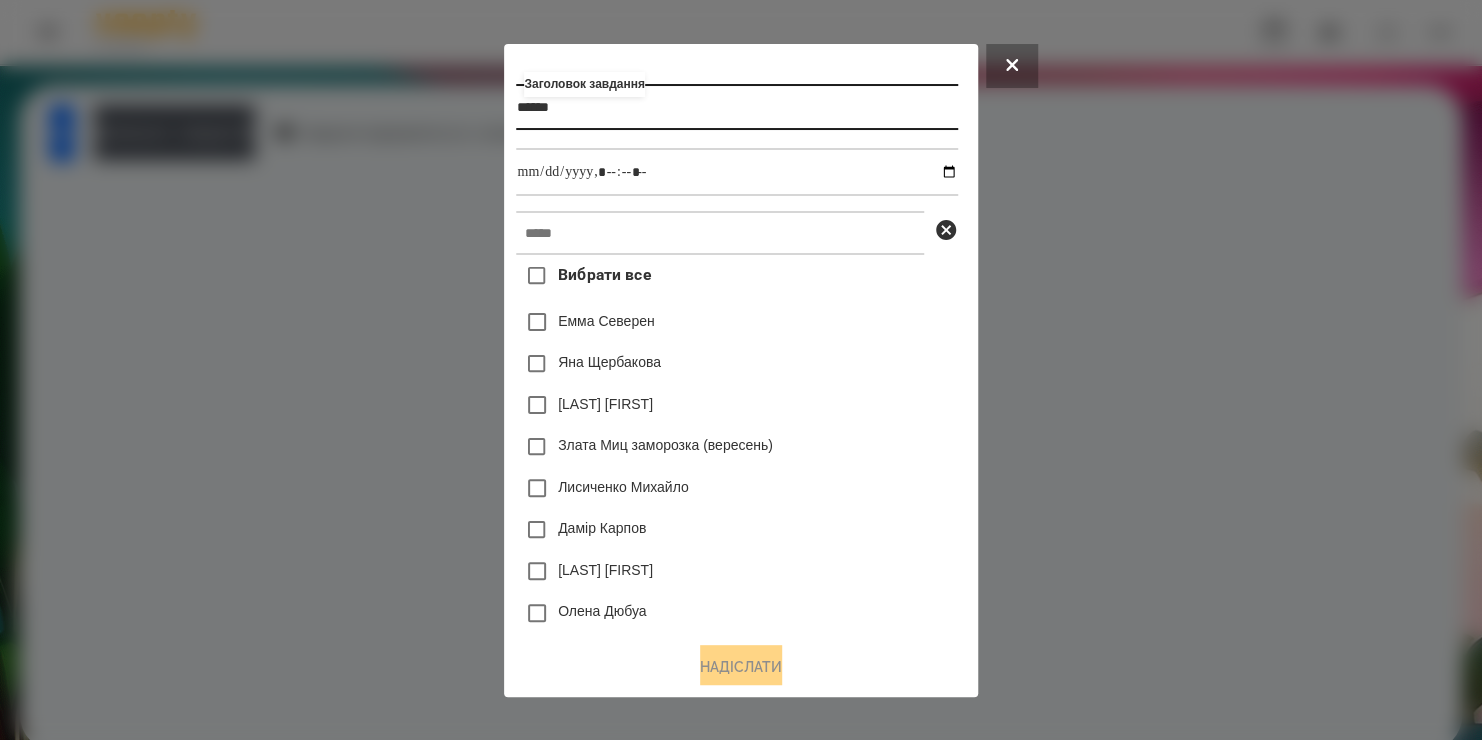type on "******" 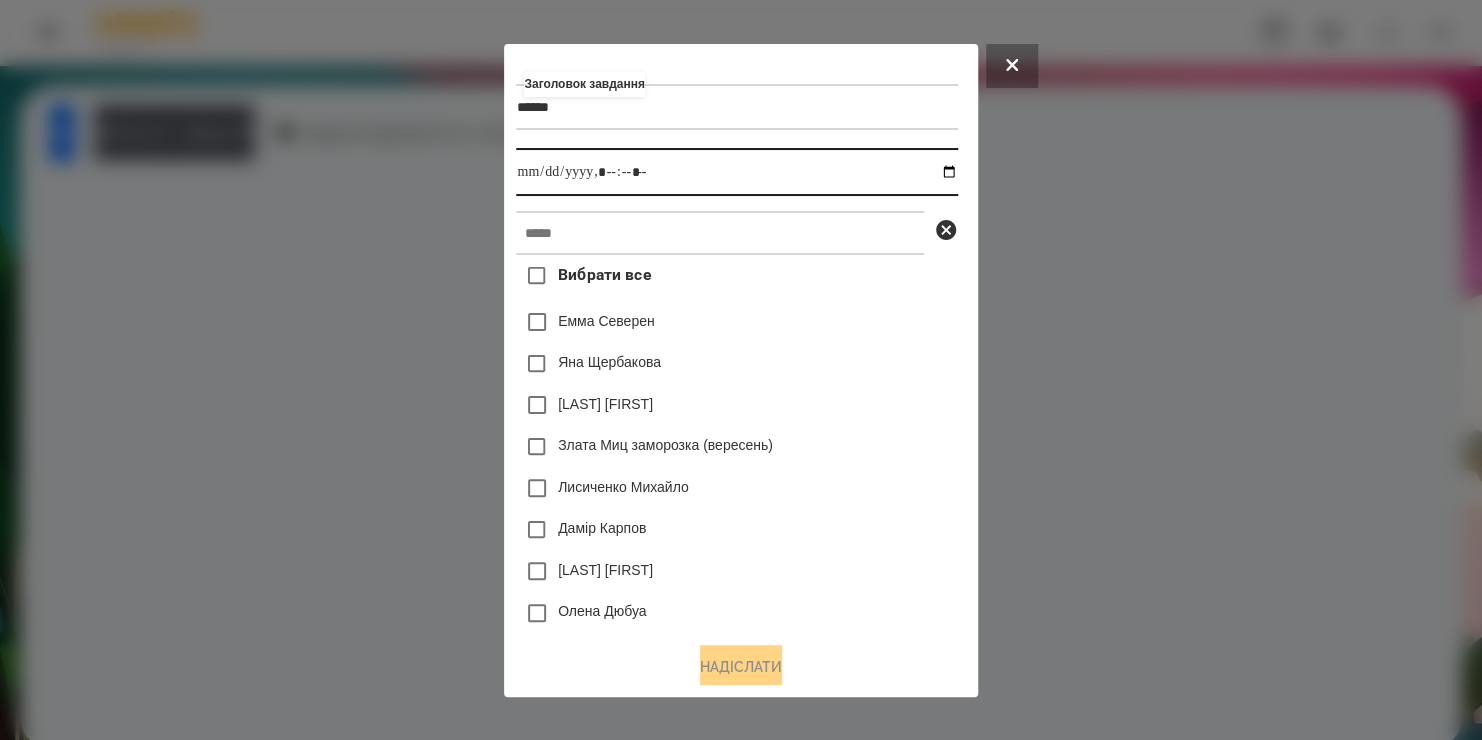 click at bounding box center [736, 172] 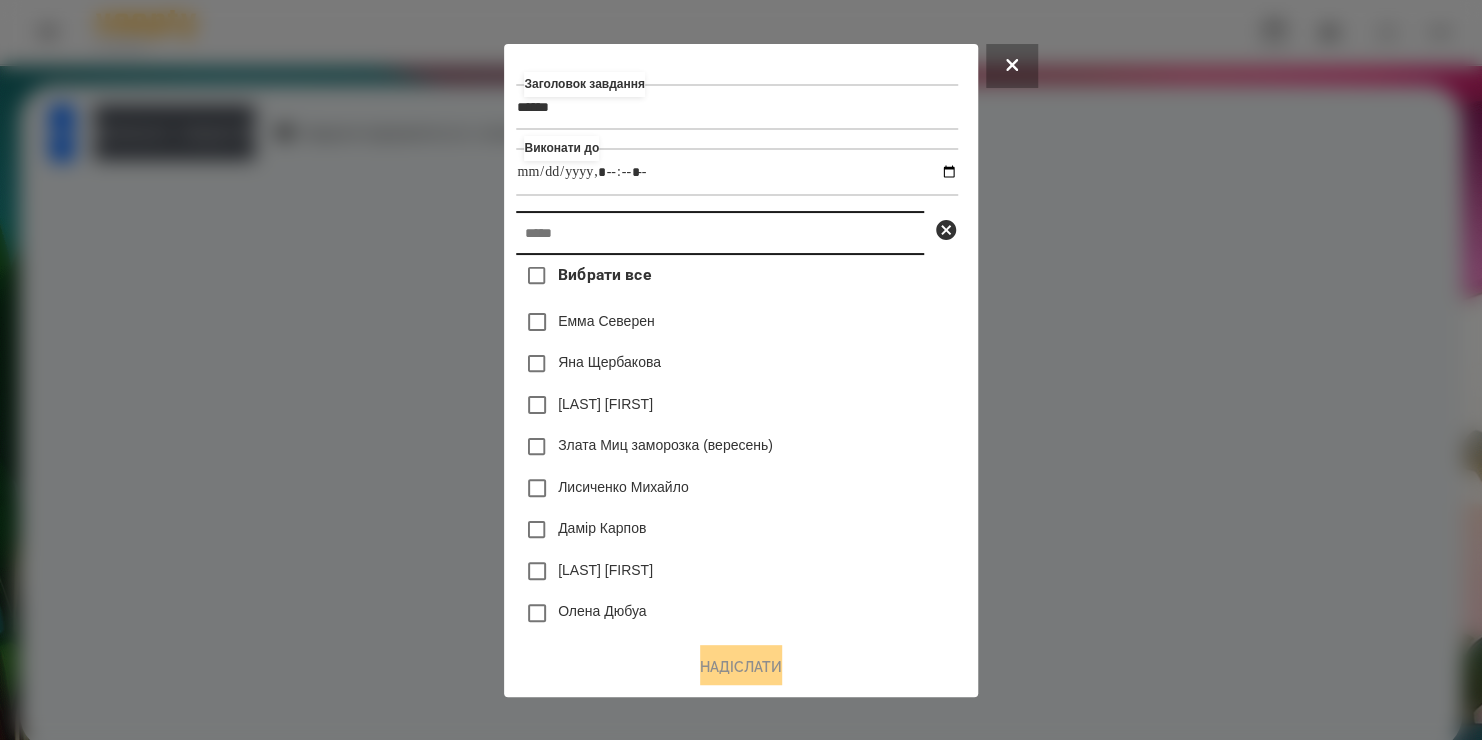 type on "**********" 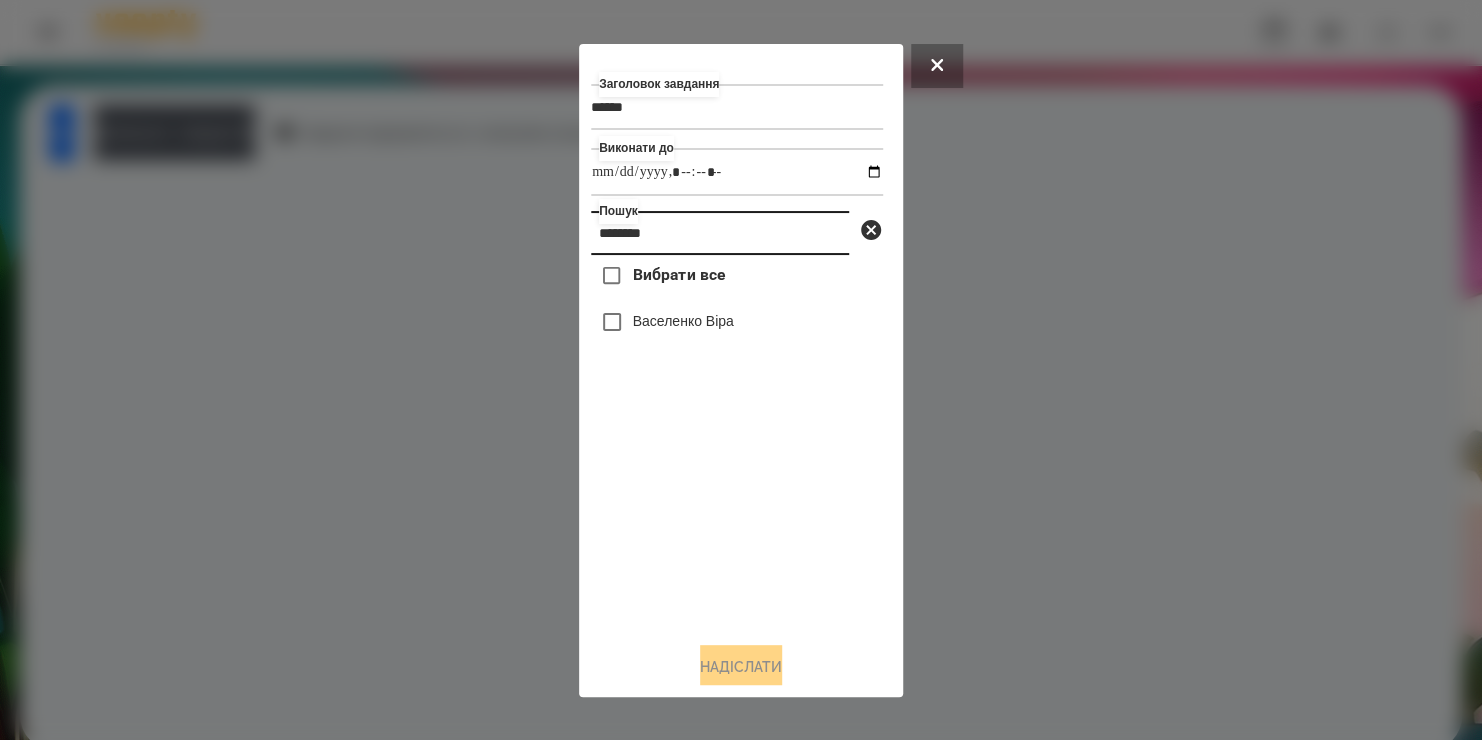 type on "********" 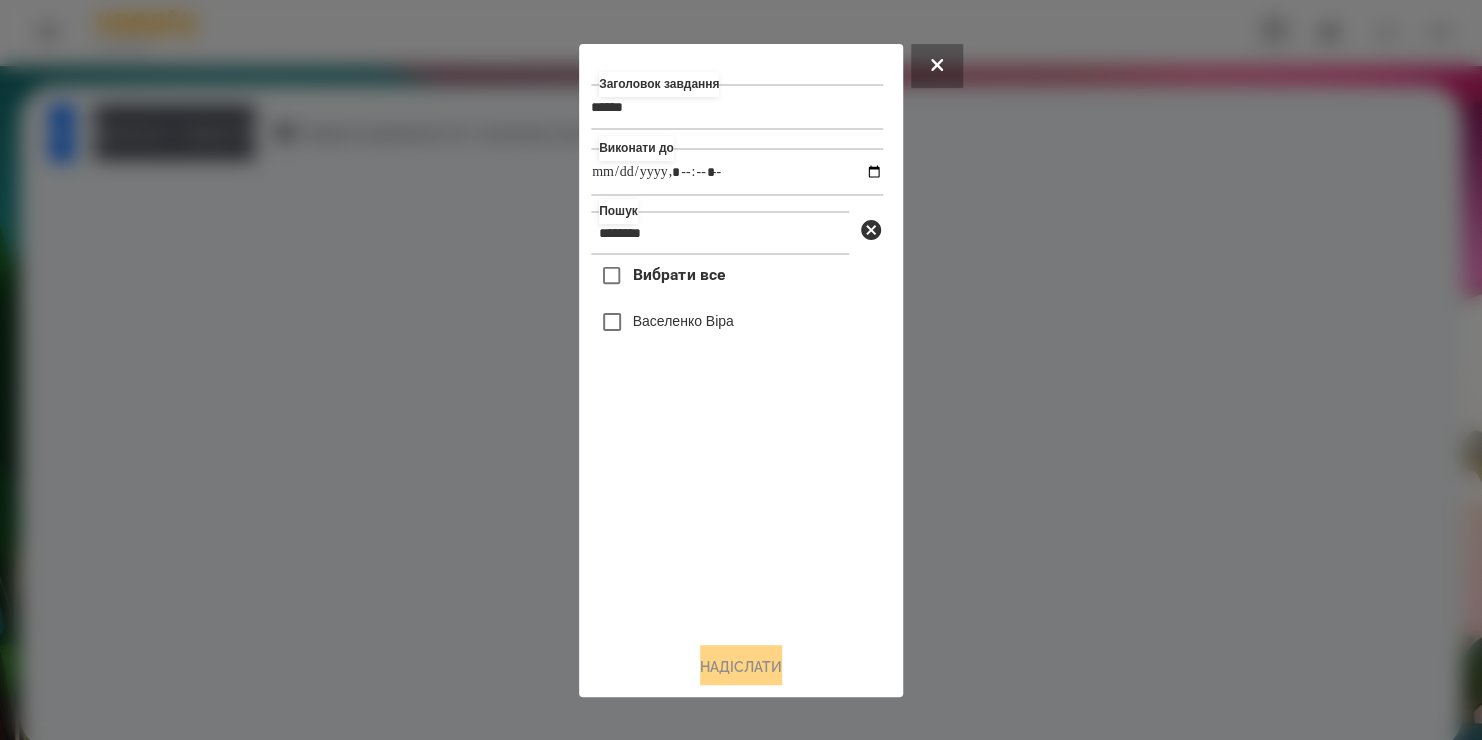 click on "Васеленко Віра" at bounding box center [683, 321] 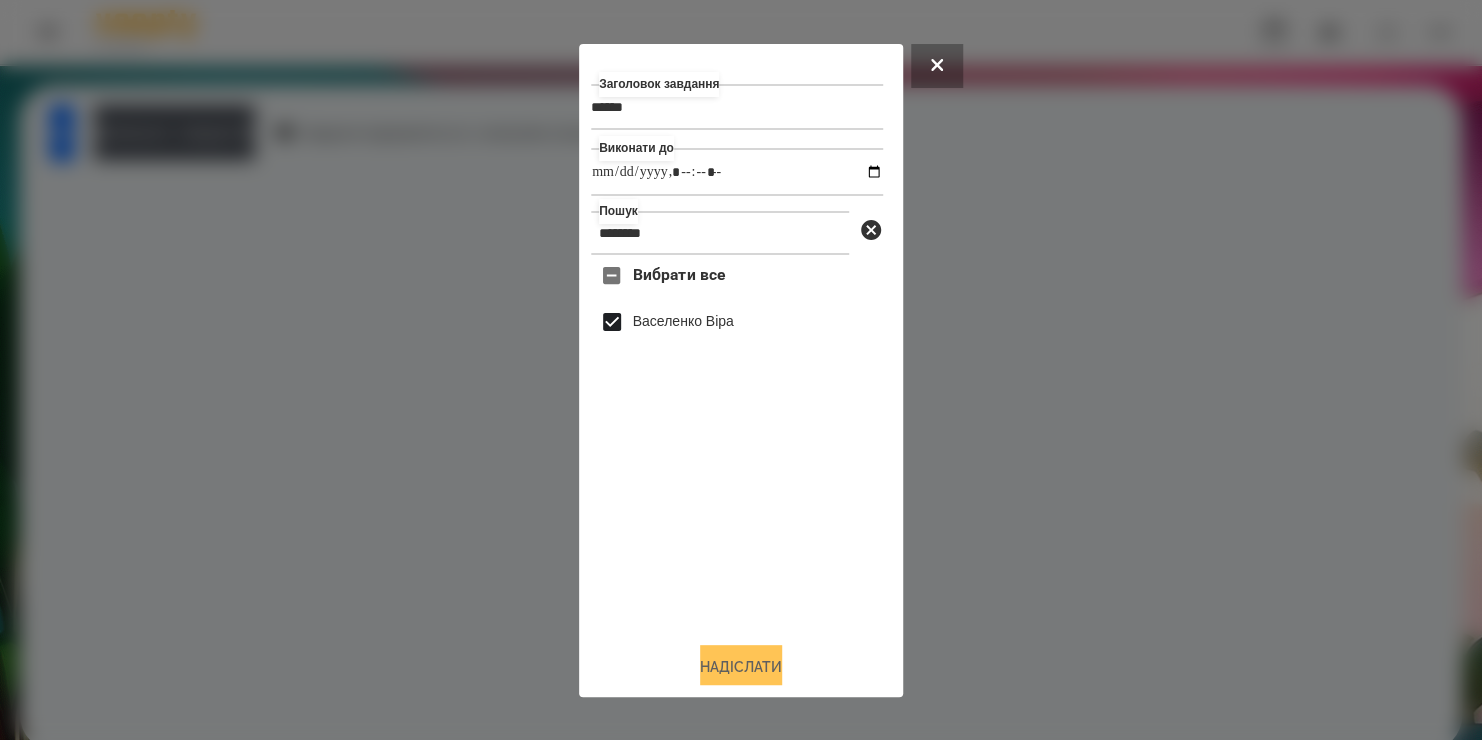 click on "Надіслати" at bounding box center [741, 667] 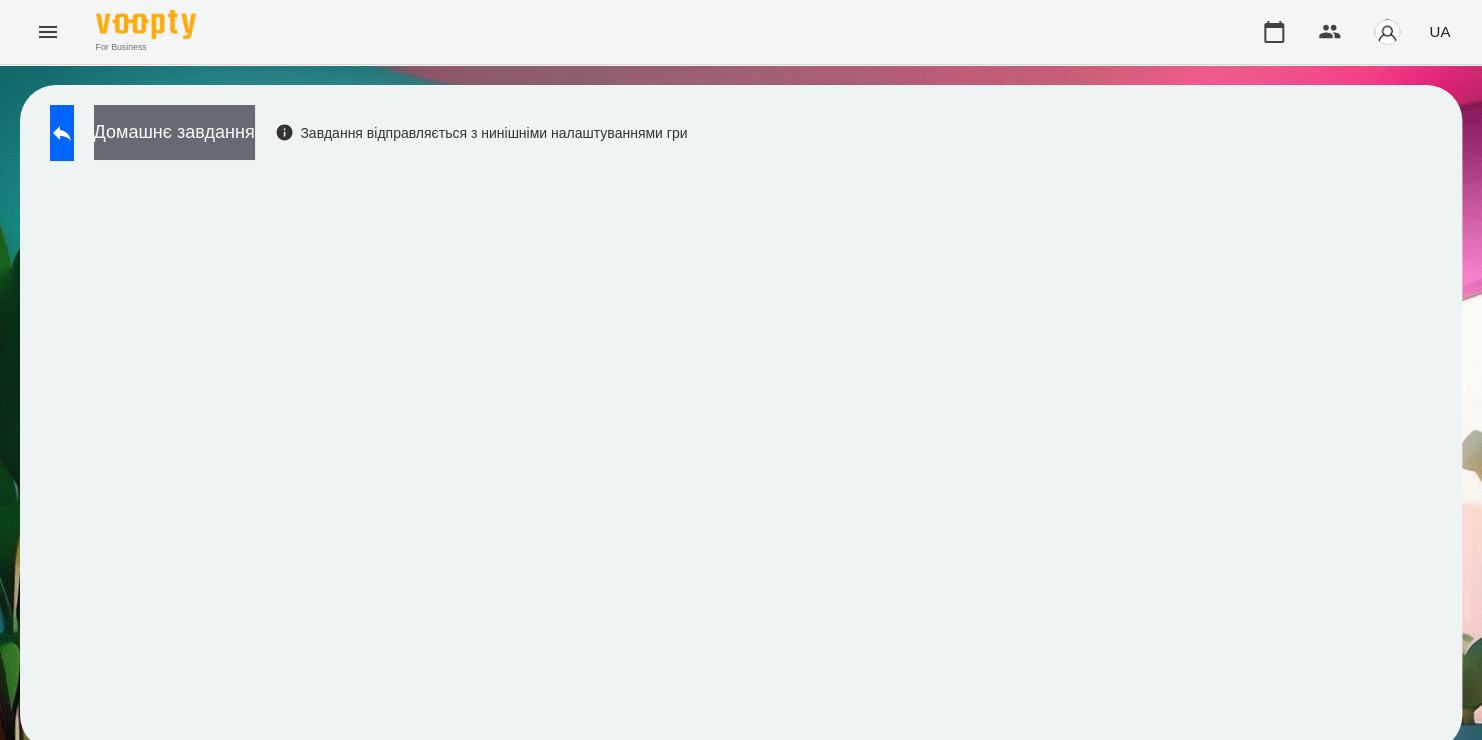 click on "Домашнє завдання" at bounding box center [174, 132] 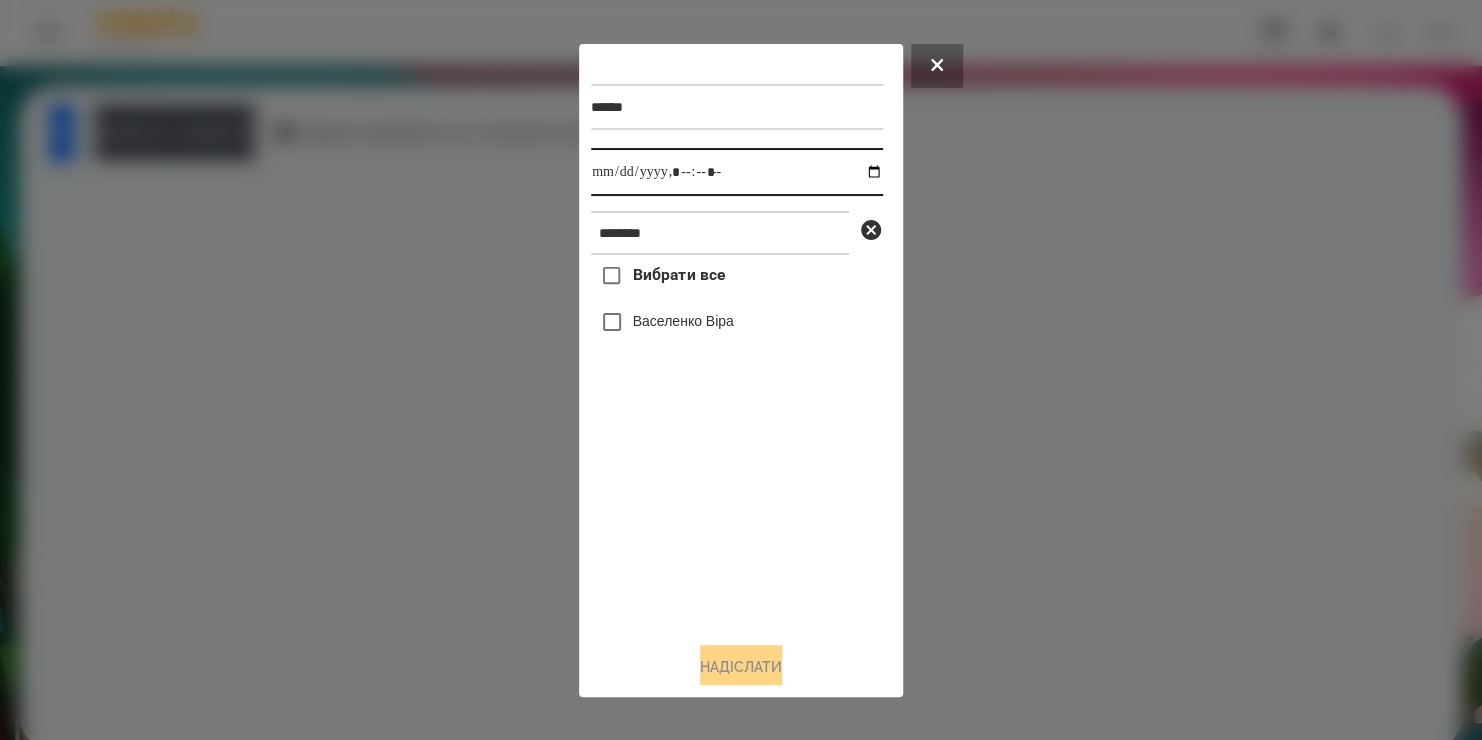 click at bounding box center [737, 172] 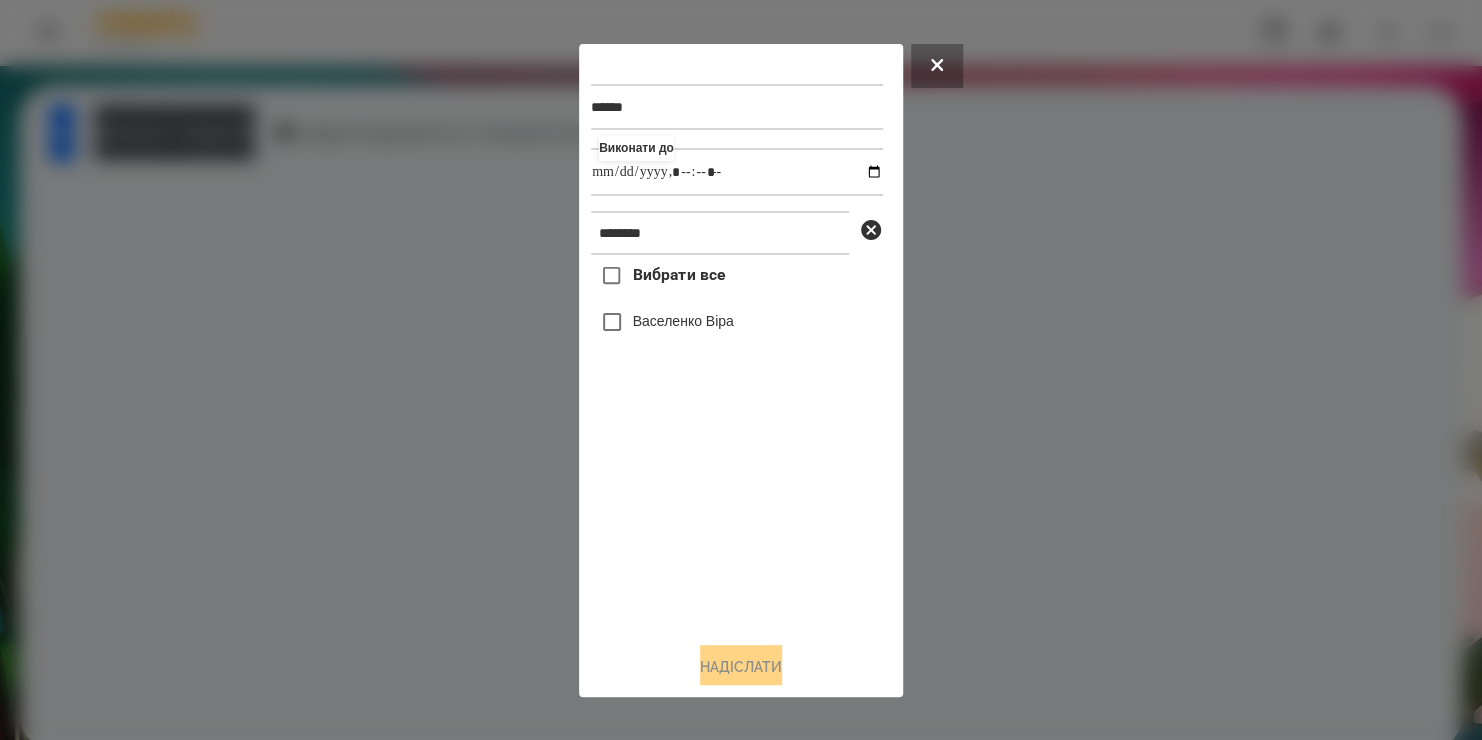 type on "**********" 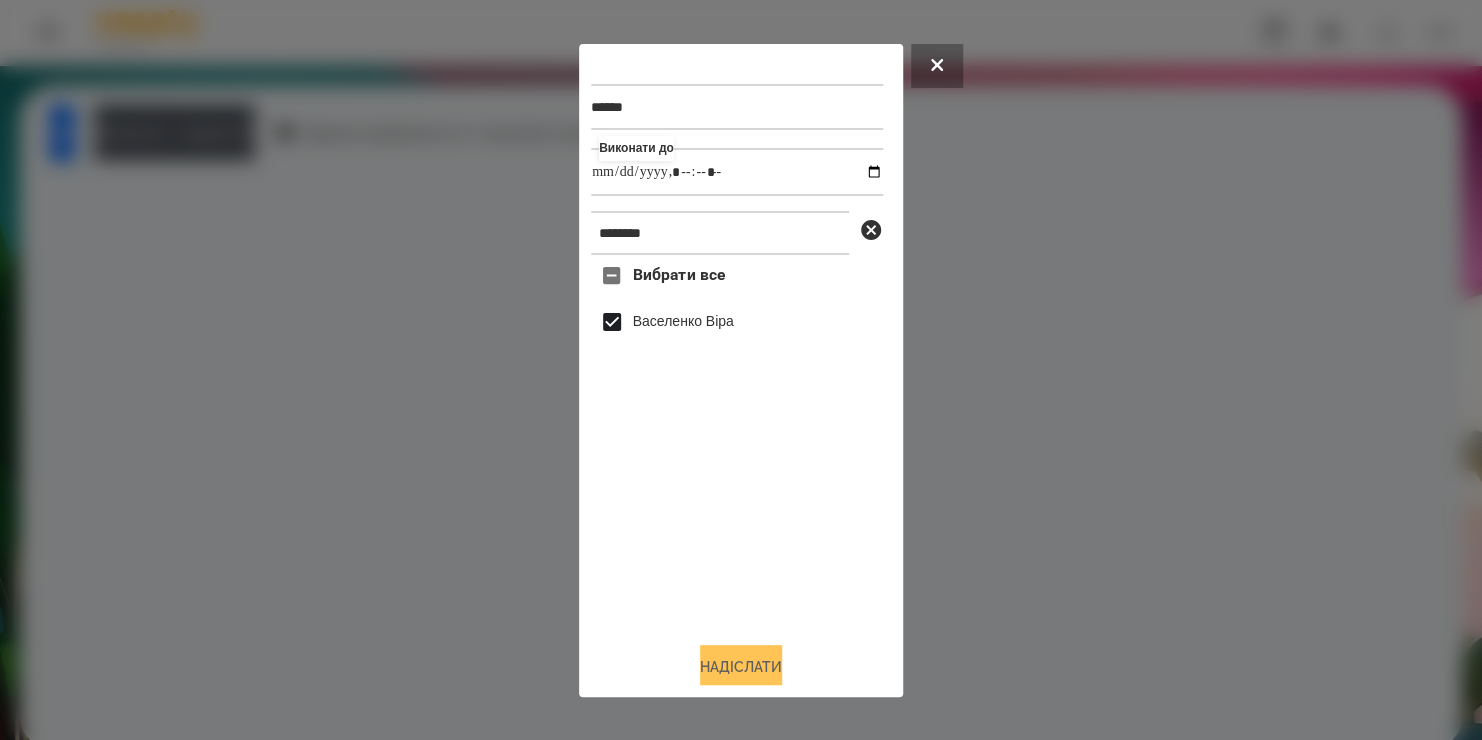 click on "Надіслати" at bounding box center (741, 667) 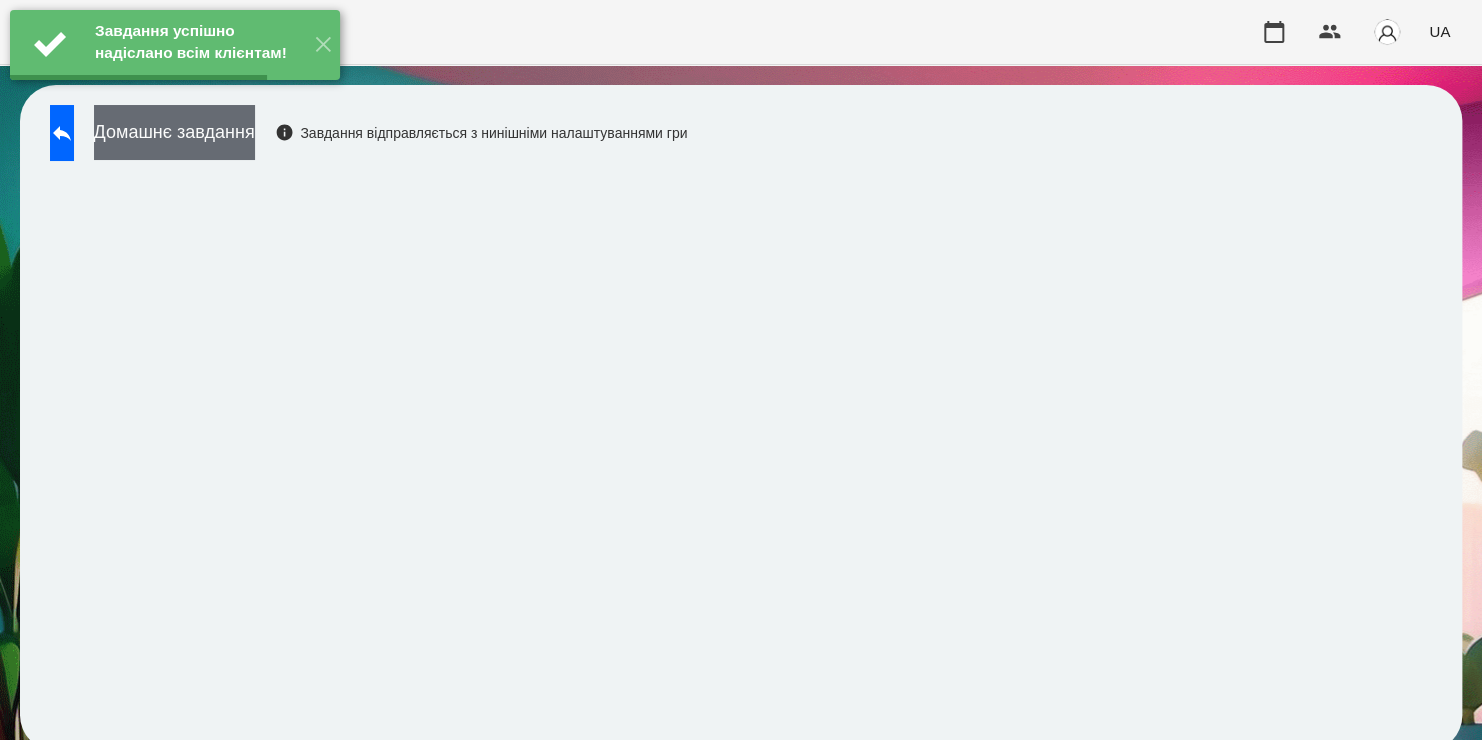 click on "Домашнє завдання" at bounding box center [174, 132] 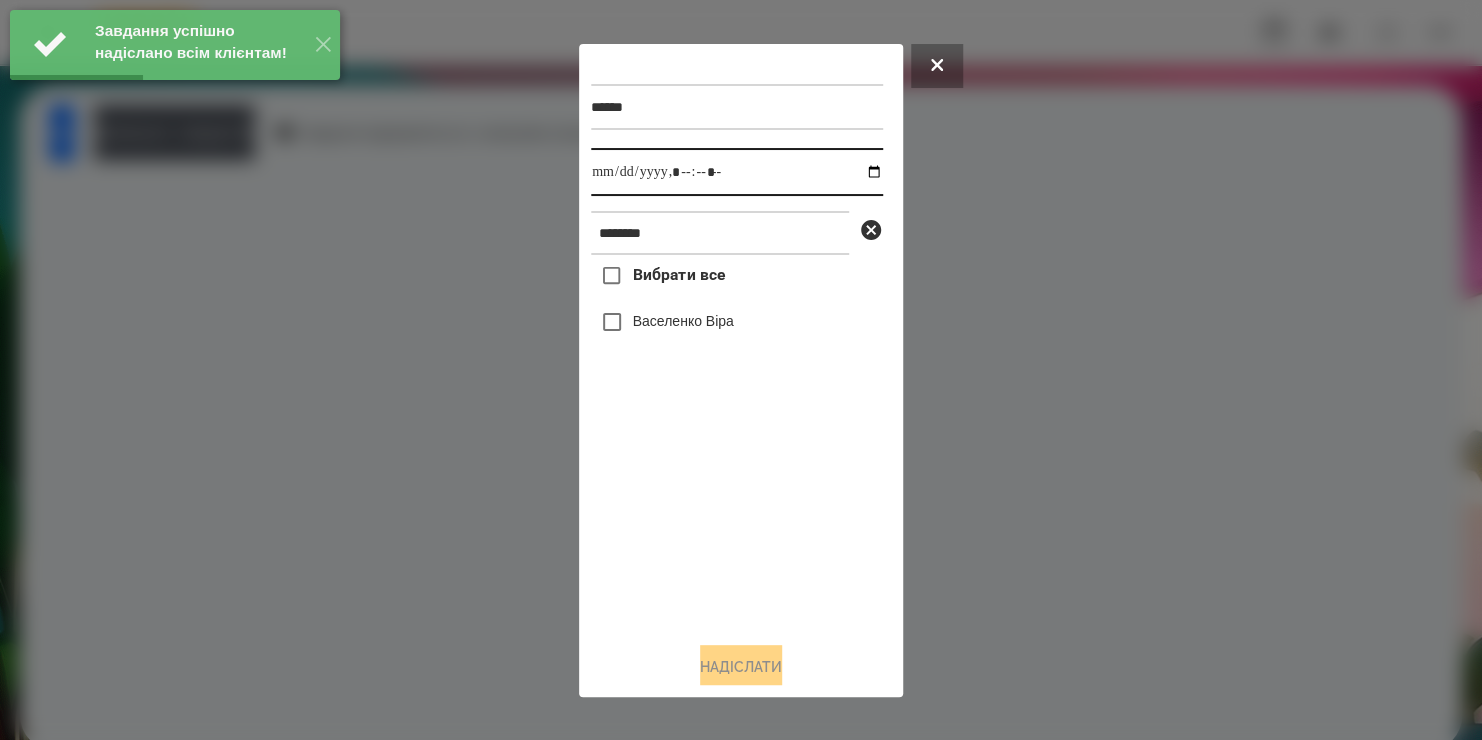 click at bounding box center [737, 172] 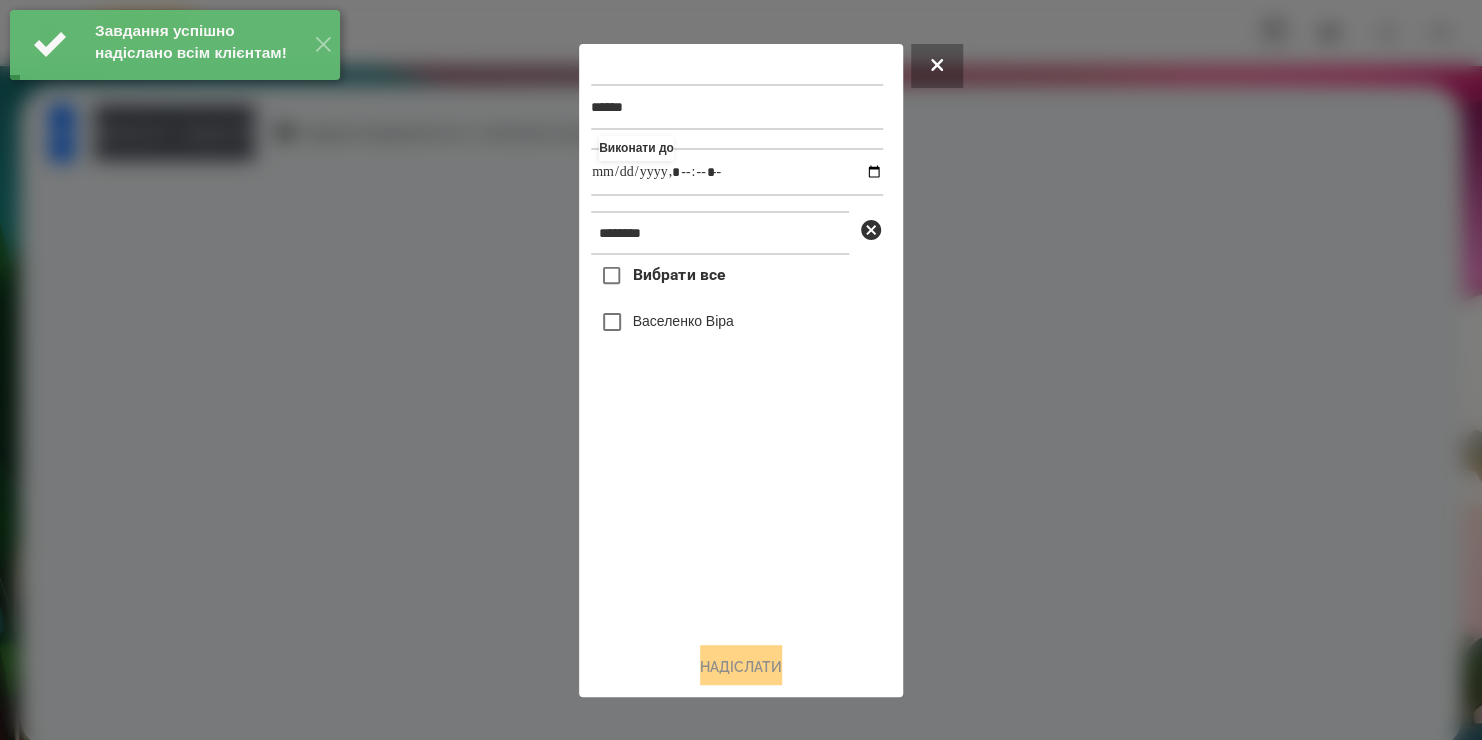 type on "**********" 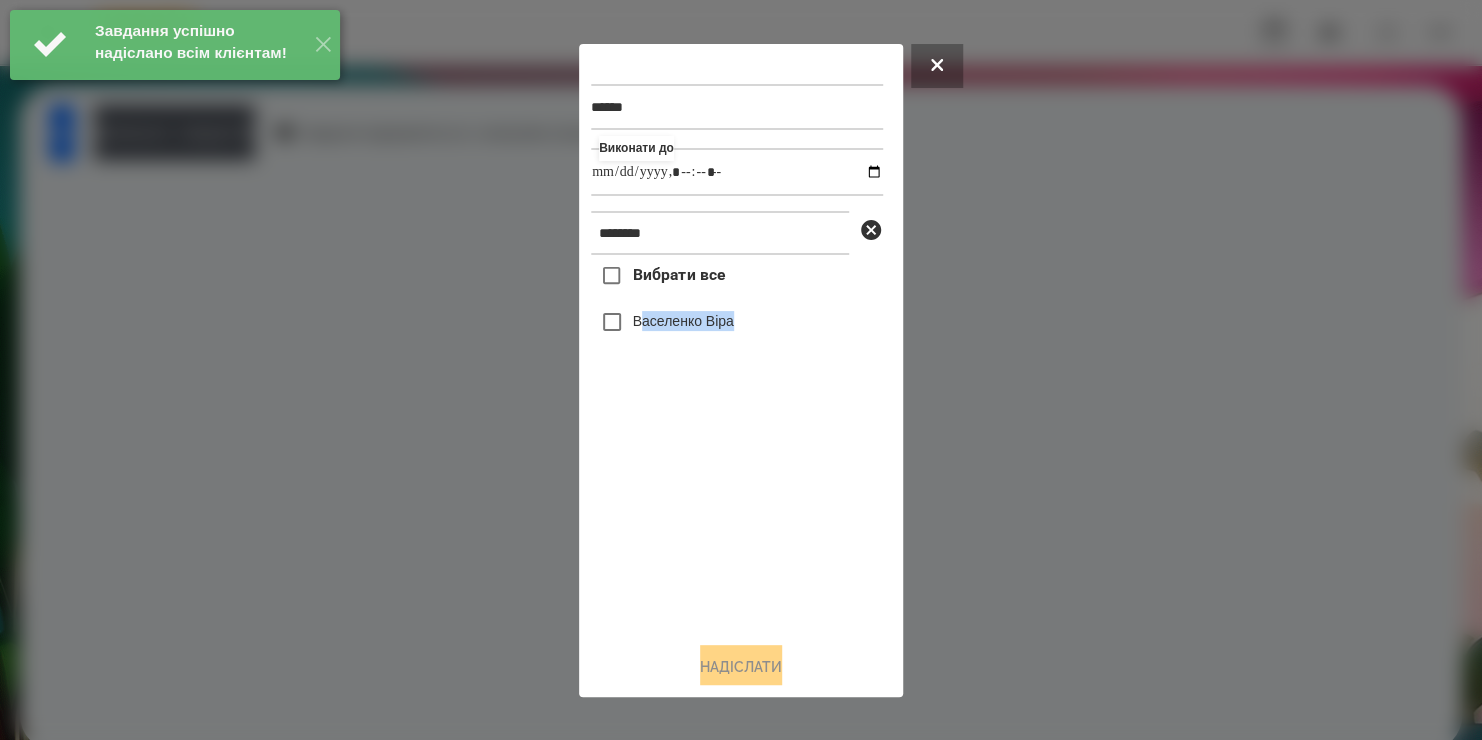 drag, startPoint x: 757, startPoint y: 505, endPoint x: 639, endPoint y: 333, distance: 208.58571 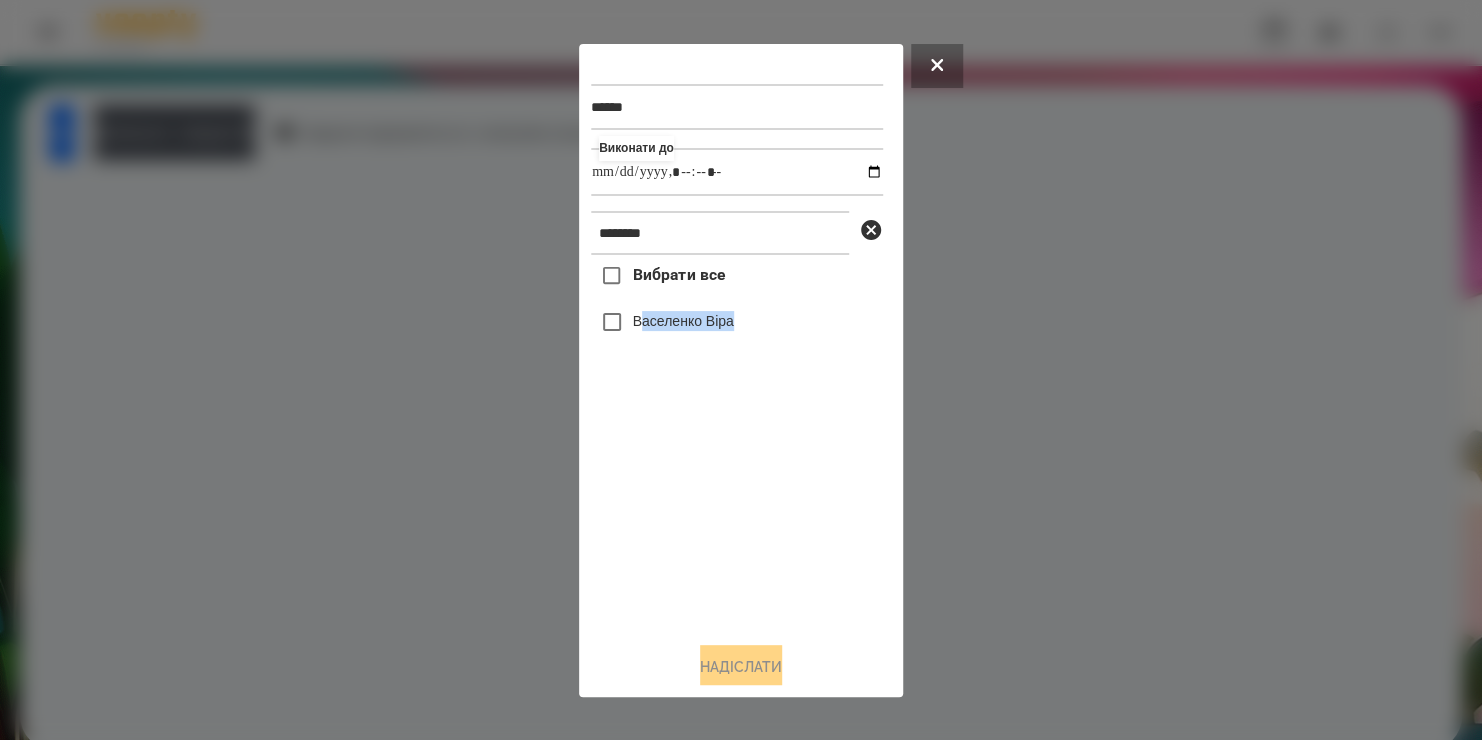 click on "Васеленко Віра" at bounding box center [683, 321] 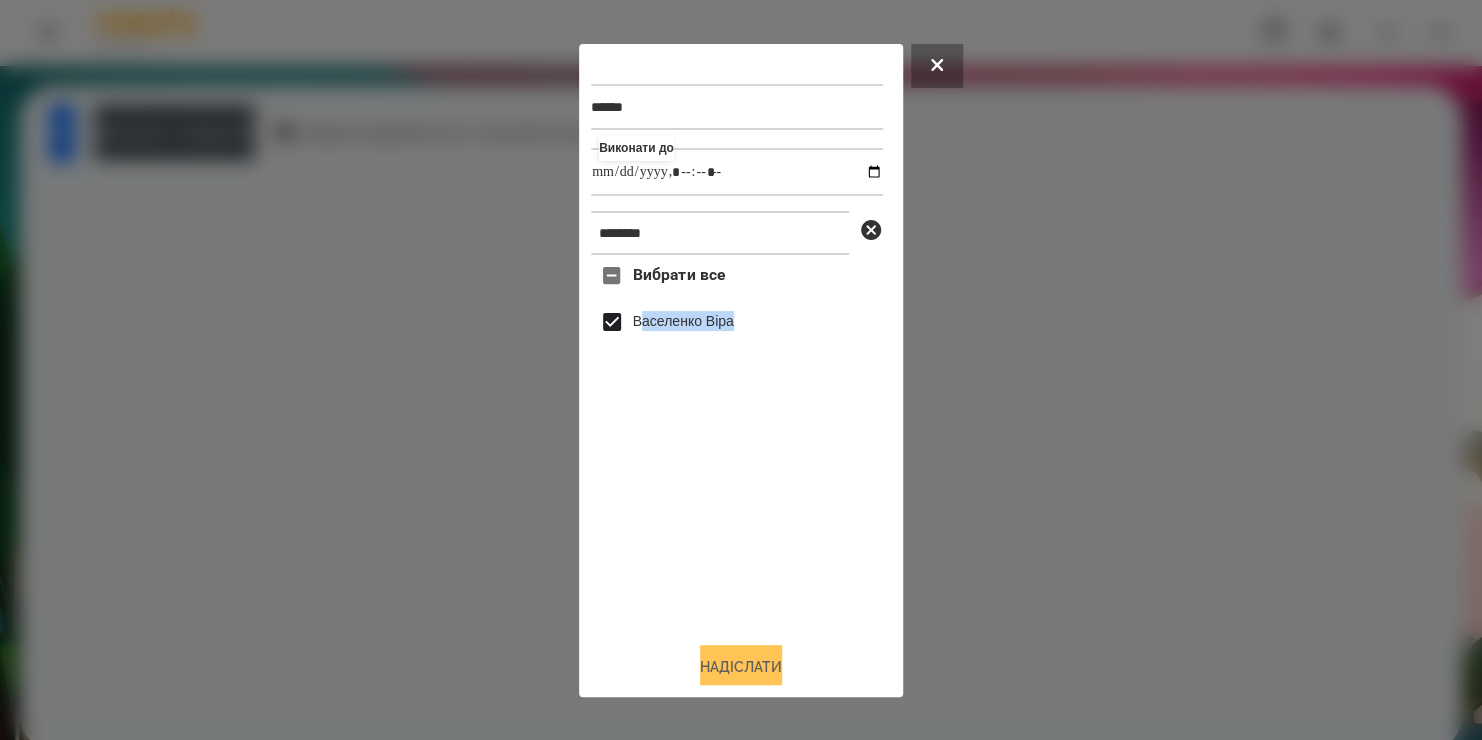 click on "Надіслати" at bounding box center [741, 667] 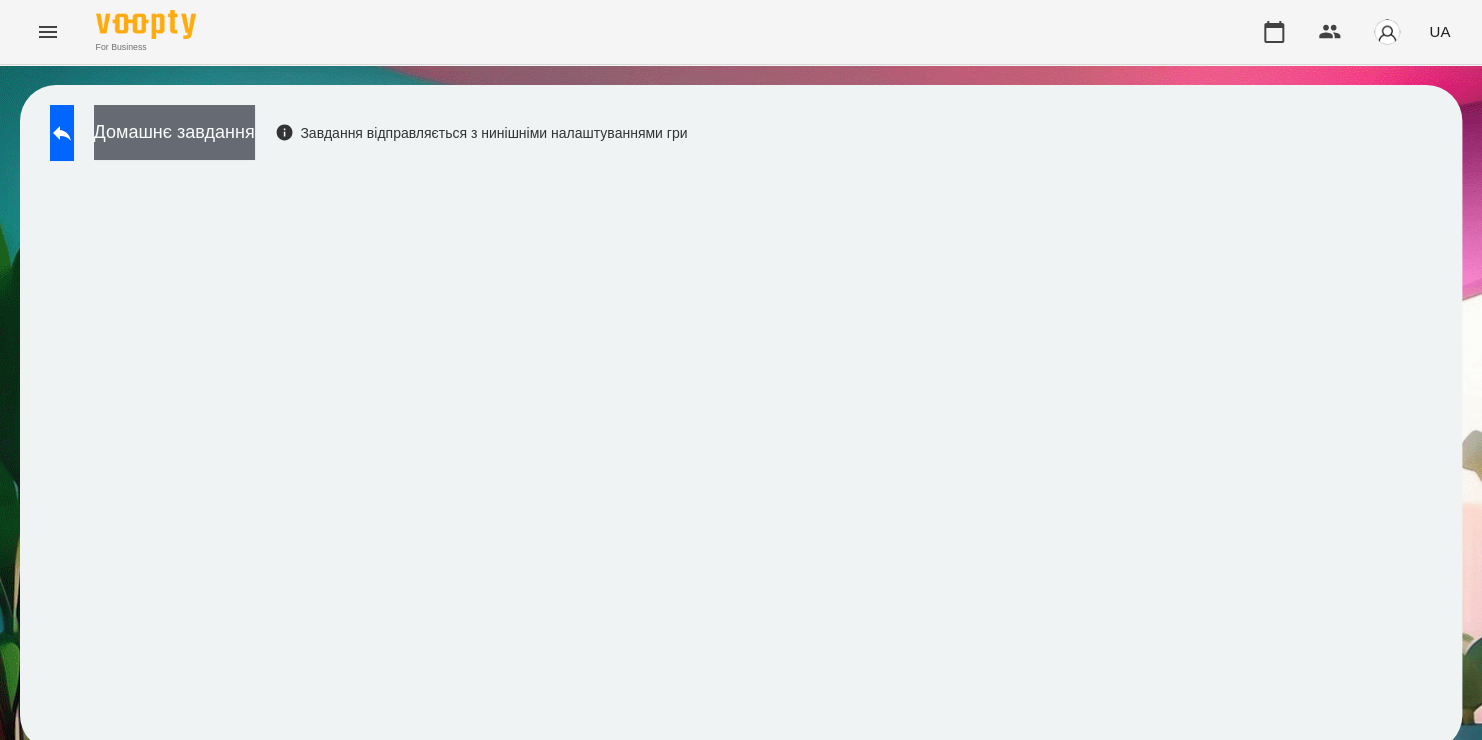 click on "Домашнє завдання" at bounding box center (174, 132) 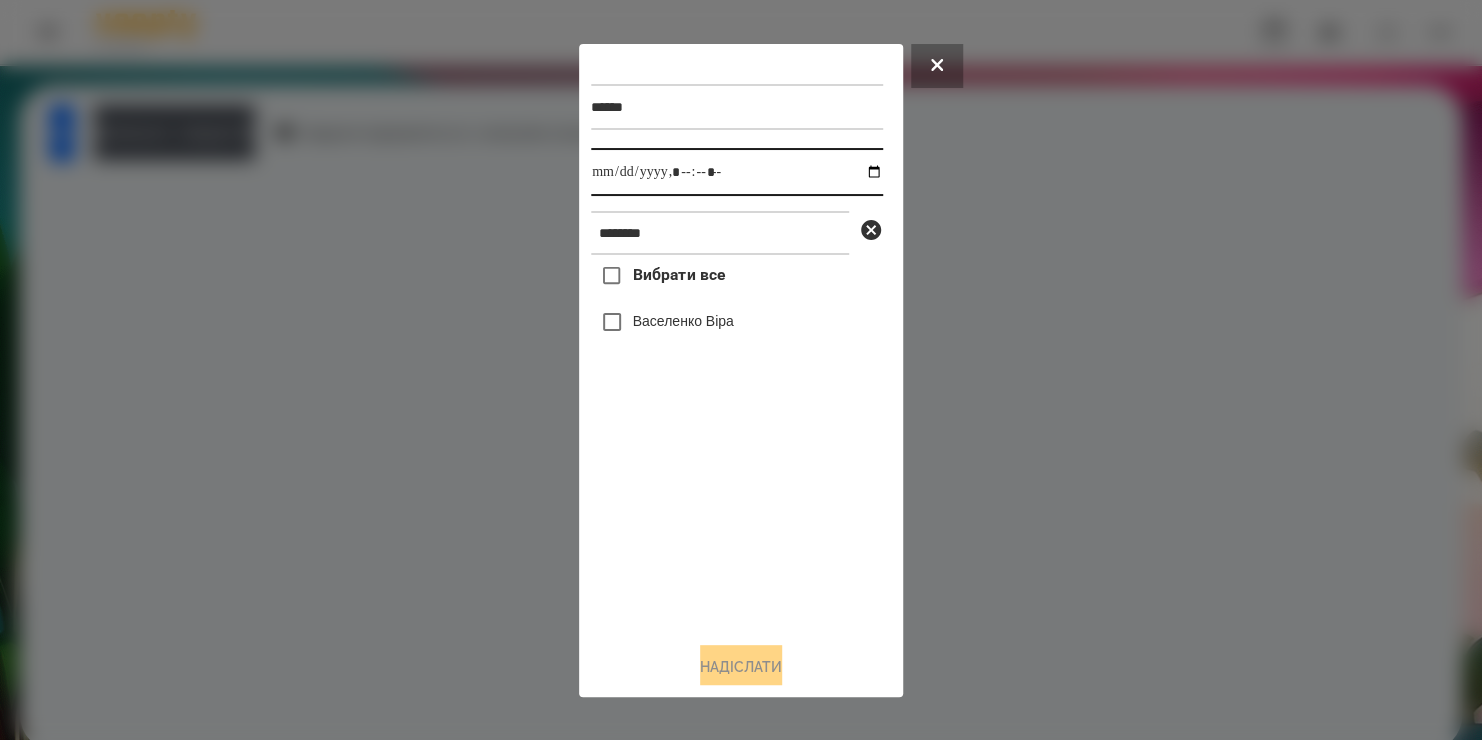 click at bounding box center [737, 172] 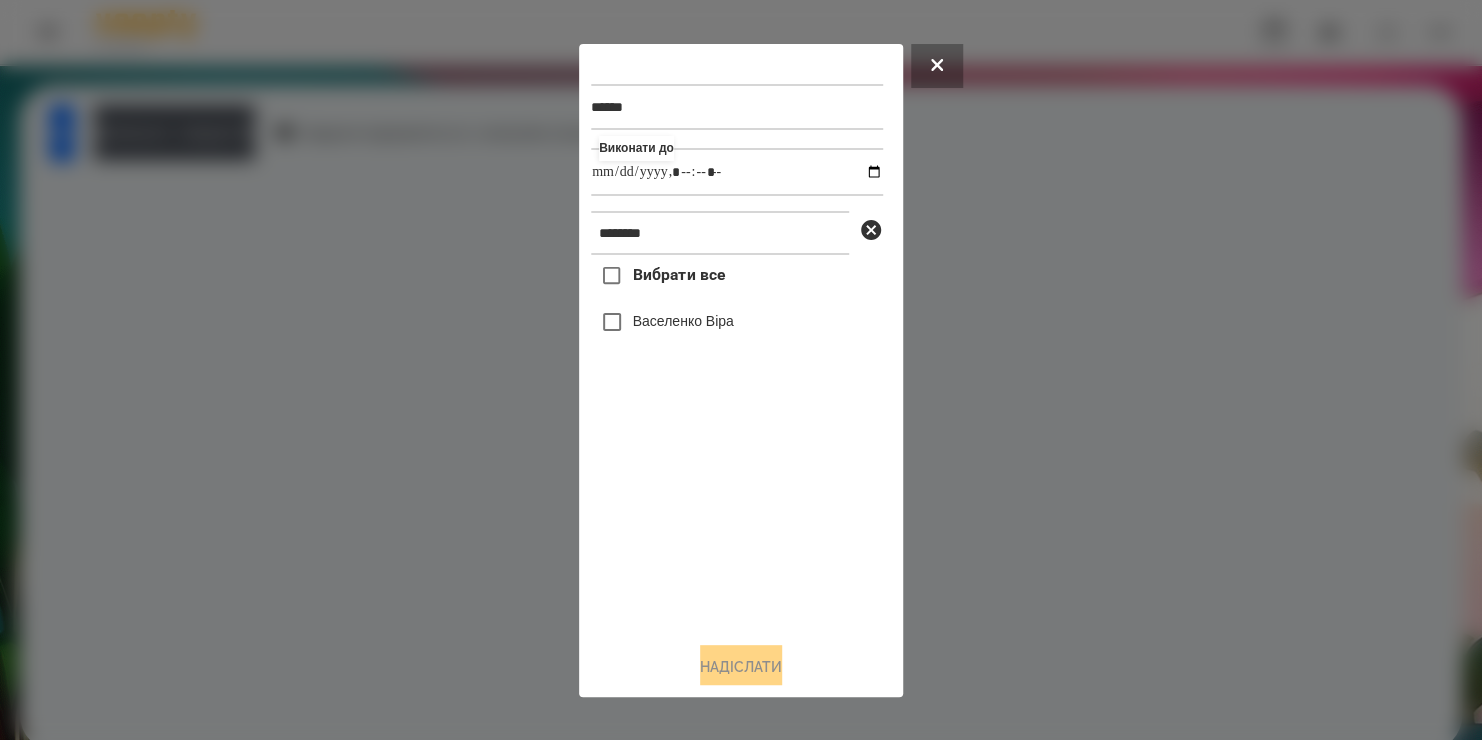 type on "**********" 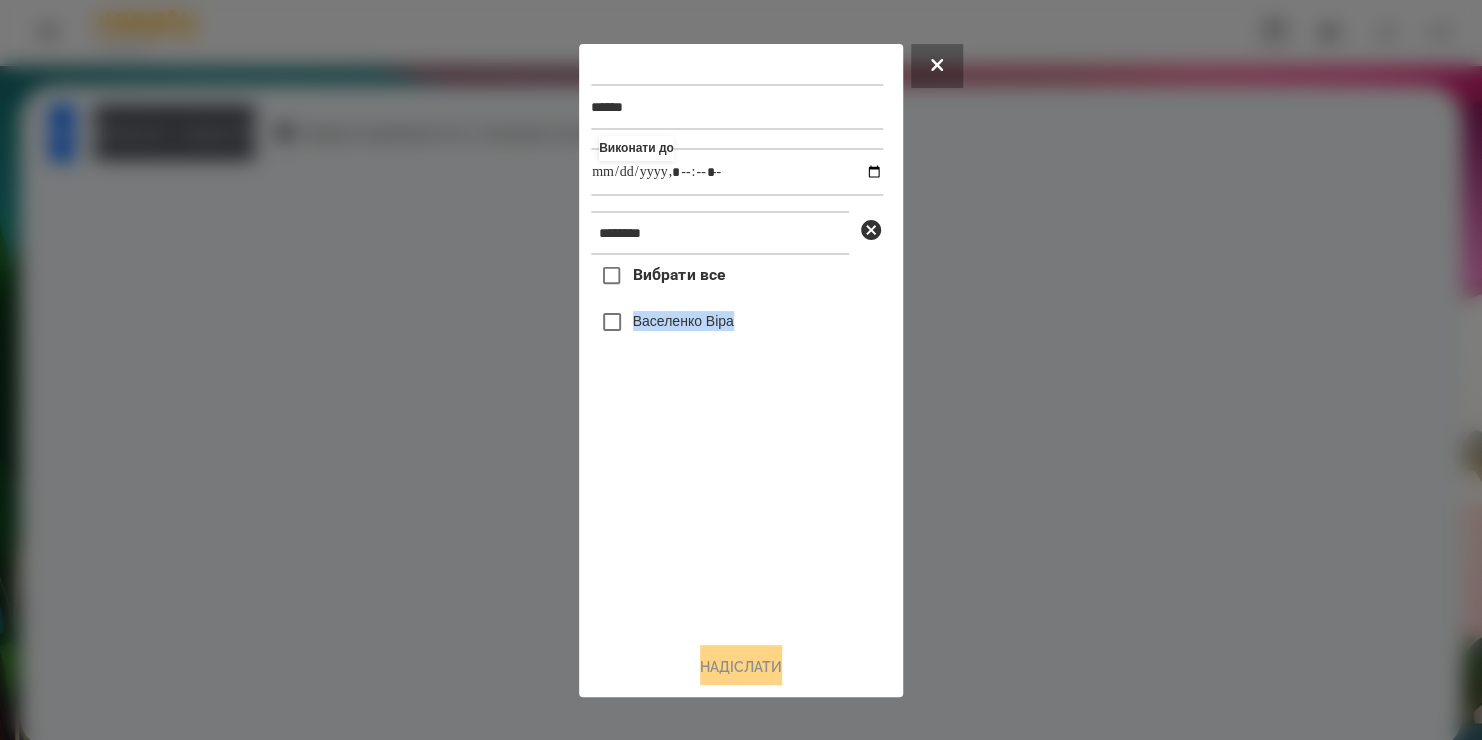 click on "****** Виконати до ***** Вибрати все [LAST] [FIRST] Надіслати" at bounding box center (741, 370) 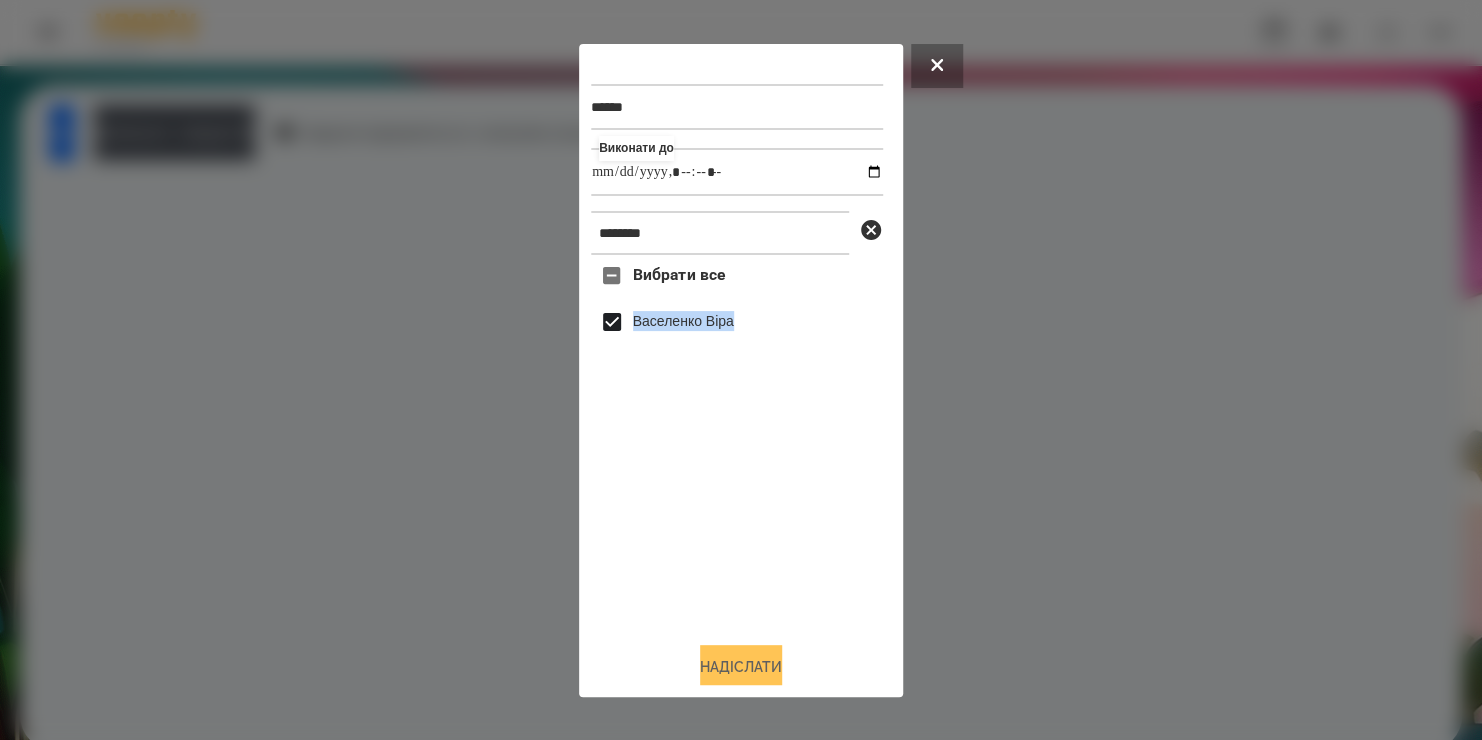 click on "Надіслати" at bounding box center (741, 667) 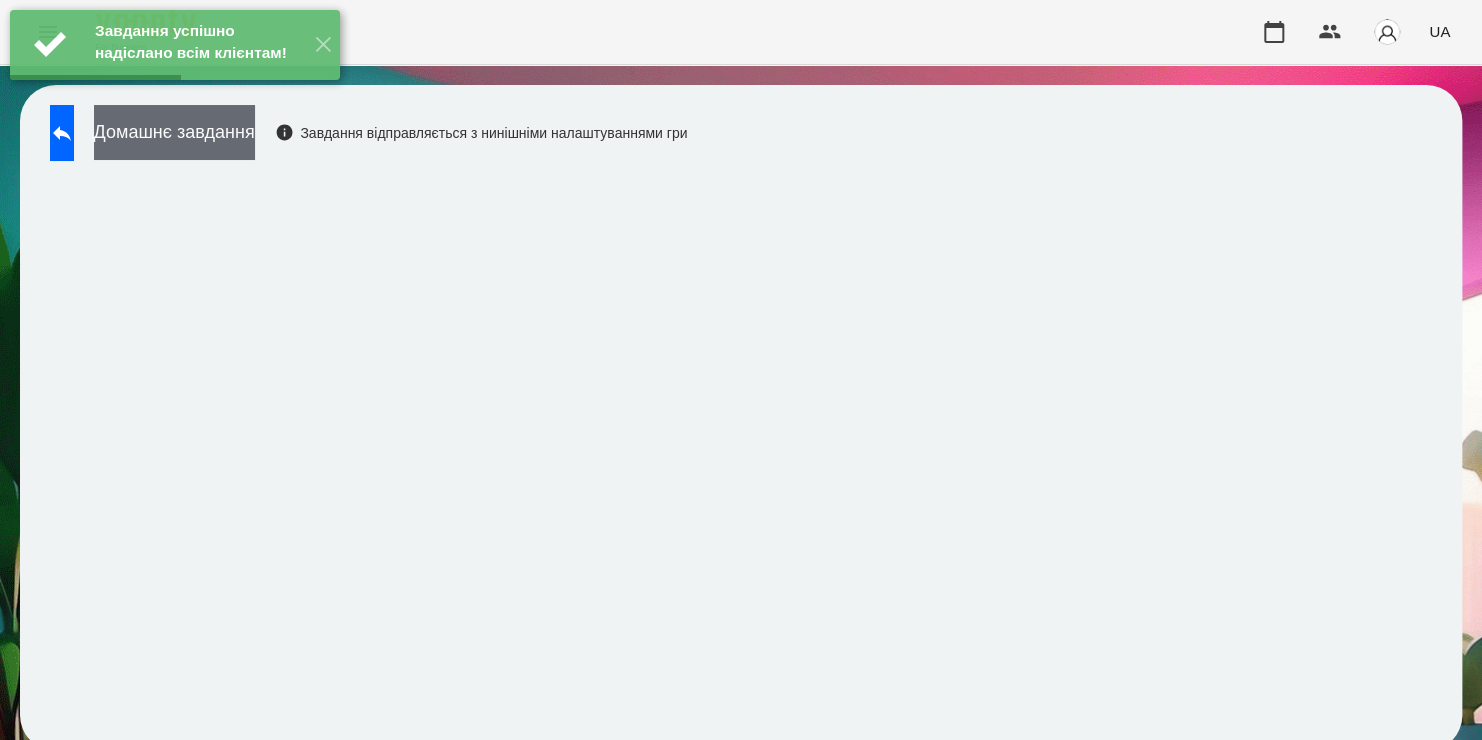 click on "Домашнє завдання" at bounding box center [174, 132] 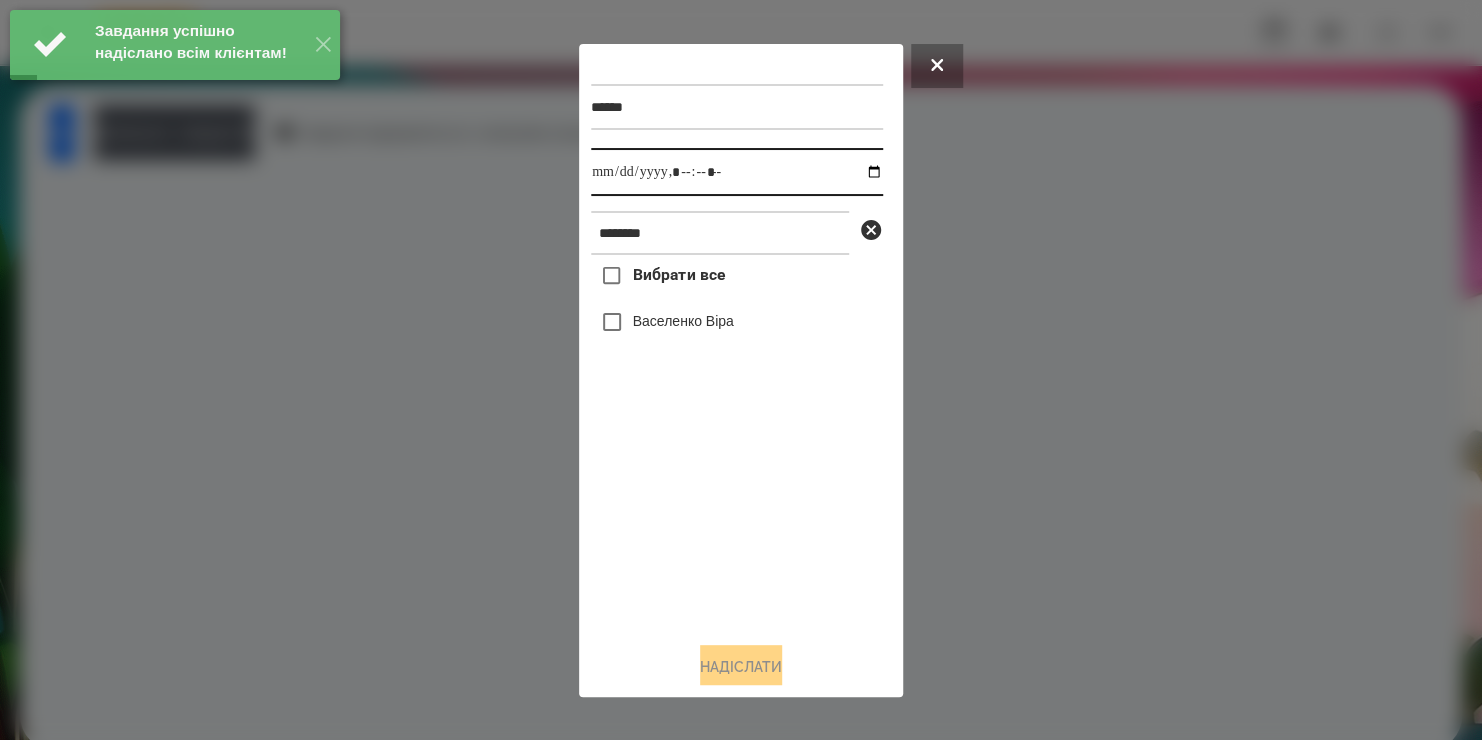 click at bounding box center [737, 172] 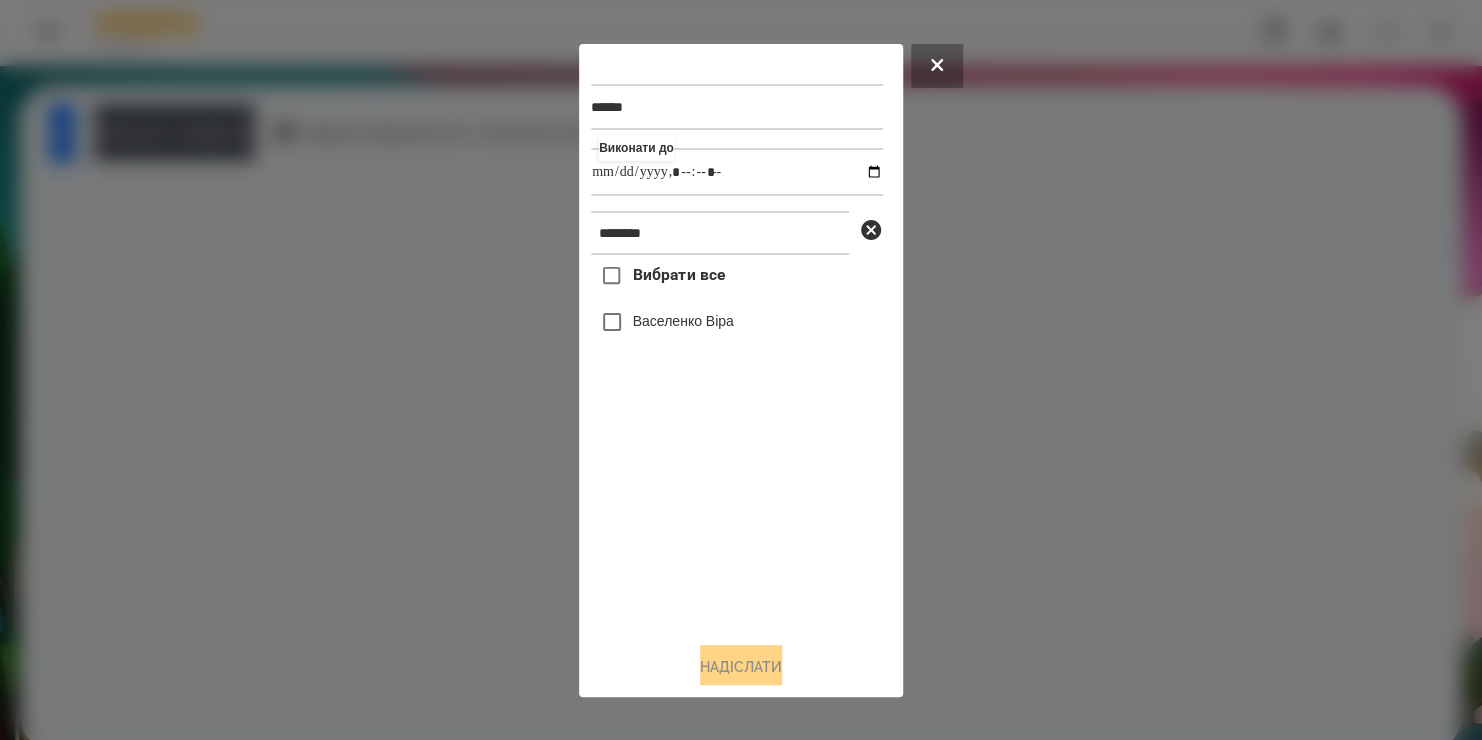 type on "**********" 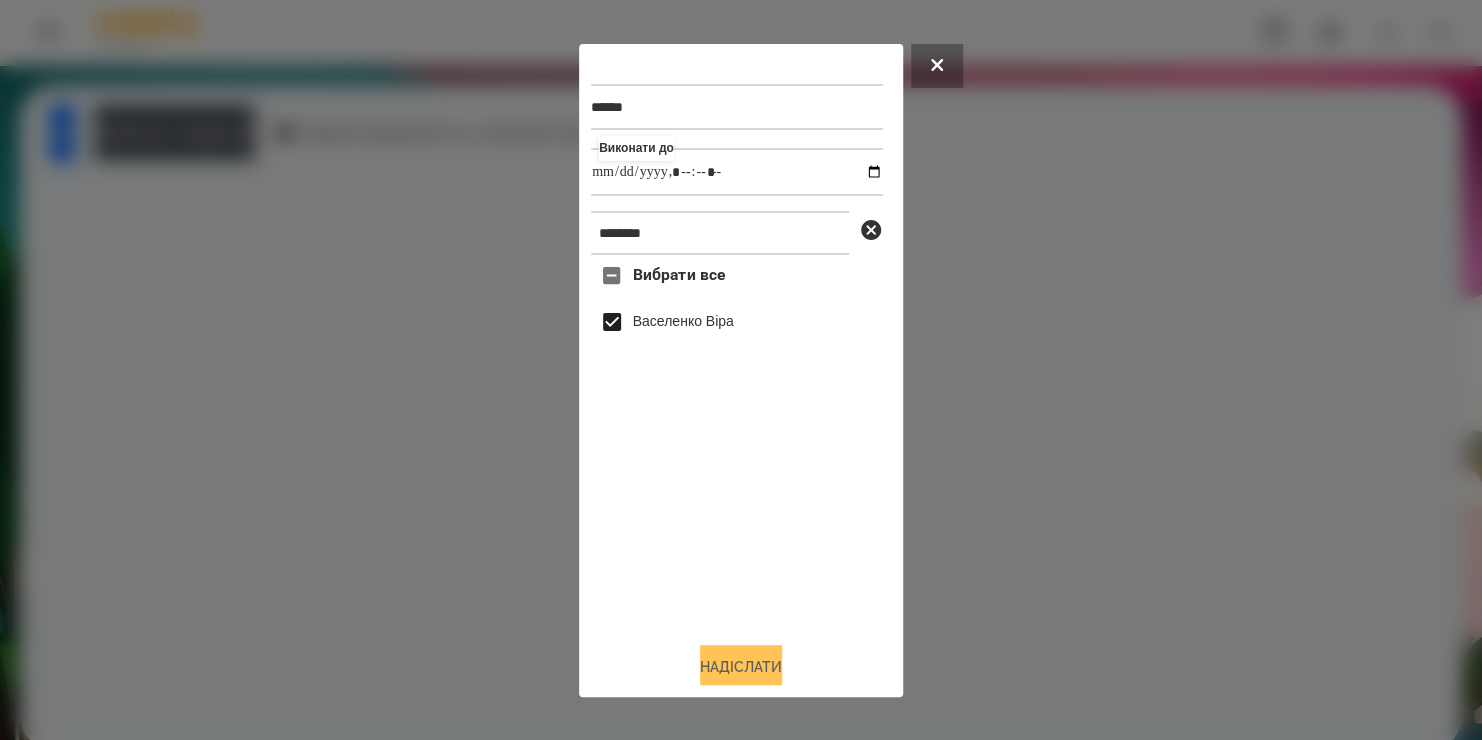 click on "Надіслати" at bounding box center [741, 667] 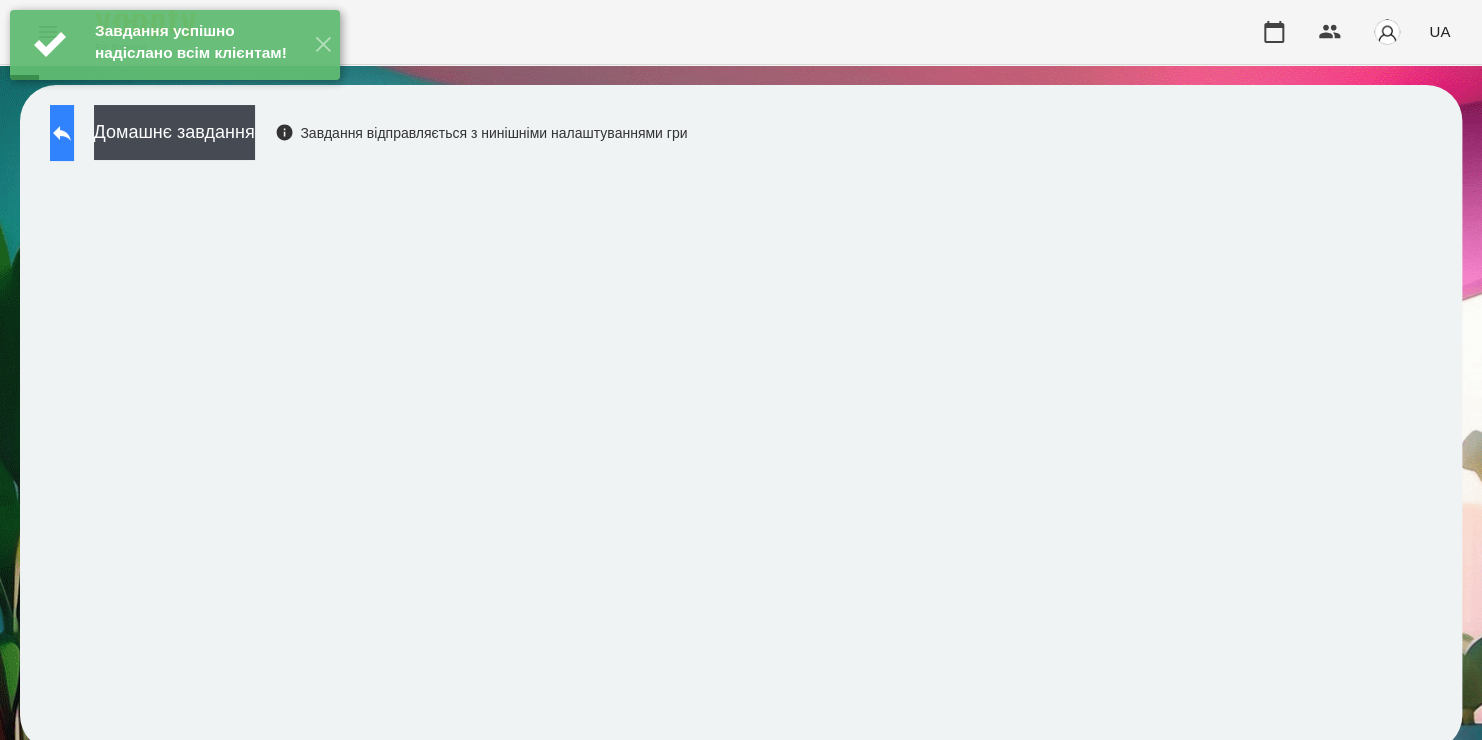 click 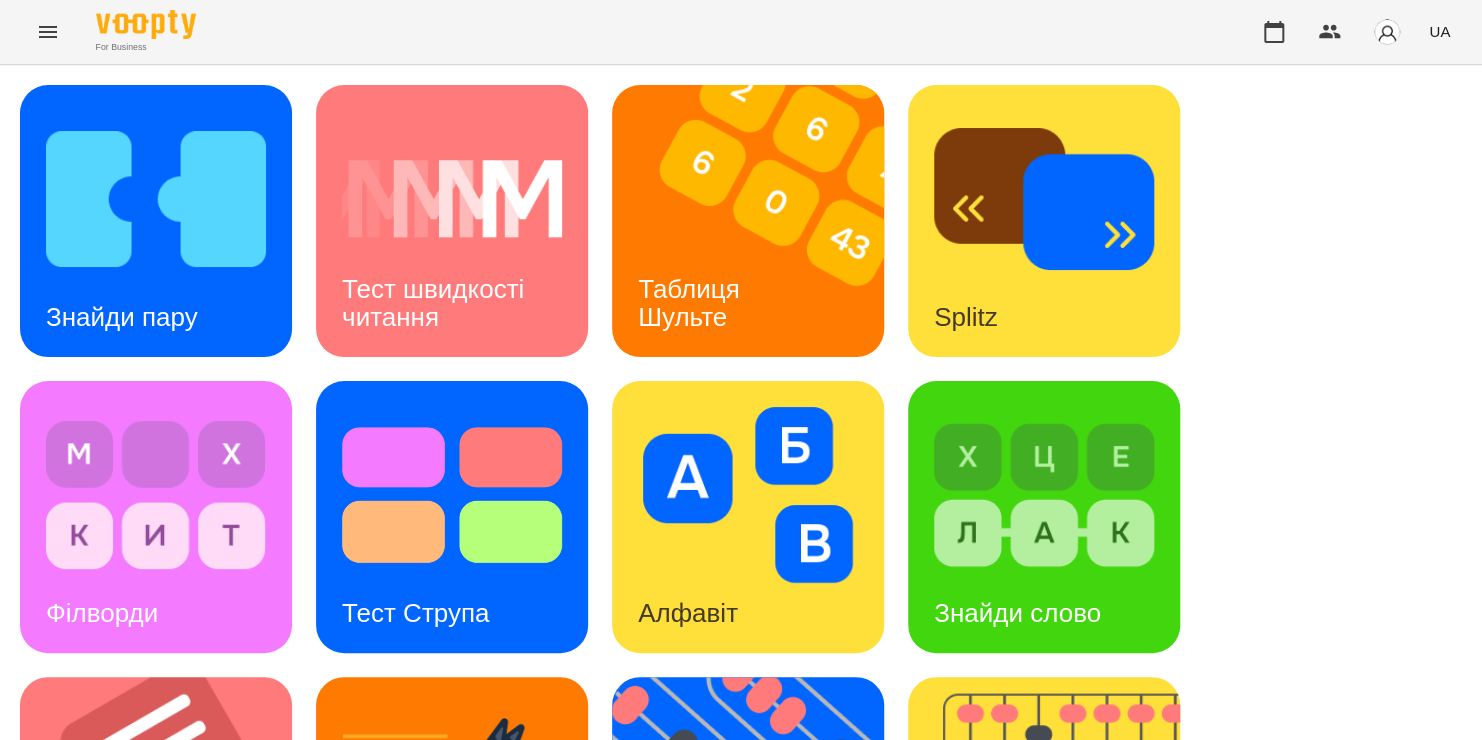 scroll, scrollTop: 750, scrollLeft: 0, axis: vertical 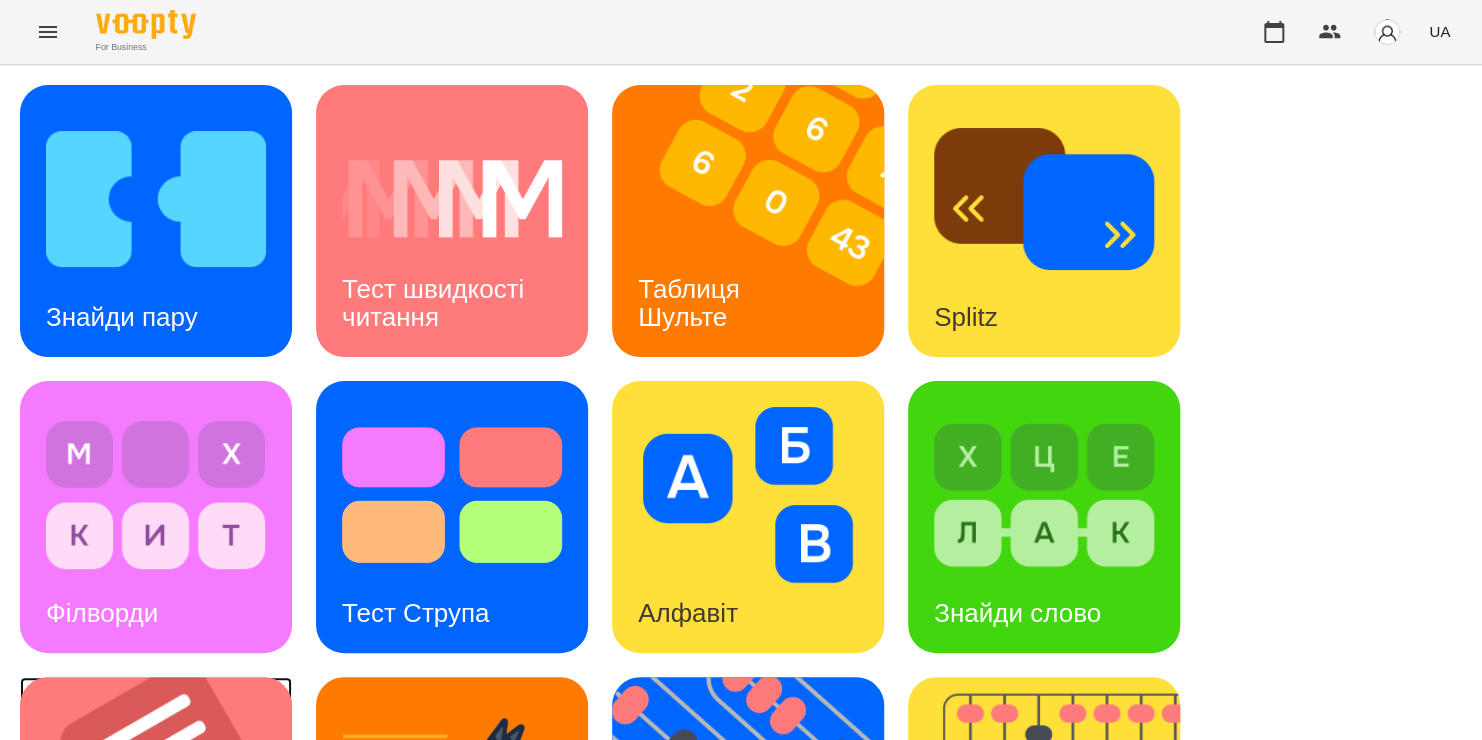 click at bounding box center (168, 813) 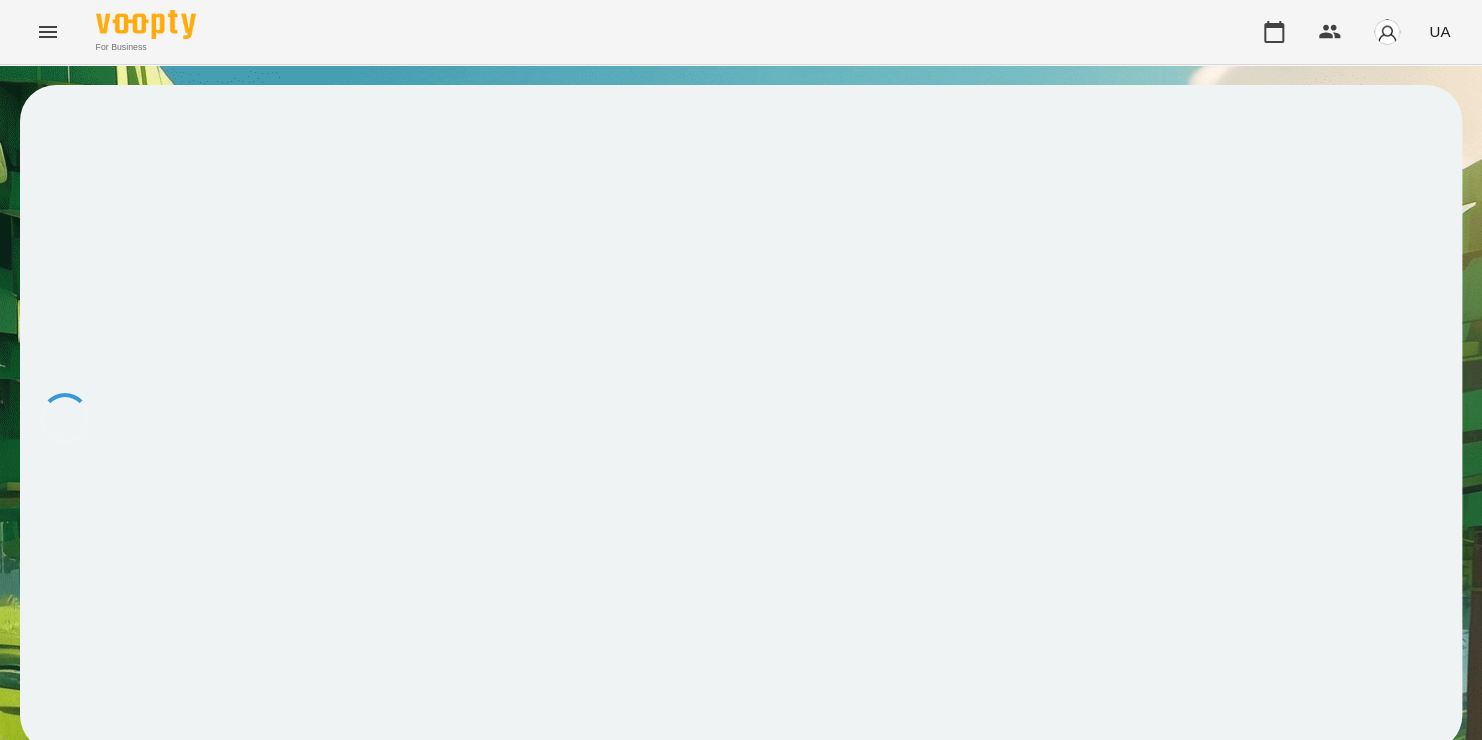 scroll, scrollTop: 0, scrollLeft: 0, axis: both 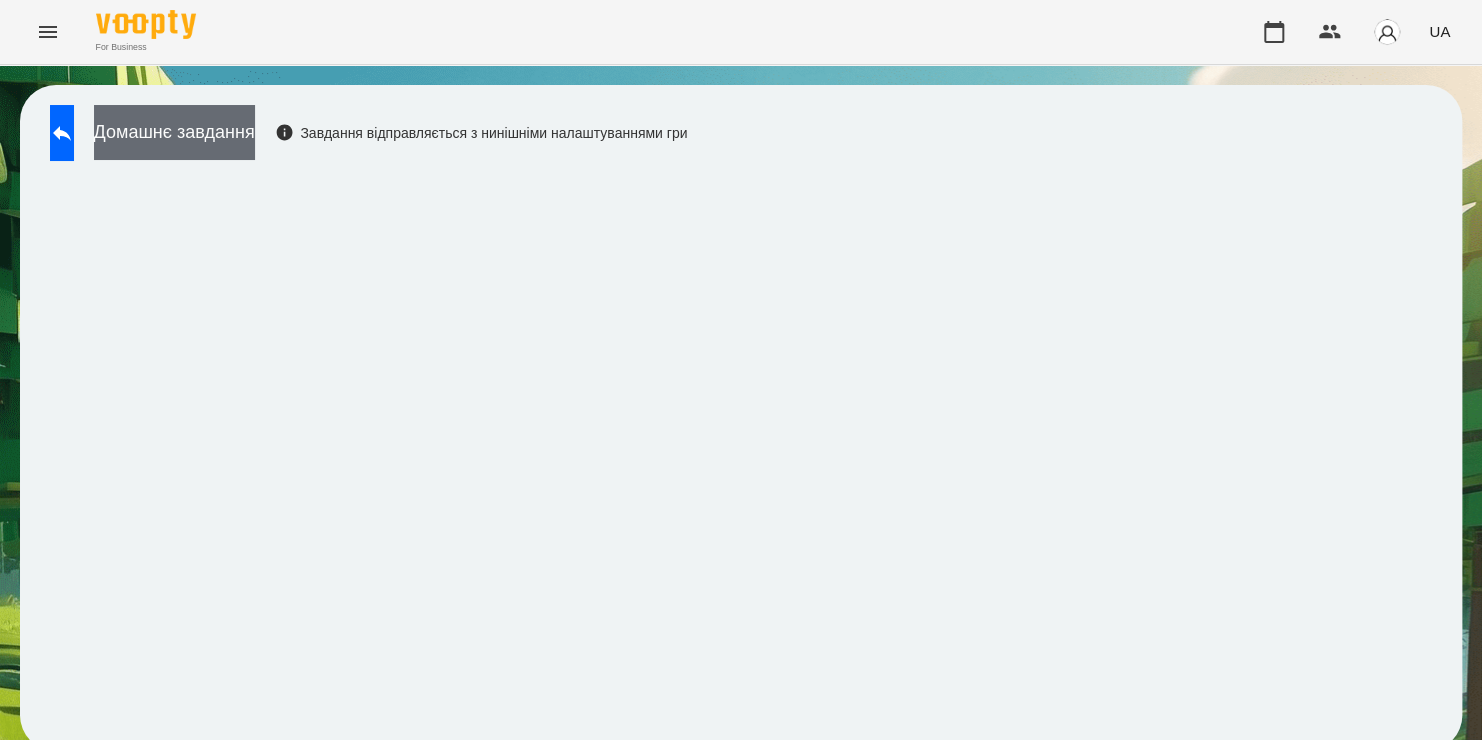 click on "Домашнє завдання" at bounding box center (174, 132) 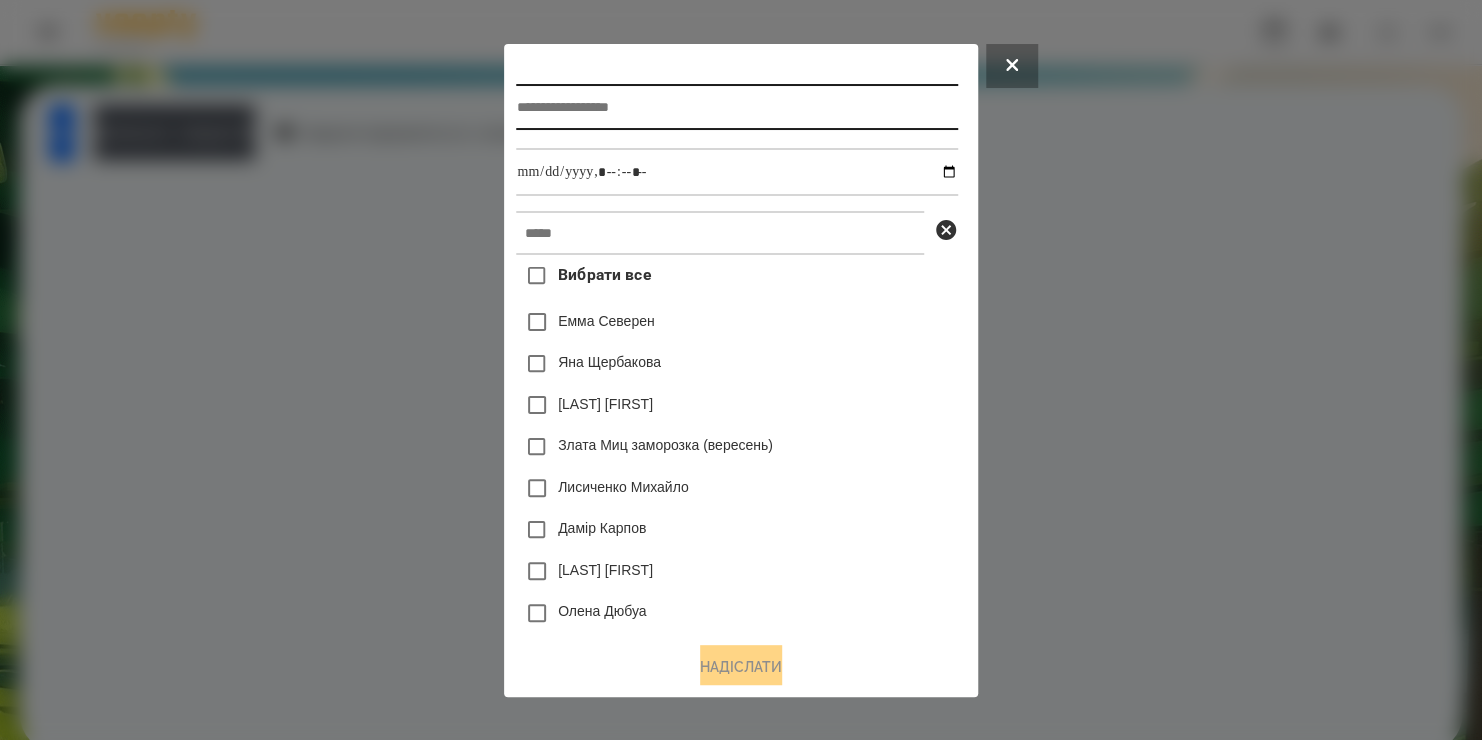 click at bounding box center [736, 107] 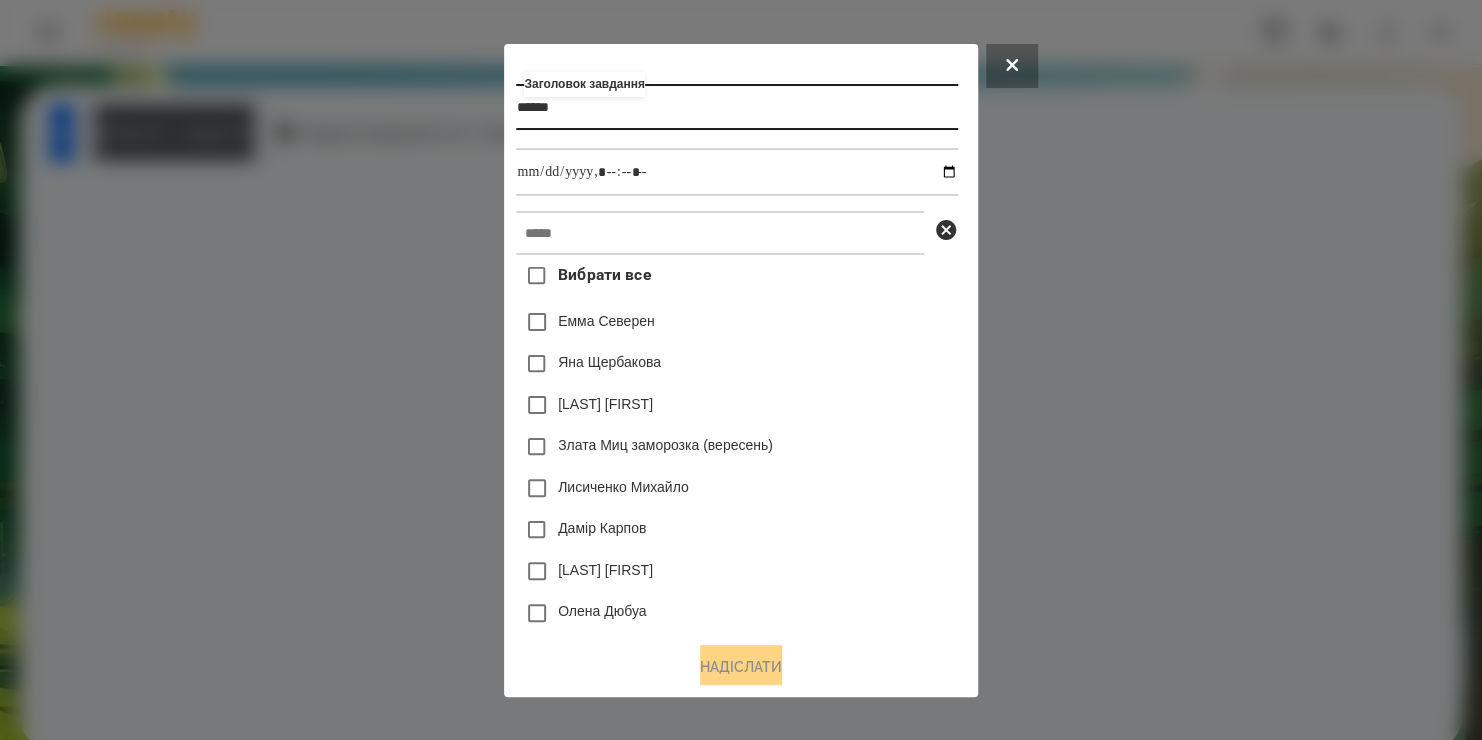 type on "******" 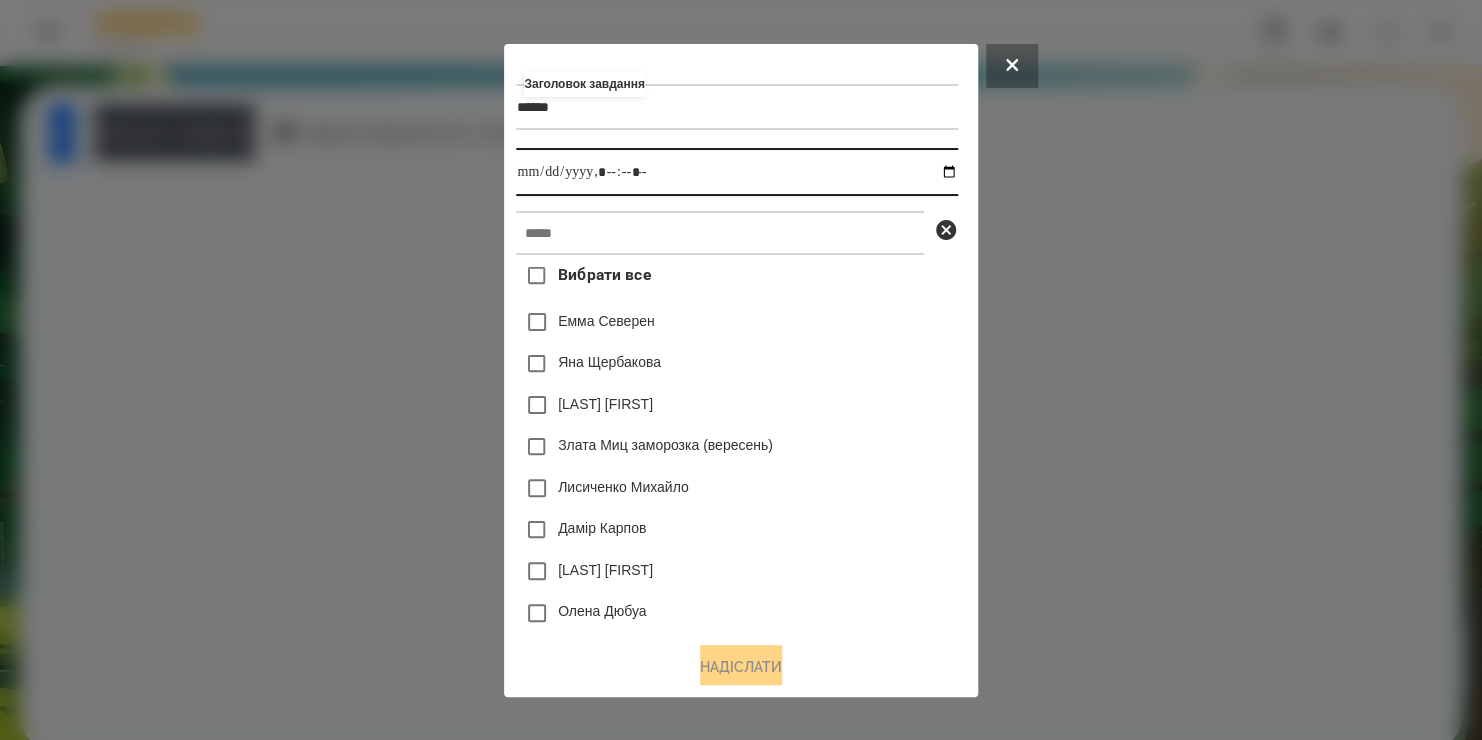click at bounding box center [736, 172] 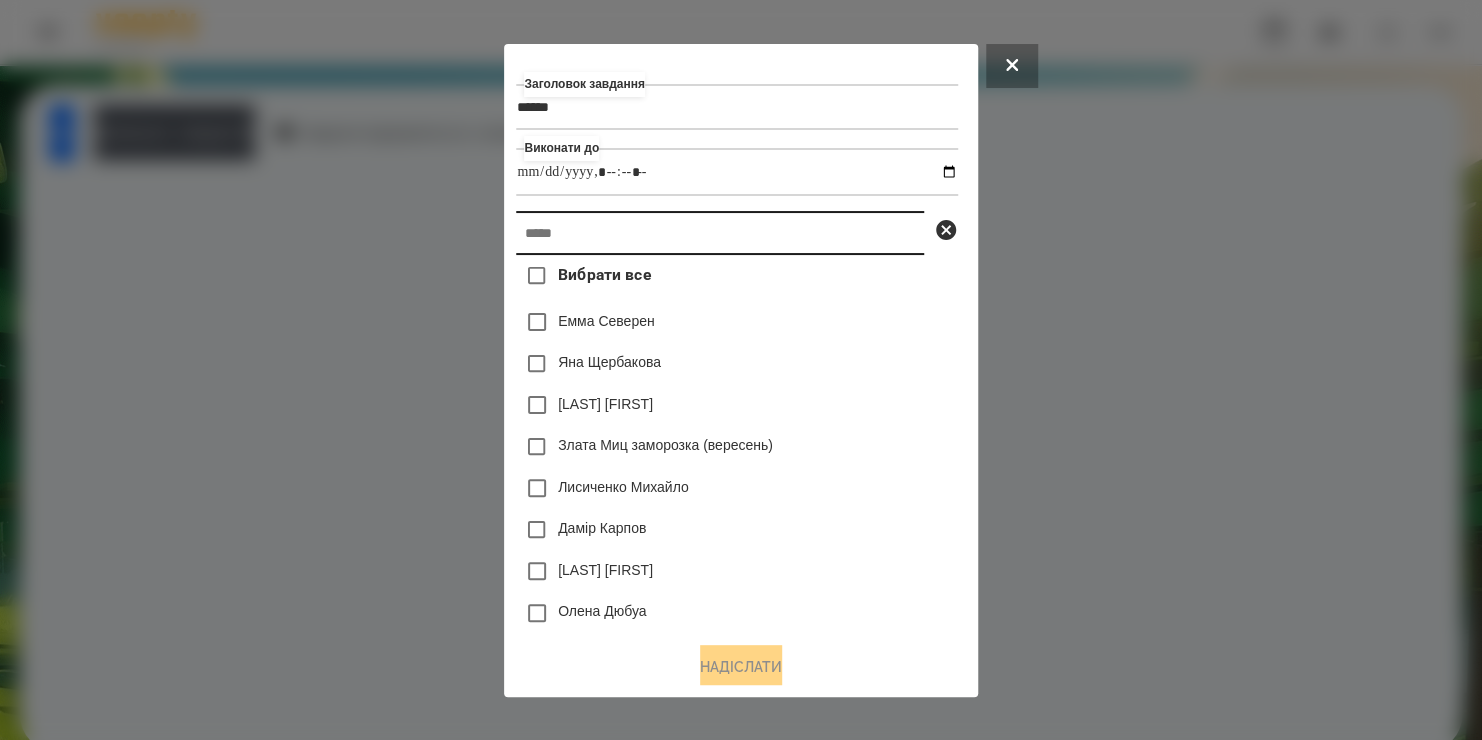 type on "**********" 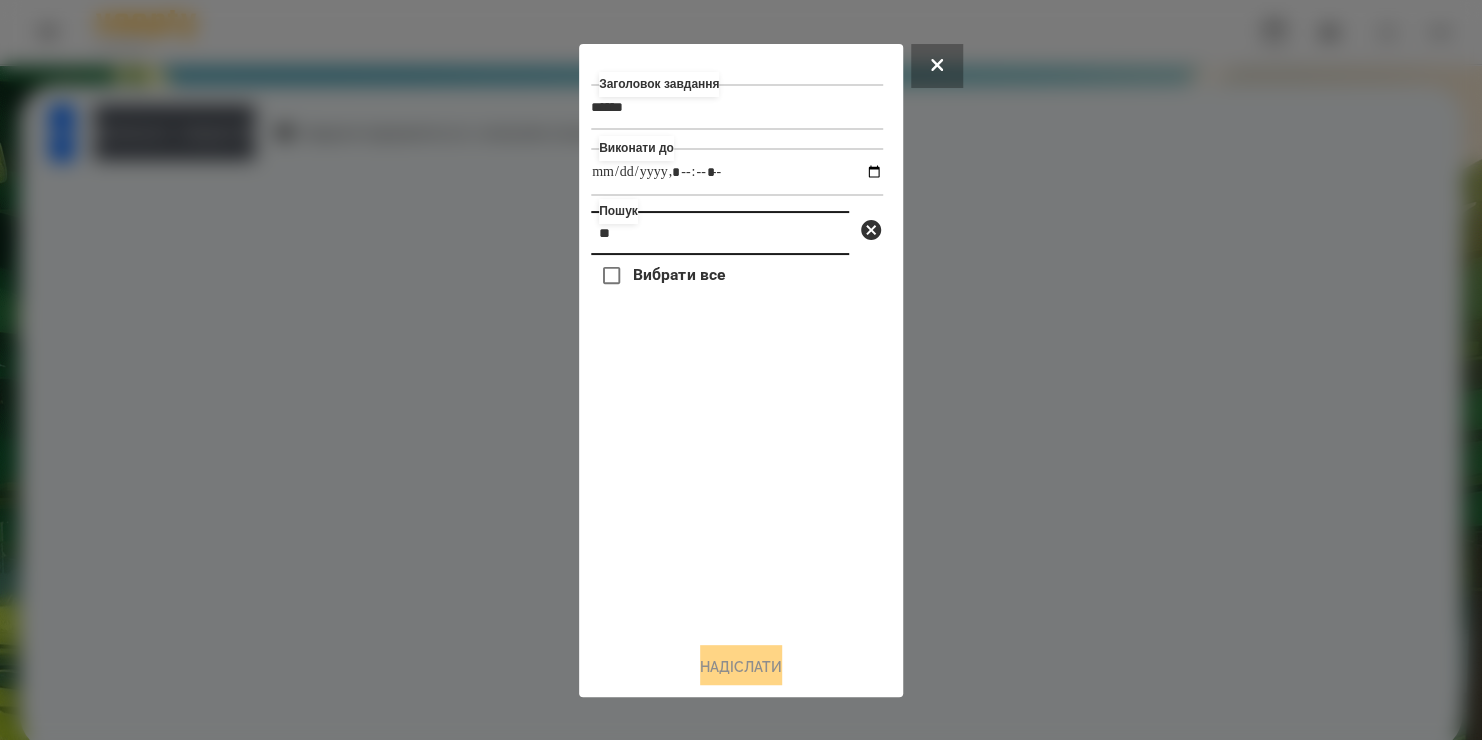 type on "*" 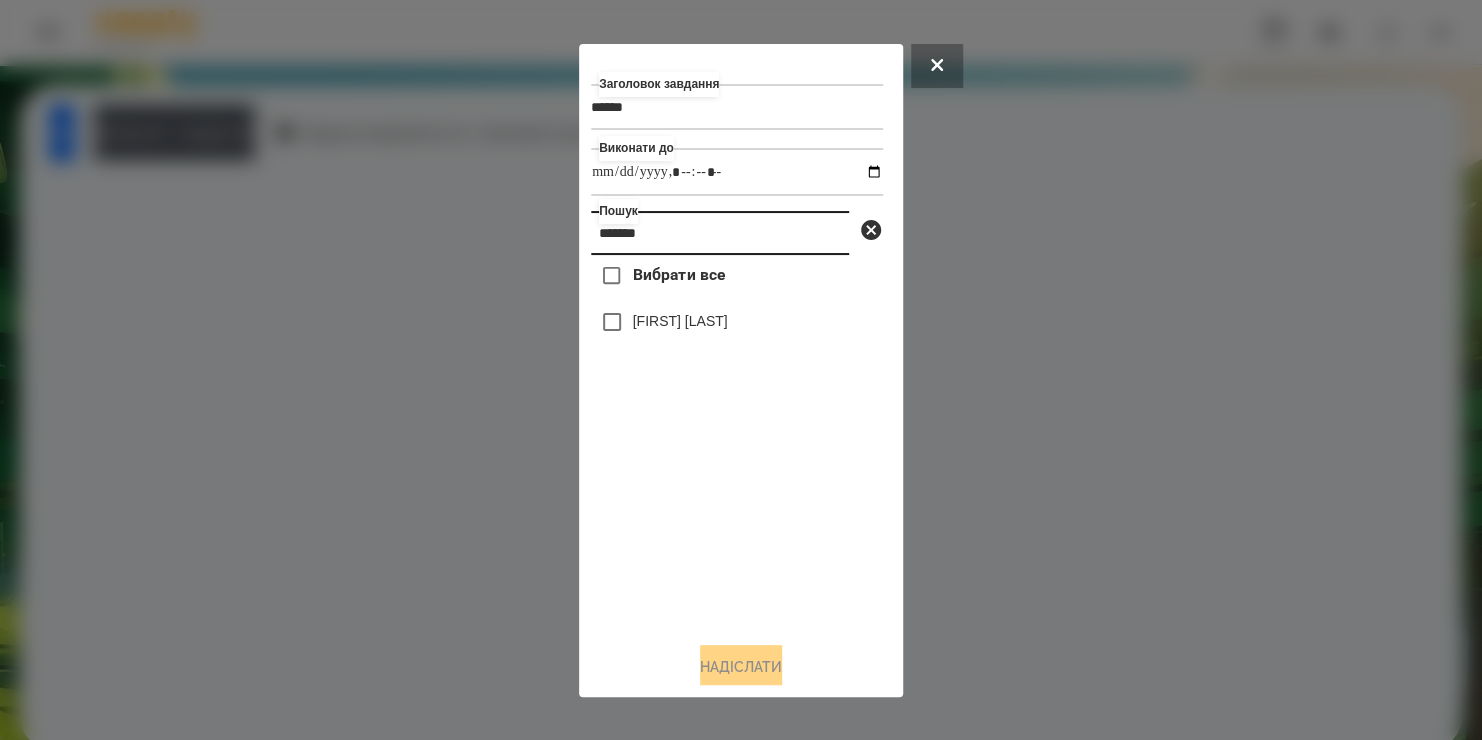 type on "*******" 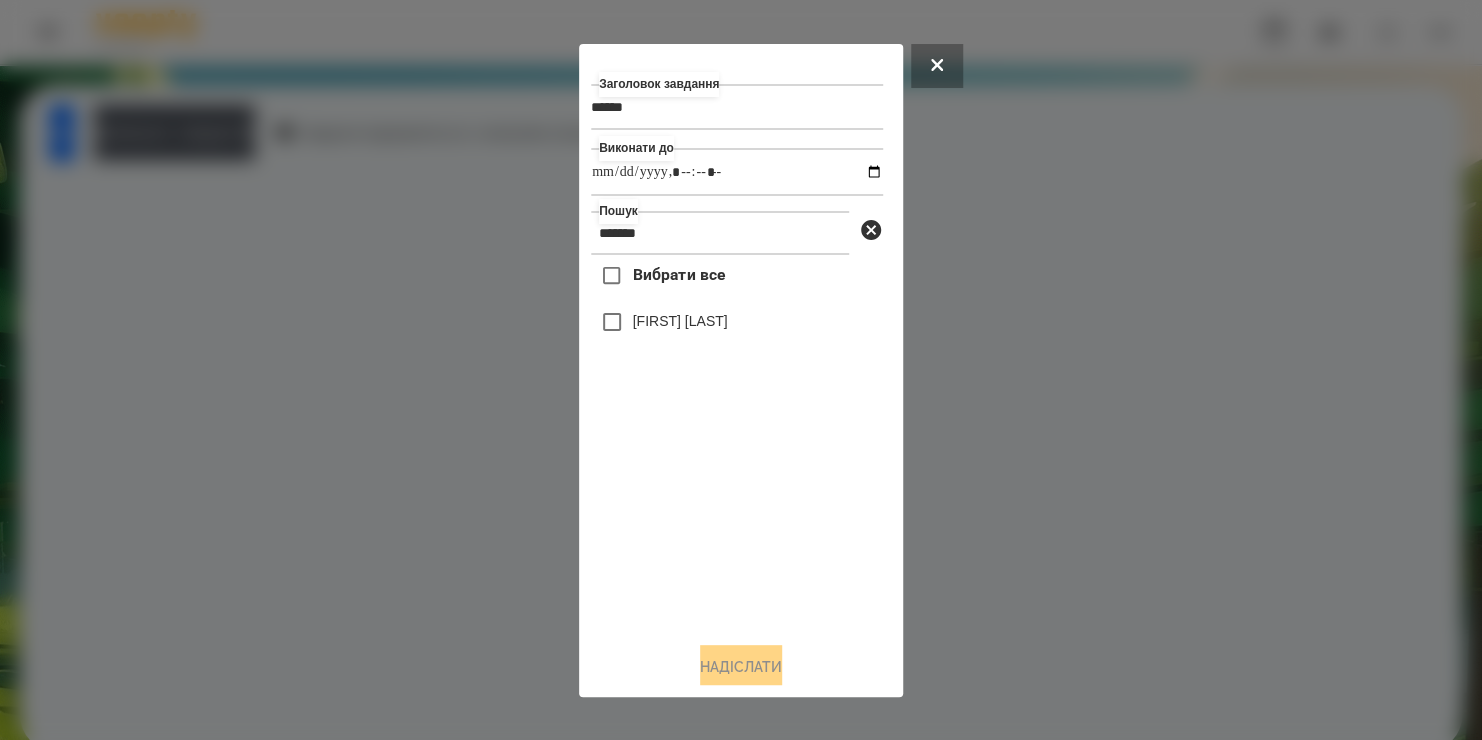 click on "[FIRST] [LAST]" at bounding box center (680, 321) 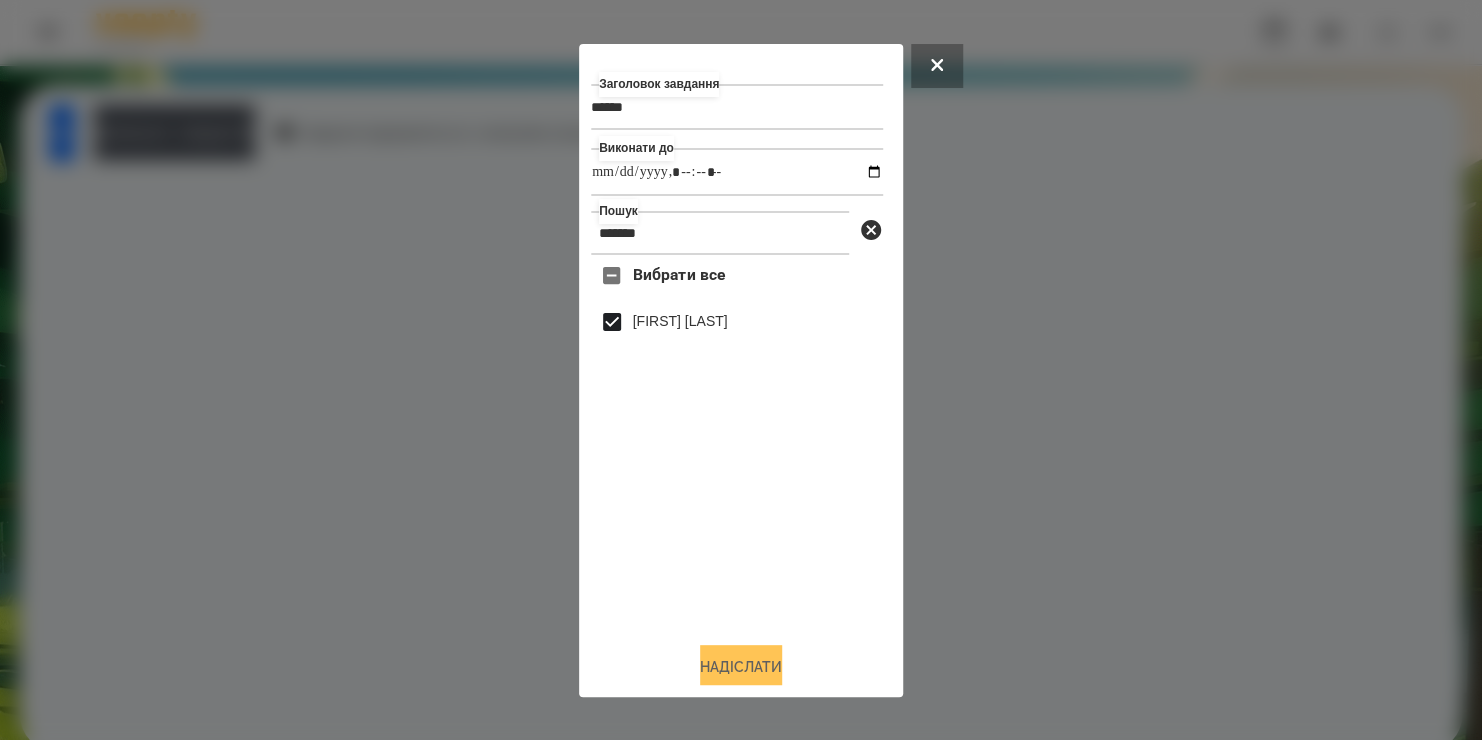 click on "Надіслати" at bounding box center (741, 667) 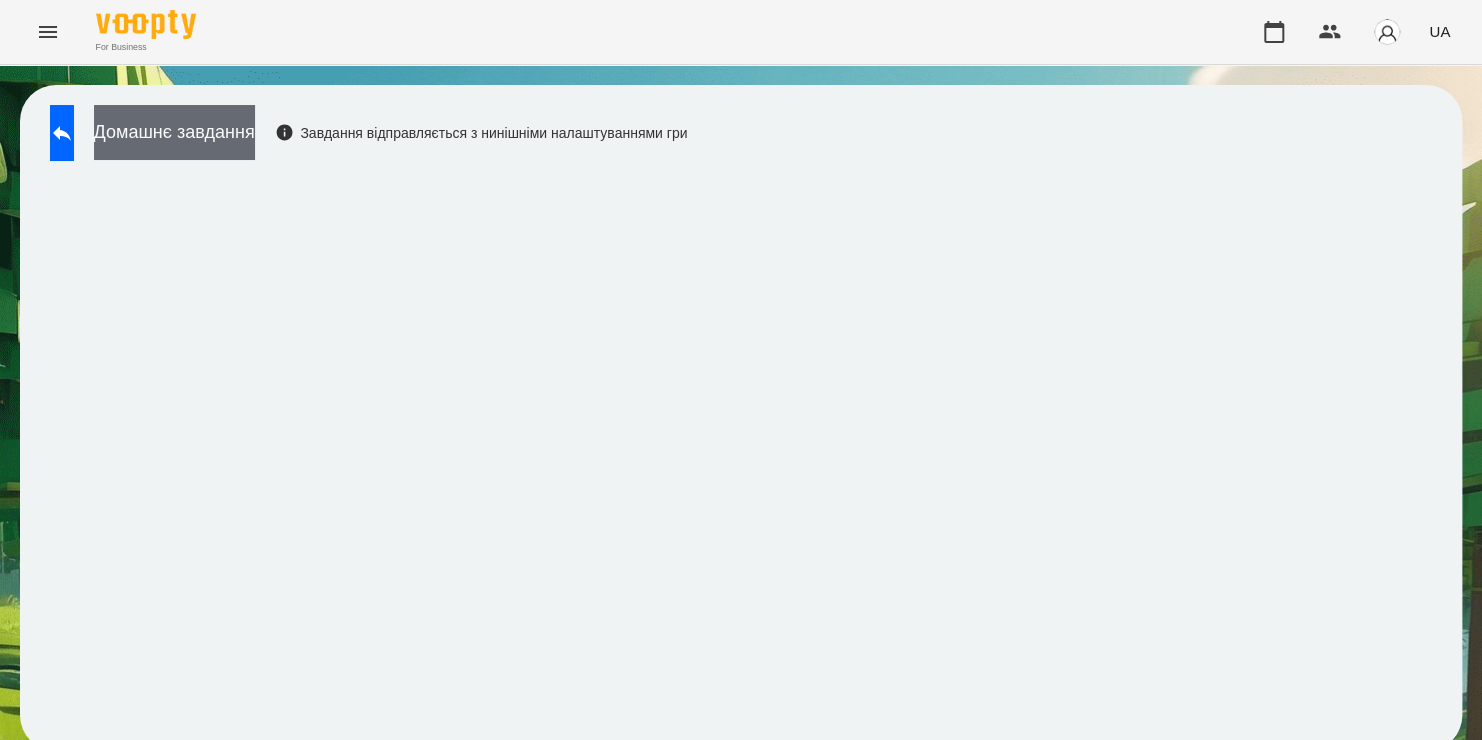 click on "Домашнє завдання" at bounding box center (174, 132) 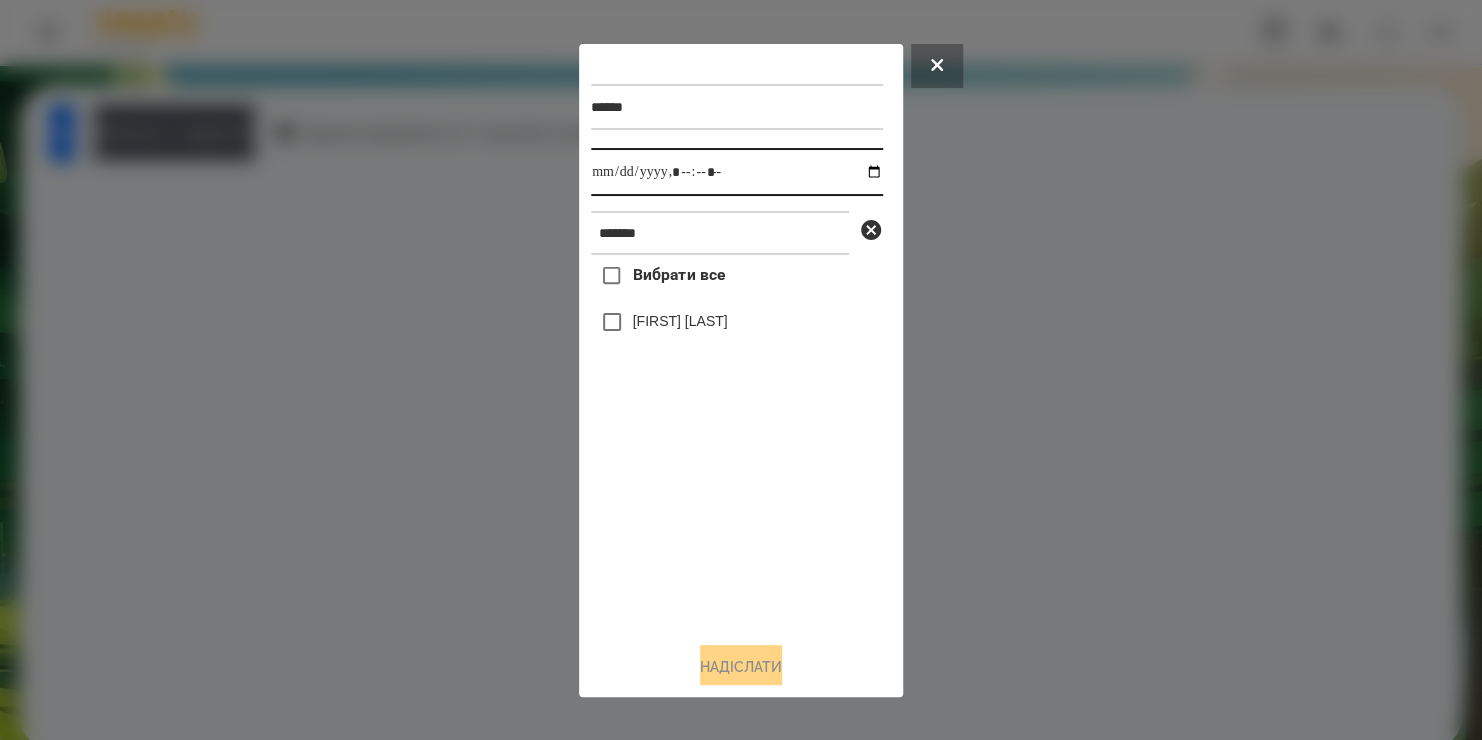 click at bounding box center (737, 172) 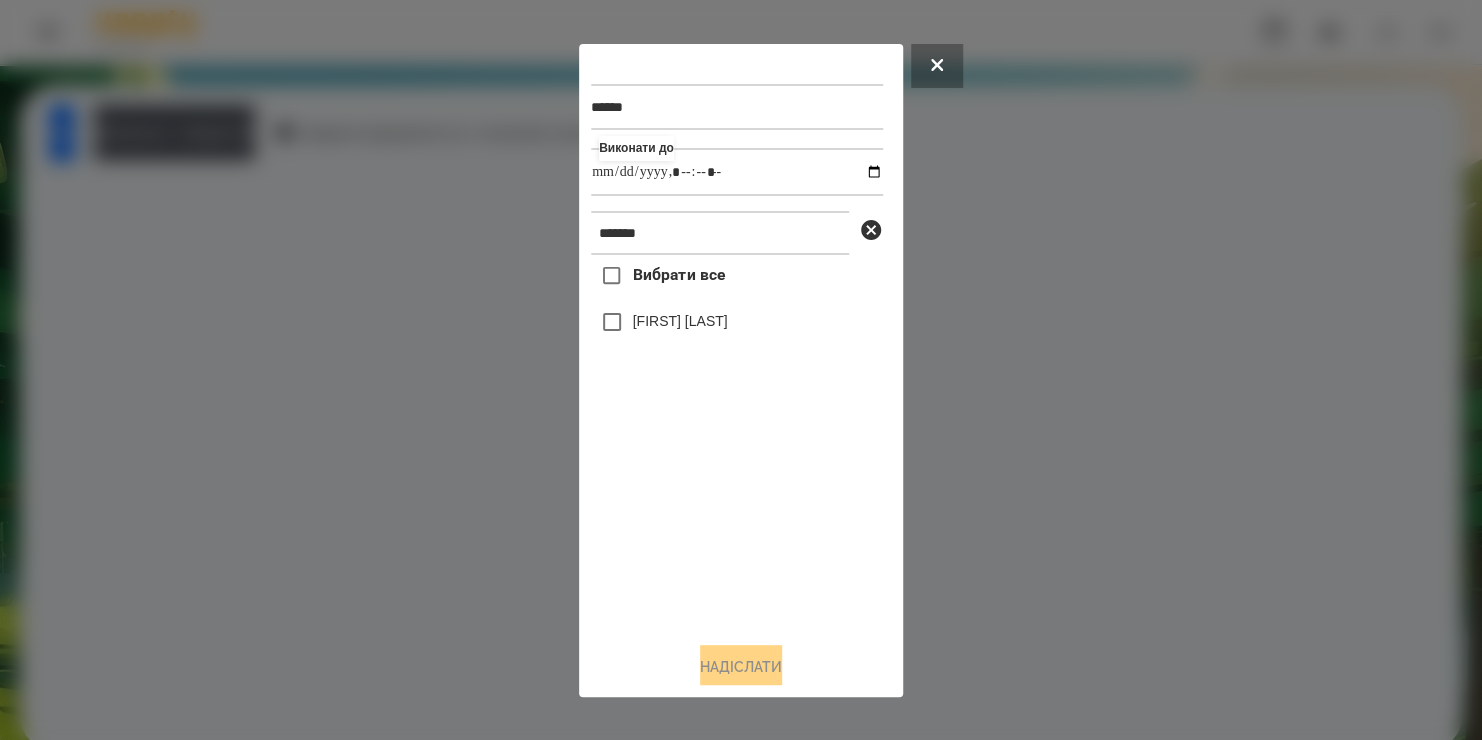 type on "**********" 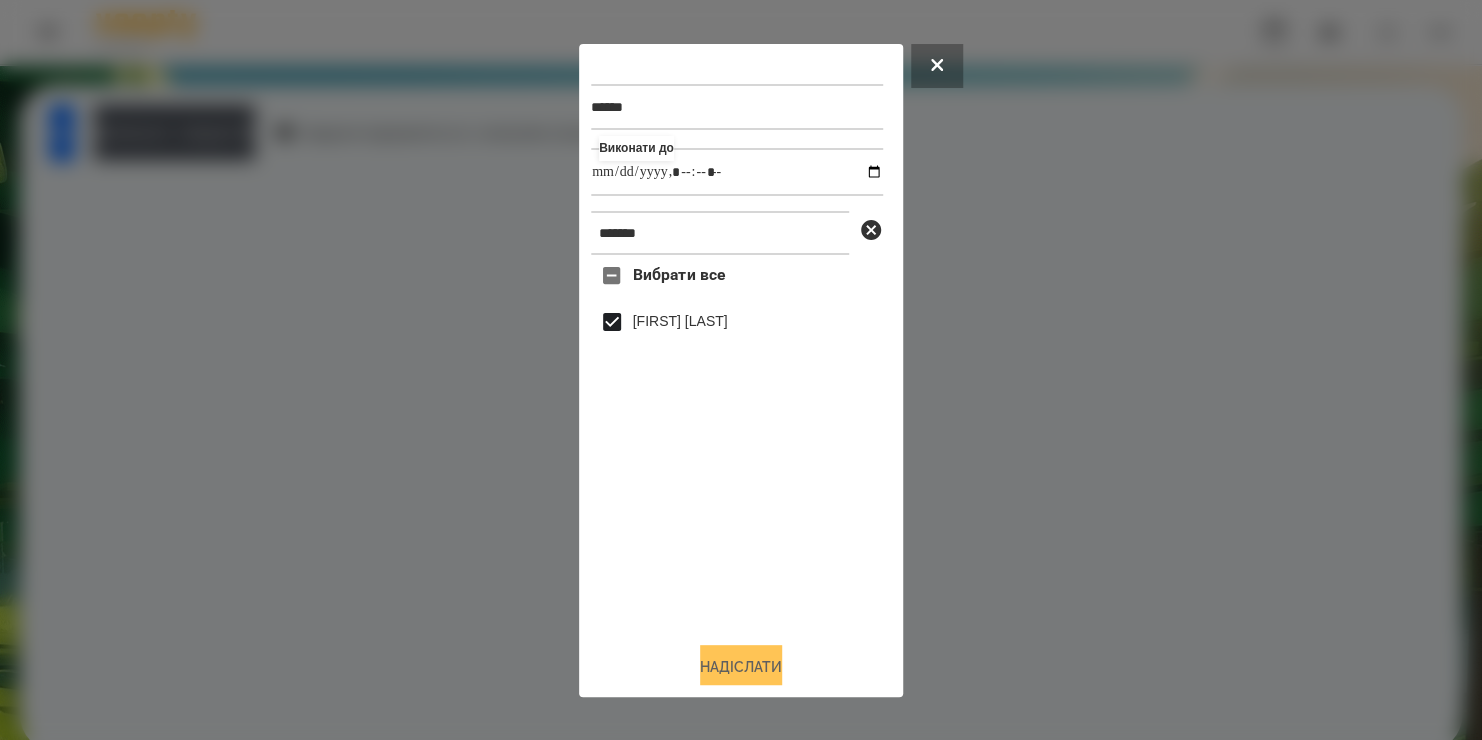 click on "Надіслати" at bounding box center (741, 667) 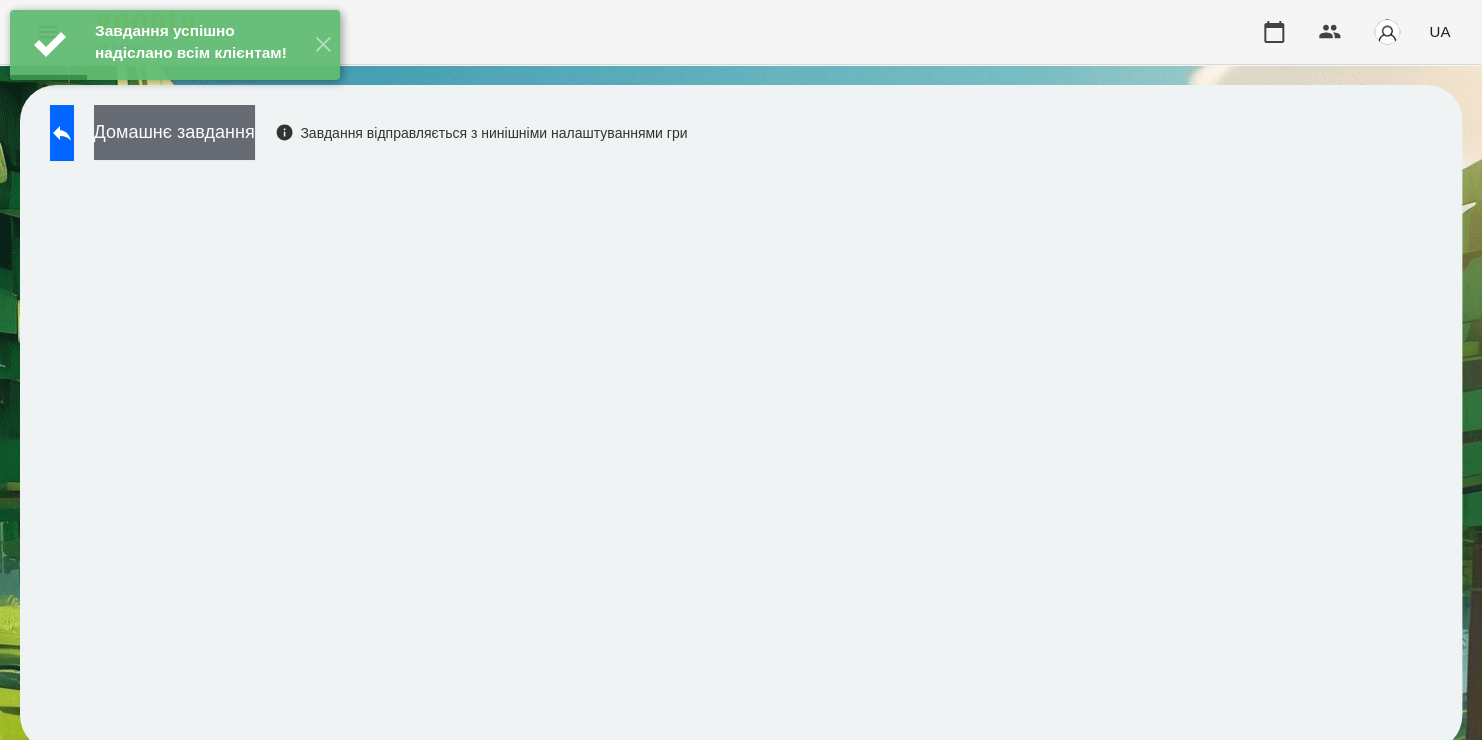 click on "Домашнє завдання" at bounding box center [174, 132] 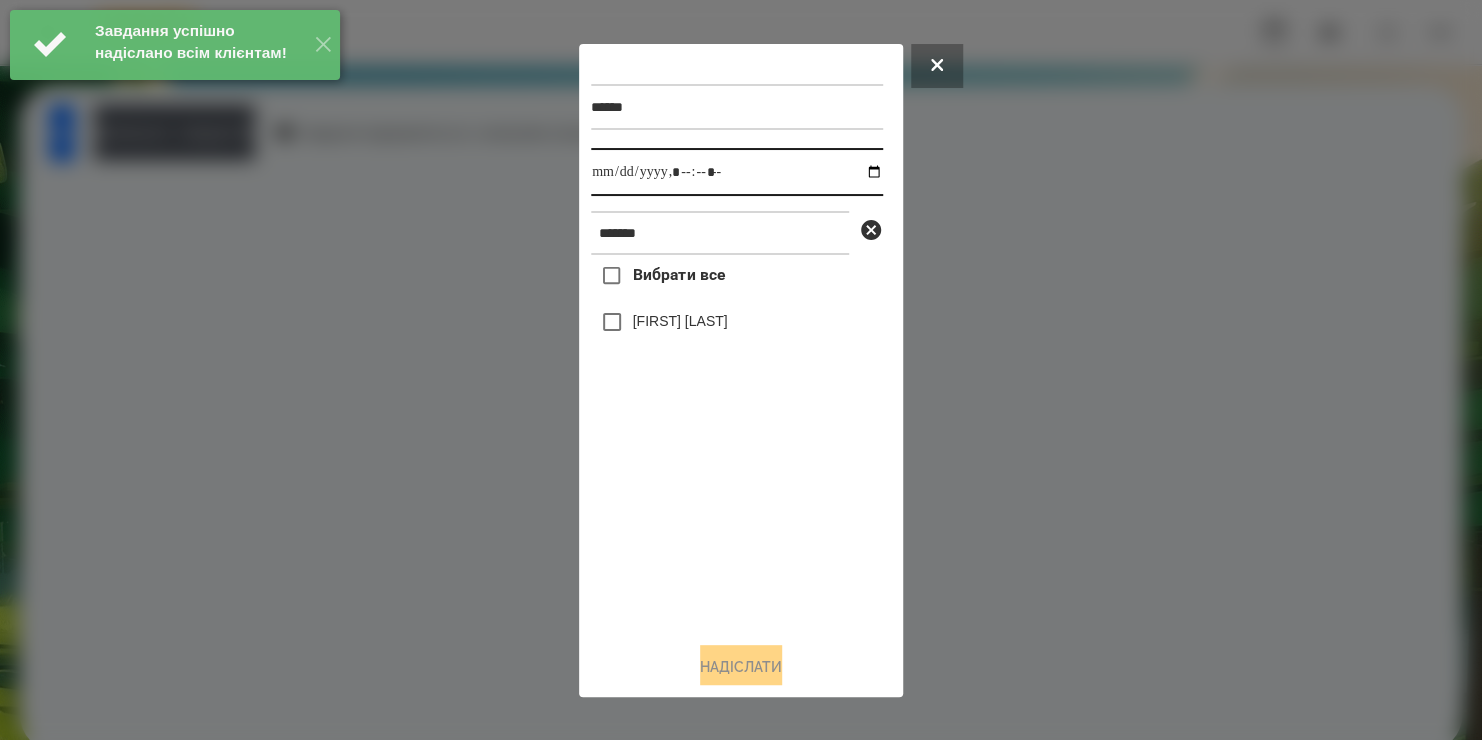 click at bounding box center [737, 172] 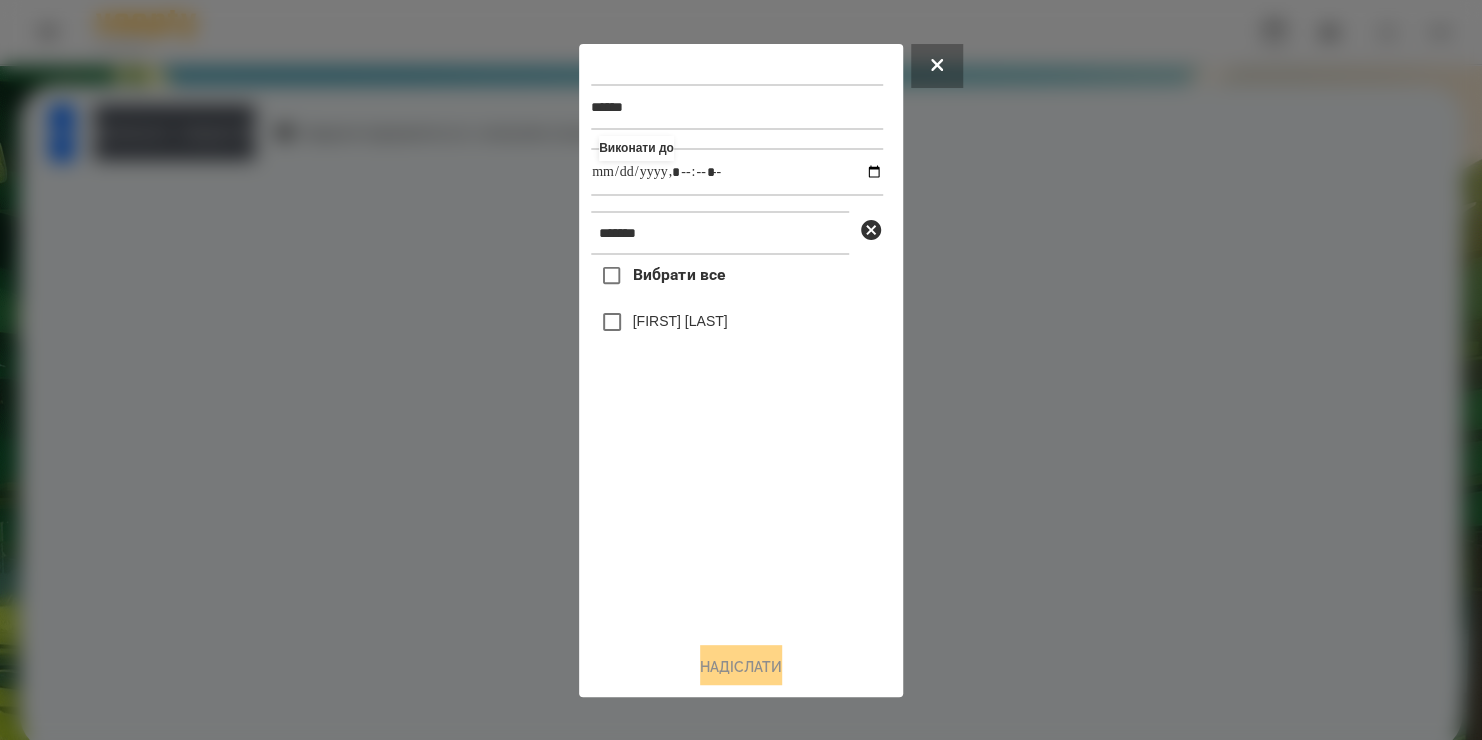 type on "**********" 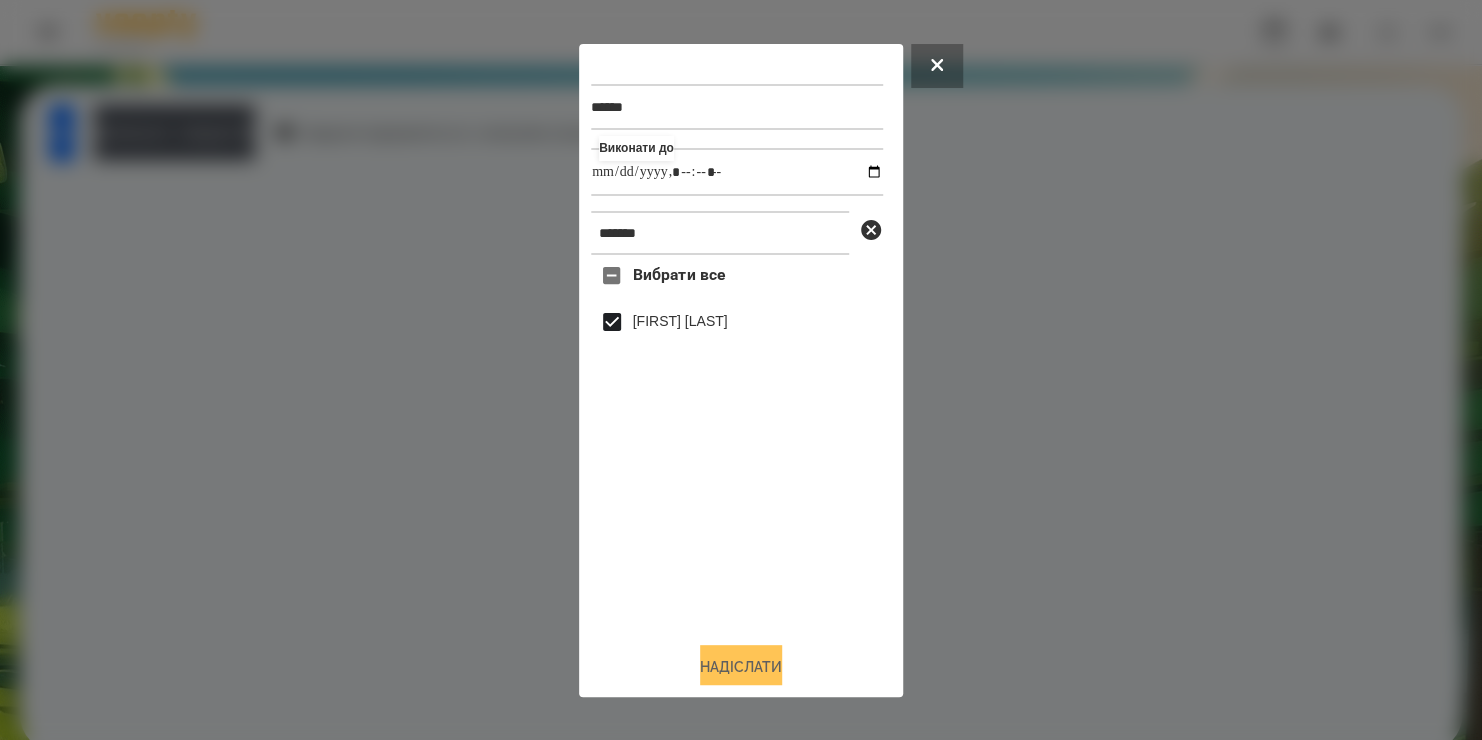 click on "Надіслати" at bounding box center [741, 667] 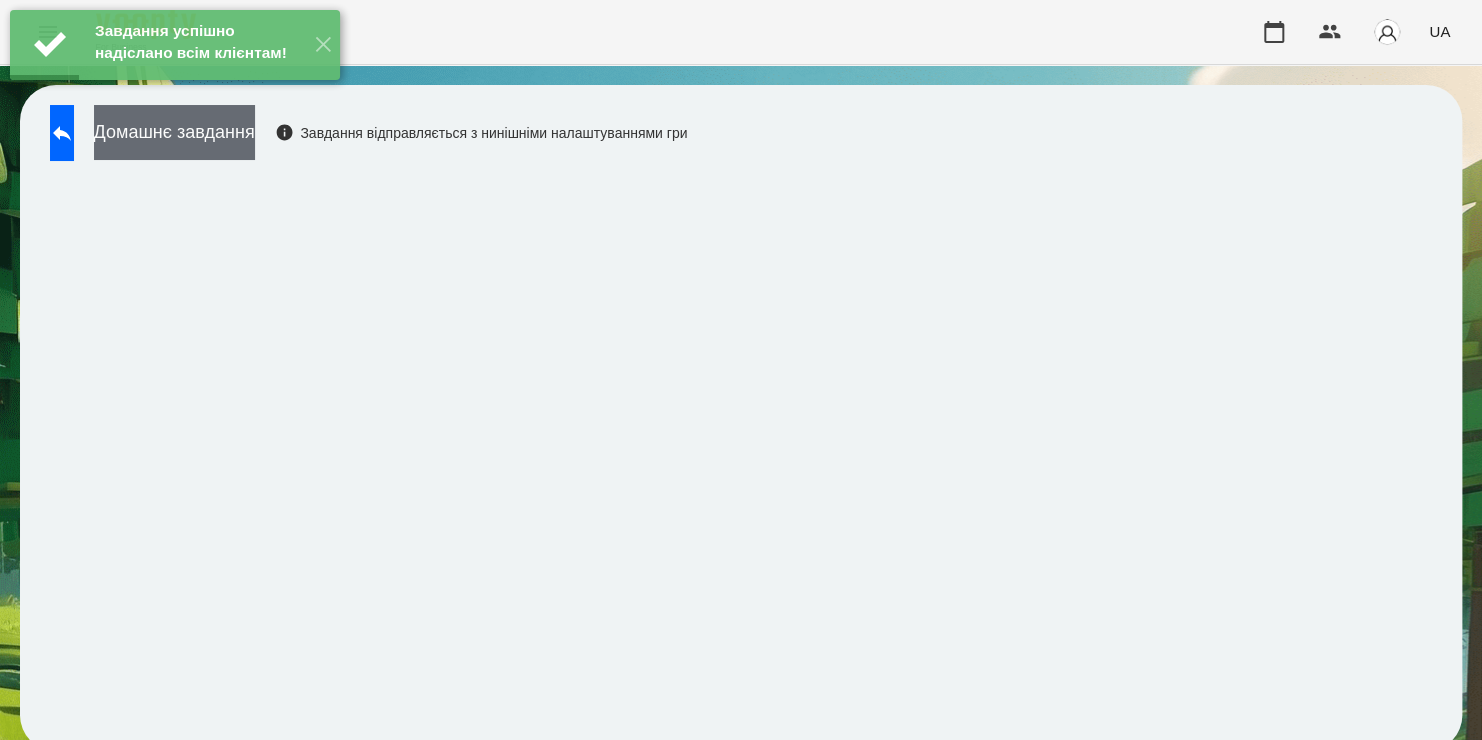 click on "Домашнє завдання" at bounding box center [174, 132] 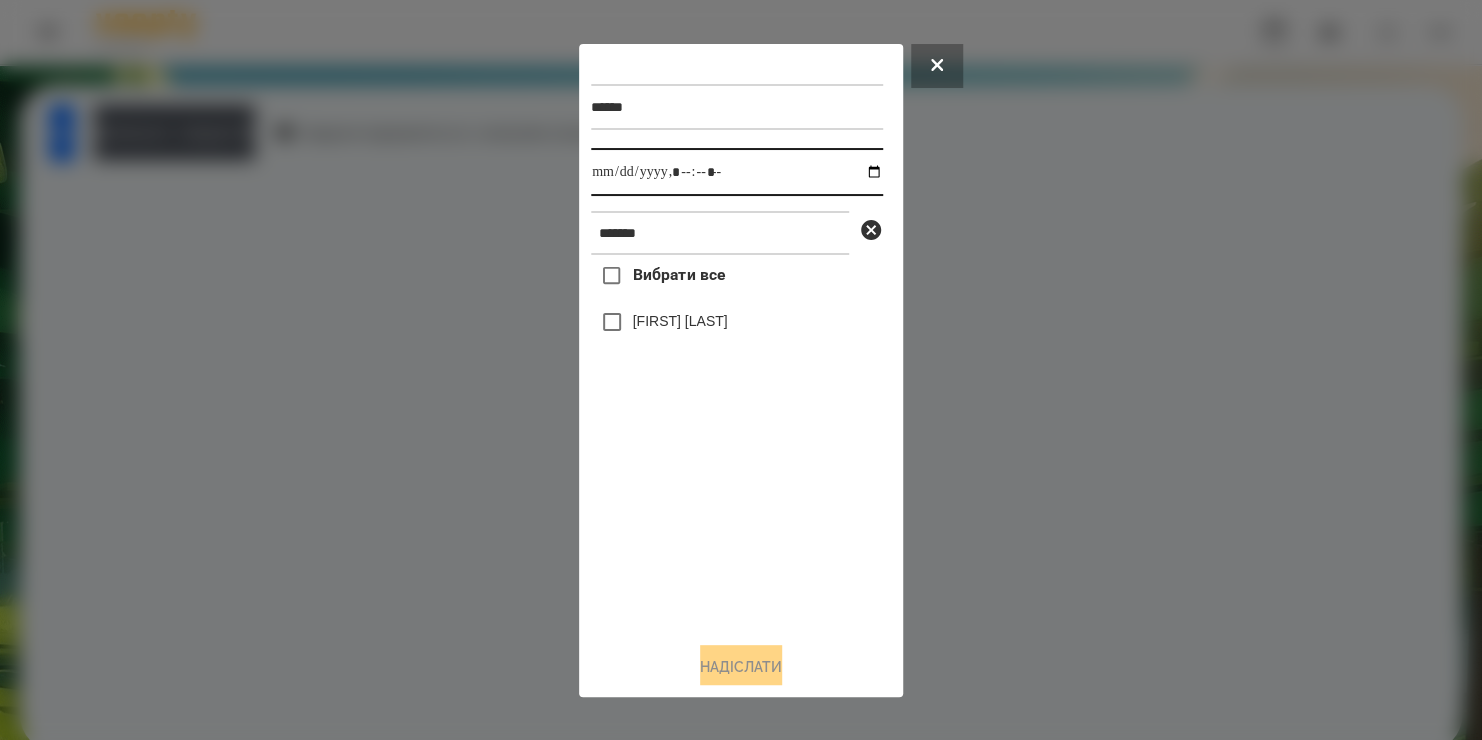 click at bounding box center (737, 172) 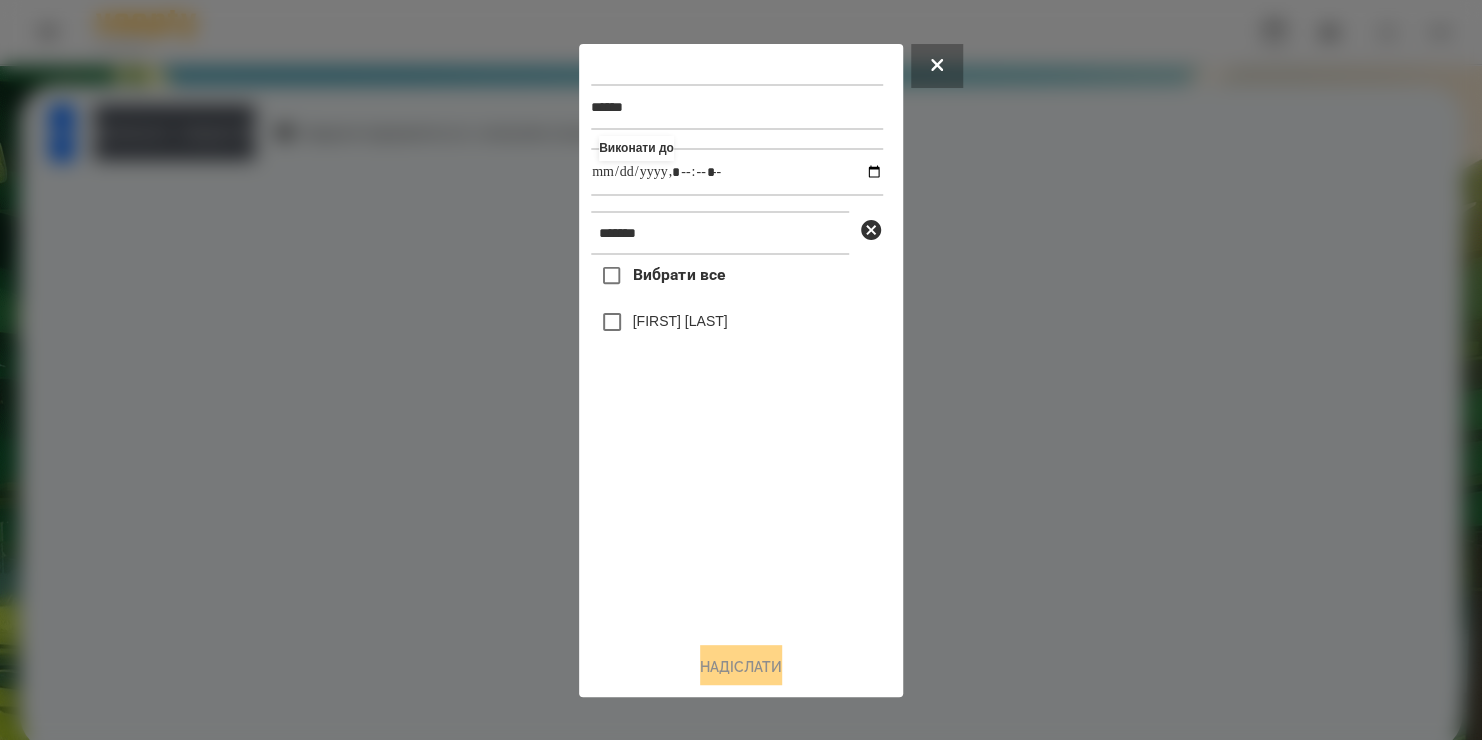 type on "**********" 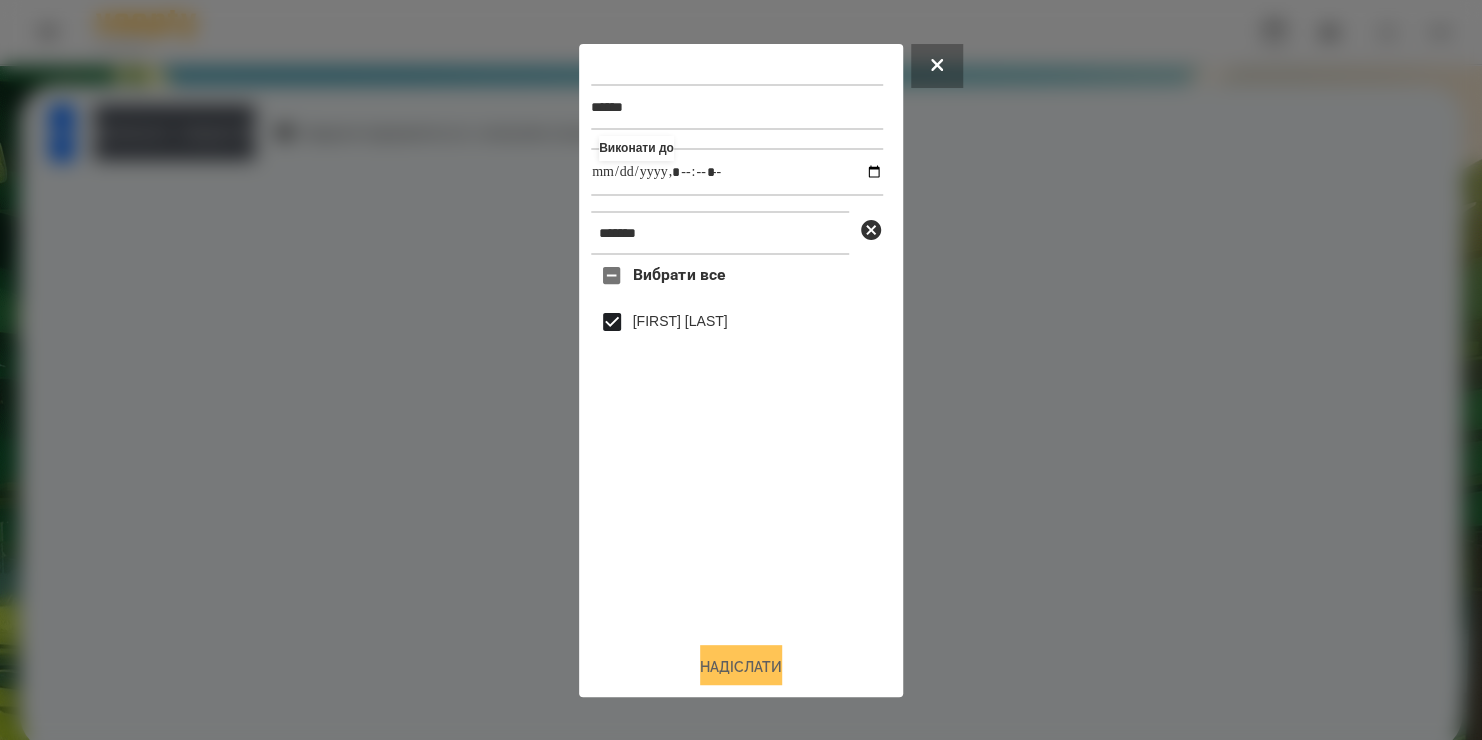 click on "Надіслати" at bounding box center [741, 667] 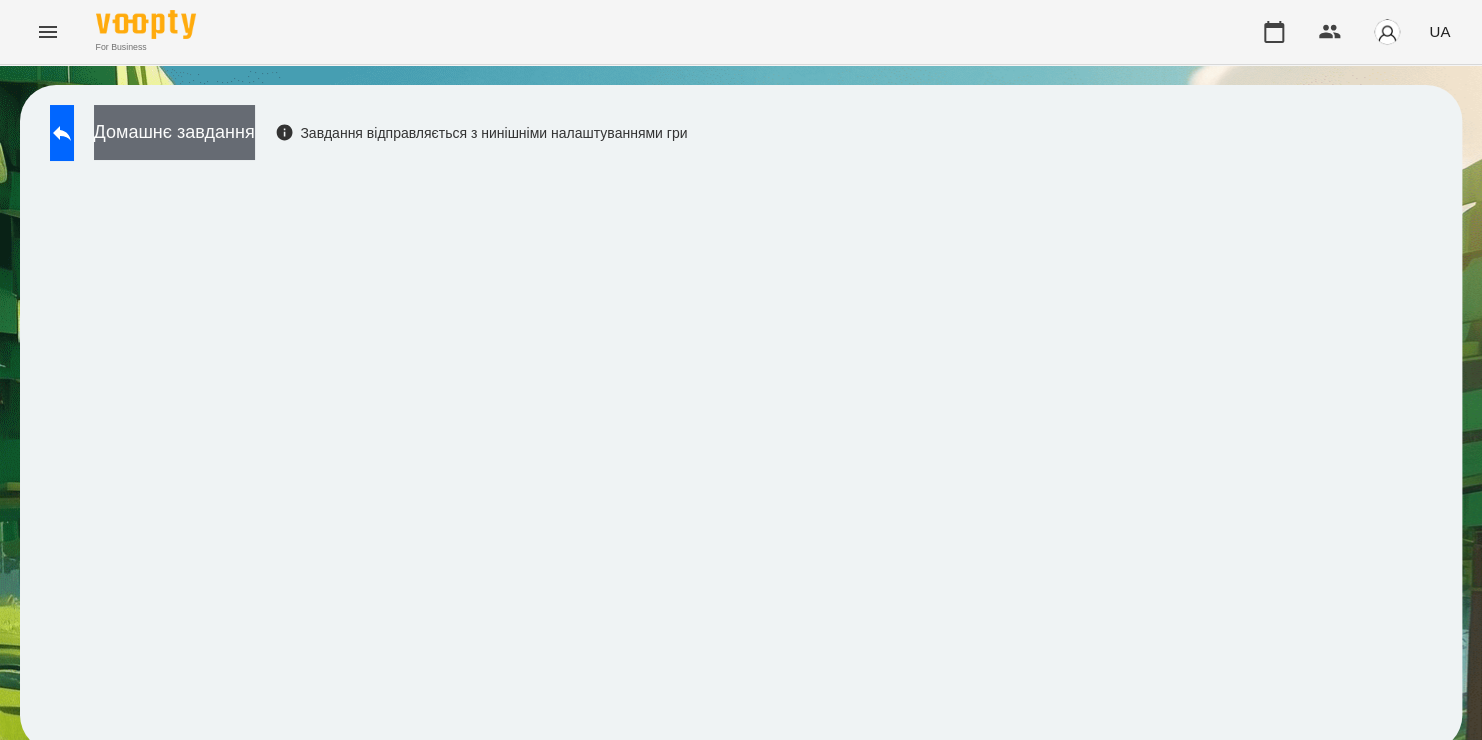 click on "Домашнє завдання" at bounding box center (174, 132) 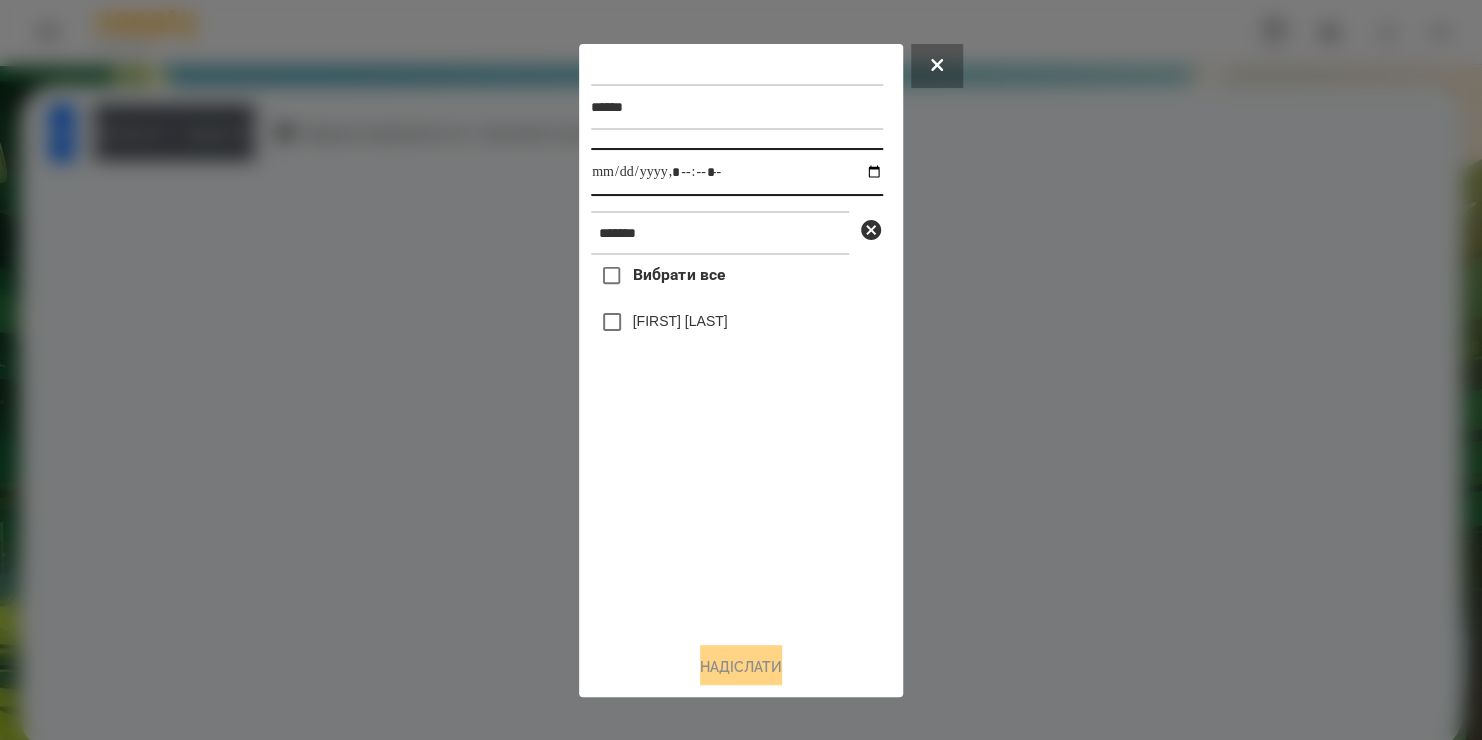 click at bounding box center (737, 172) 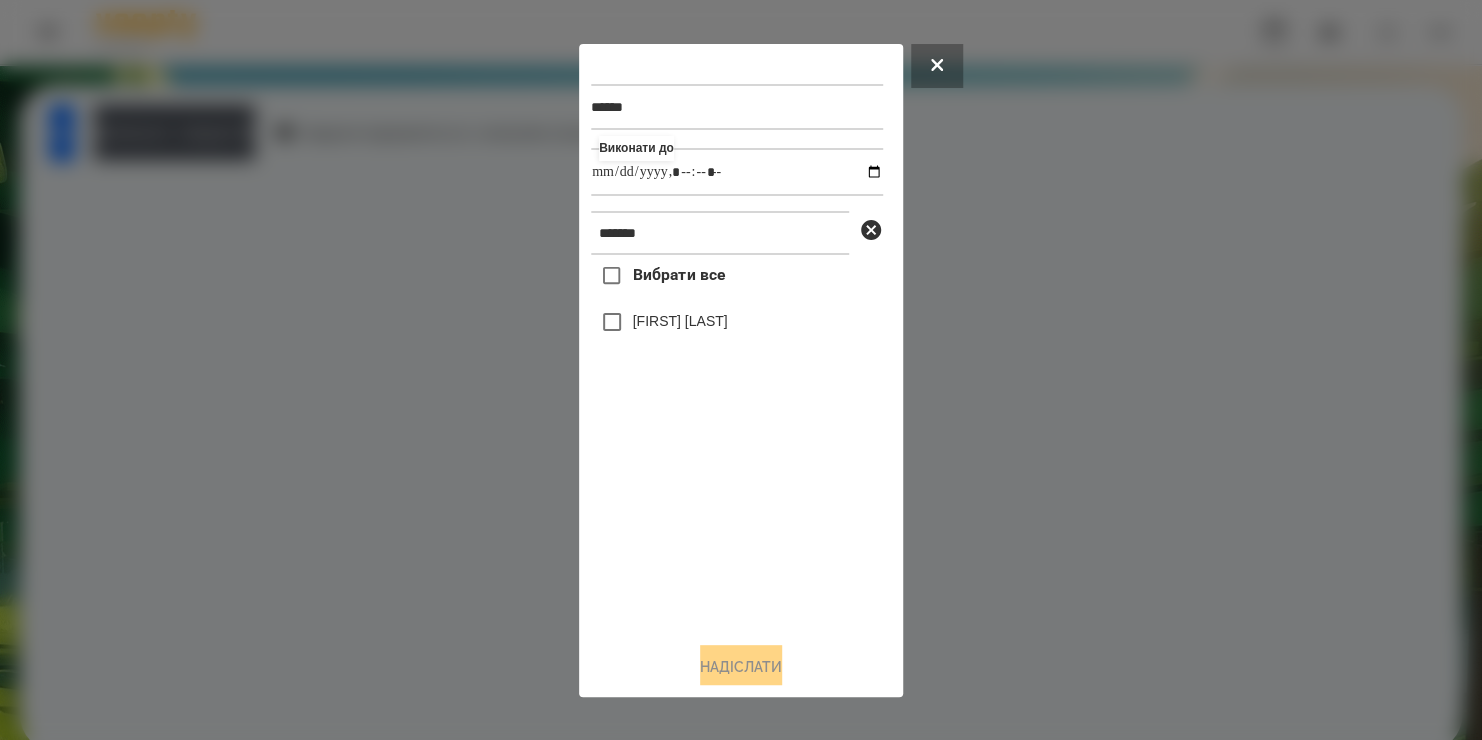 type on "**********" 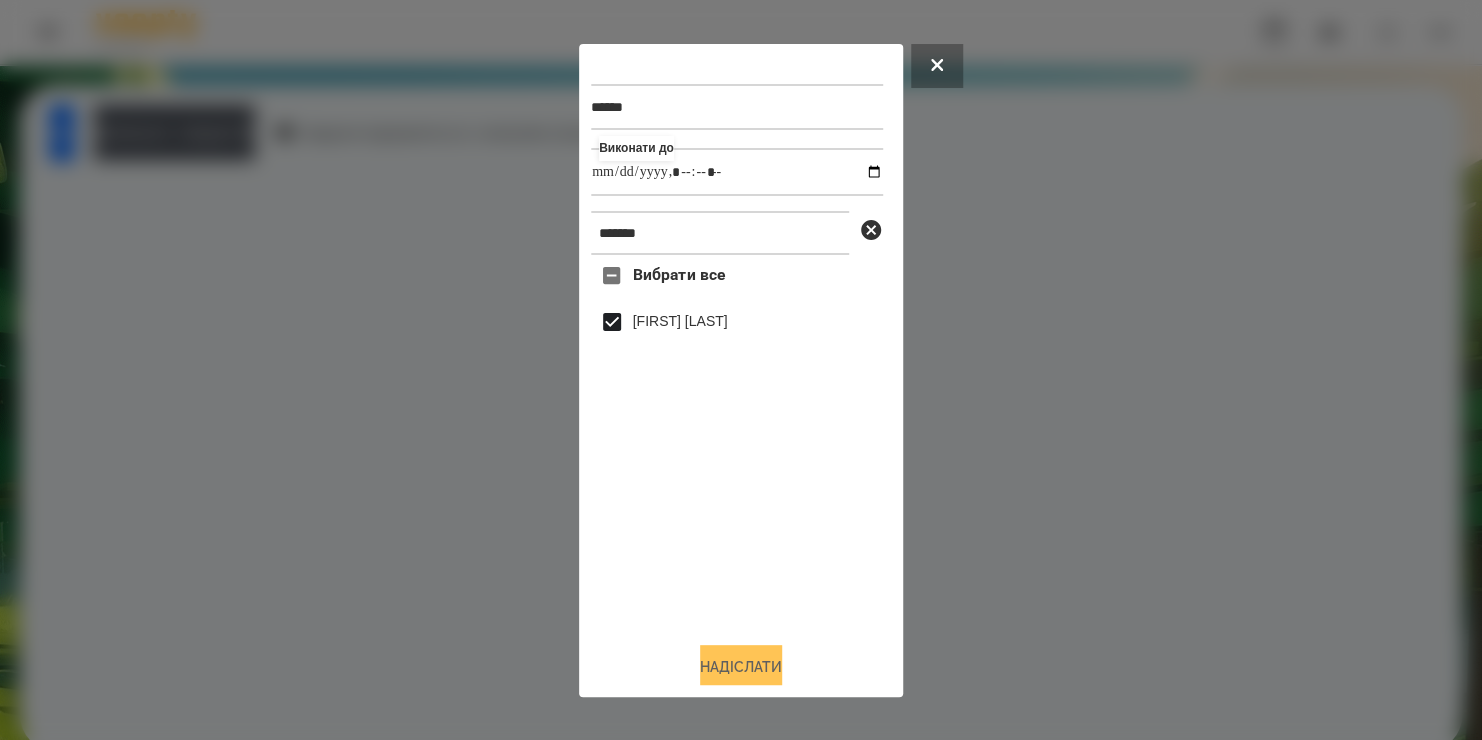 click on "Надіслати" at bounding box center (741, 667) 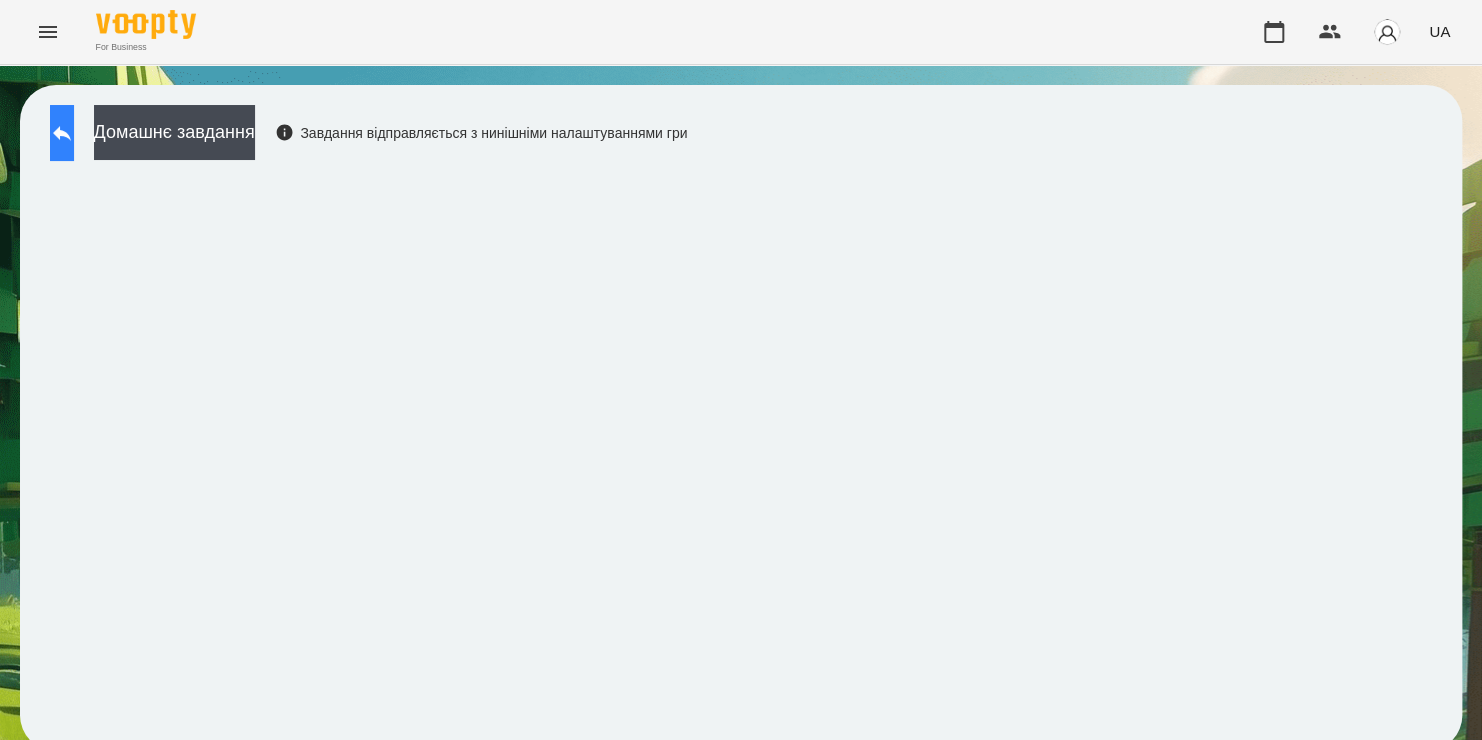 click 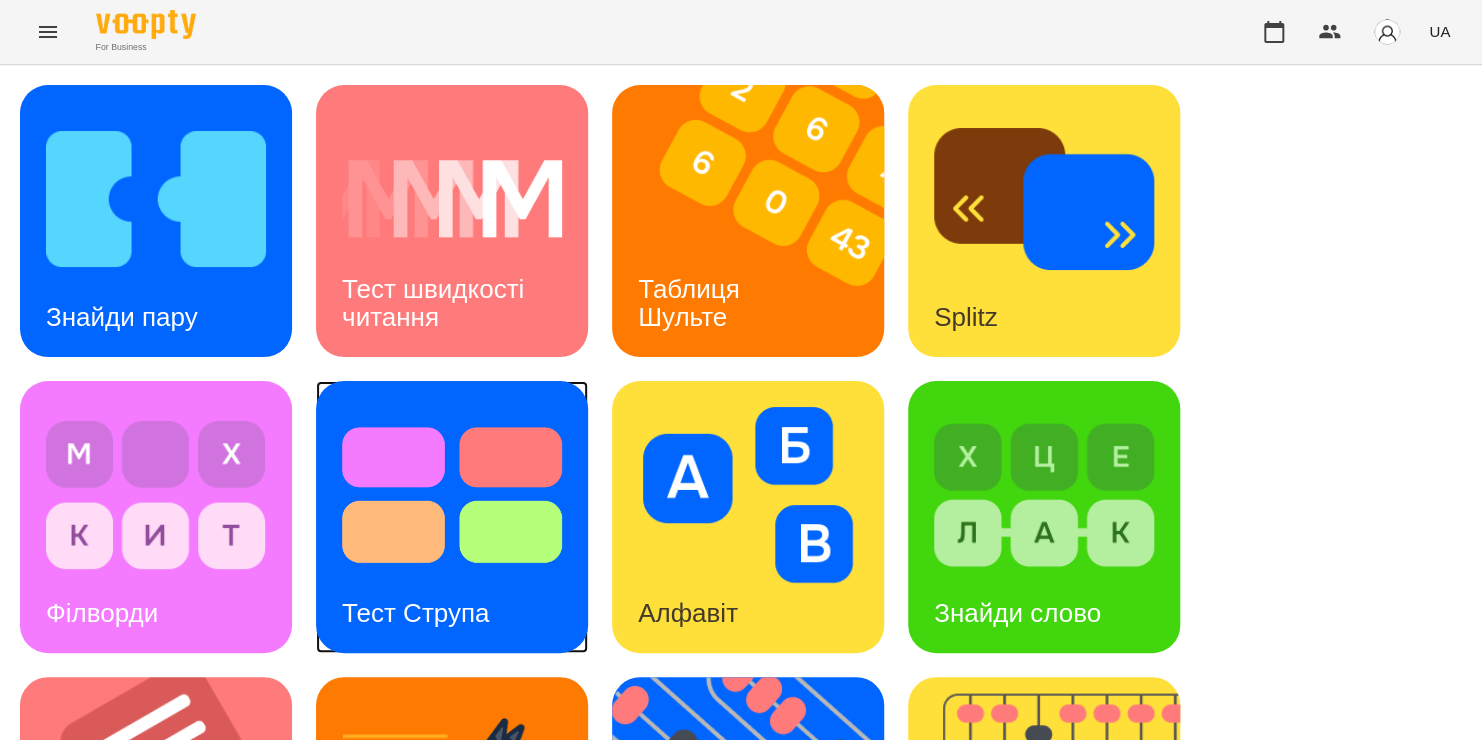 click at bounding box center (452, 495) 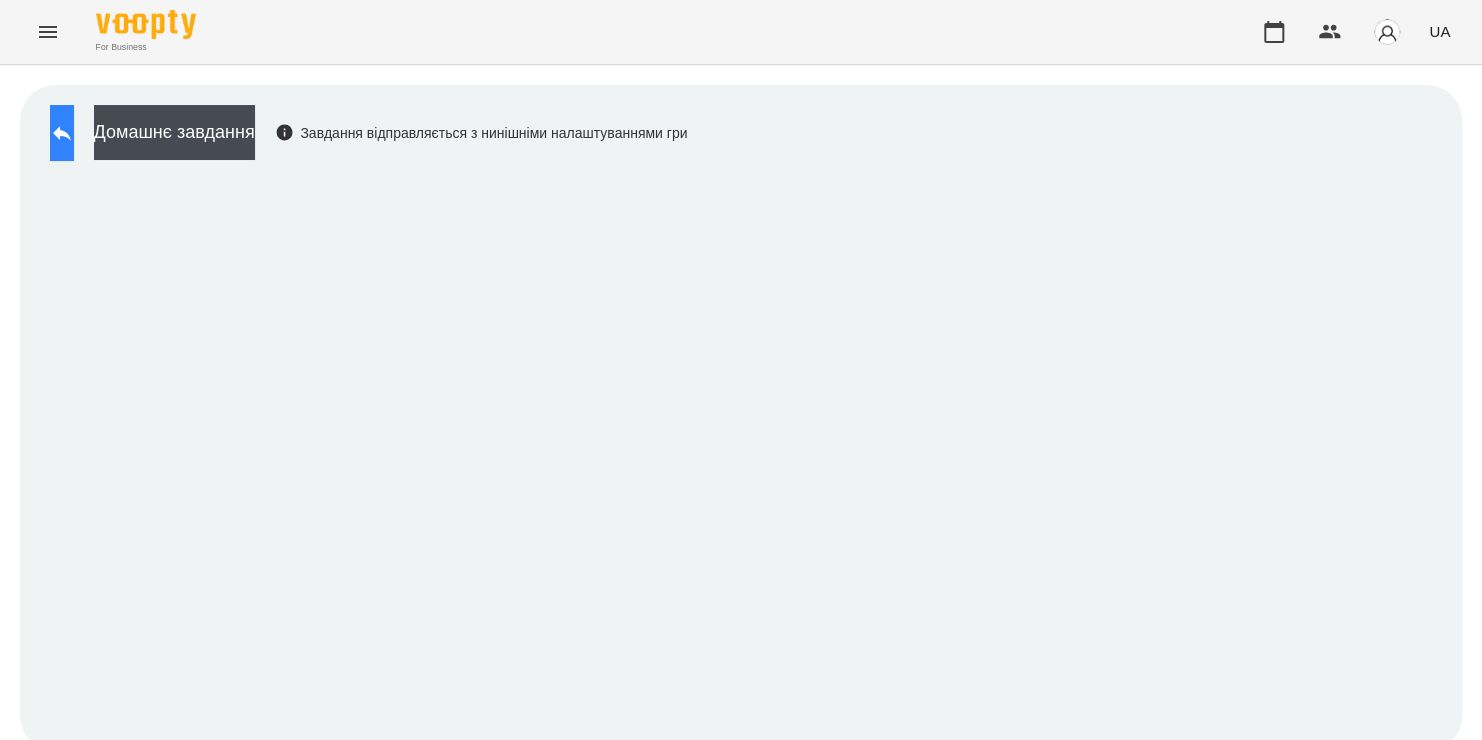 click 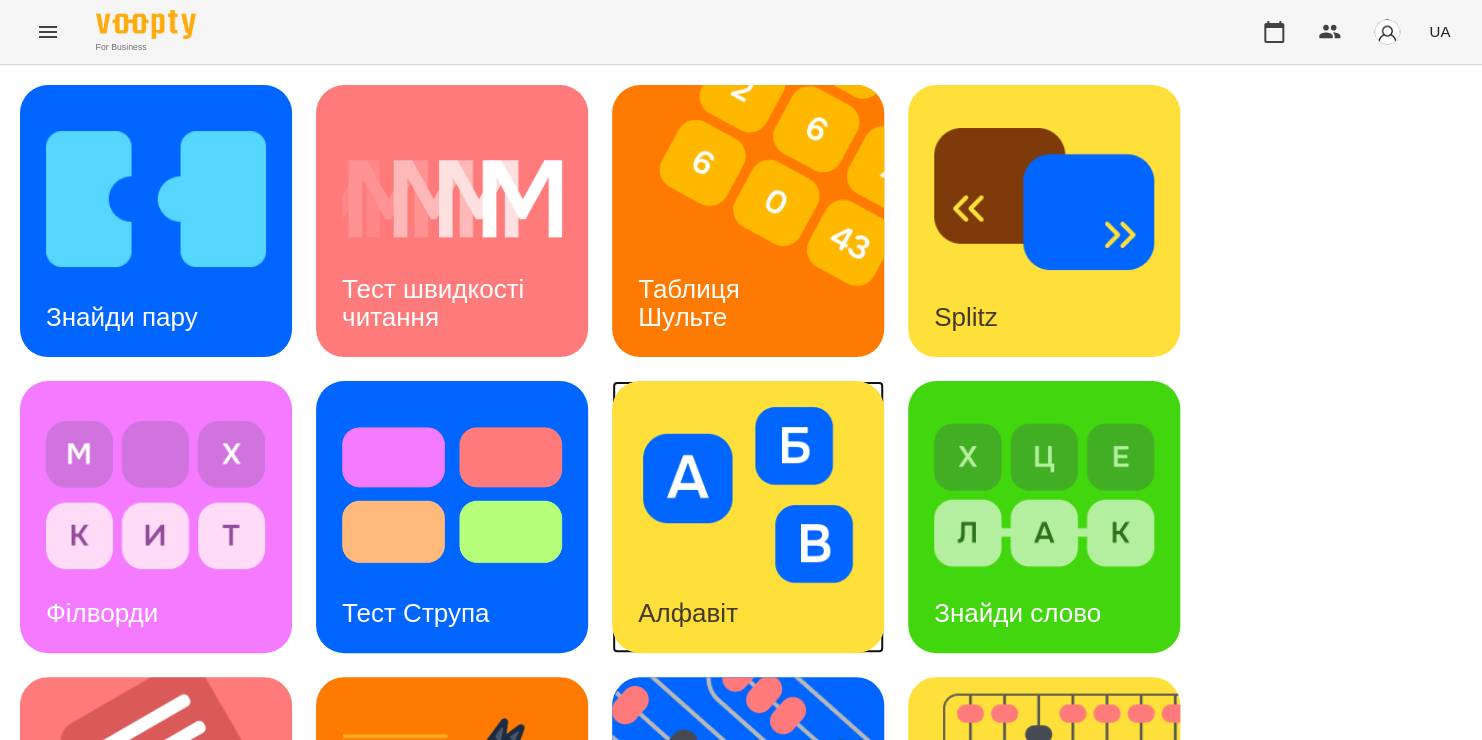 click at bounding box center (748, 495) 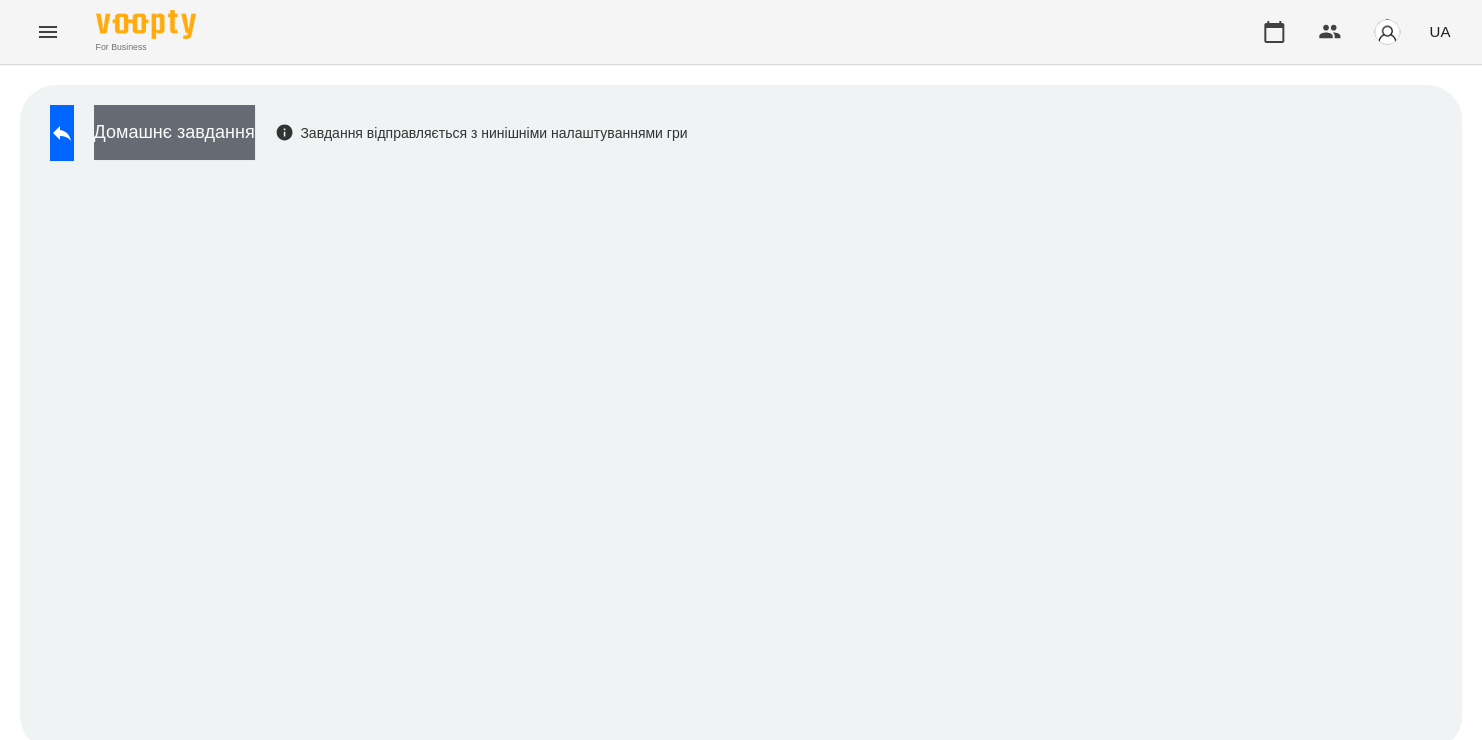 click on "Домашнє завдання" at bounding box center (174, 132) 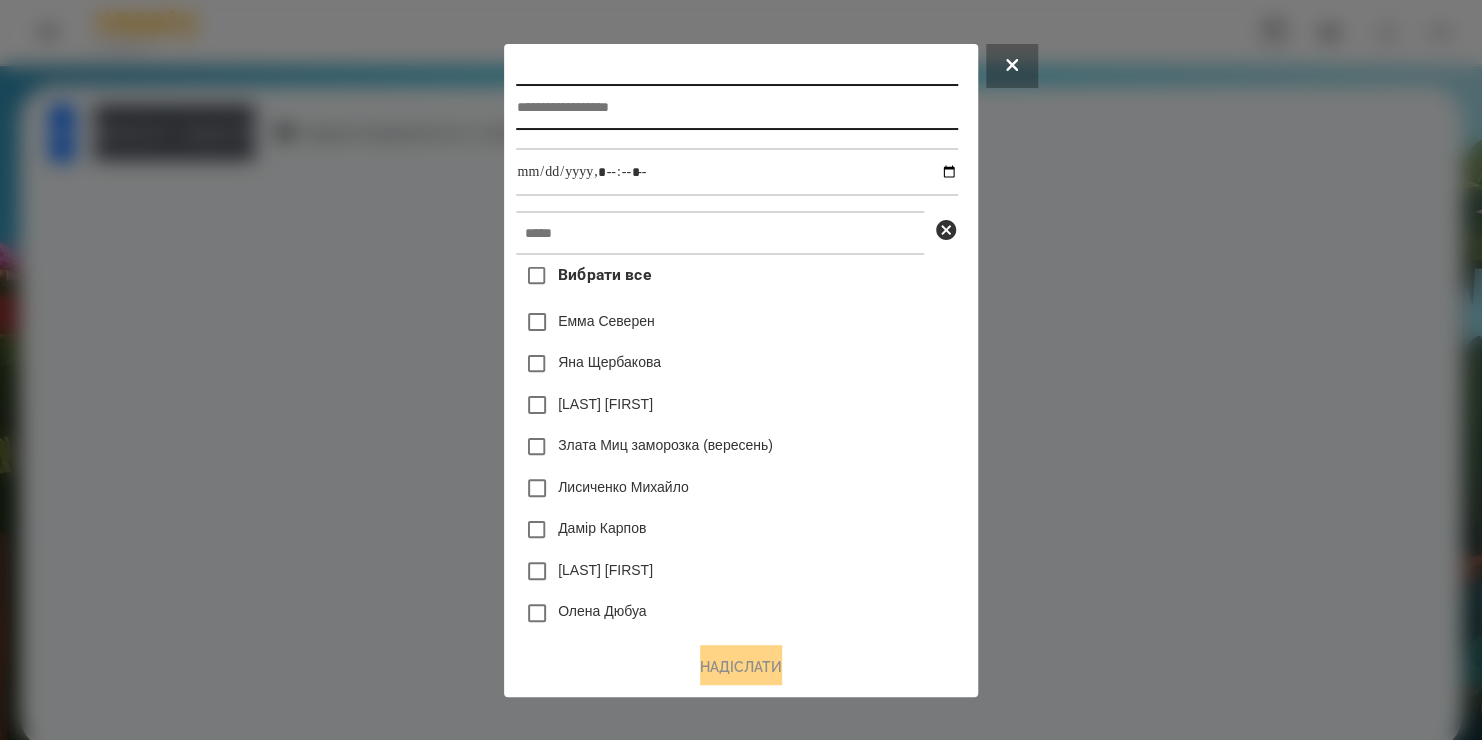 click at bounding box center (736, 107) 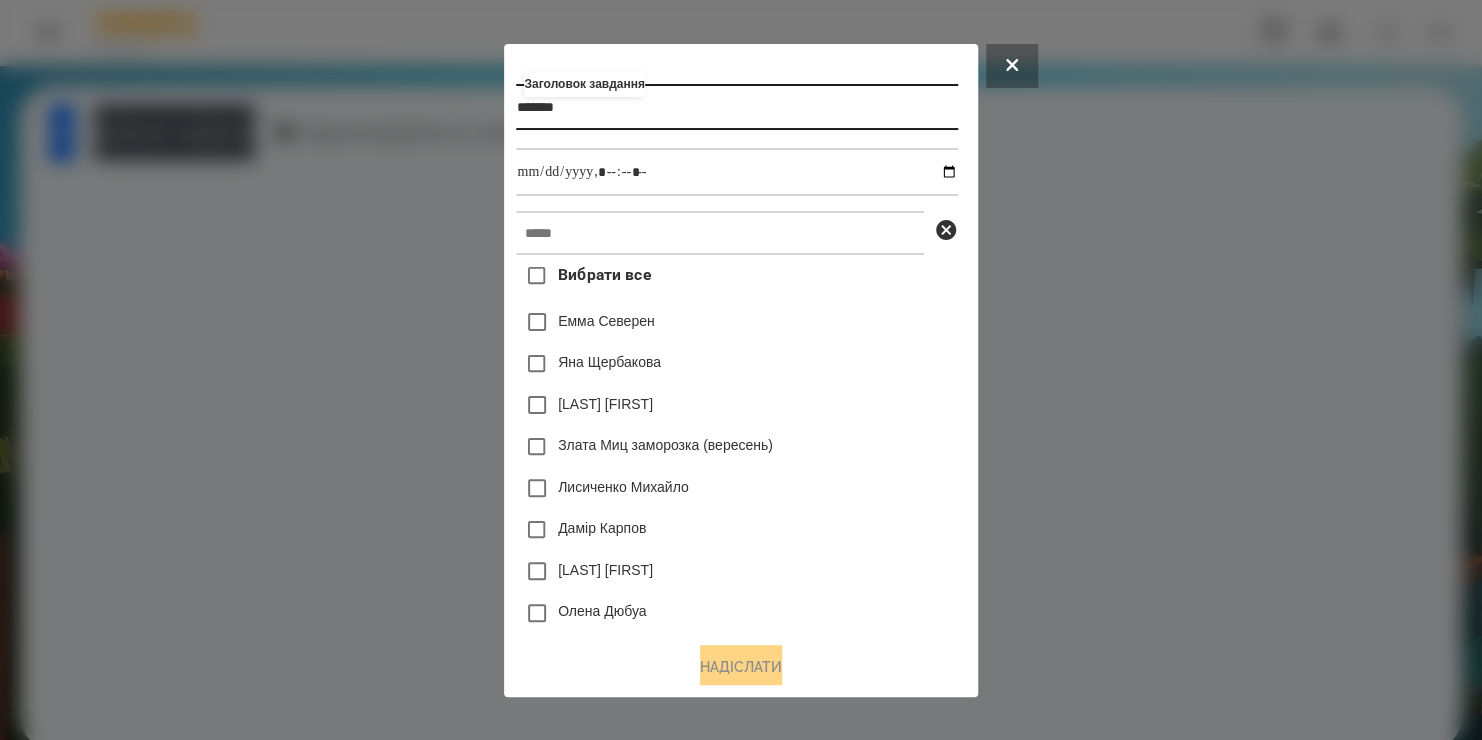 type on "*******" 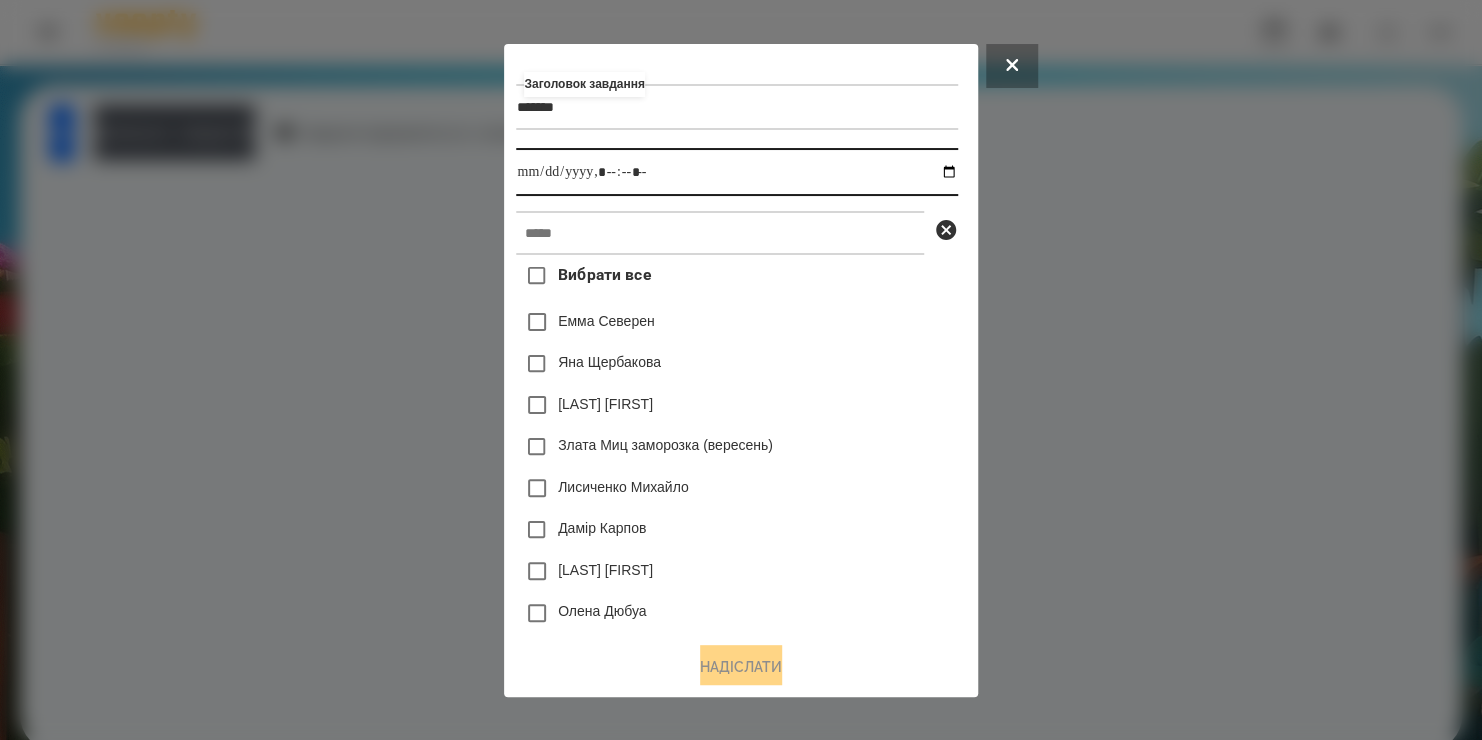 click at bounding box center [736, 172] 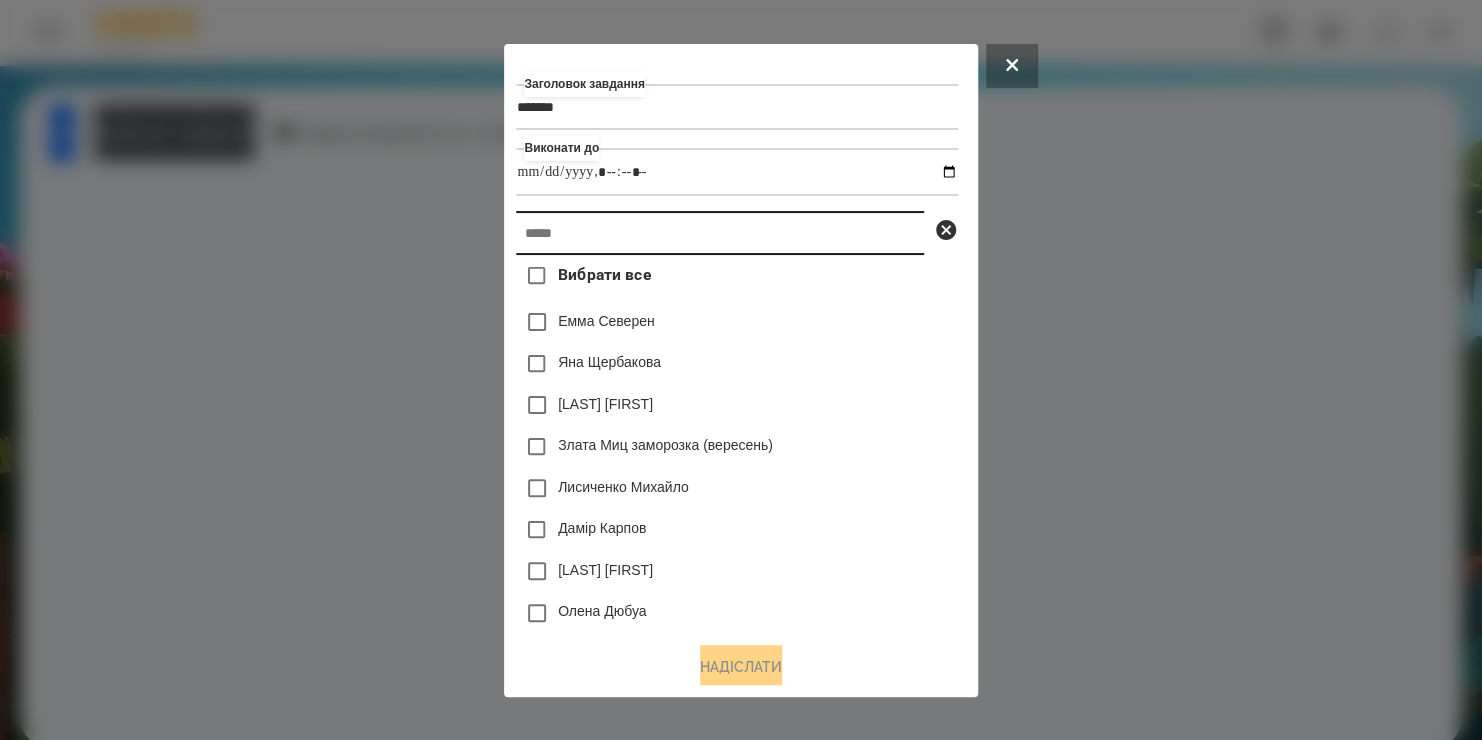 type on "**********" 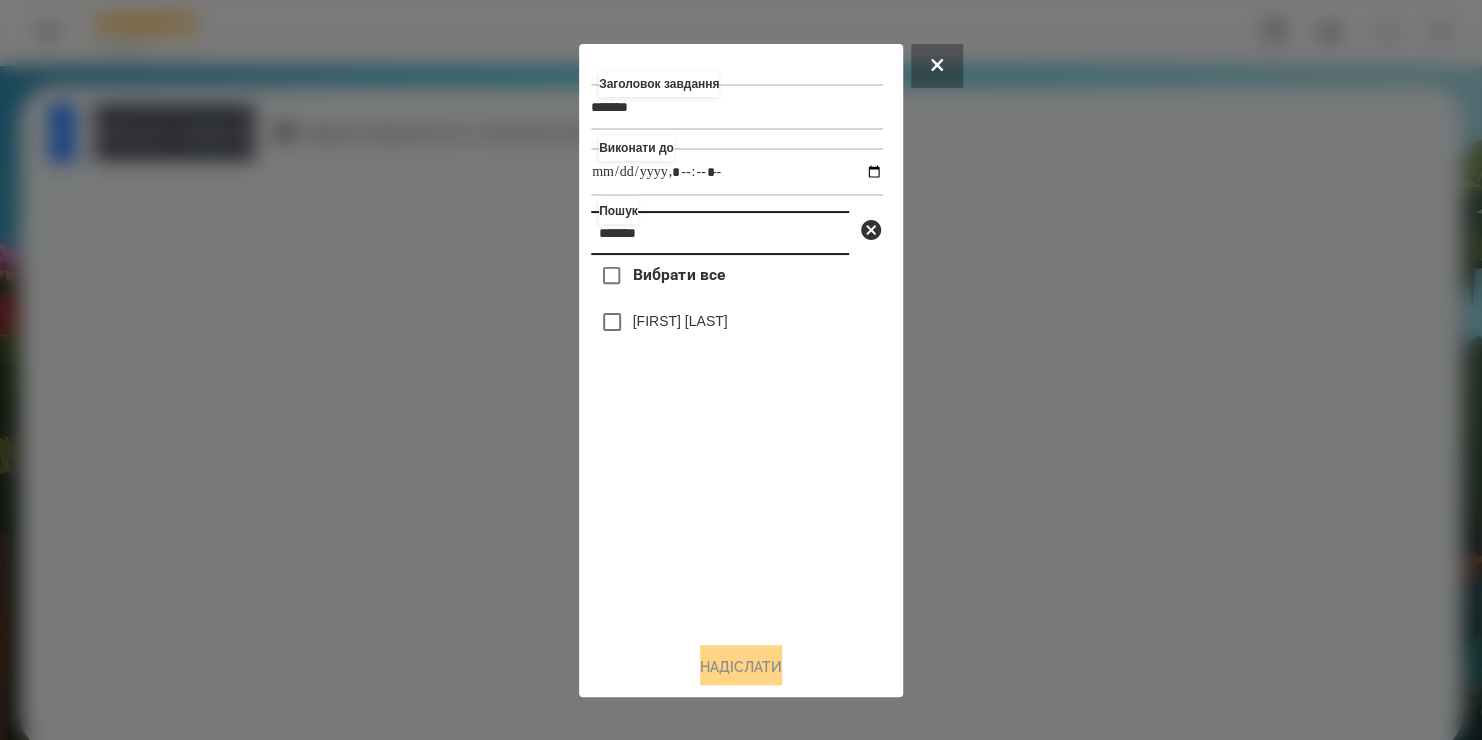 type on "*******" 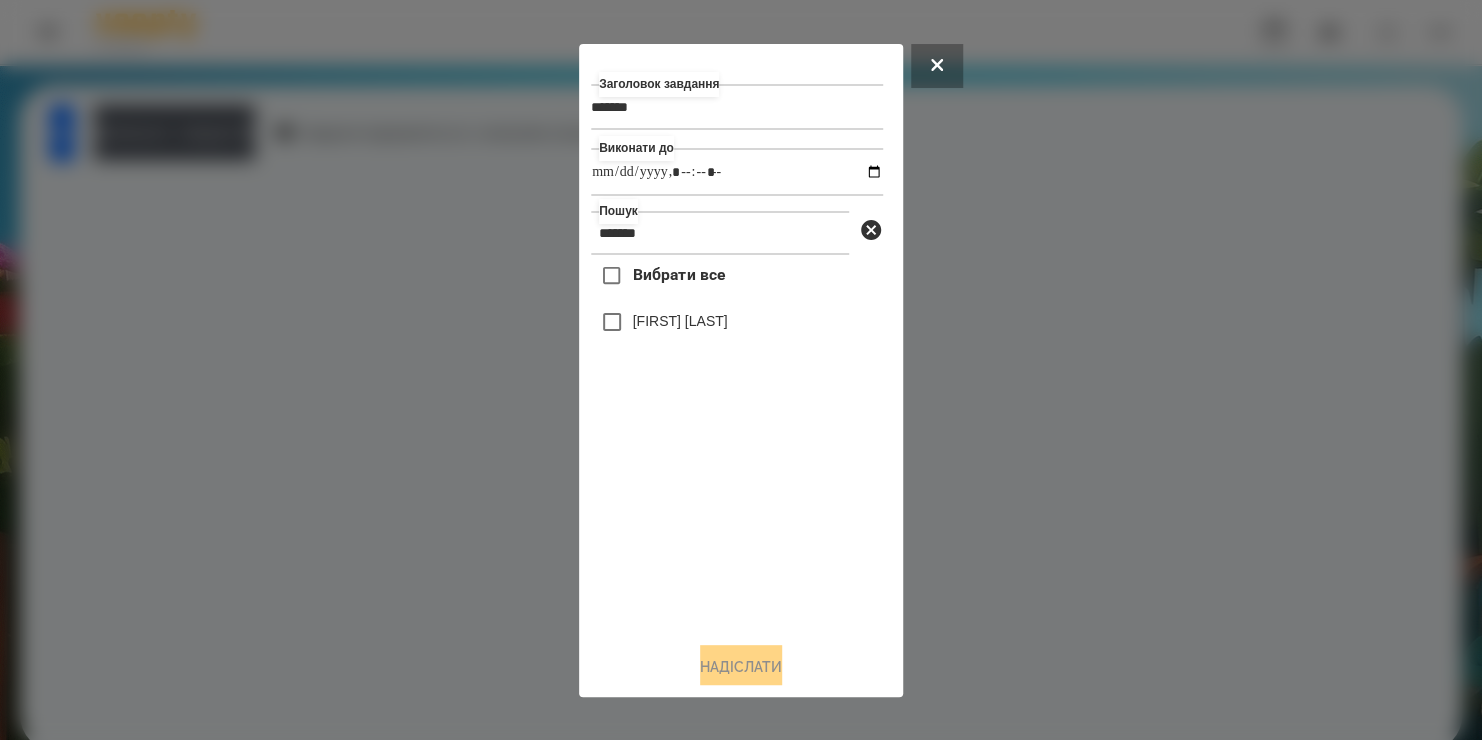 click on "[FIRST] [LAST]" at bounding box center (680, 321) 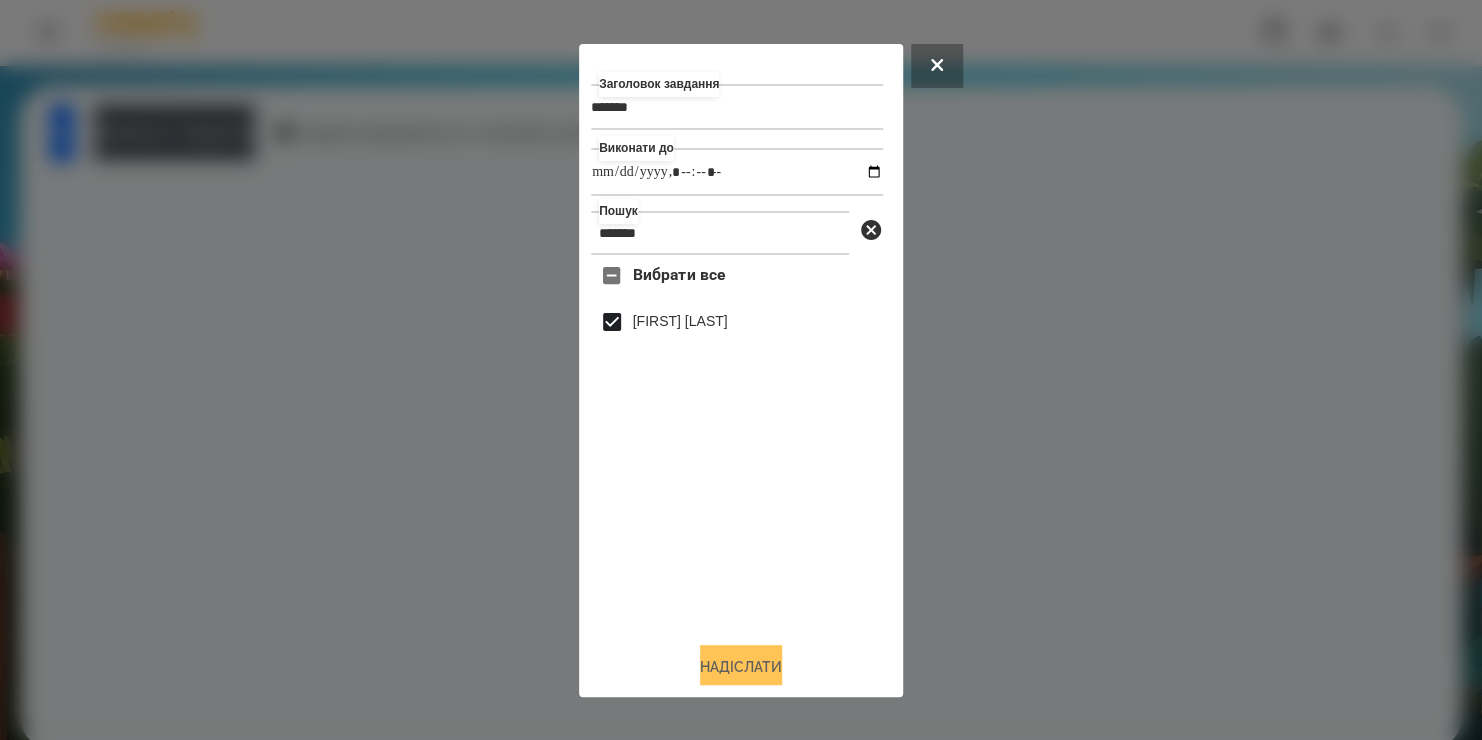 click on "Надіслати" at bounding box center [741, 667] 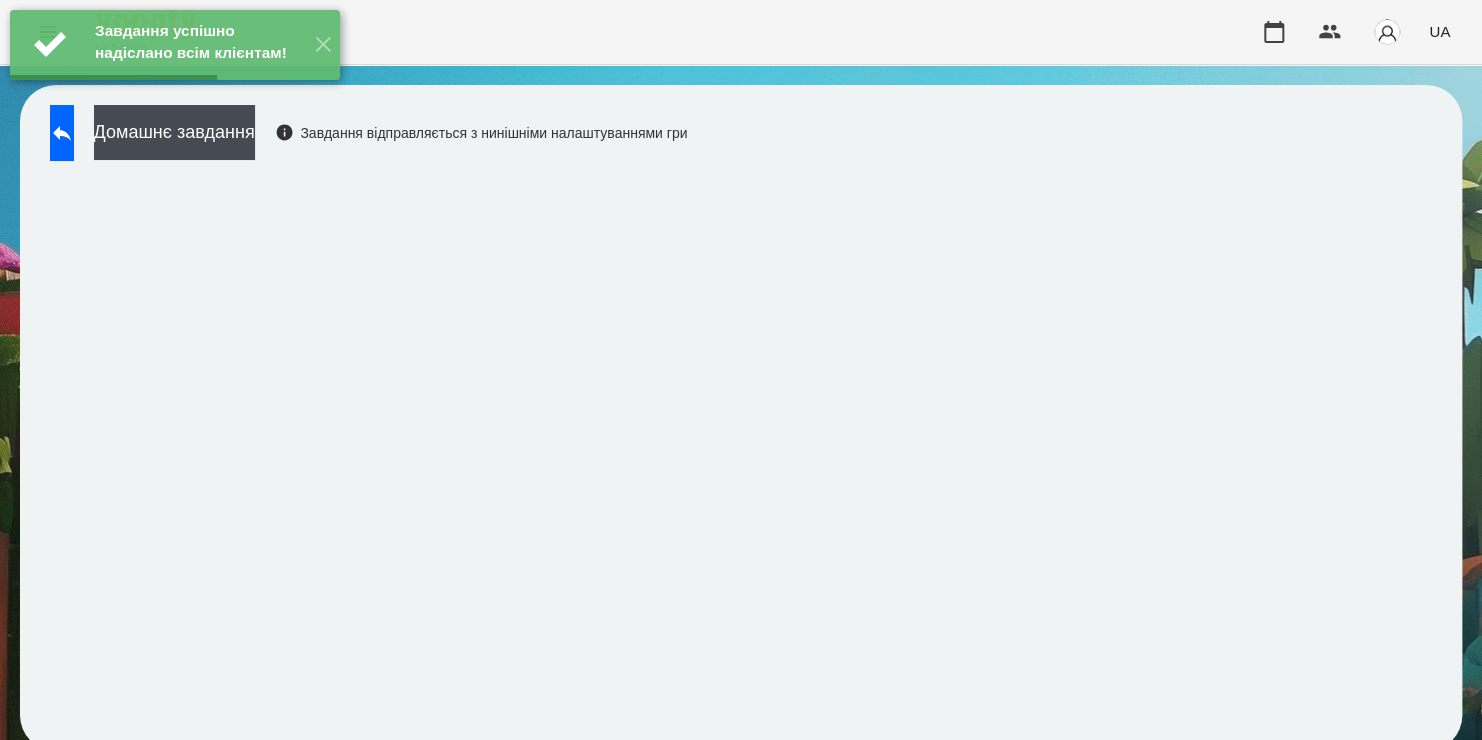 click on "Домашнє завдання" at bounding box center [174, 132] 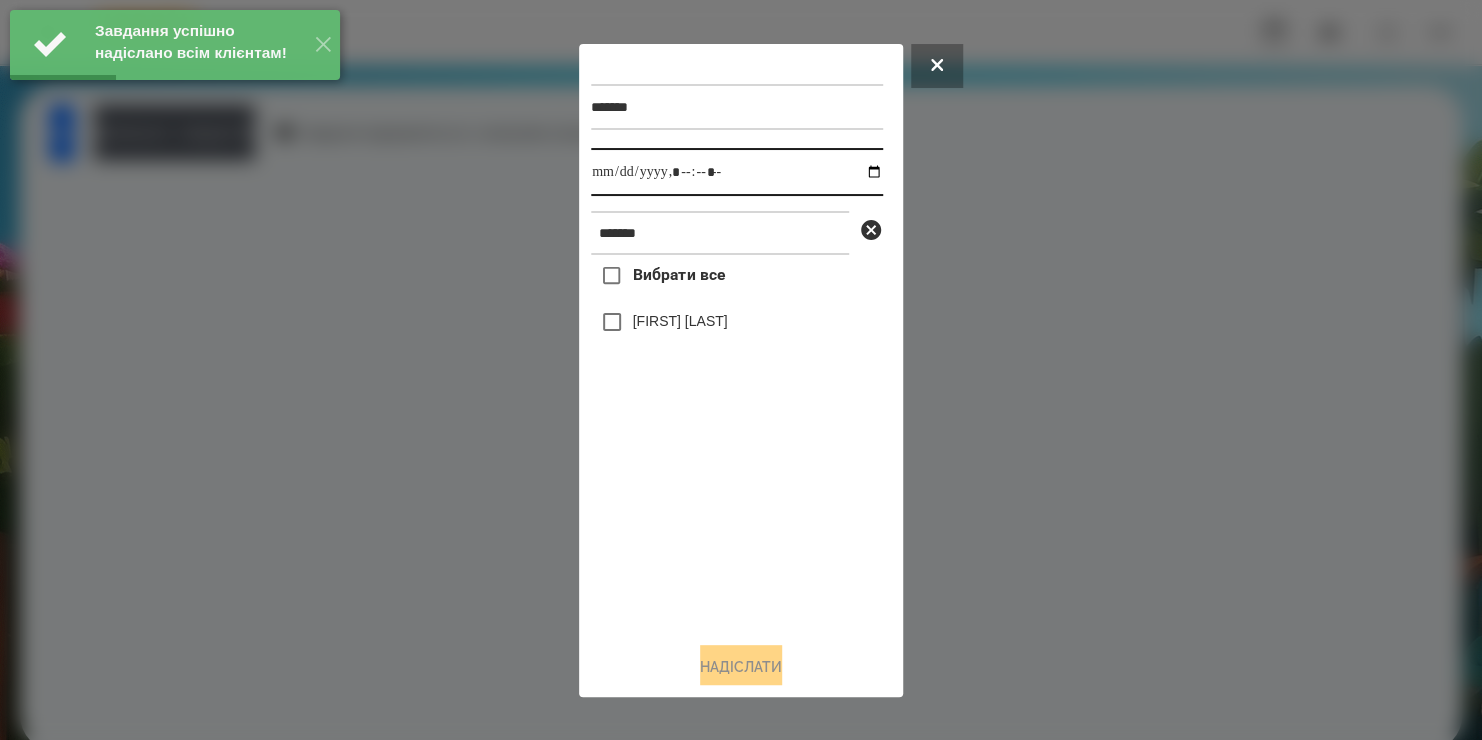 click at bounding box center [737, 172] 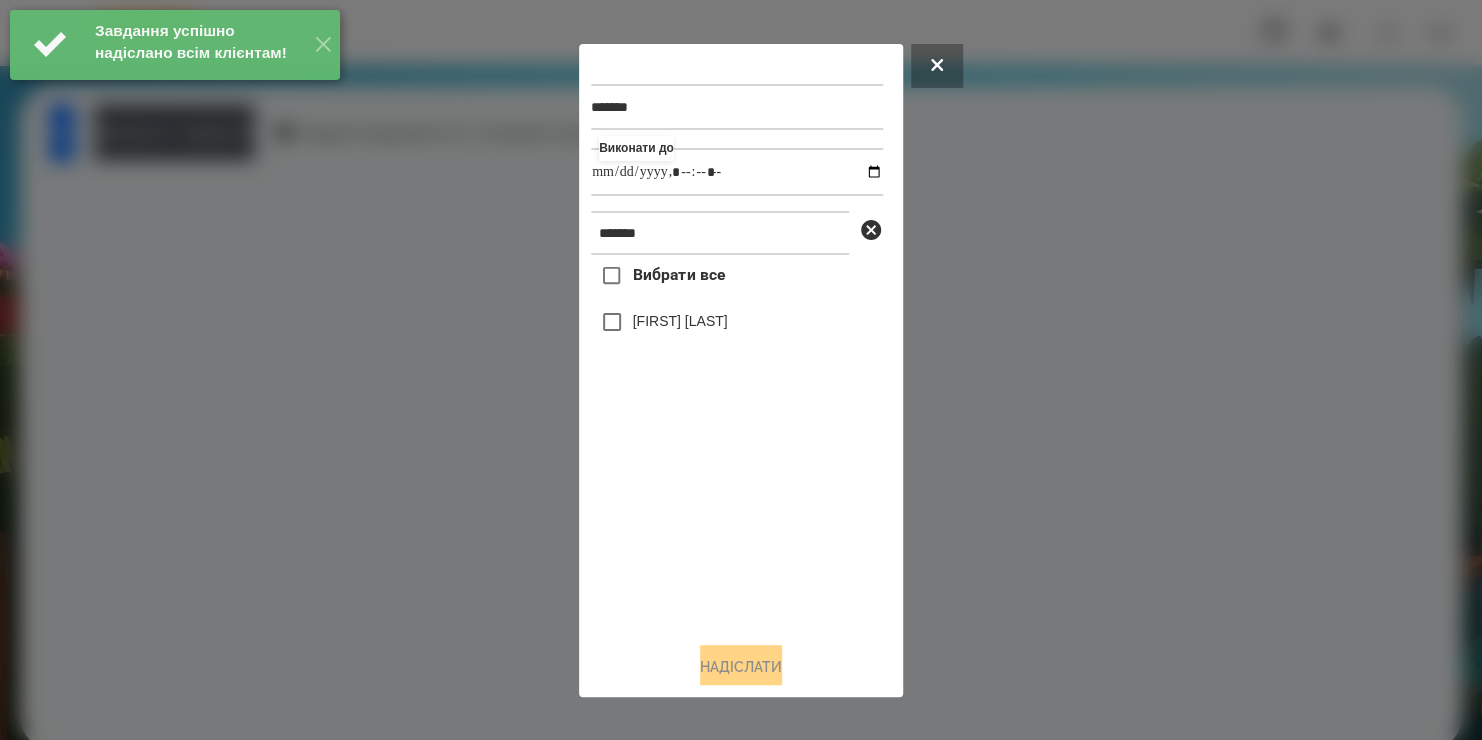 type on "**********" 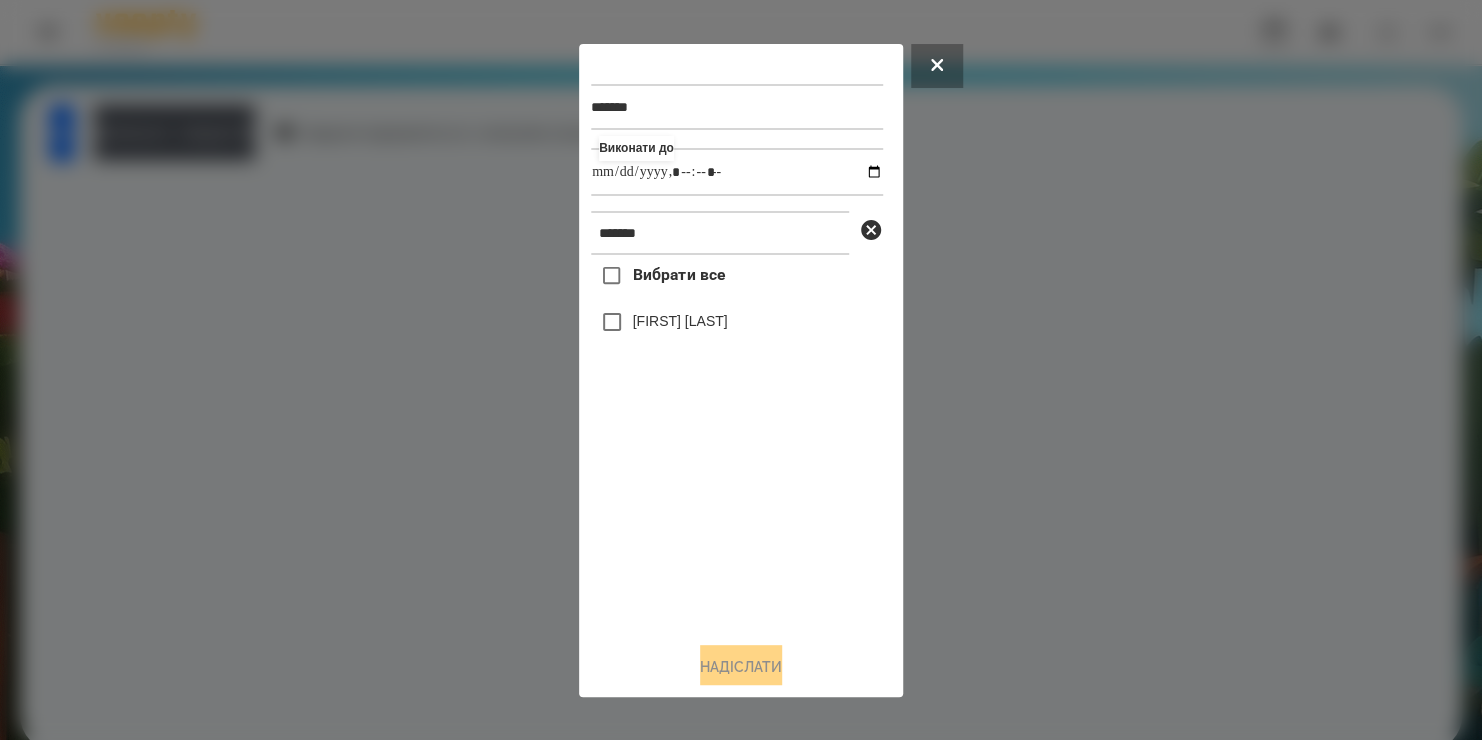 click on "Вибрати все [FIRST] [LAST]" at bounding box center [737, 440] 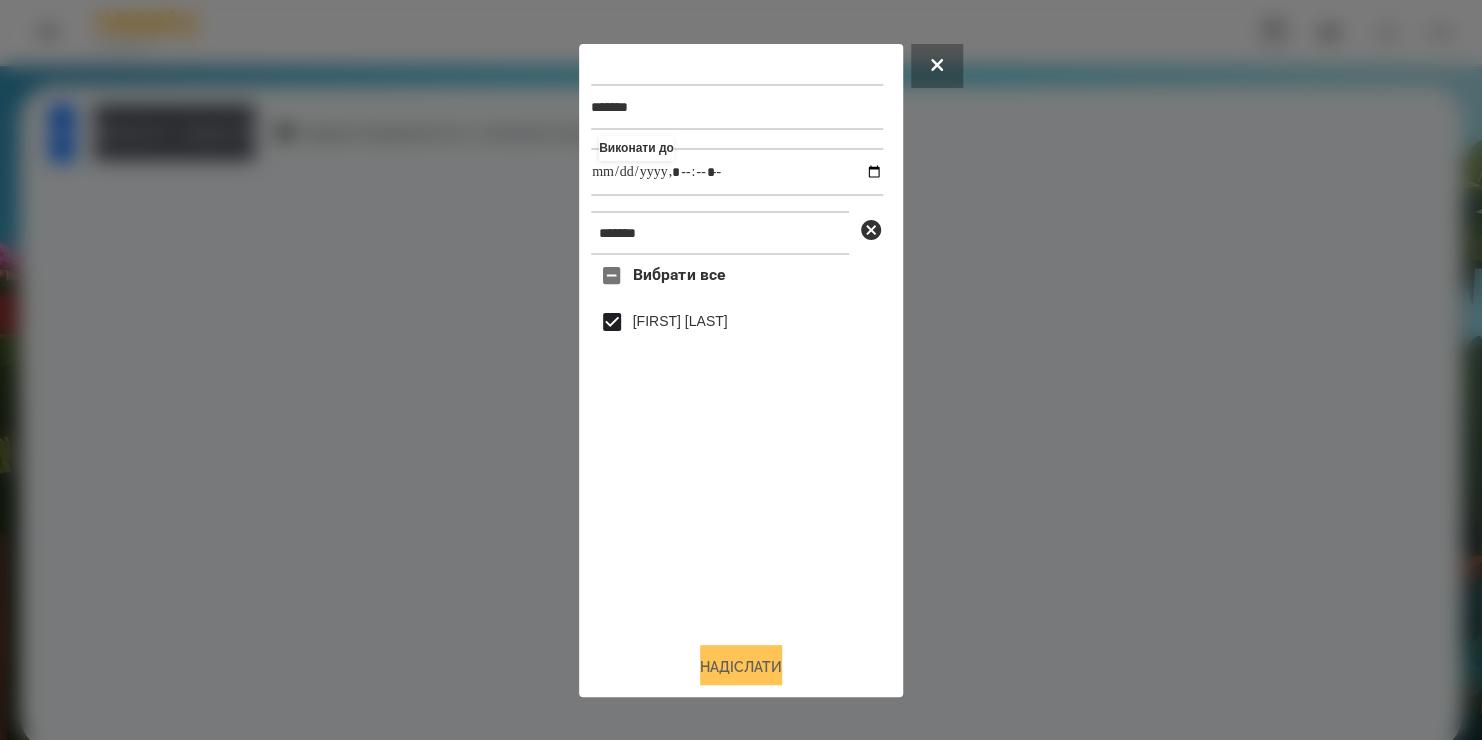 click on "Надіслати" at bounding box center [741, 667] 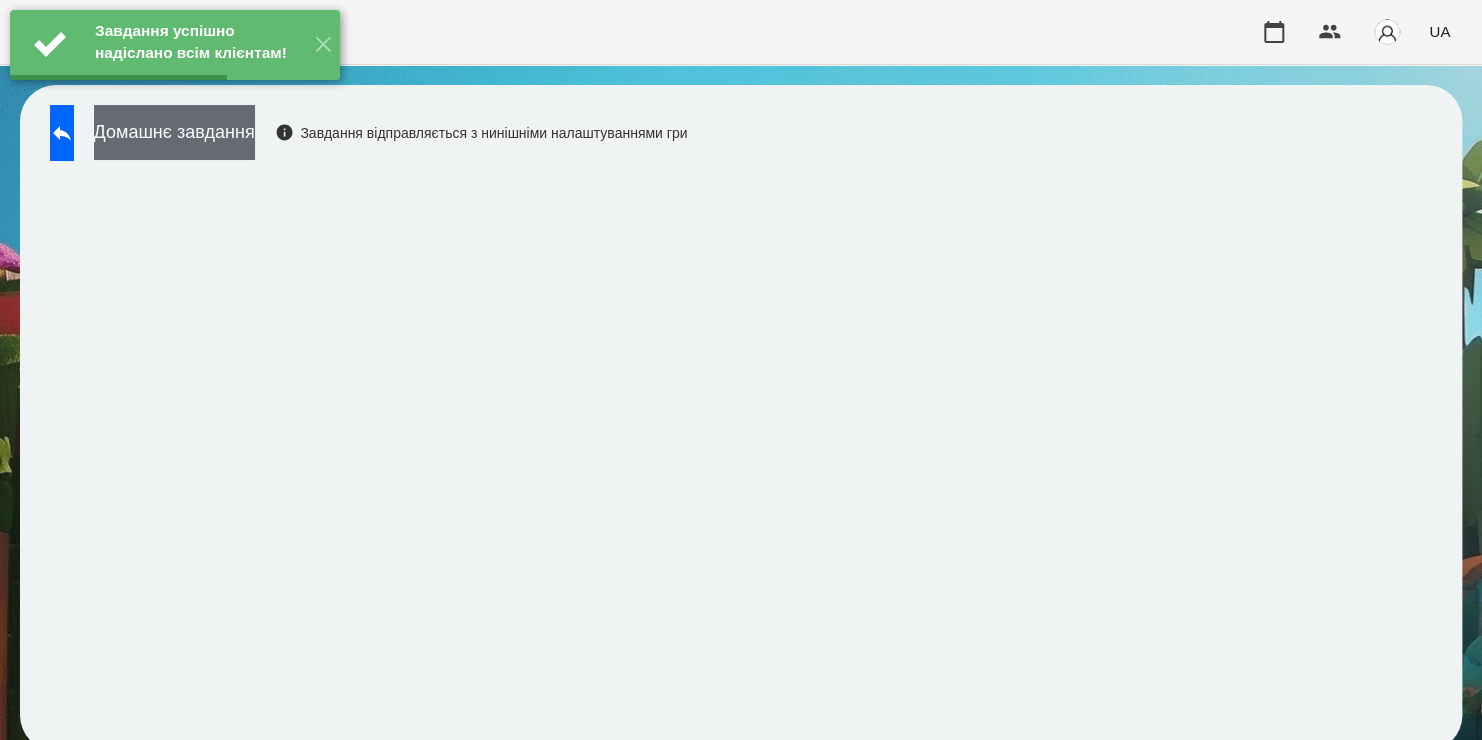 click on "Домашнє завдання" at bounding box center (174, 132) 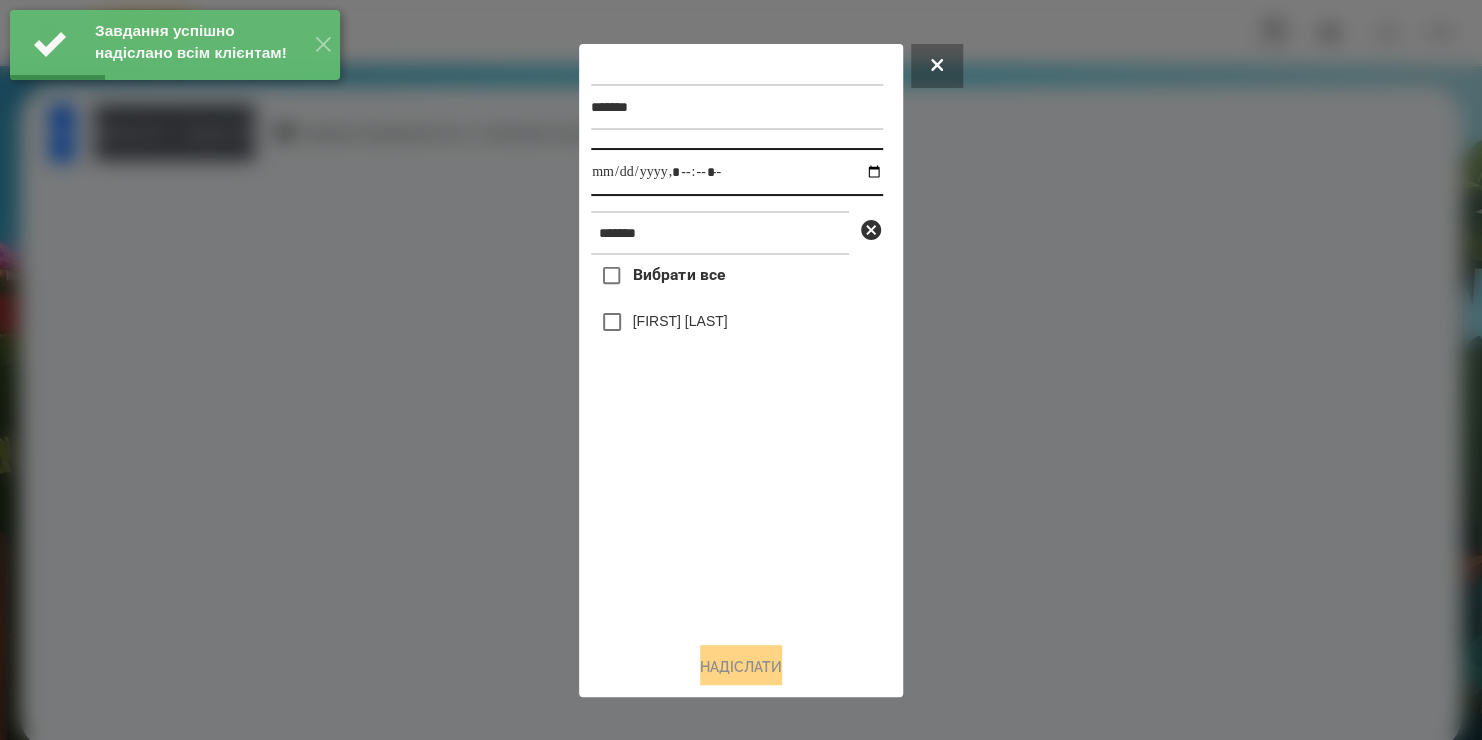 click at bounding box center [737, 172] 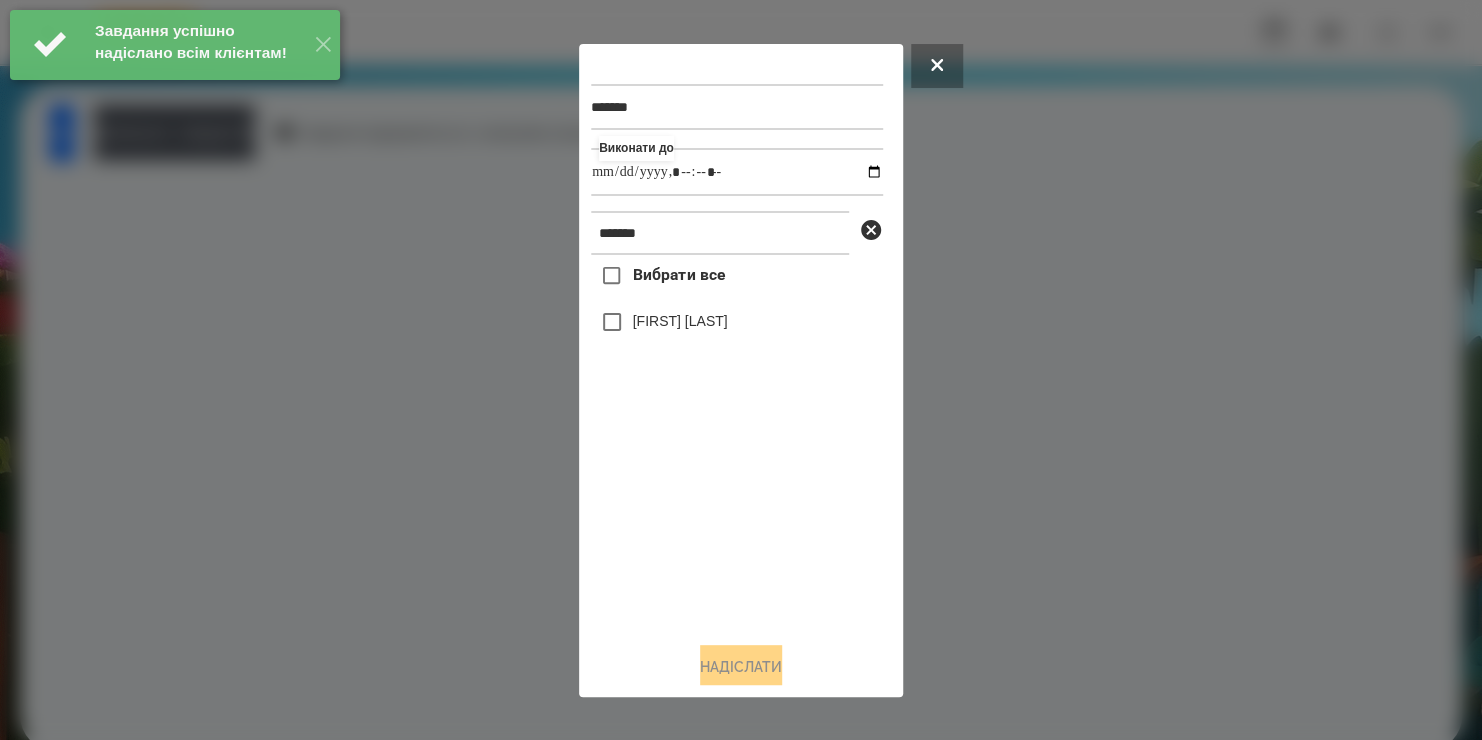 type on "**********" 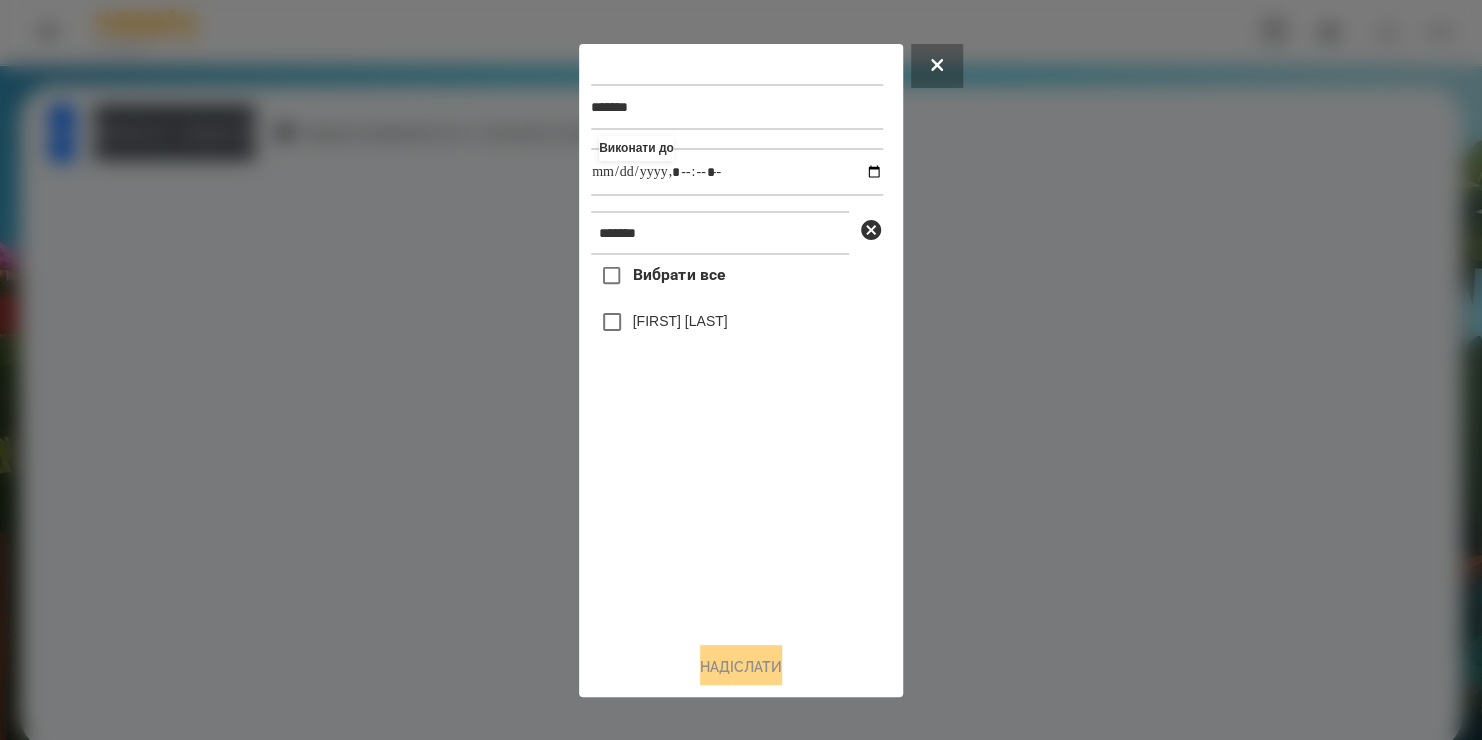 drag, startPoint x: 715, startPoint y: 601, endPoint x: 644, endPoint y: 328, distance: 282.08154 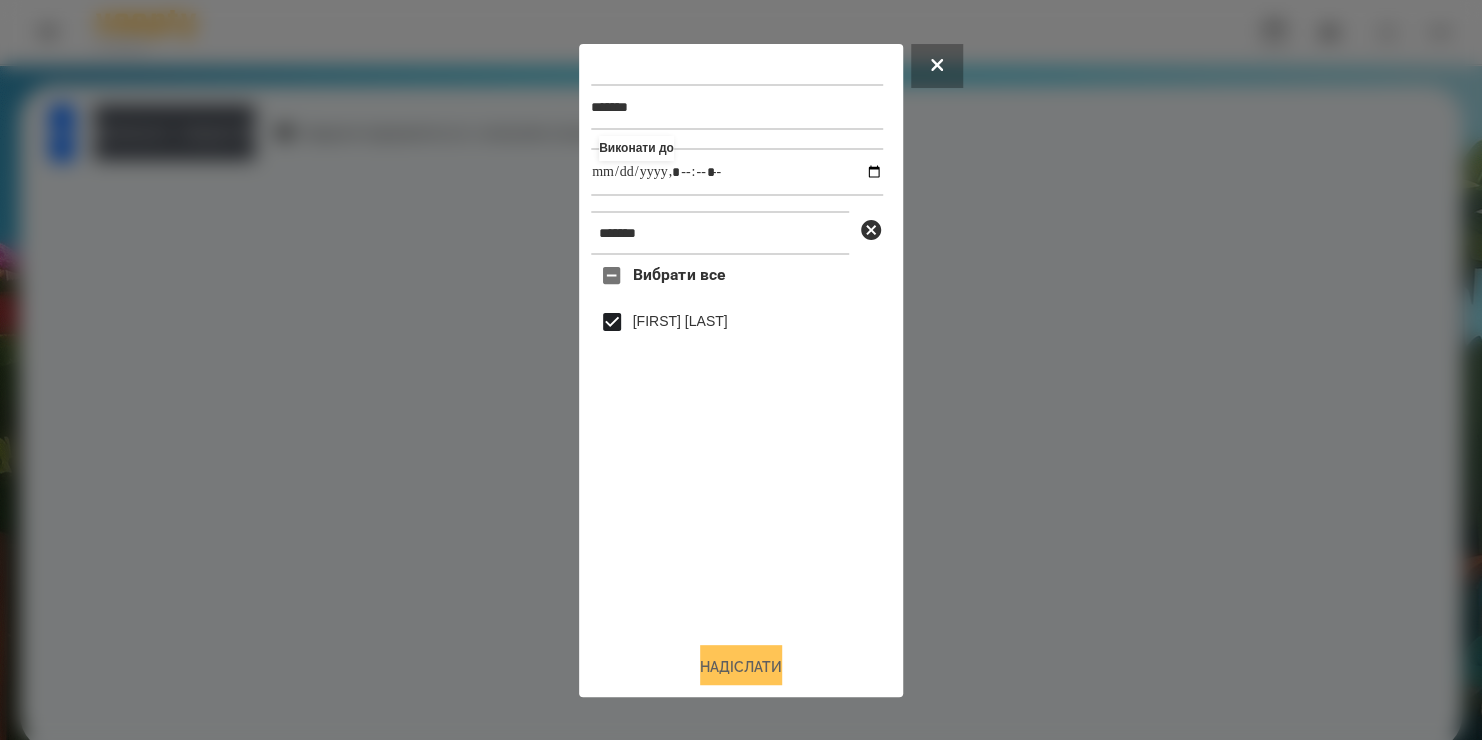 click on "Надіслати" at bounding box center [741, 667] 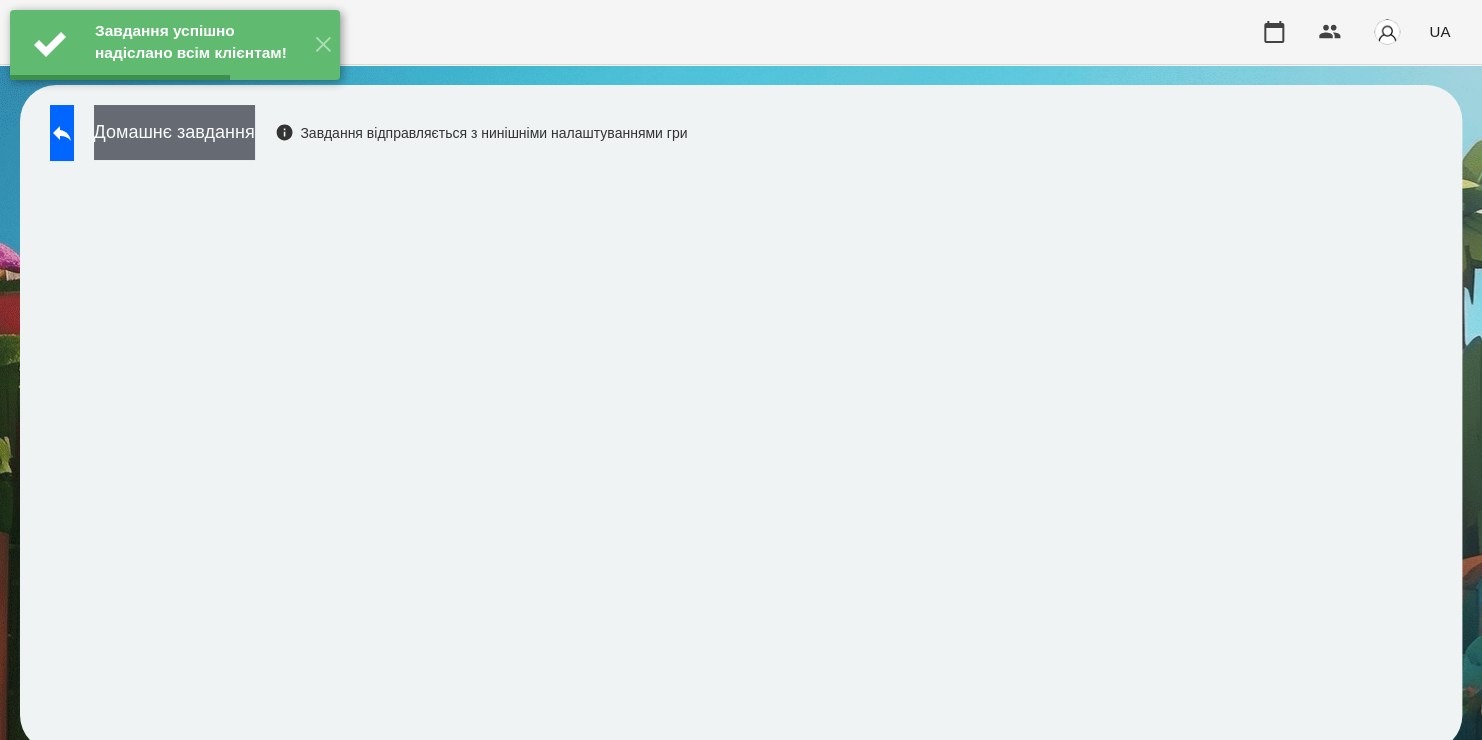 click on "Домашнє завдання" at bounding box center [174, 132] 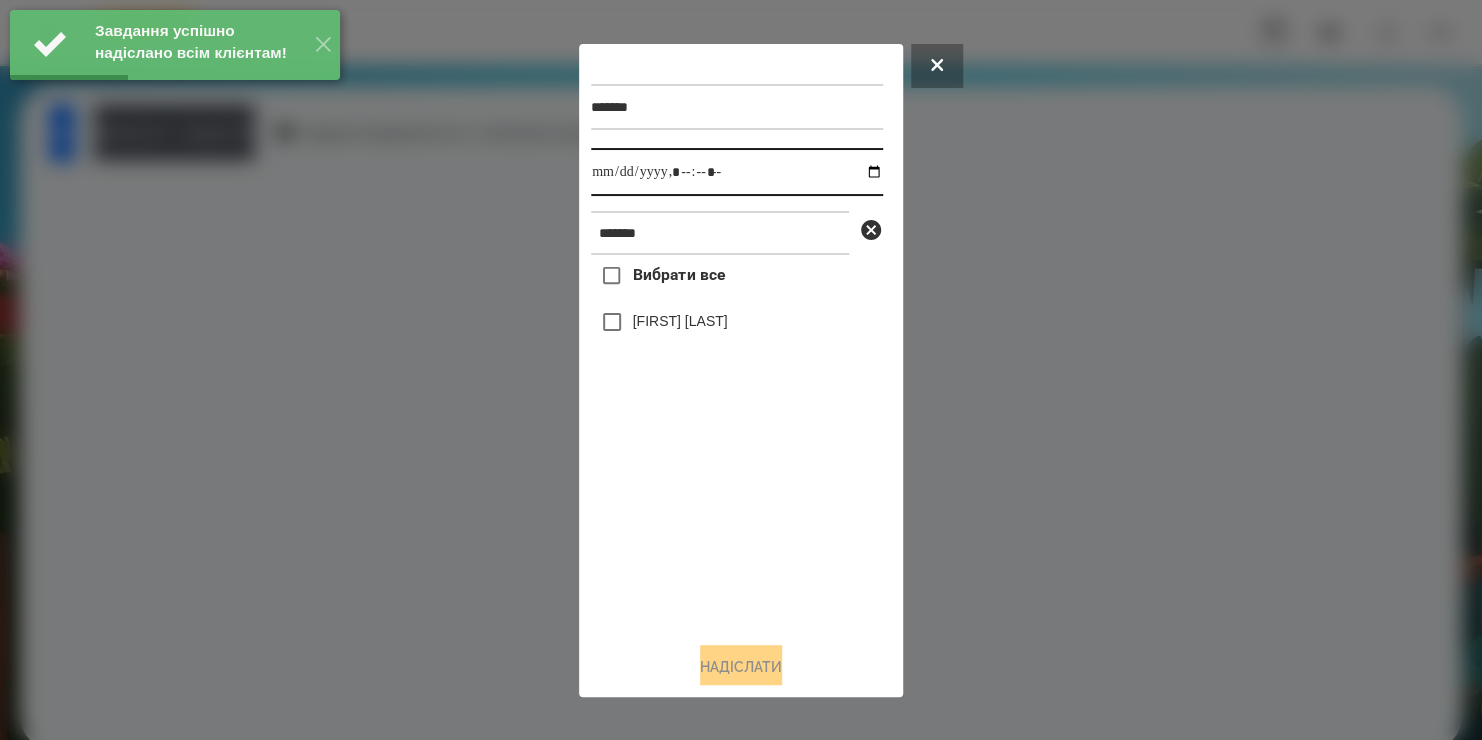 click at bounding box center (737, 172) 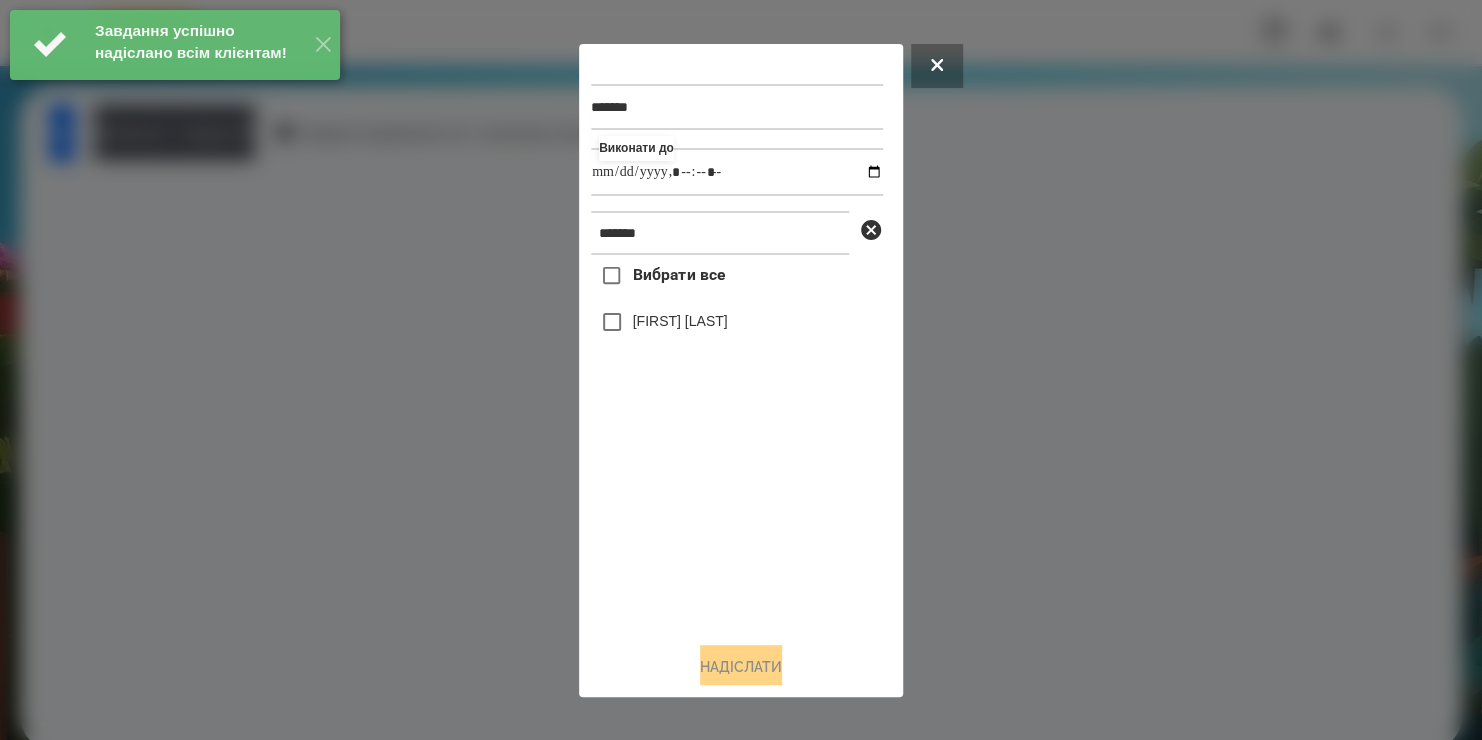 type on "**********" 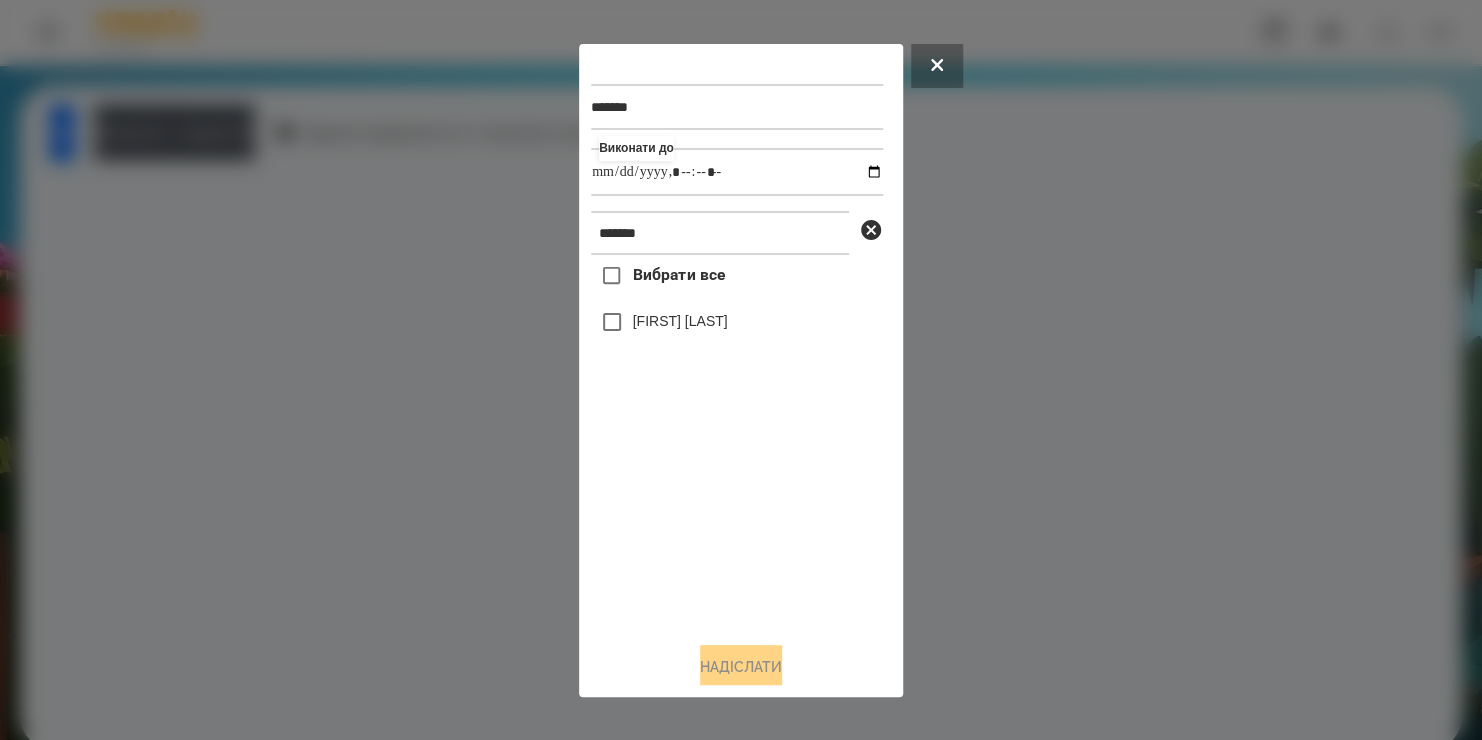 click on "Вибрати все [FIRST] [LAST]" at bounding box center (737, 440) 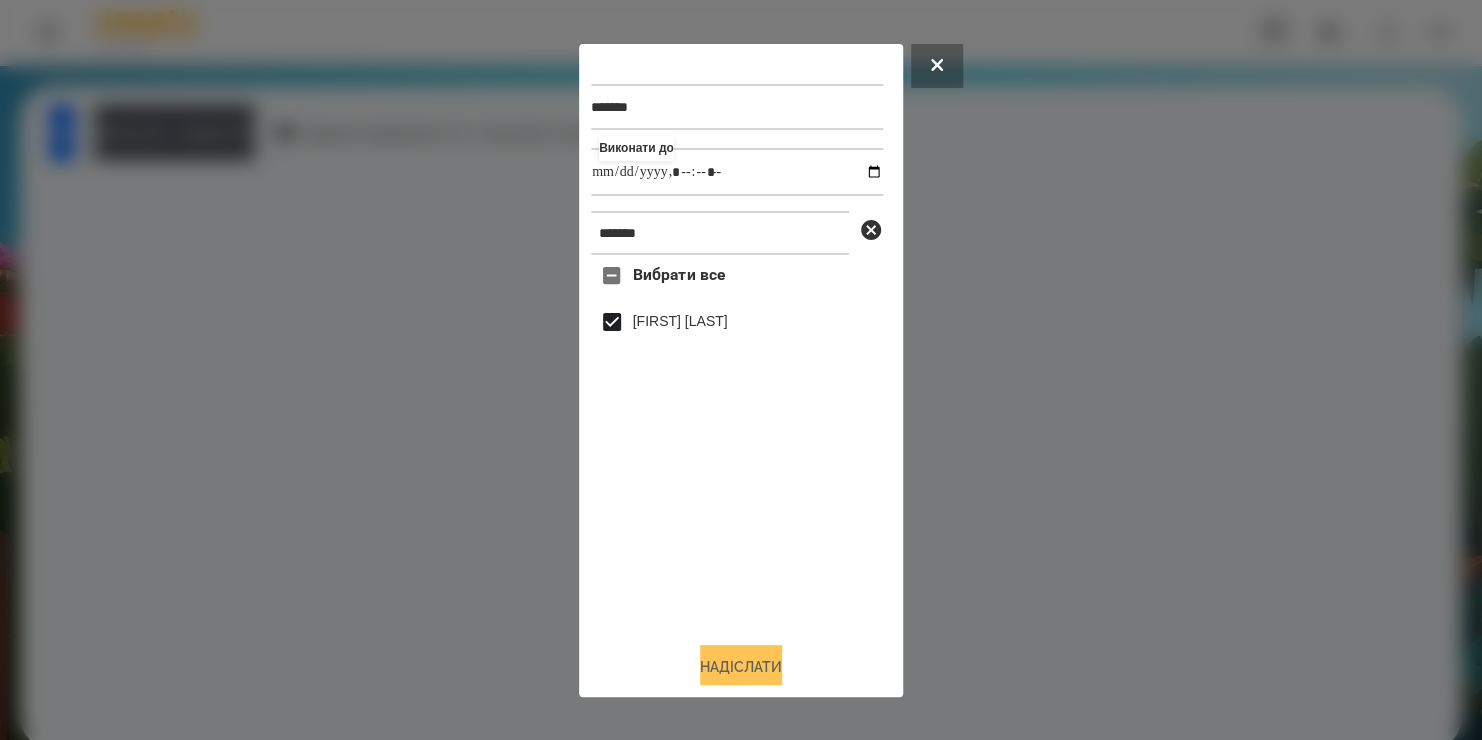 click on "Надіслати" at bounding box center [741, 667] 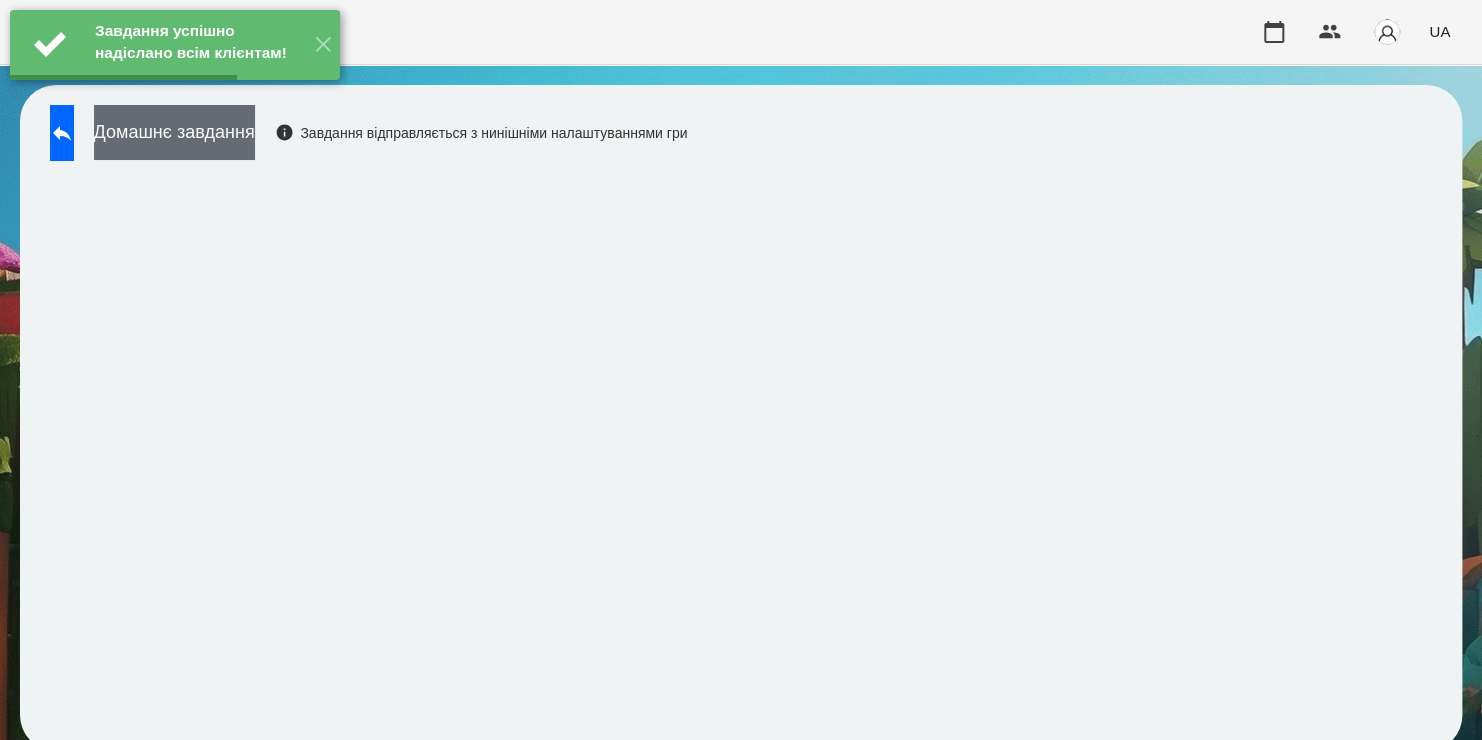 click on "Домашнє завдання" at bounding box center (174, 132) 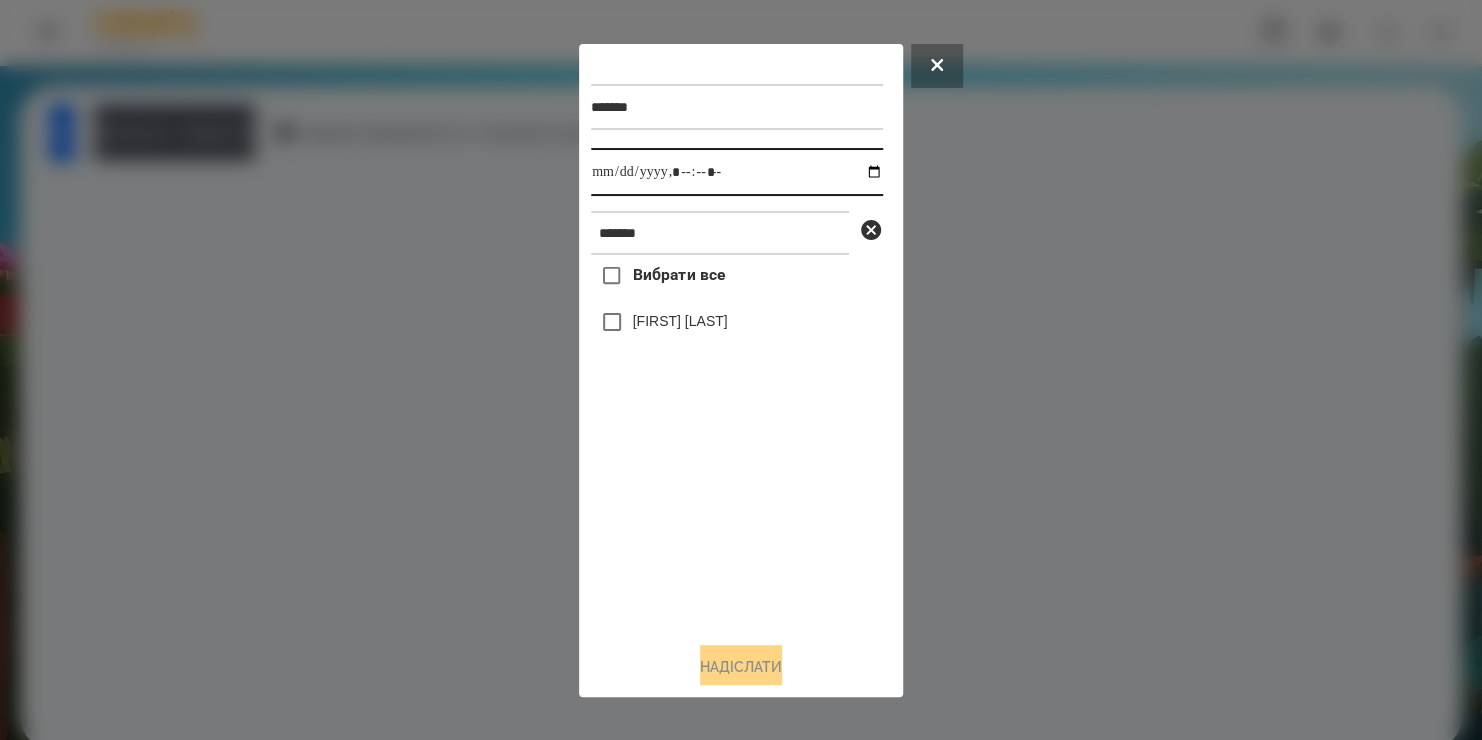 click at bounding box center (737, 172) 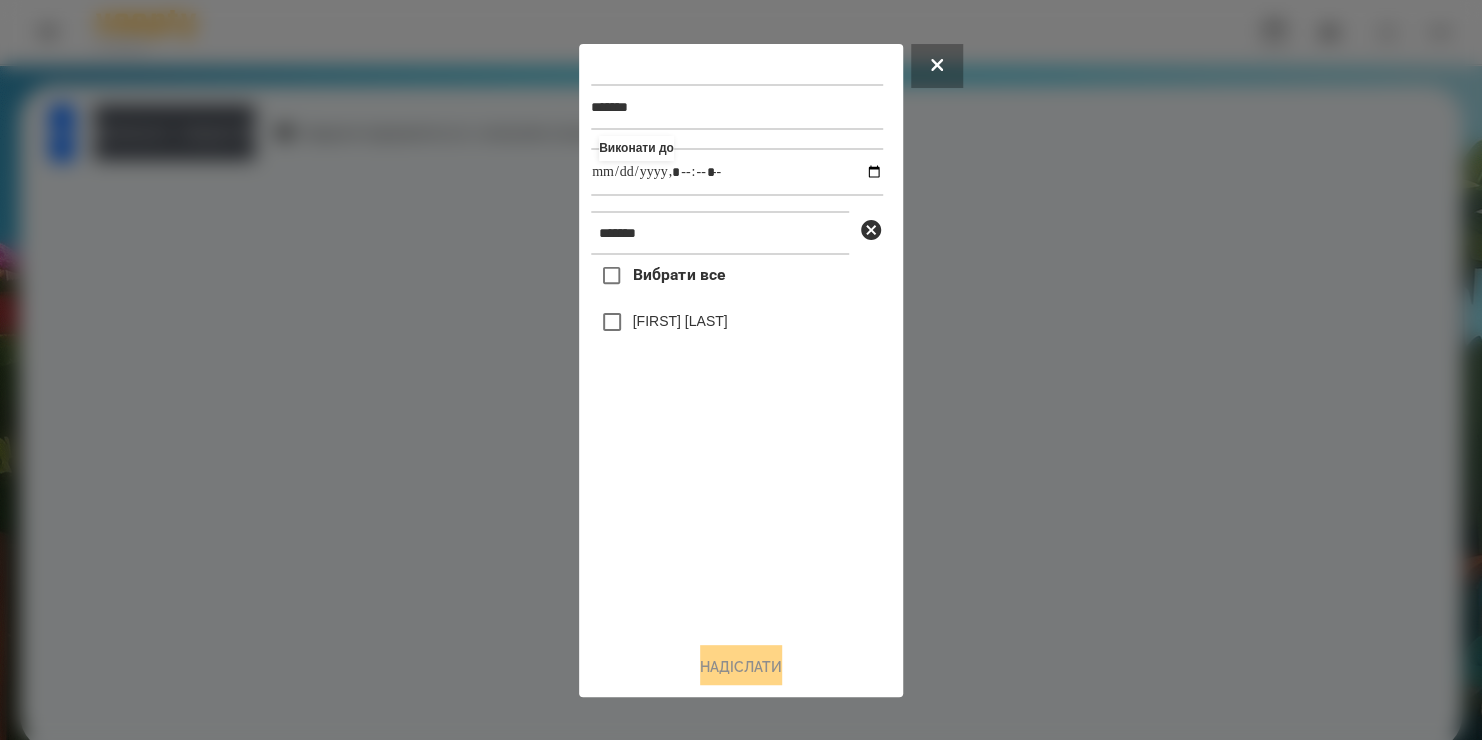 type on "**********" 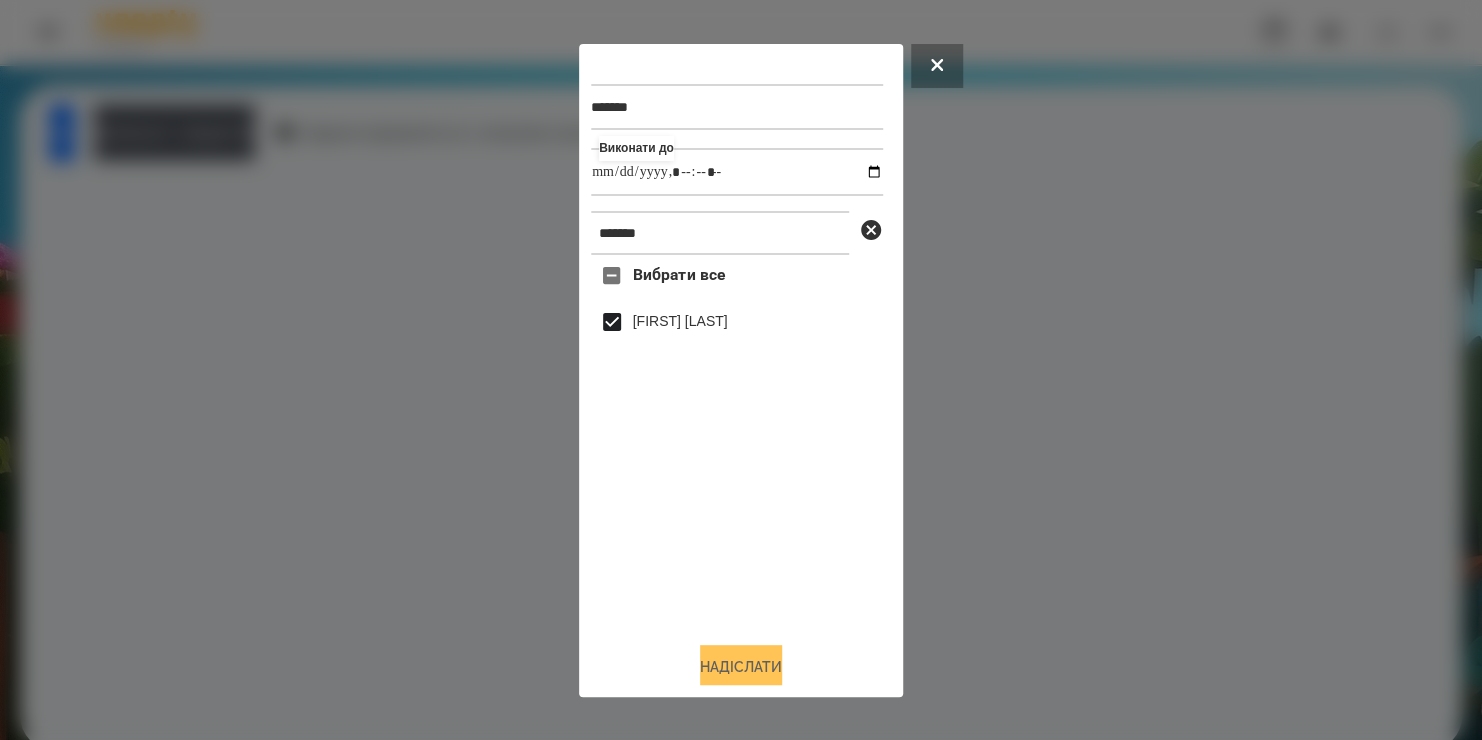 click on "Надіслати" at bounding box center (741, 667) 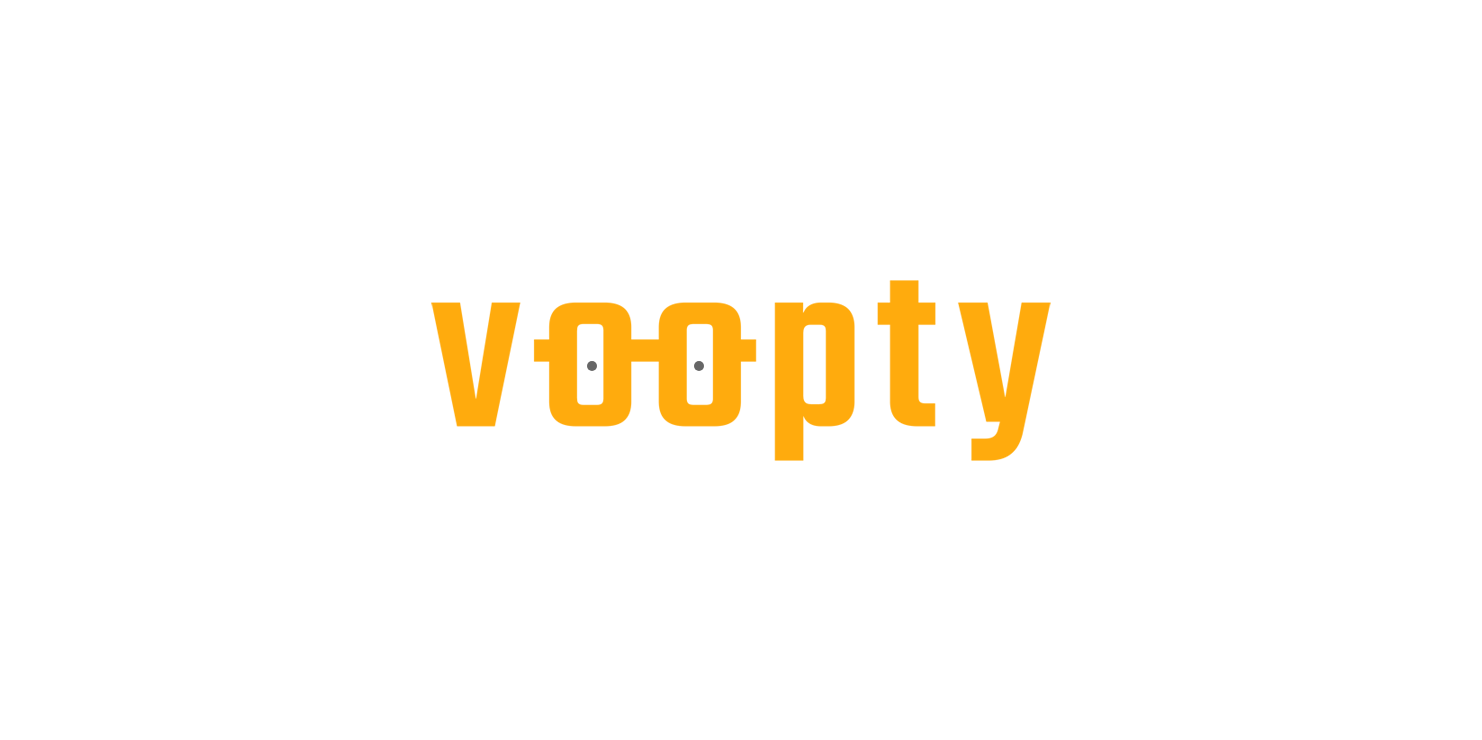 scroll, scrollTop: 0, scrollLeft: 0, axis: both 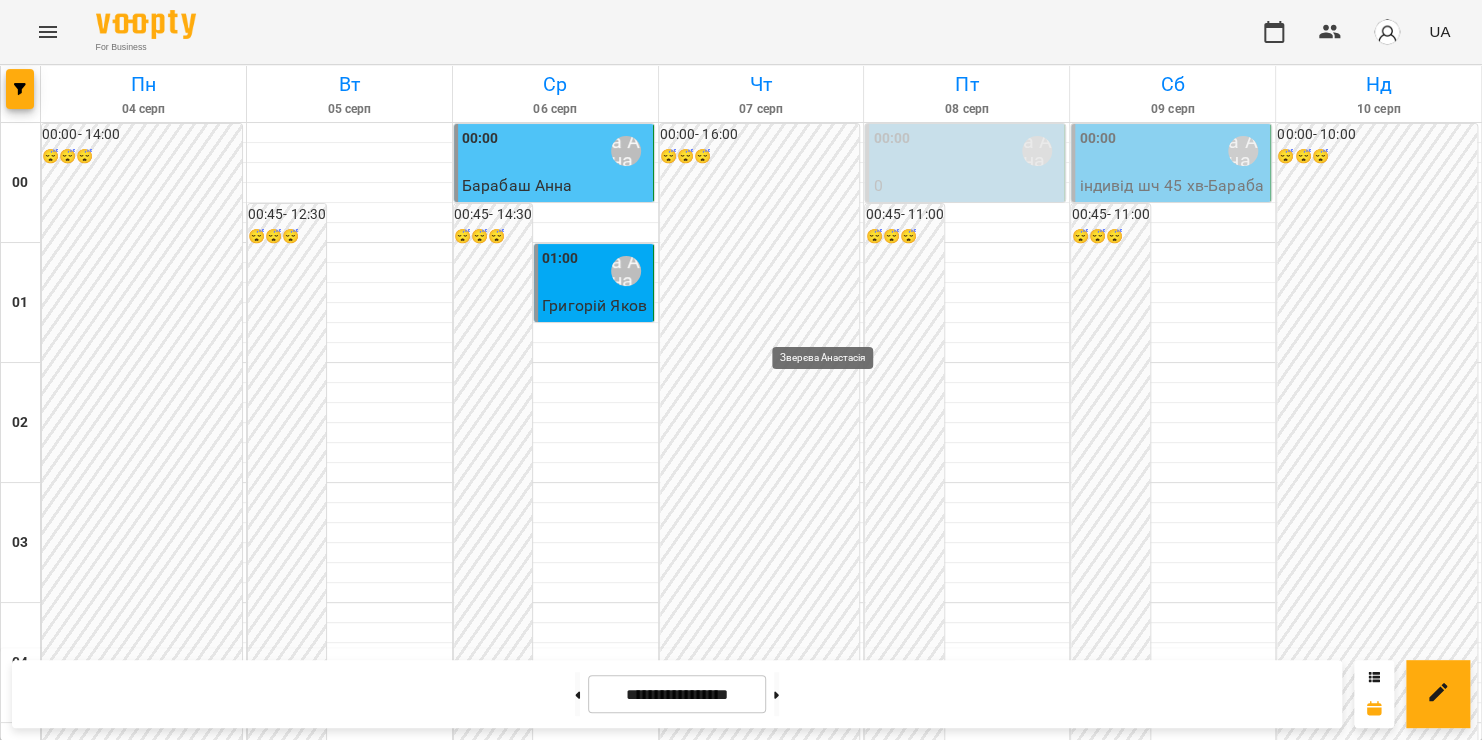 click on "Зверєва Анастасія" at bounding box center (831, 2671) 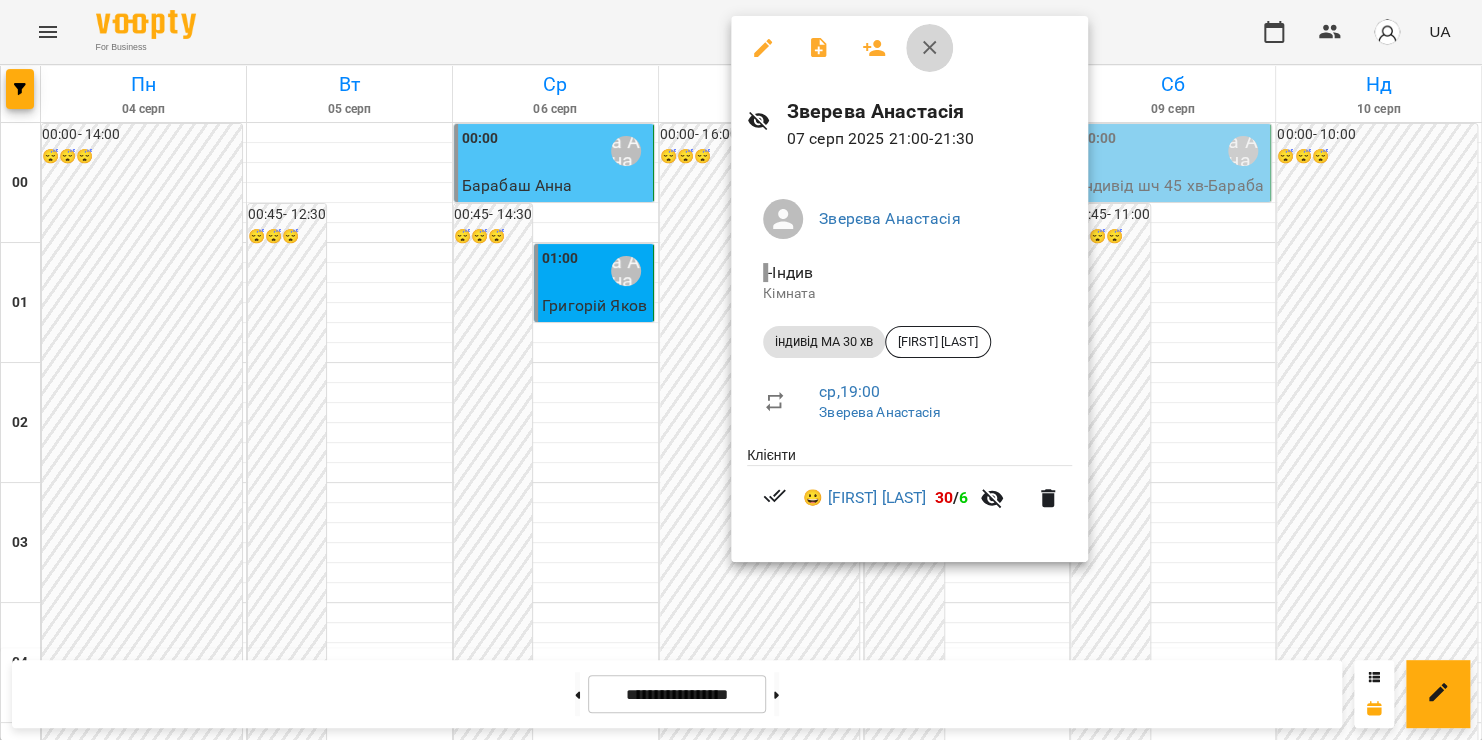 click 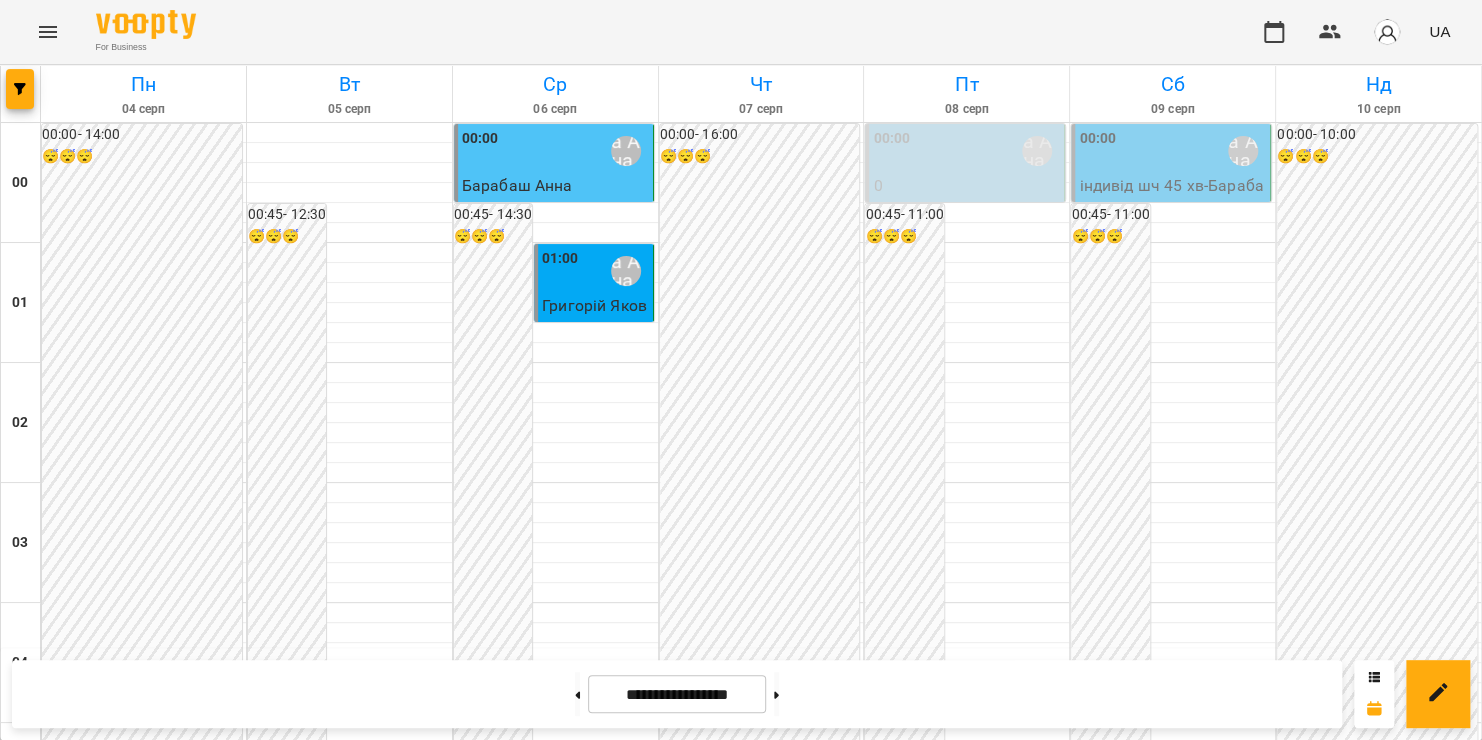 scroll, scrollTop: 2284, scrollLeft: 0, axis: vertical 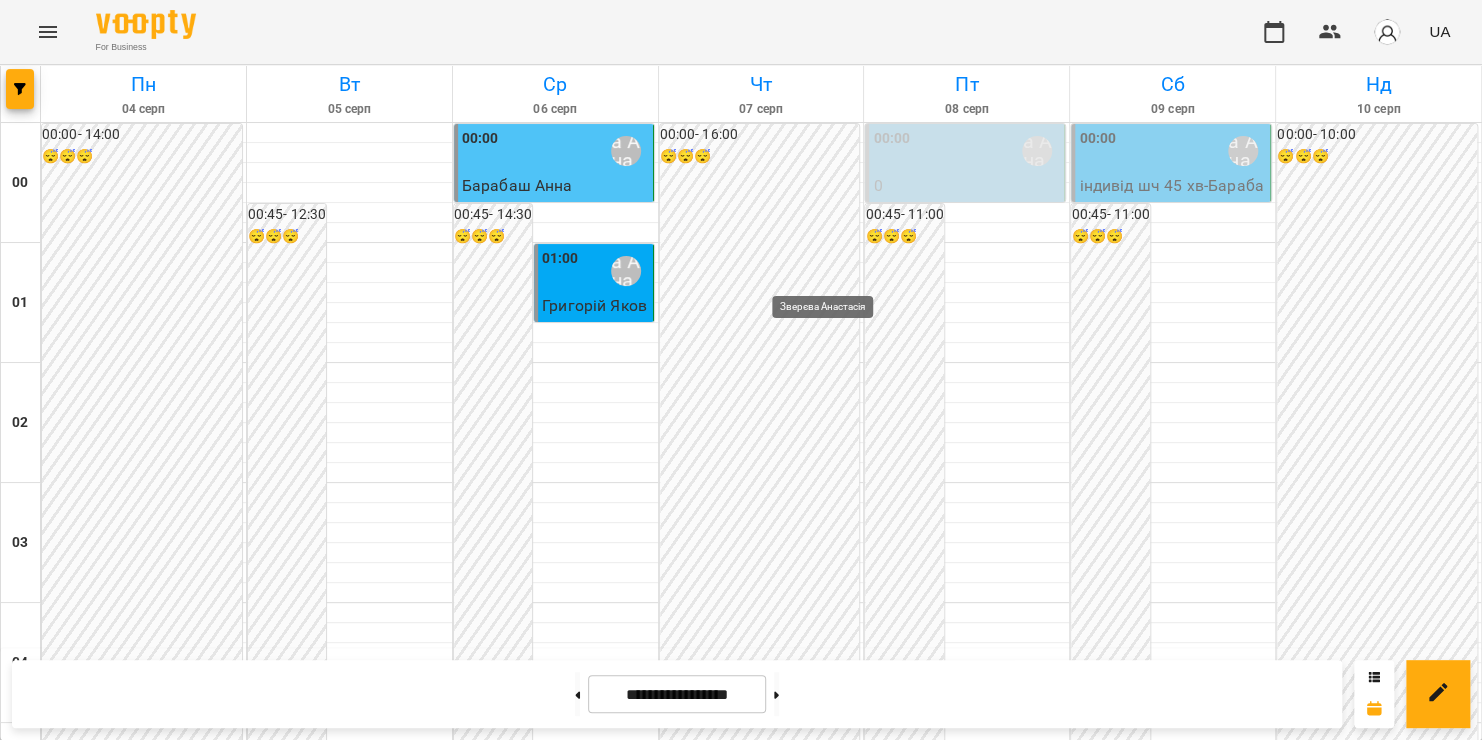 click on "Зверєва Анастасія" at bounding box center [831, 2551] 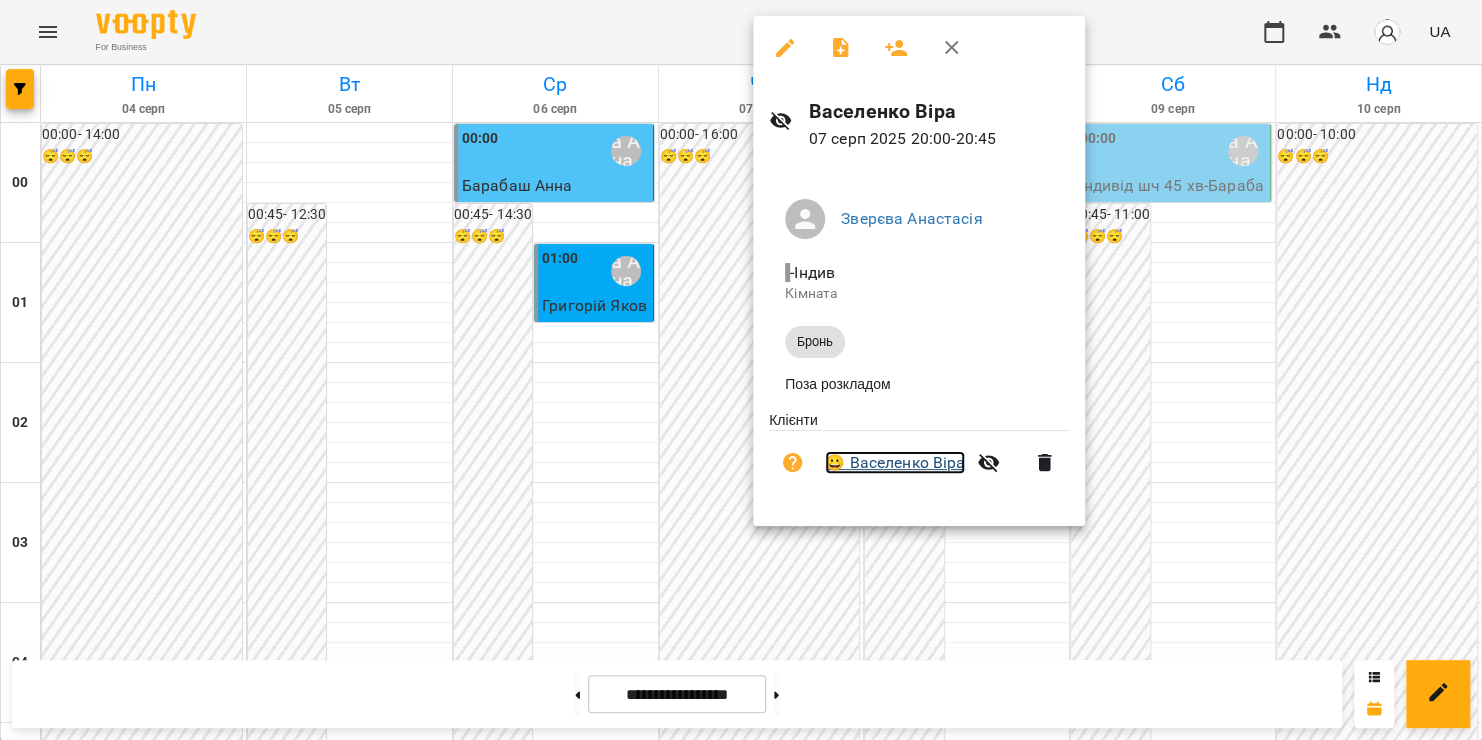 click on "😀   Васеленко Віра" at bounding box center (895, 463) 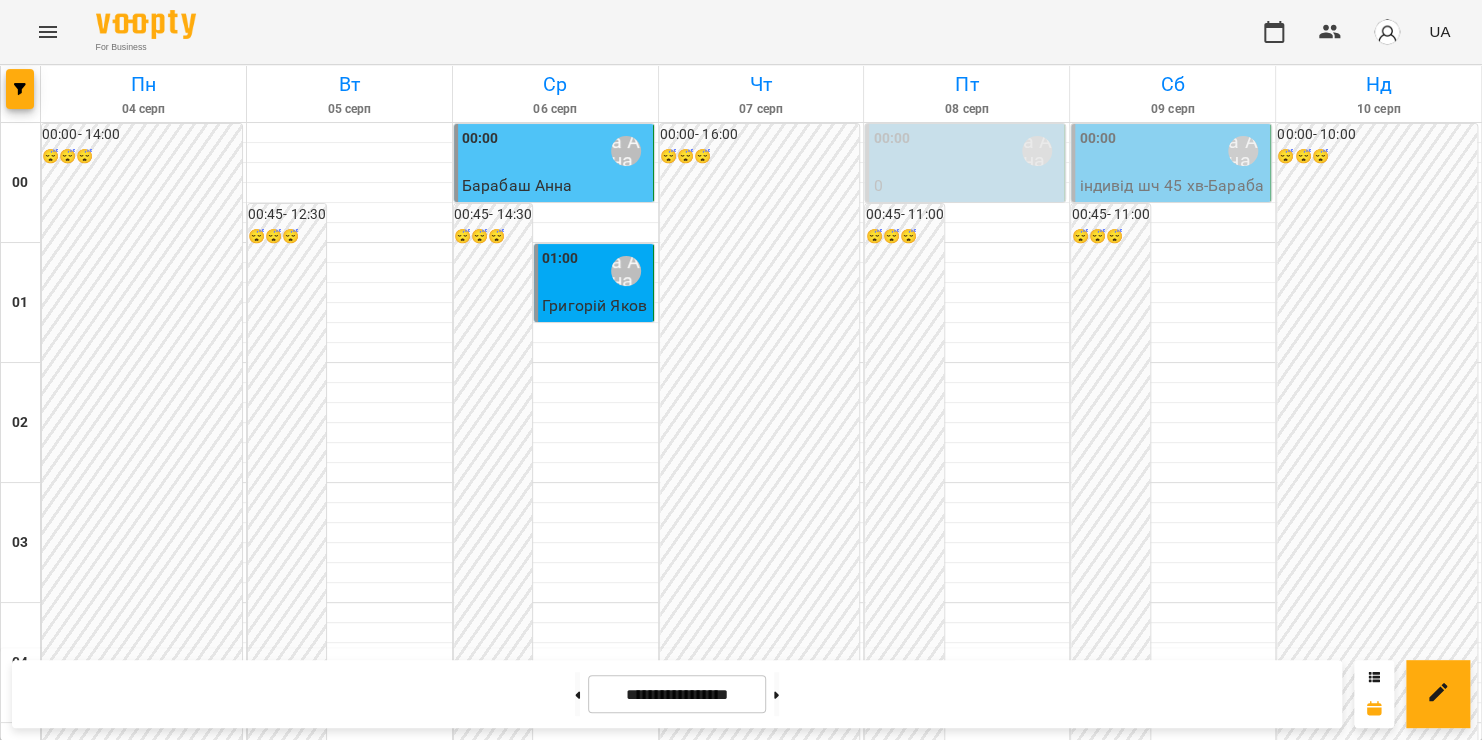 scroll, scrollTop: 1142, scrollLeft: 0, axis: vertical 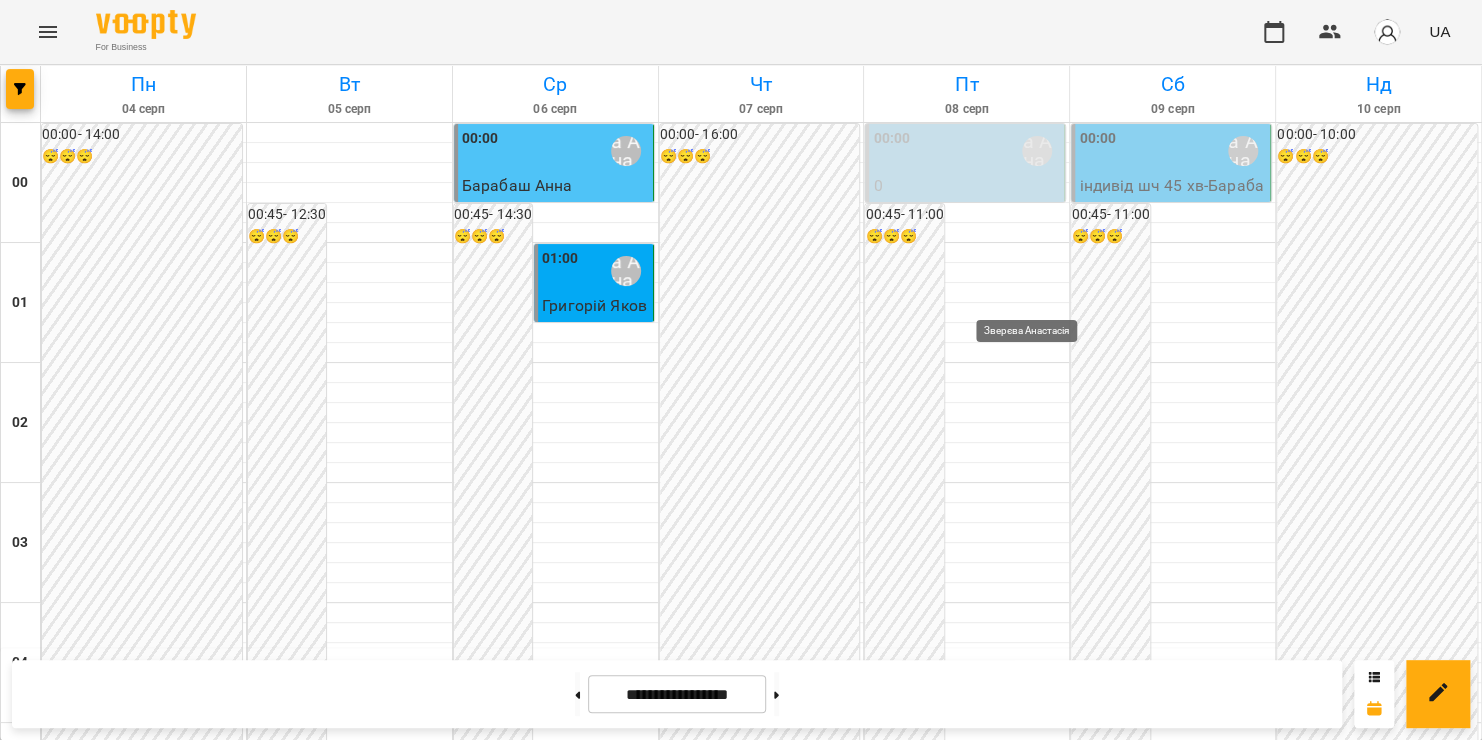 click on "Зверєва Анастасія" at bounding box center [1037, 1231] 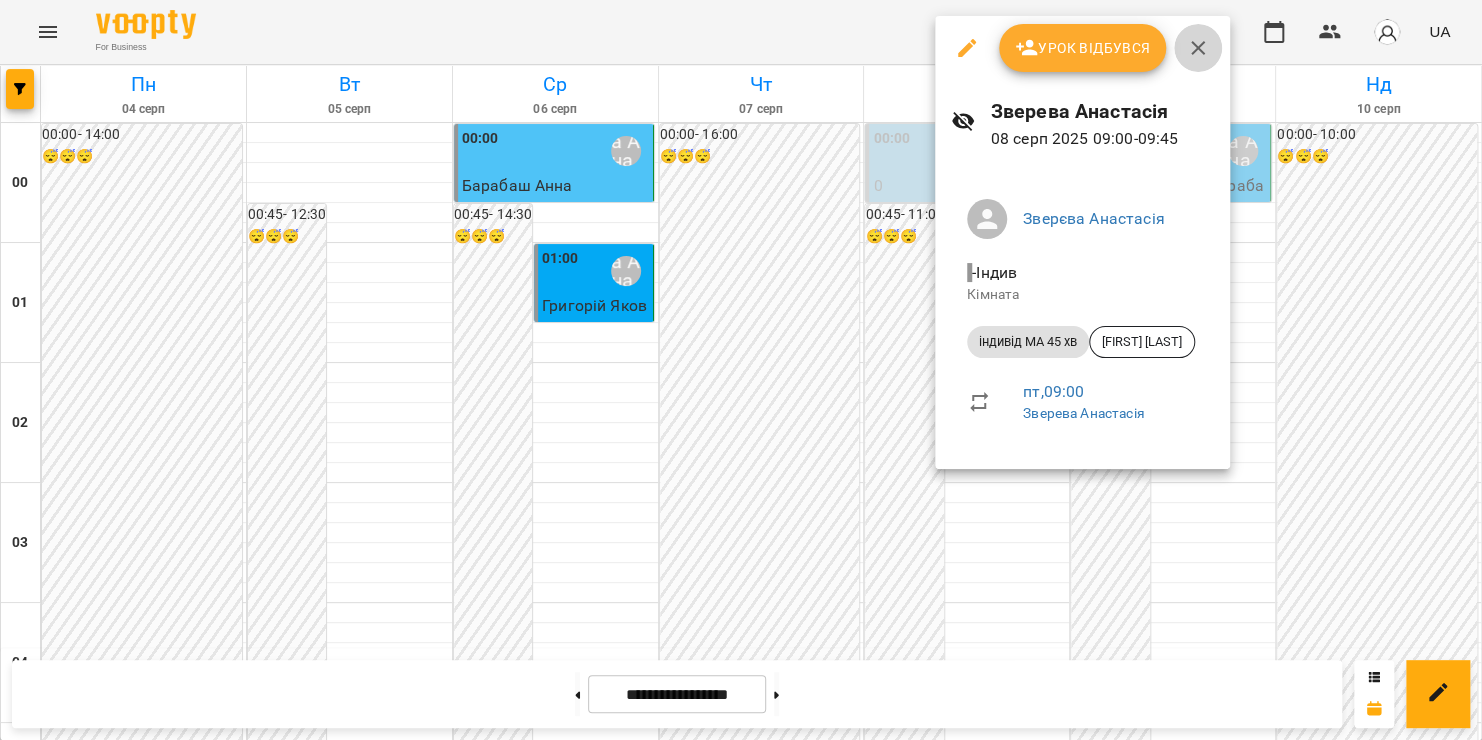 click 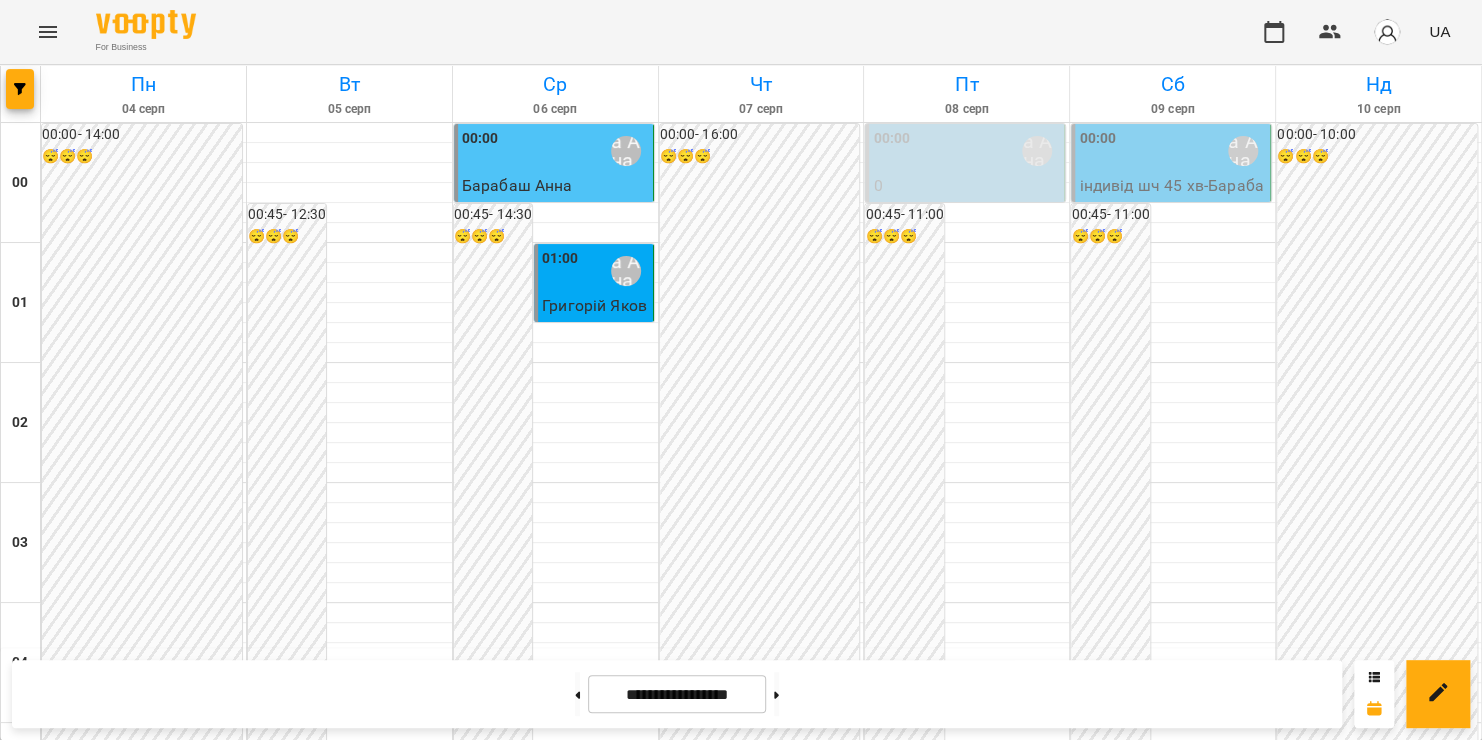 scroll, scrollTop: 2215, scrollLeft: 0, axis: vertical 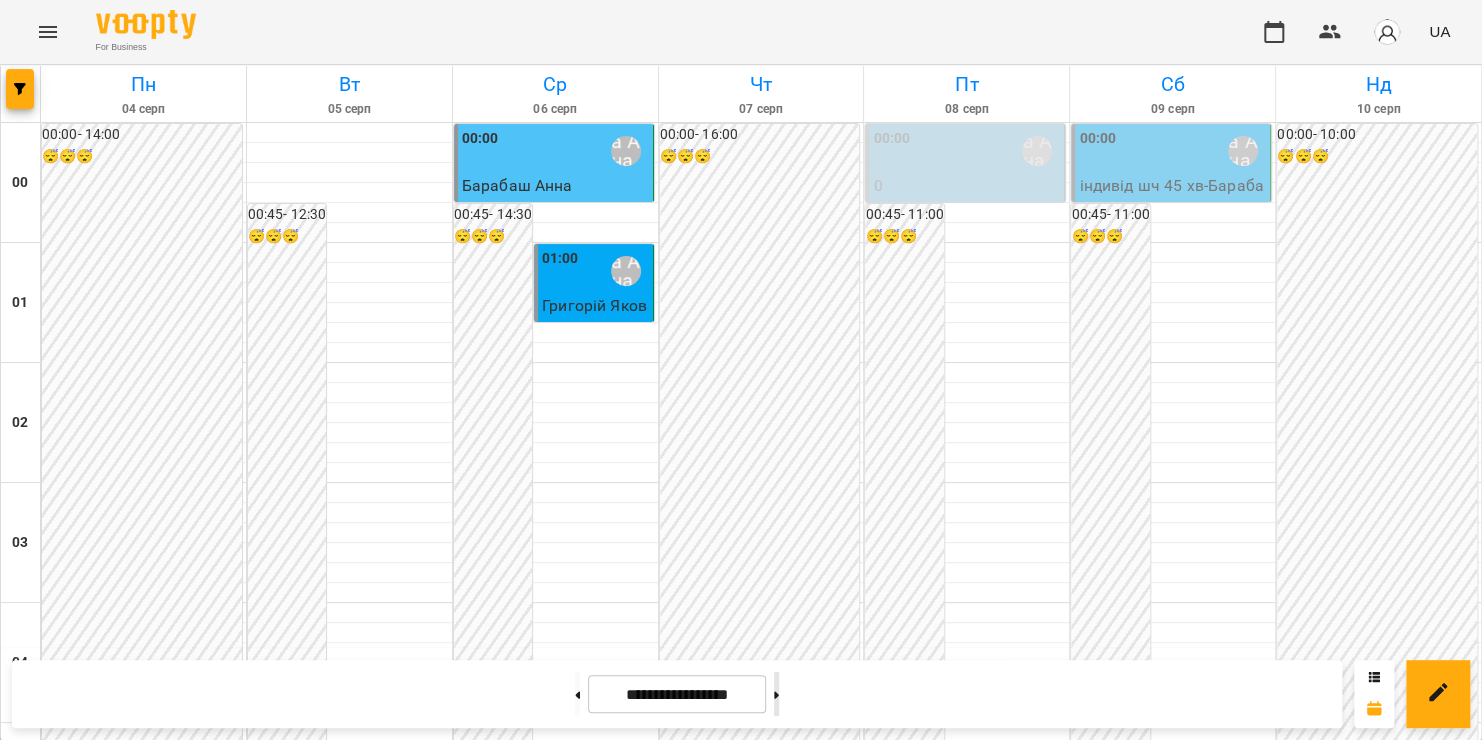 click at bounding box center [776, 694] 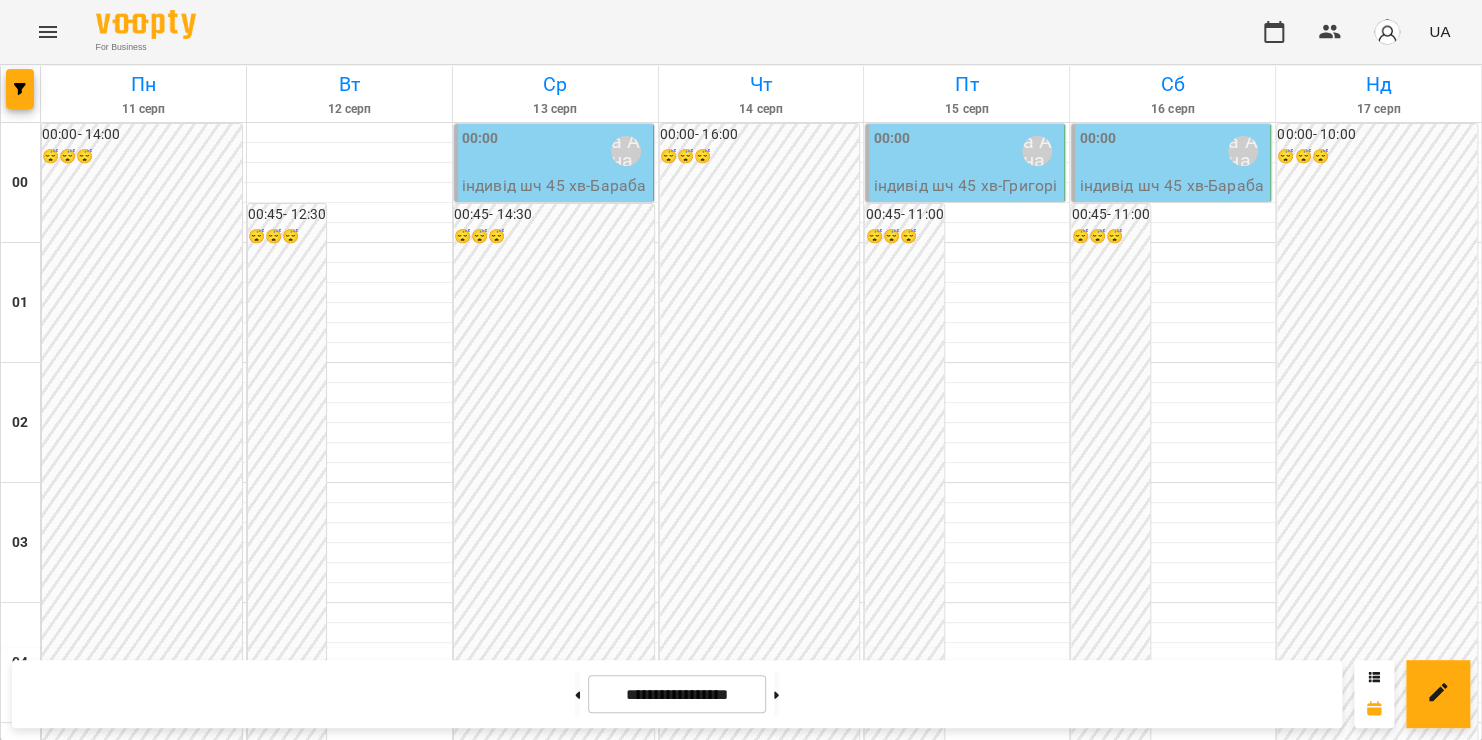 scroll, scrollTop: 1367, scrollLeft: 0, axis: vertical 